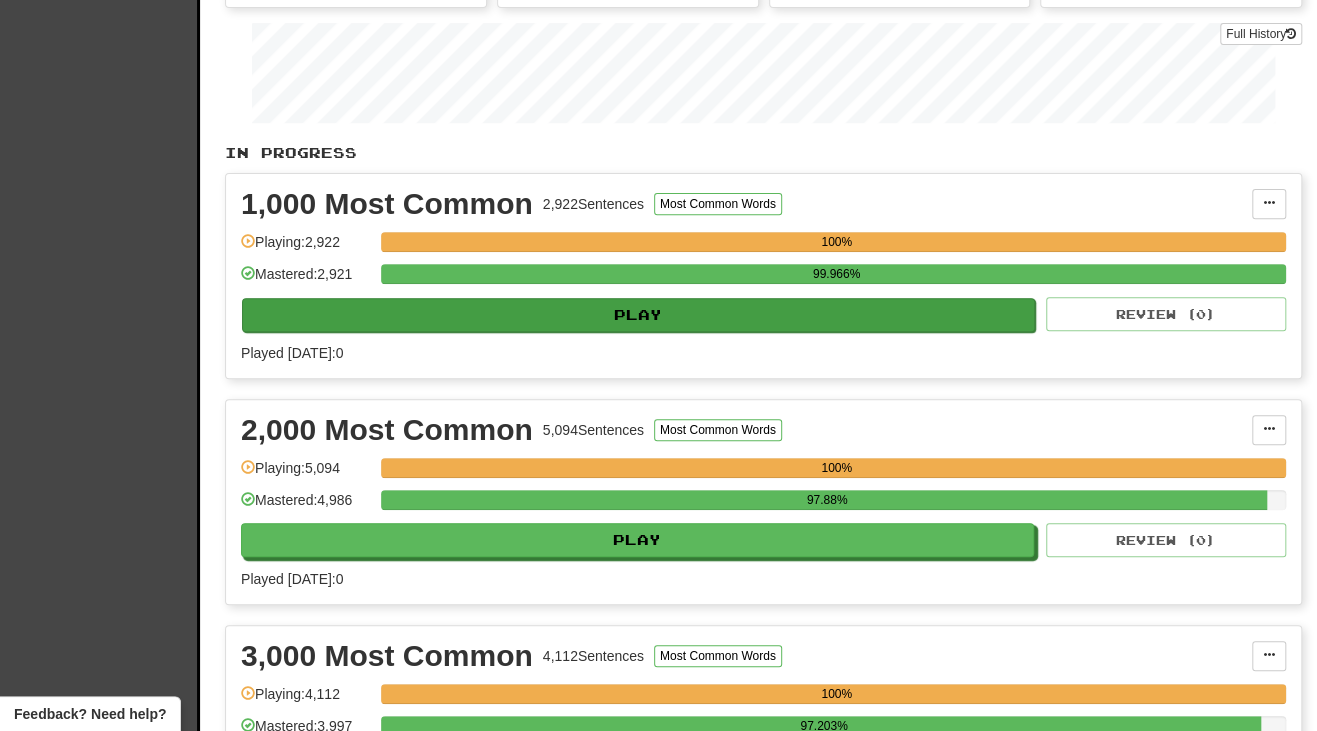 scroll, scrollTop: 0, scrollLeft: 0, axis: both 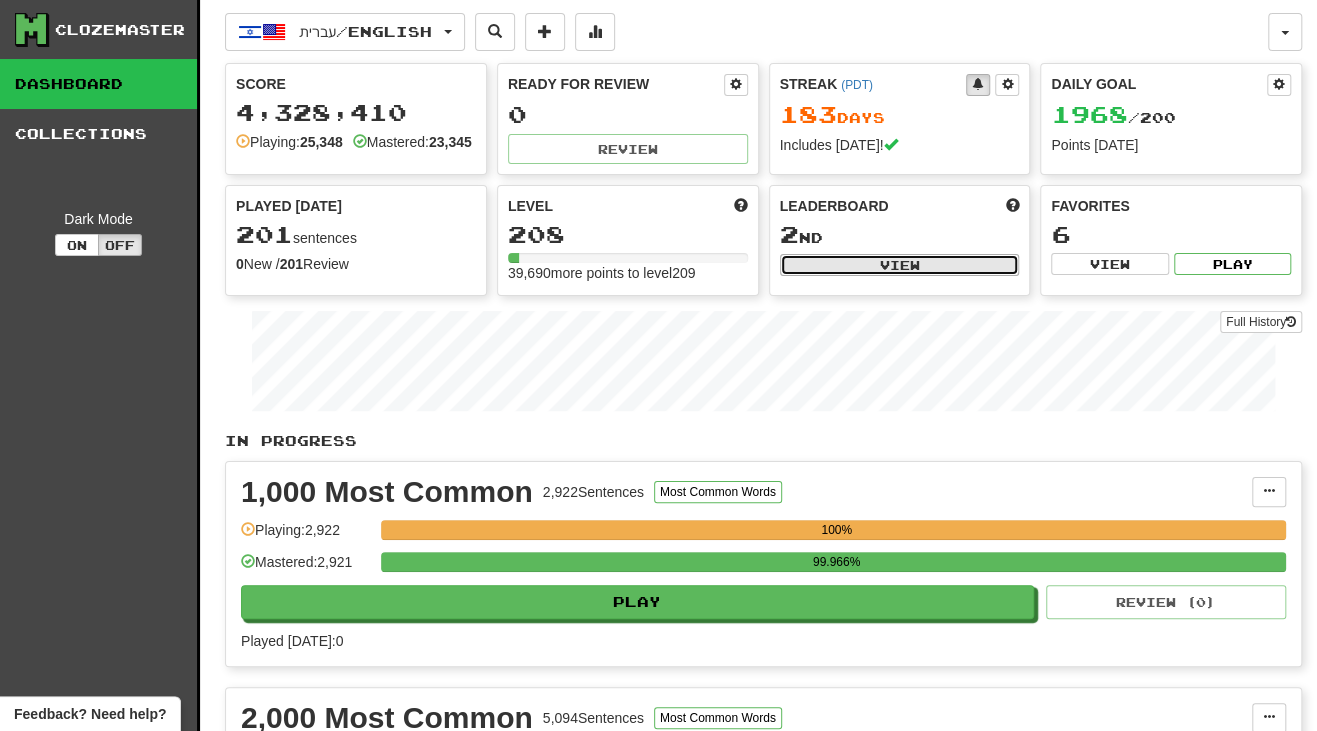 click on "View" at bounding box center [900, 265] 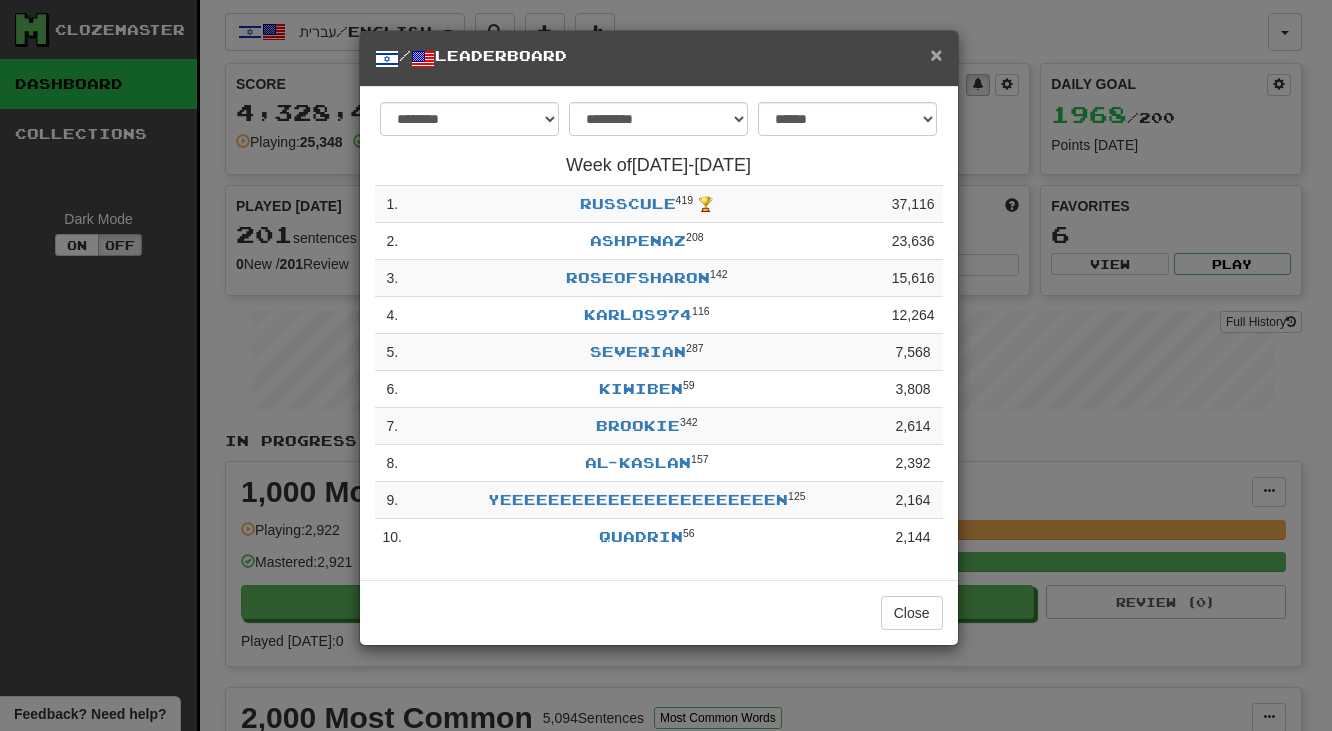 click on "×" at bounding box center [936, 54] 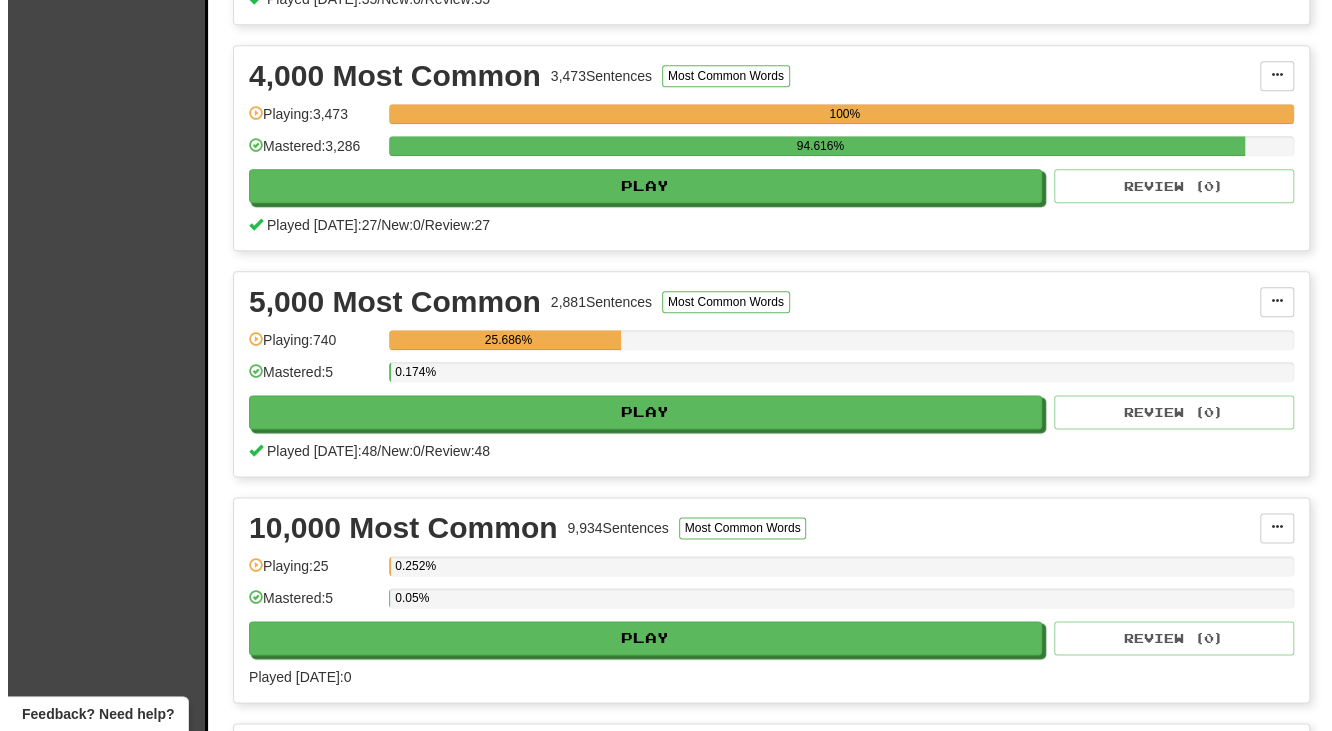 scroll, scrollTop: 1100, scrollLeft: 0, axis: vertical 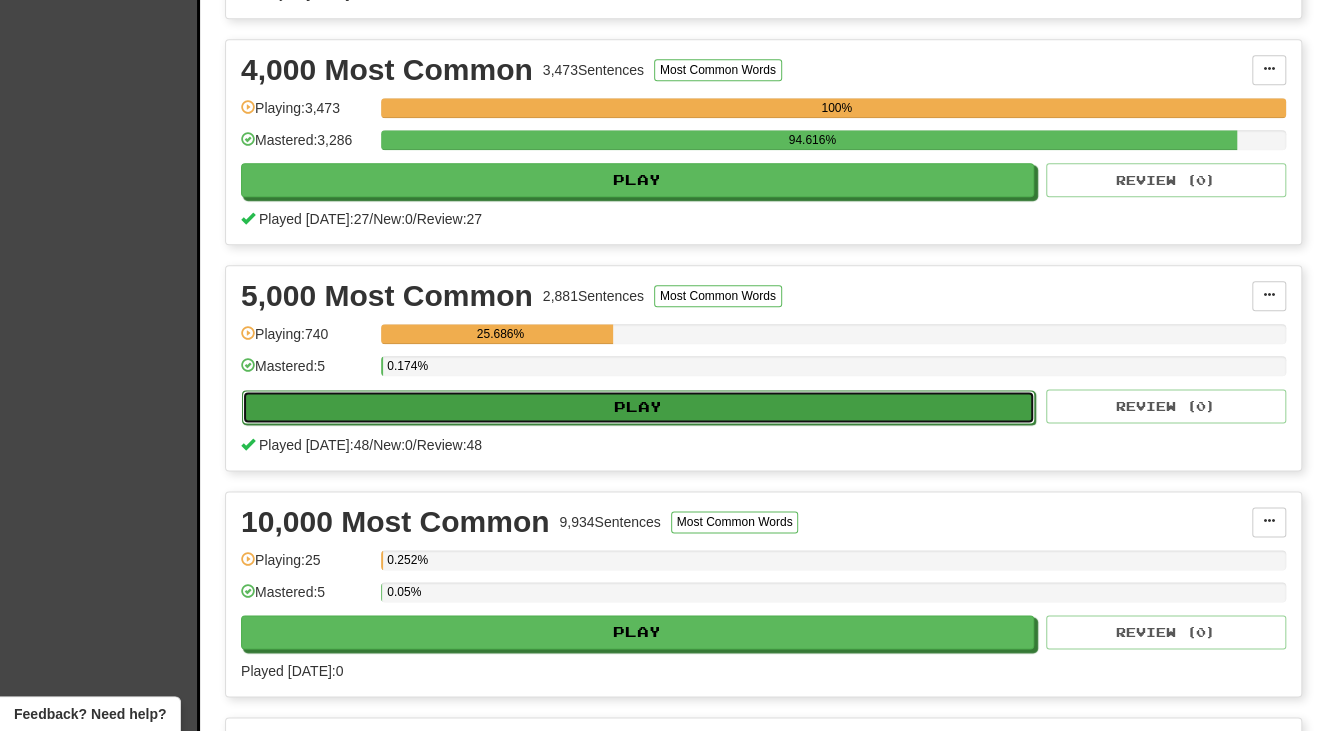 click on "Play" at bounding box center (638, 407) 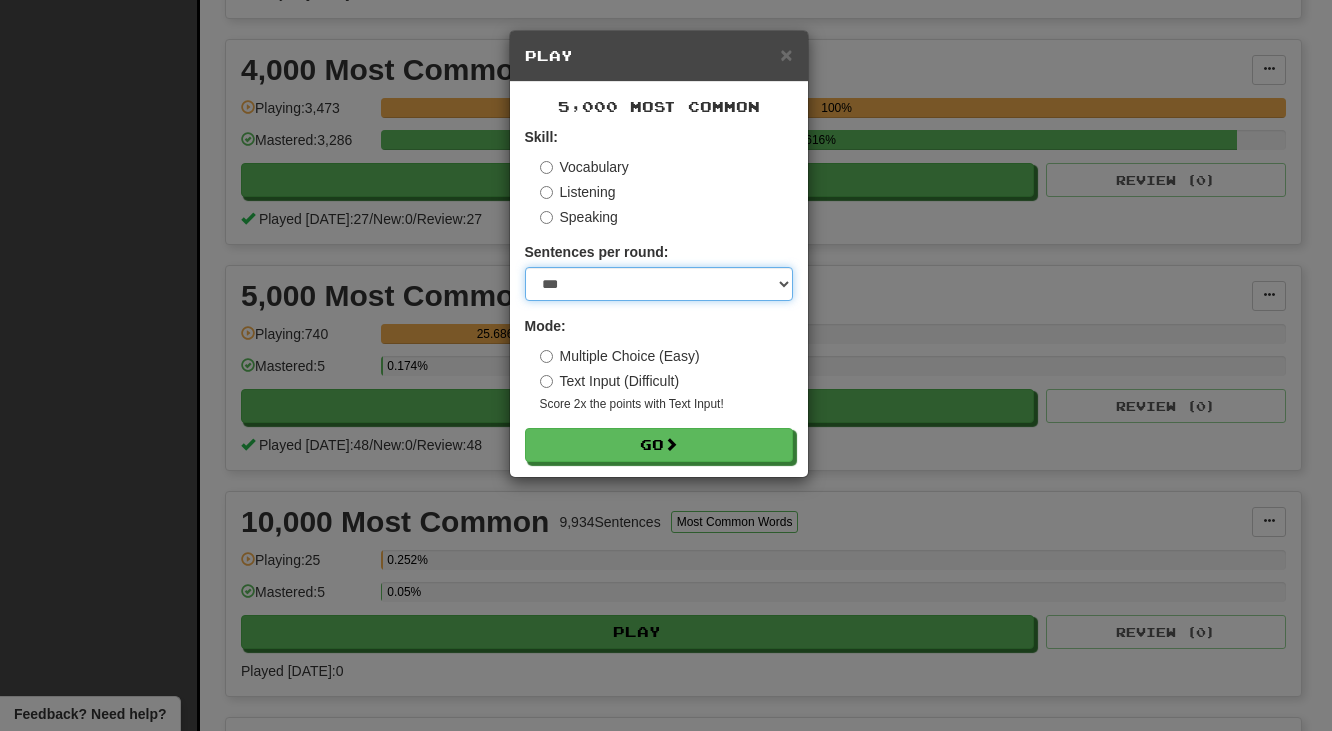 click on "* ** ** ** ** ** *** ********" at bounding box center [659, 284] 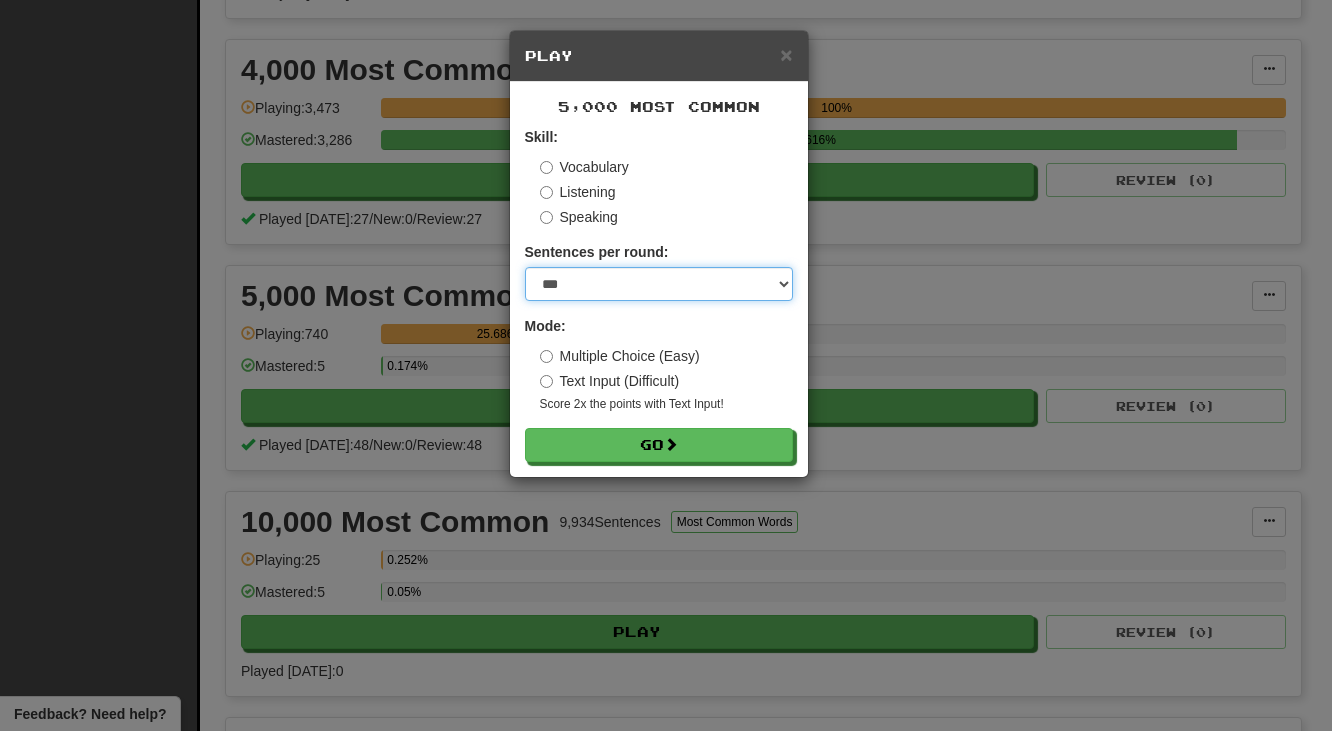 select on "**" 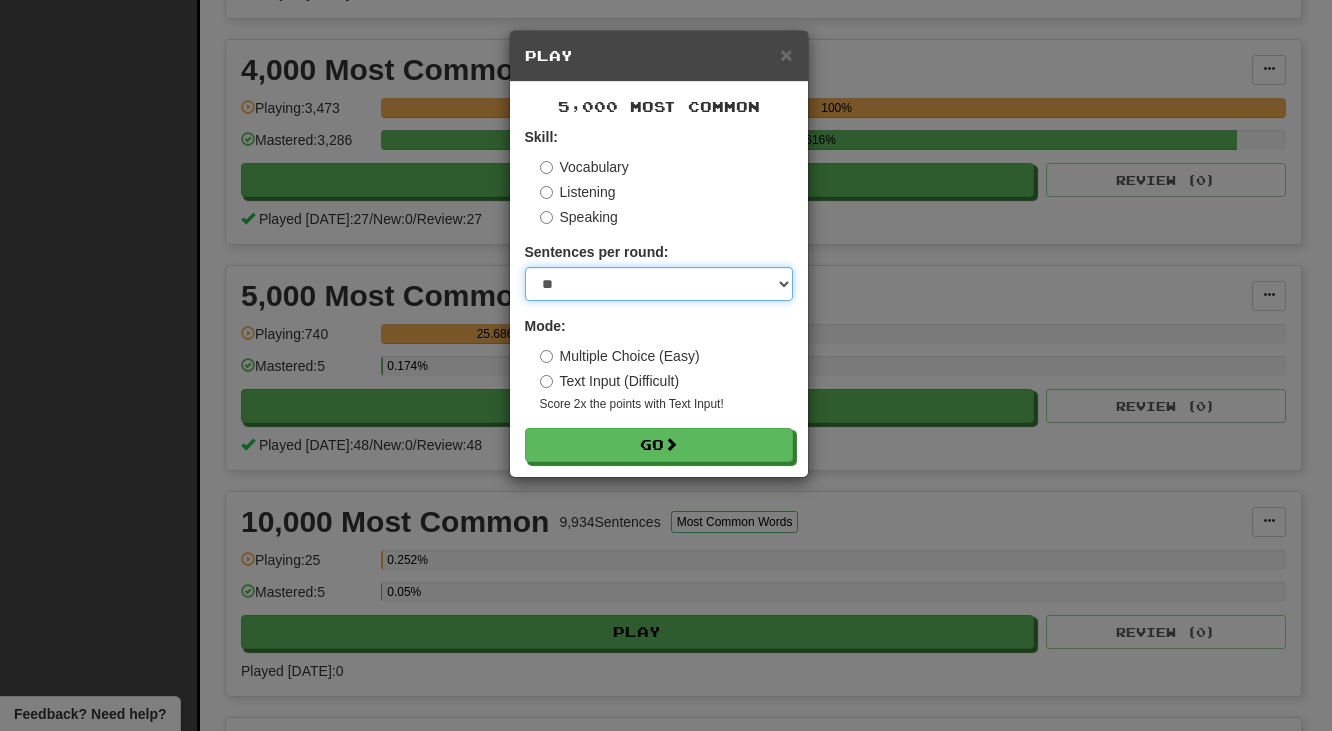 click on "* ** ** ** ** ** *** ********" at bounding box center (659, 284) 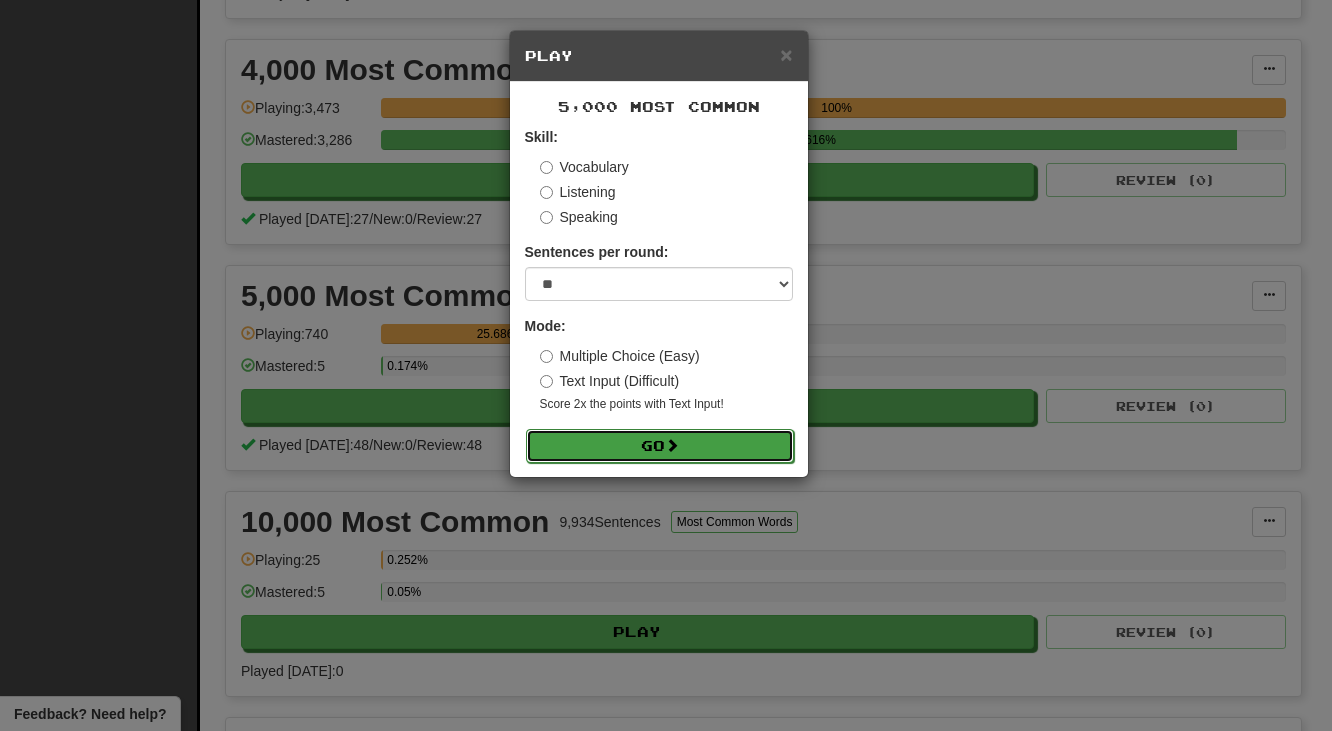 click on "Go" at bounding box center (660, 446) 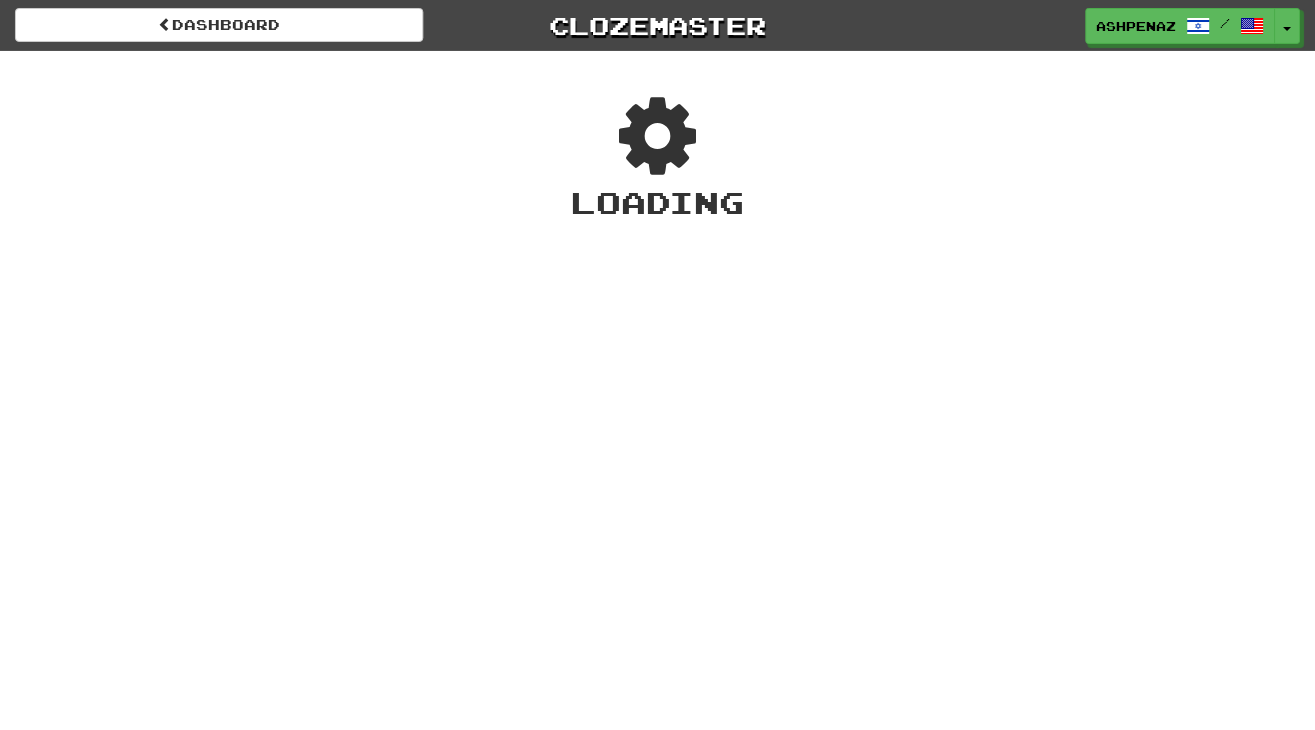 scroll, scrollTop: 0, scrollLeft: 0, axis: both 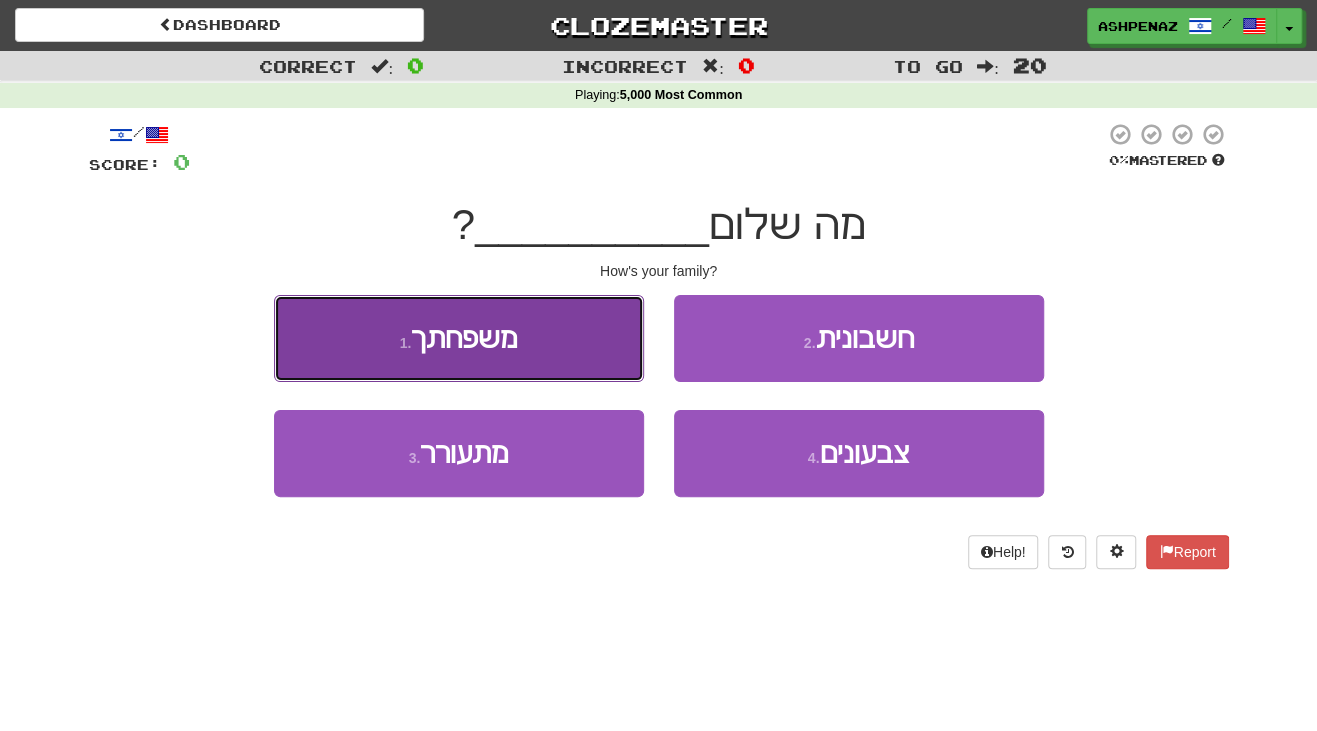 click on "1 .  משפחתך" at bounding box center [459, 338] 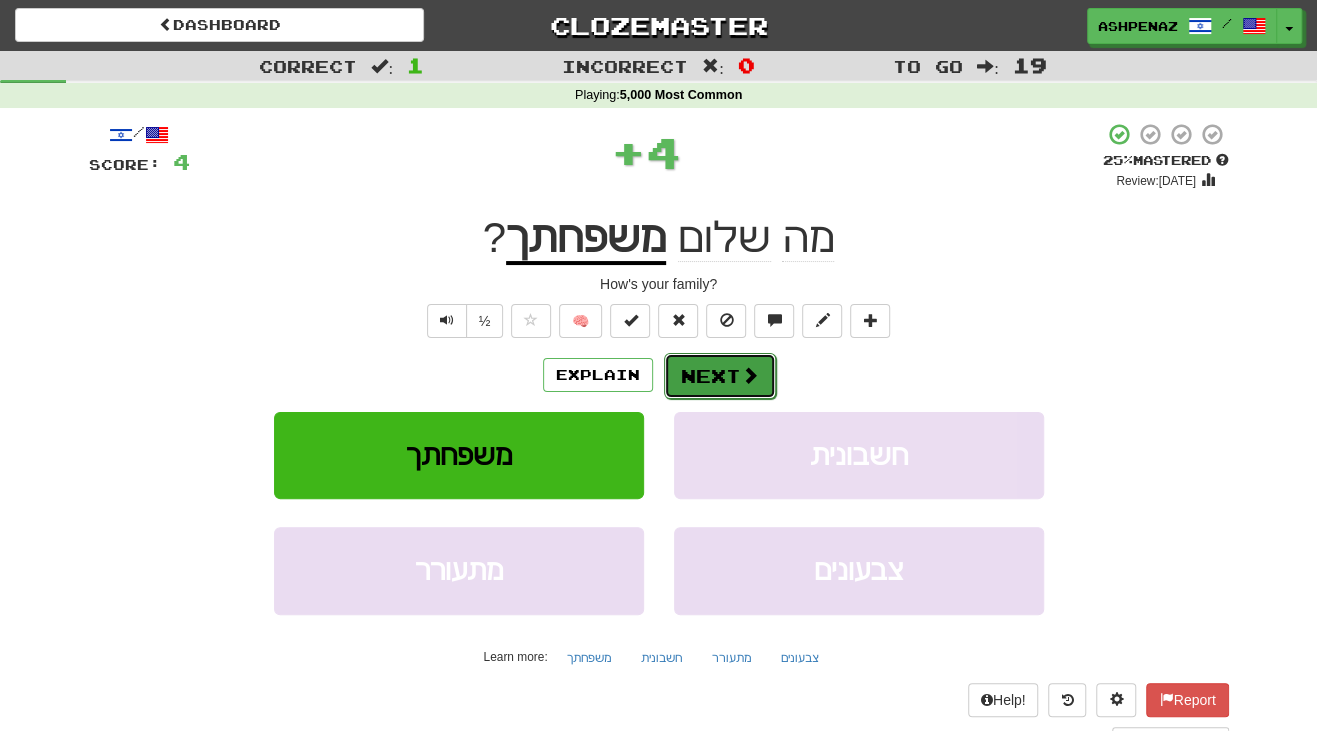 click on "Next" at bounding box center [720, 376] 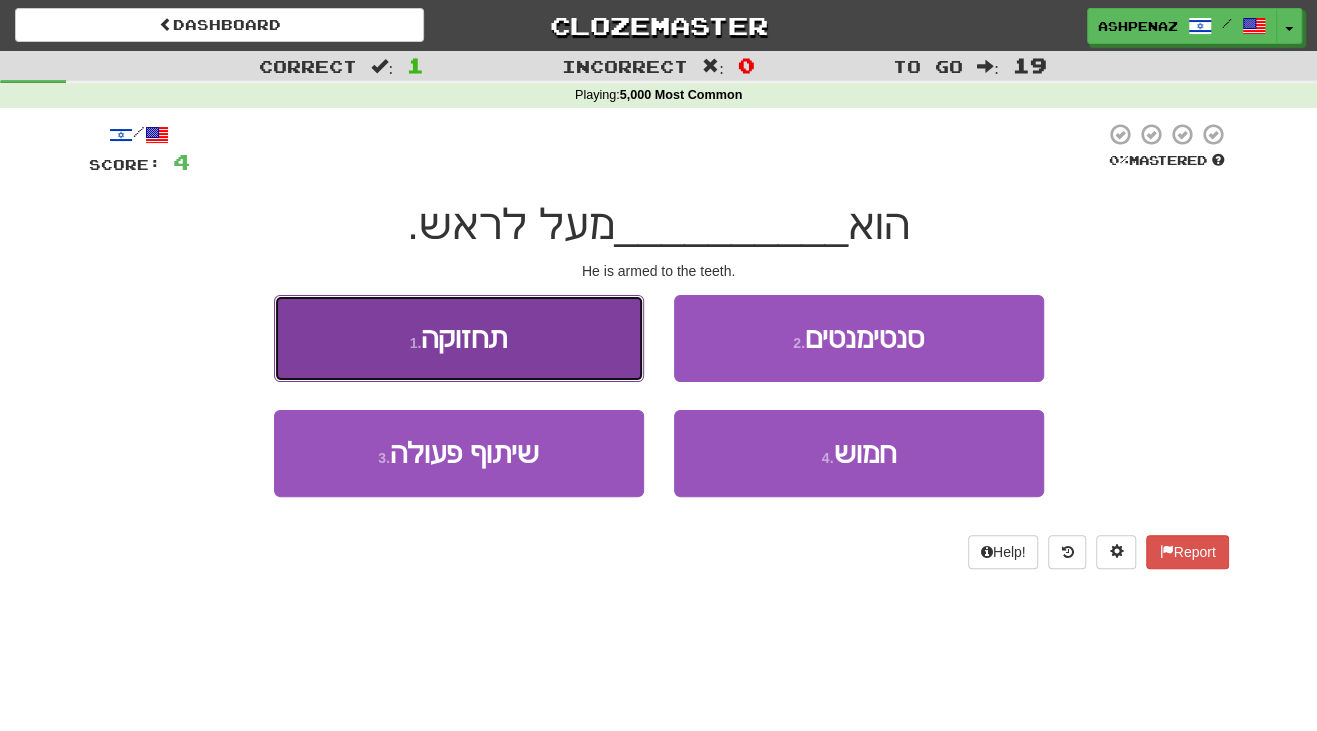 click on "1 .  תחזוקה" at bounding box center [459, 338] 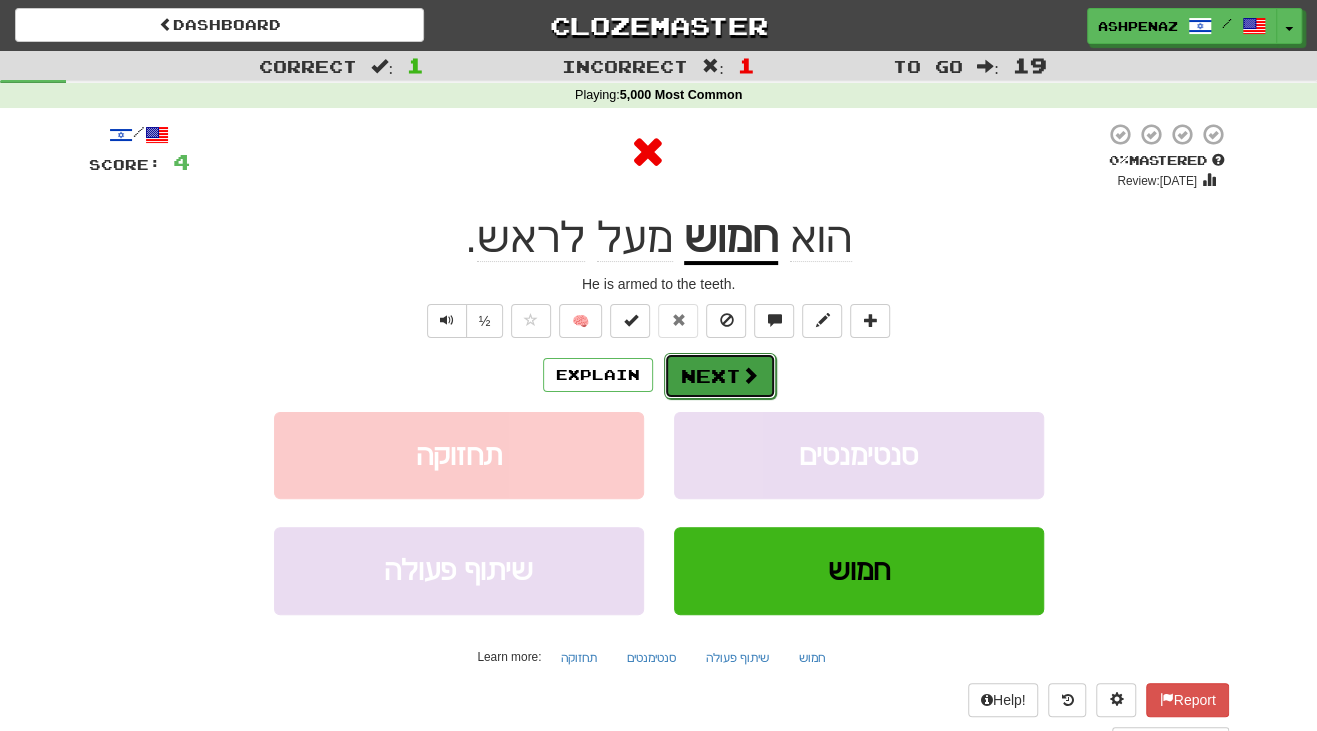 click on "Next" at bounding box center [720, 376] 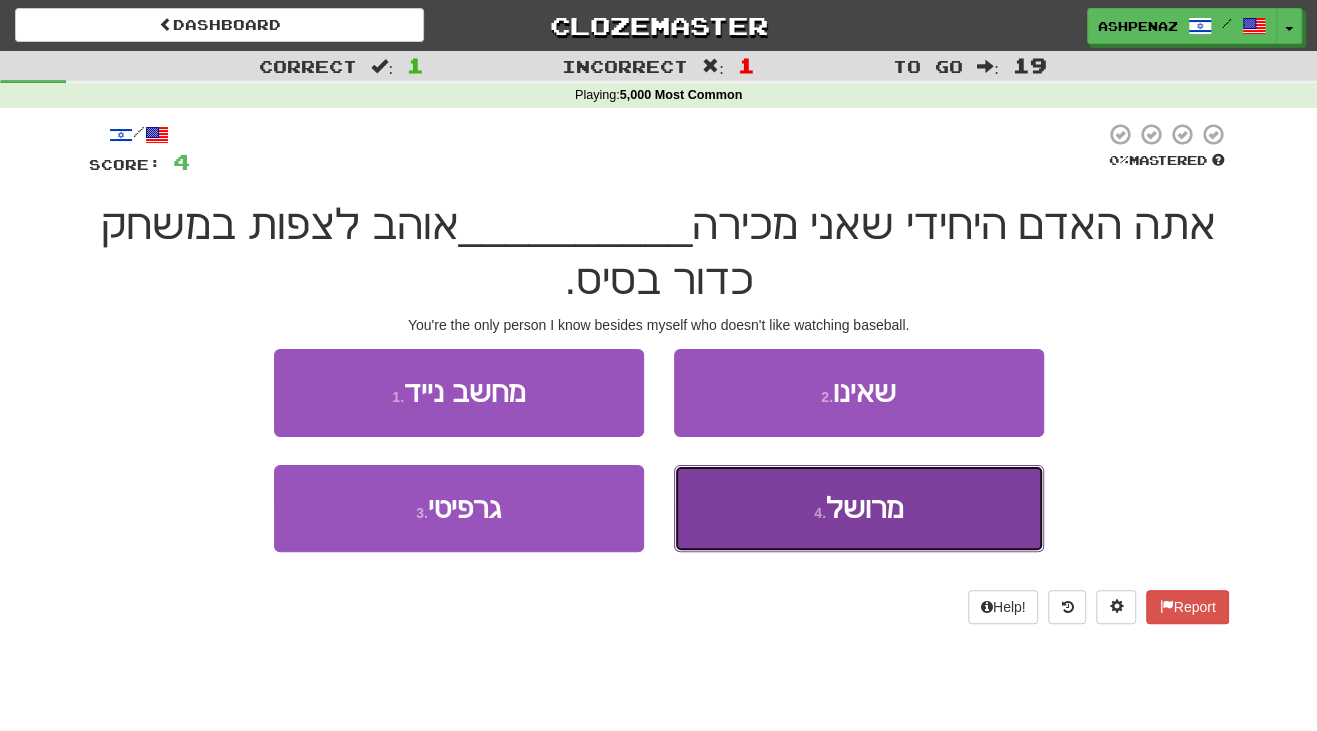 click on "4 .  מרושל" at bounding box center (859, 508) 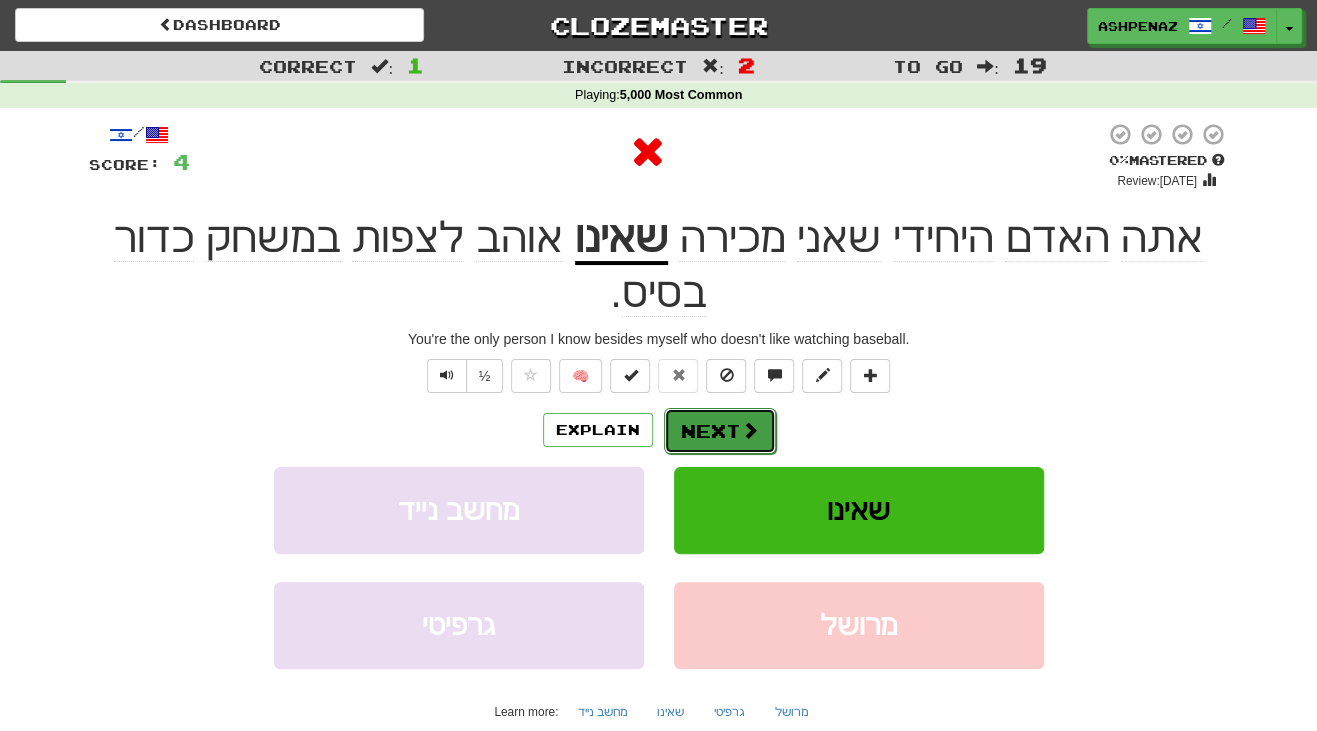 click on "Next" at bounding box center [720, 431] 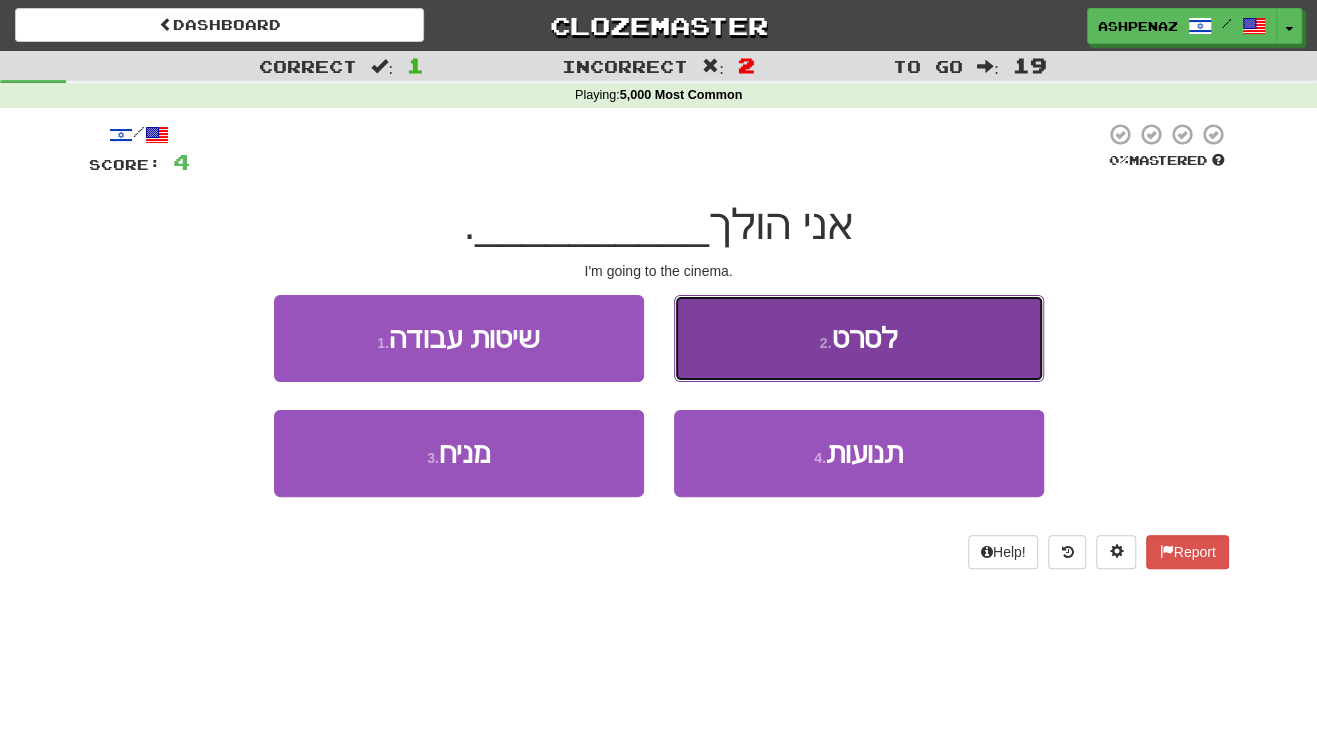 click on "2 .  לסרט" at bounding box center (859, 338) 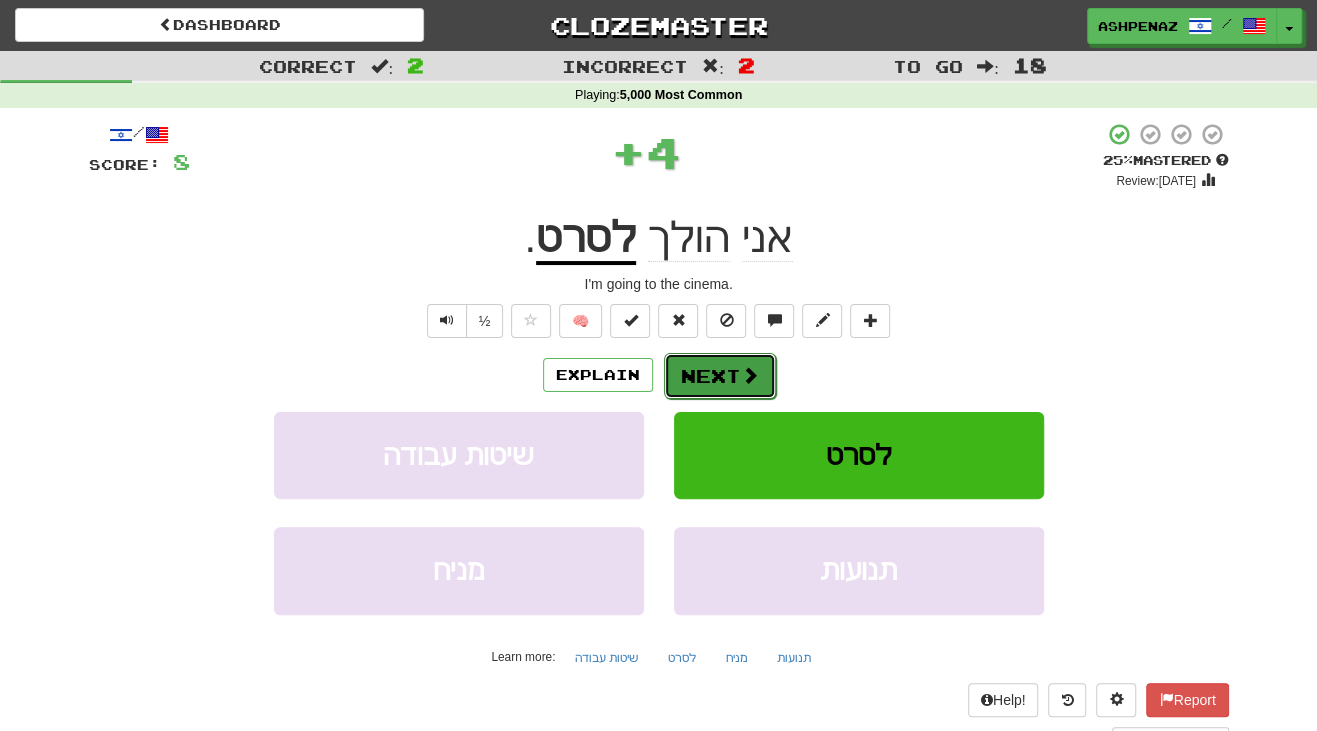 click on "Next" at bounding box center (720, 376) 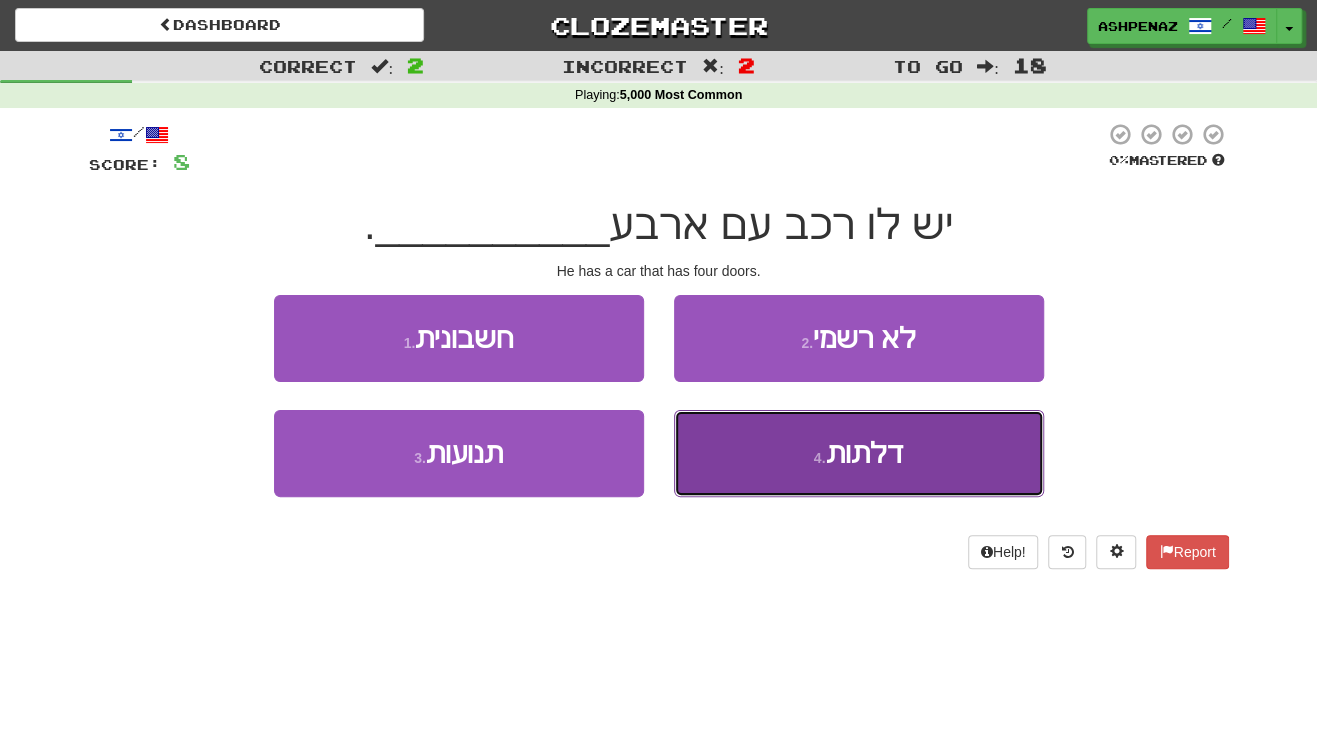click on "4 .  דלתות" at bounding box center (859, 453) 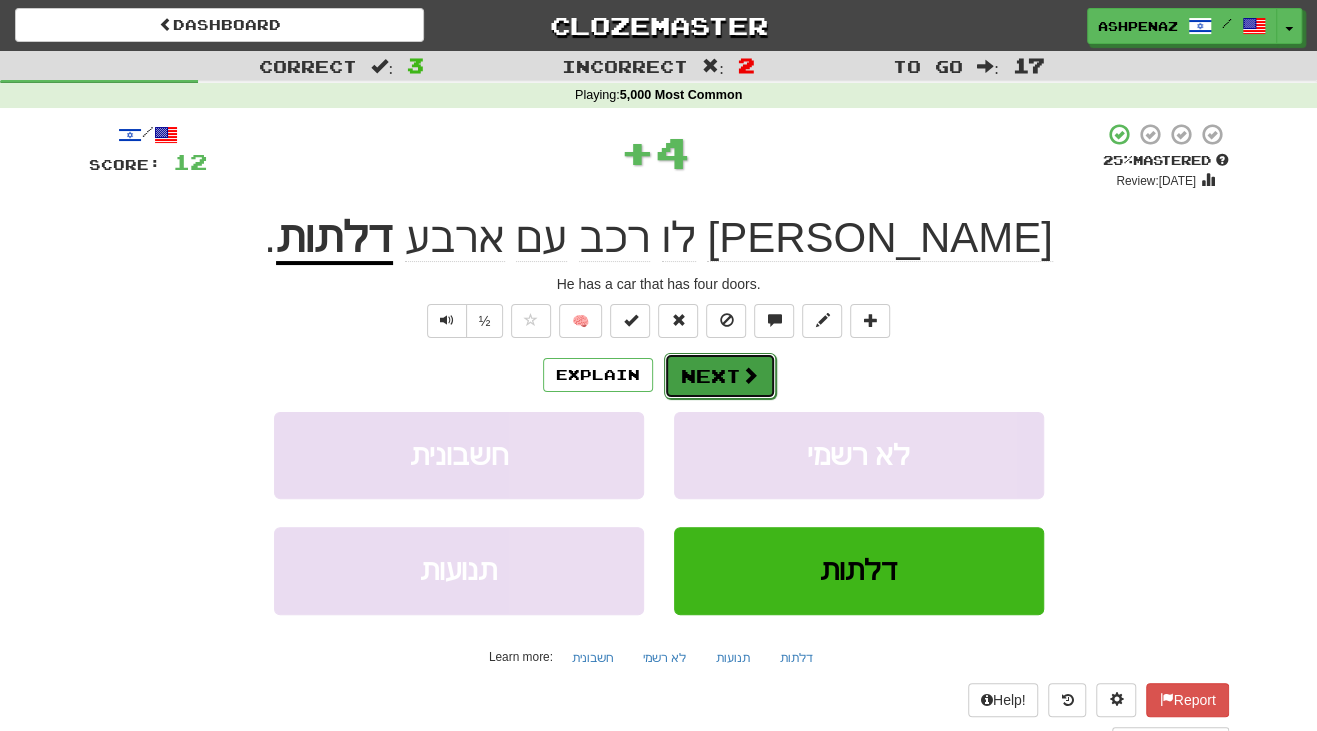 click at bounding box center [750, 375] 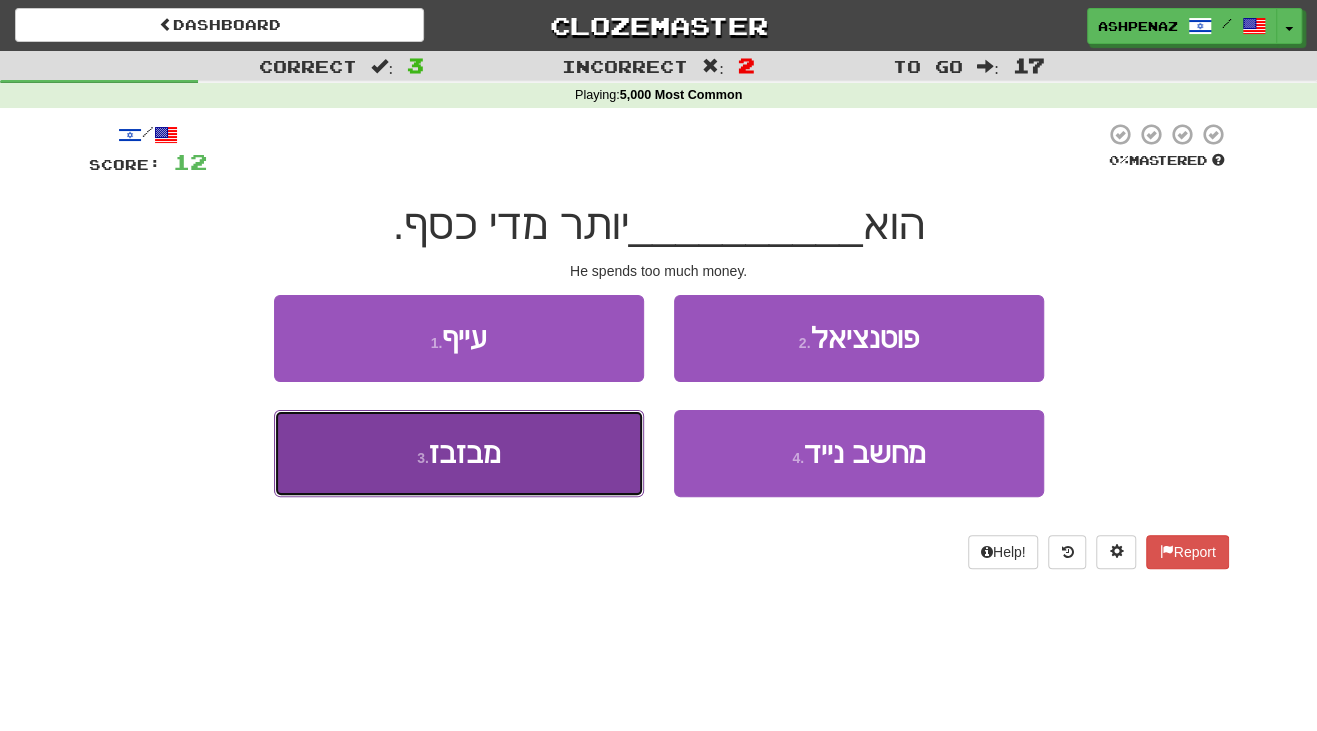 click on "3 .  מבזבז" at bounding box center (459, 453) 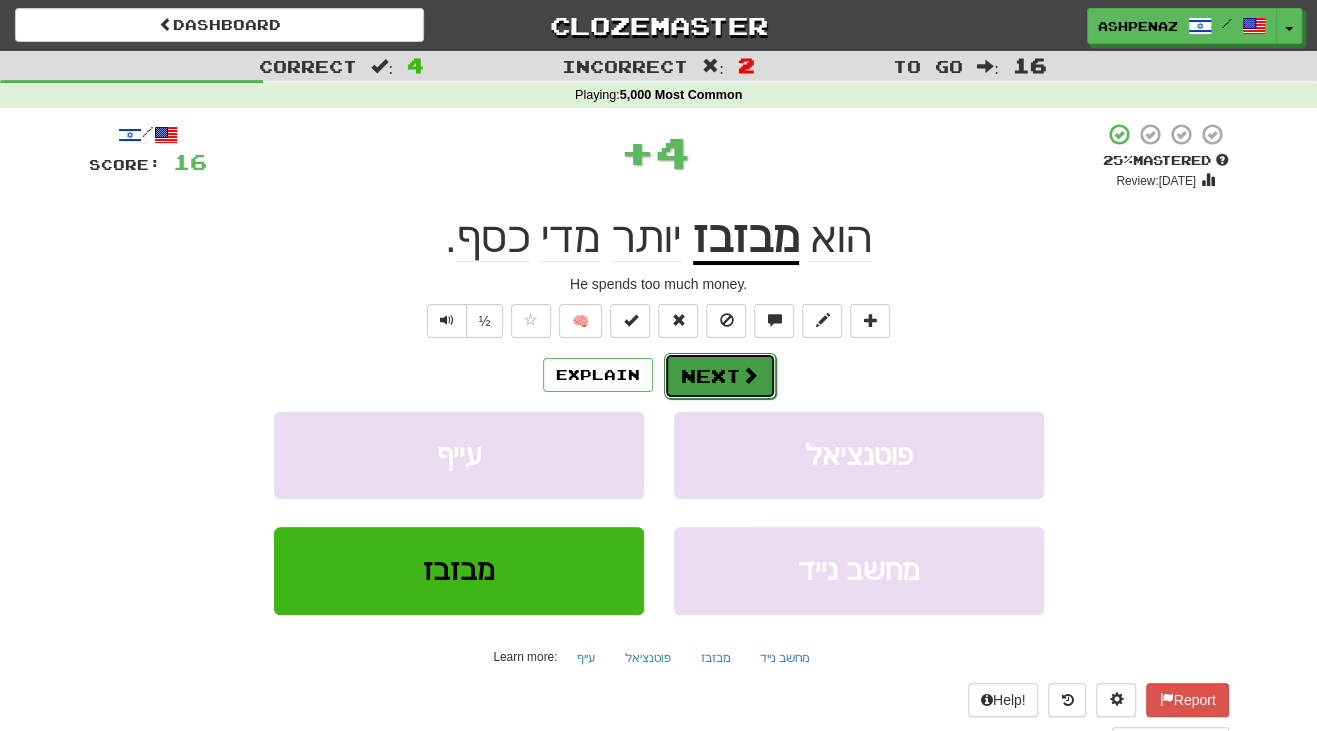 click at bounding box center (750, 375) 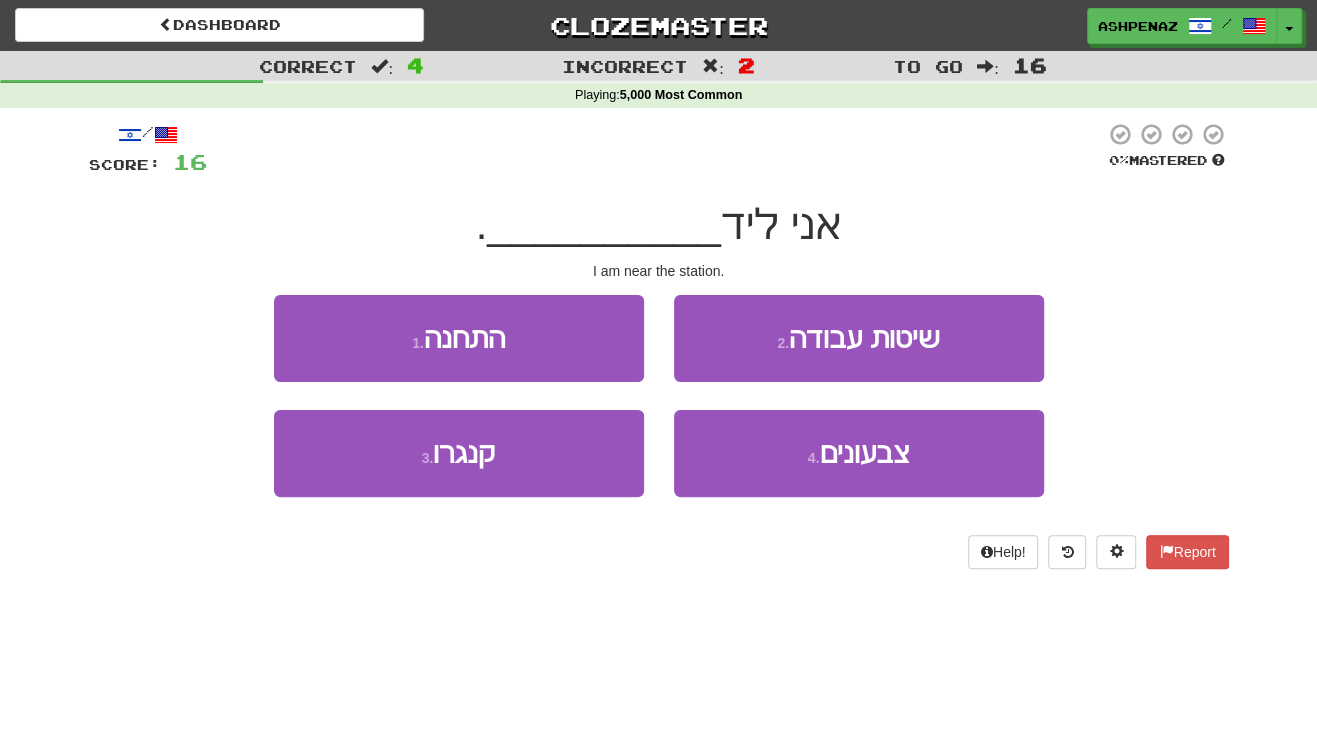 click on "Dashboard
Clozemaster
Ashpenaz
/
Toggle Dropdown
Dashboard
Leaderboard
Activity Feed
Notifications
Profile
Discussions
Español
/
English
Streak:
0
Review:
225
Daily Goal:  0 /50
עברית
/
English
Streak:
183
Review:
0
Daily Goal:  1968 /200
Languages
Account
Logout
Ashpenaz
/
Toggle Dropdown
Dashboard
Leaderboard
Activity Feed
Notifications
Profile
Discussions
Español
/
English
Streak:
0
Review:
225
Daily Goal:  0 /50
עברית
/
English
Streak:
183
Review:
0
Daily Goal:  1968 /200
Languages
Account
Logout
clozemaster" at bounding box center [658, 365] 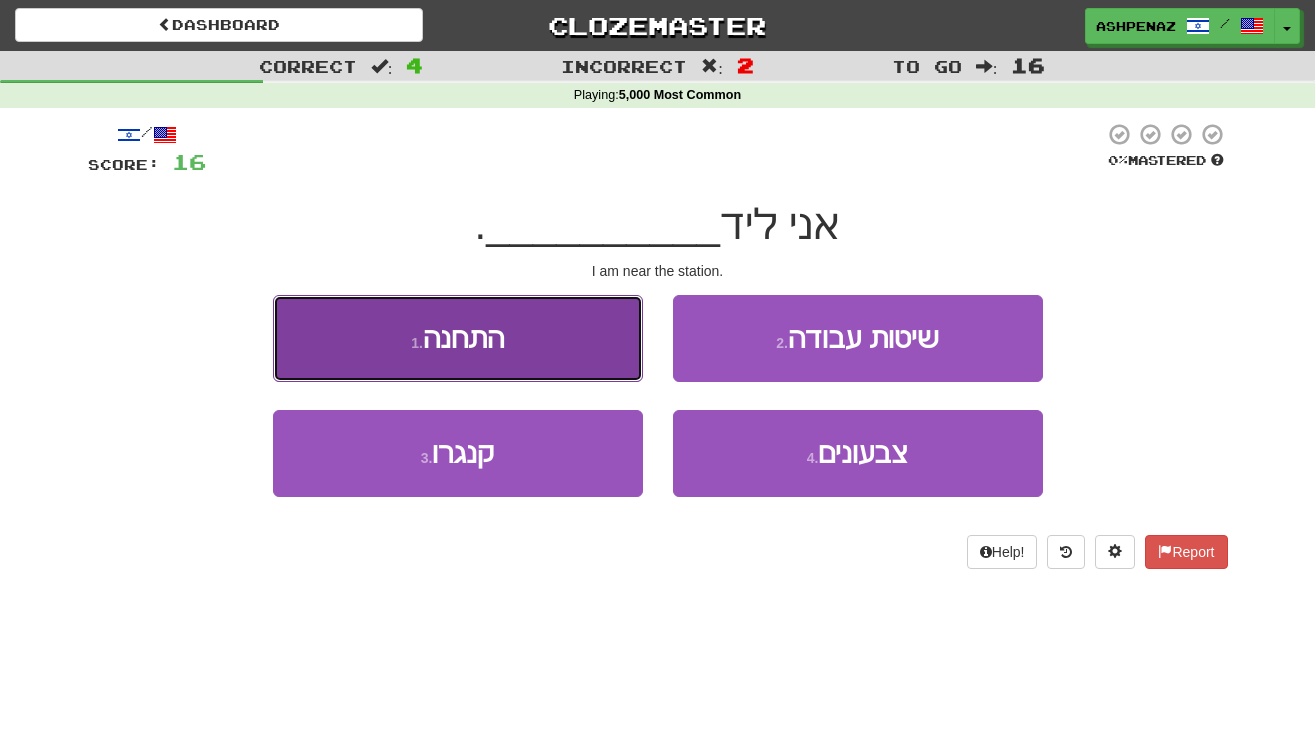 click on "1 .  התחנה" at bounding box center [458, 338] 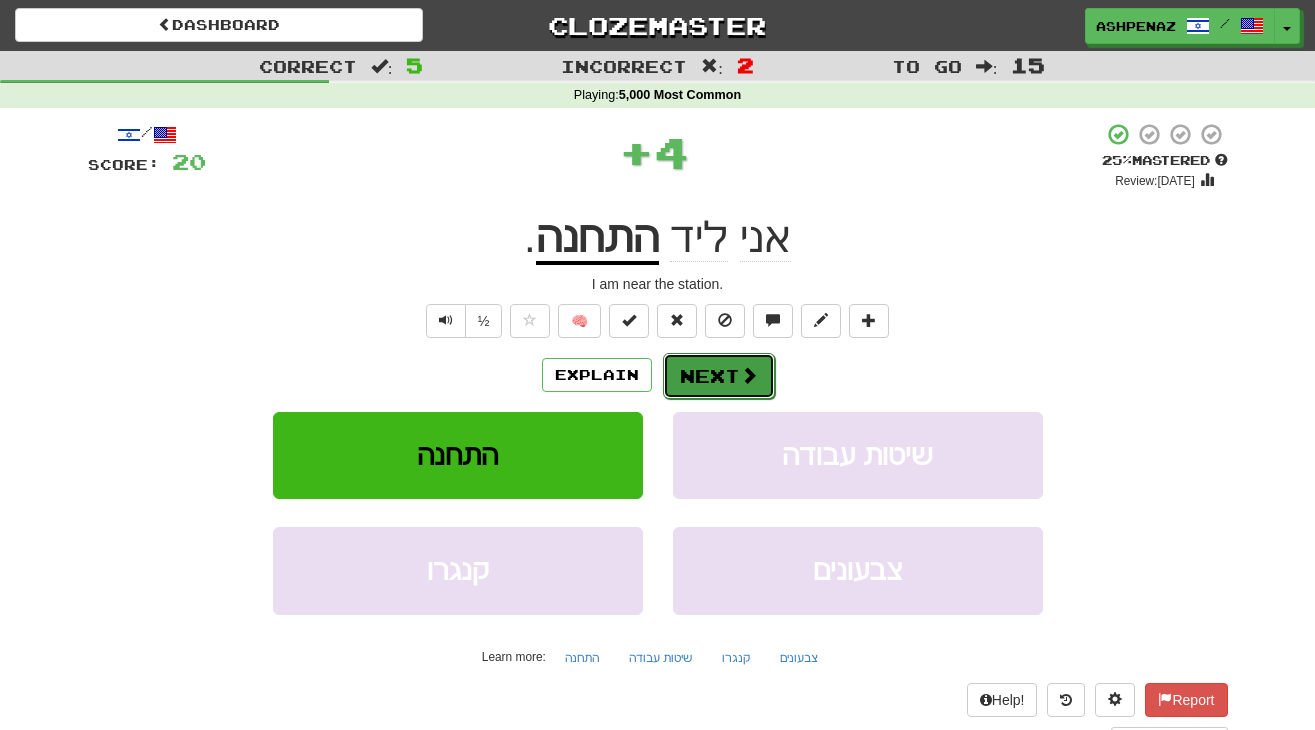 click on "Next" at bounding box center (719, 376) 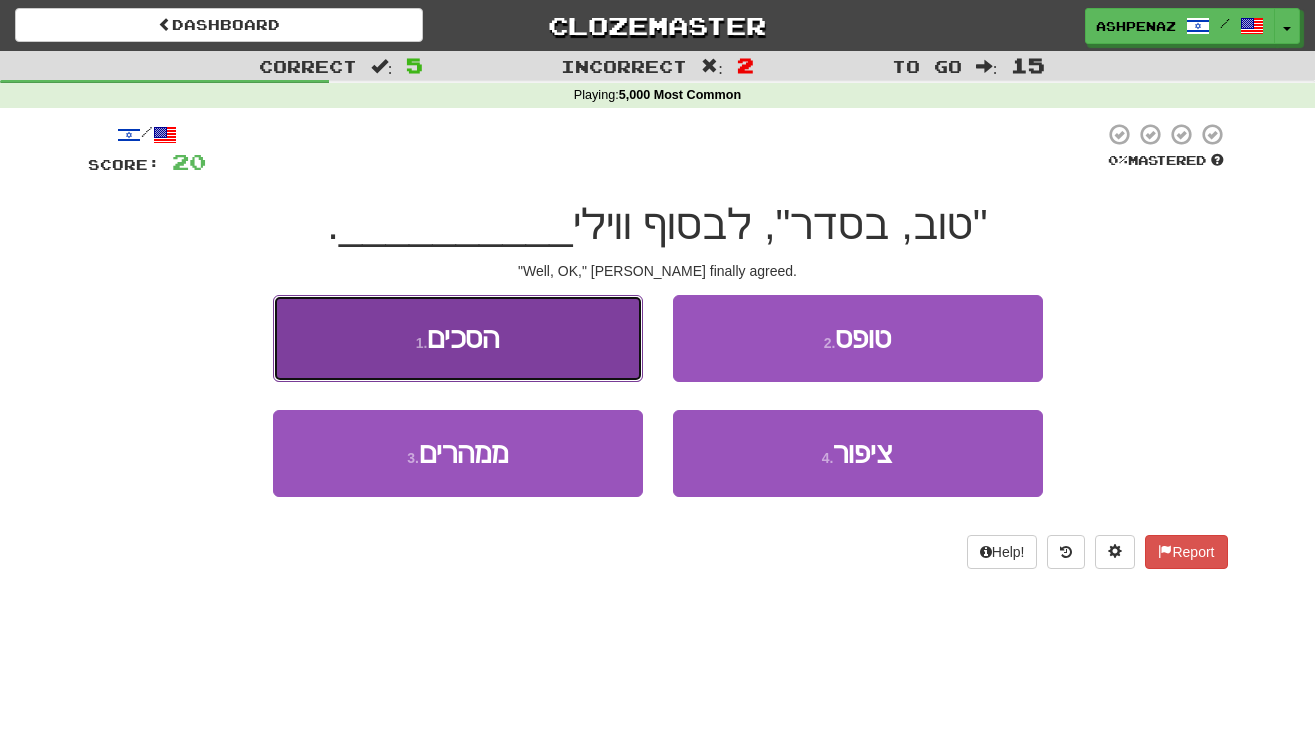 click on "1 .  הסכים" at bounding box center (458, 338) 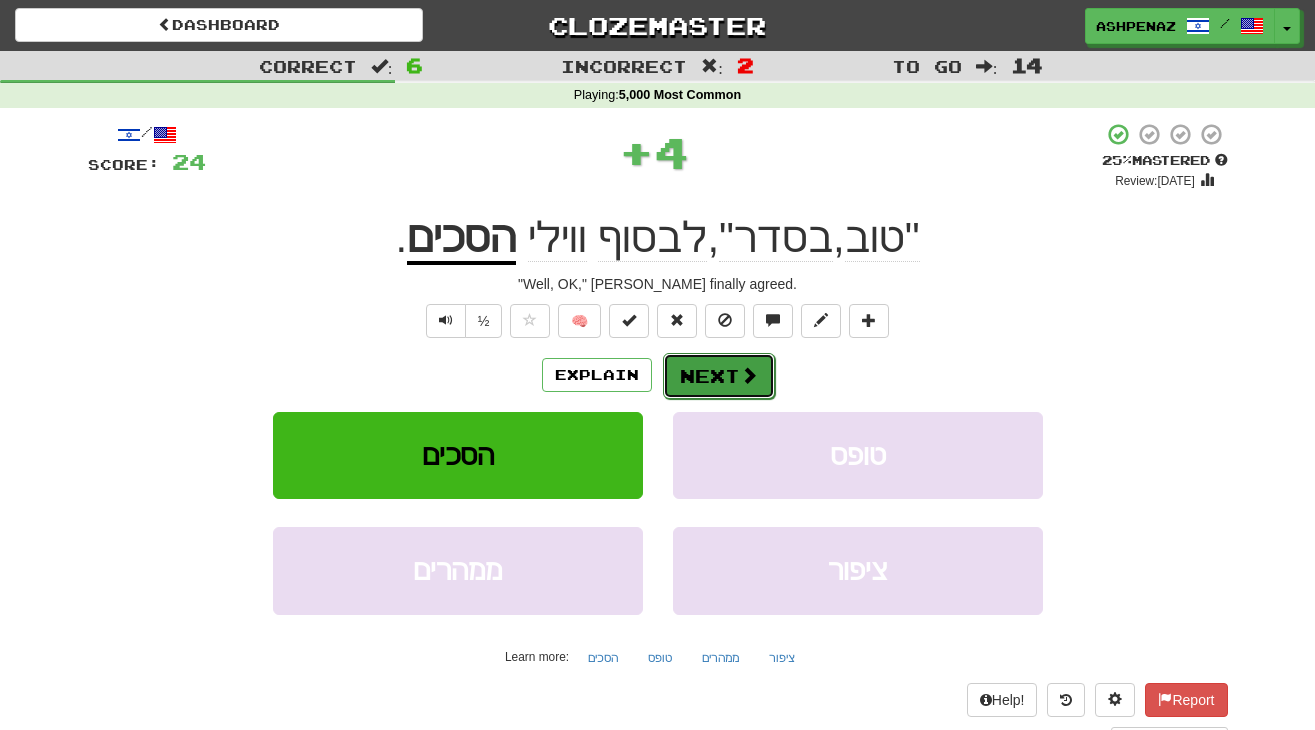 click on "Next" at bounding box center (719, 376) 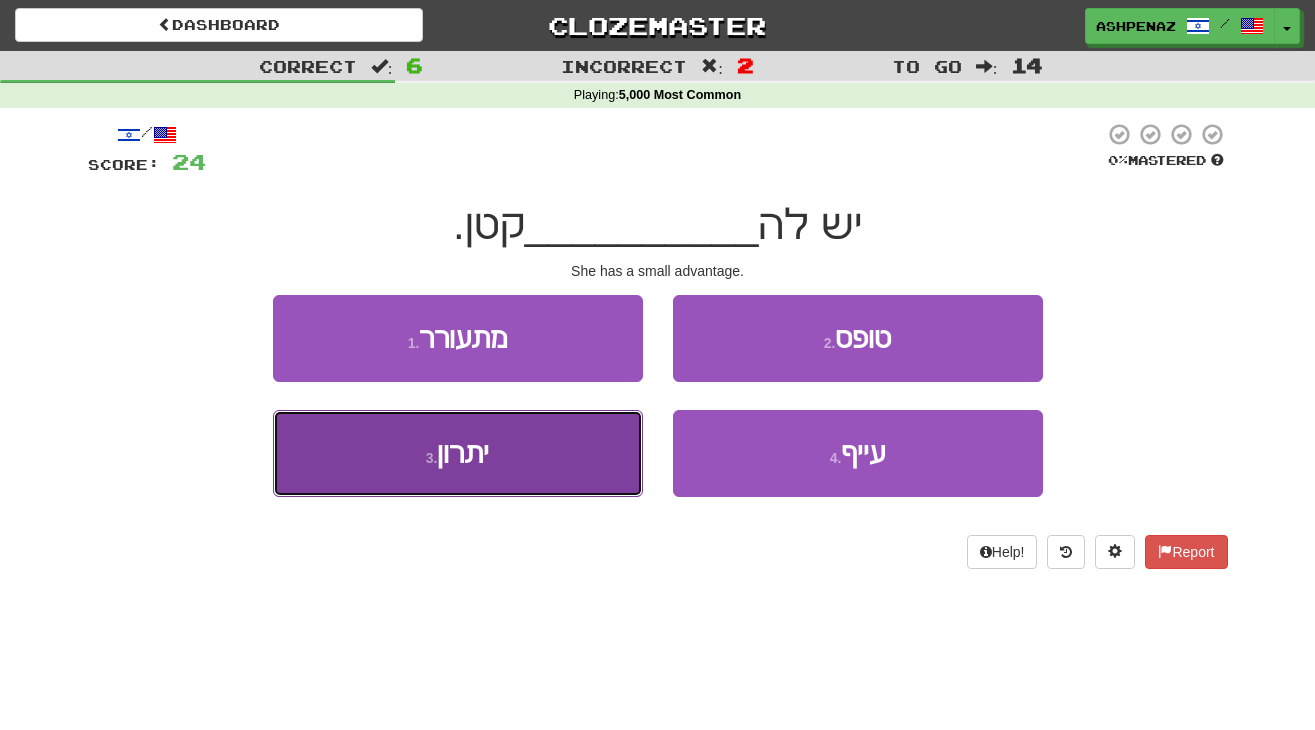 click on "3 .  יתרון" at bounding box center (458, 453) 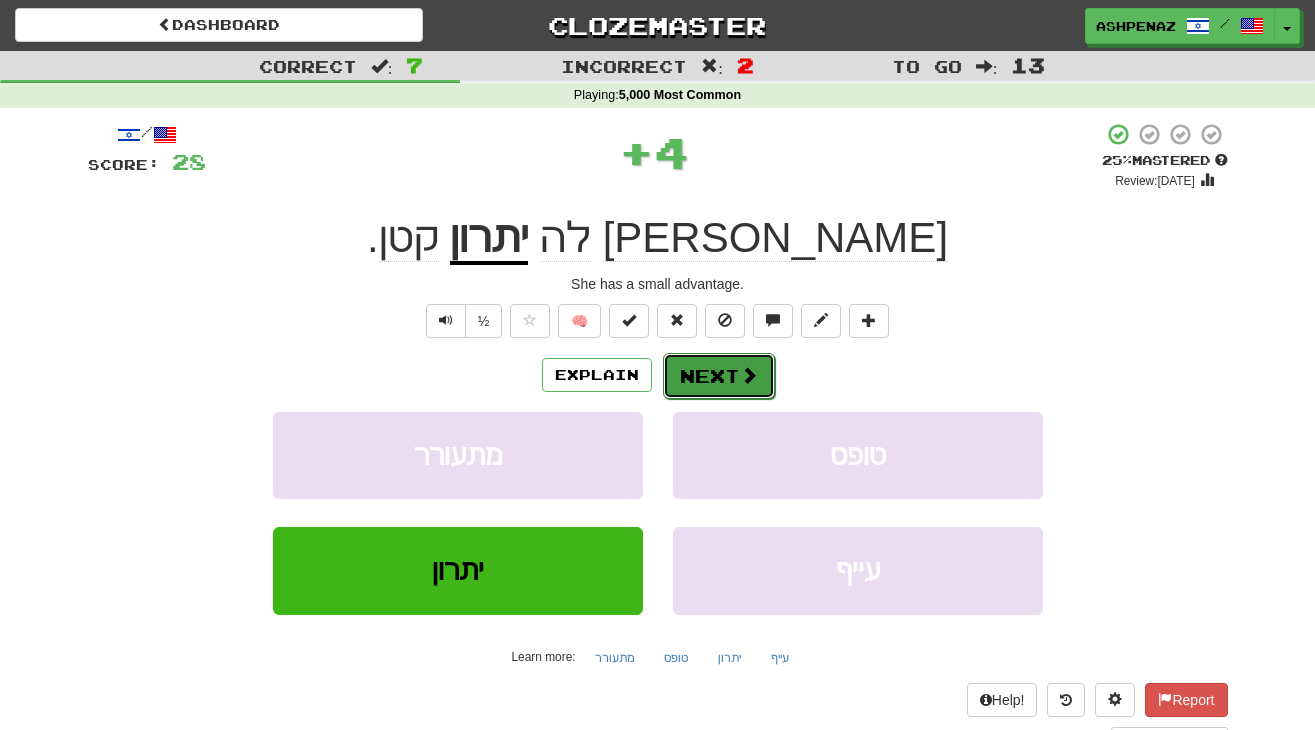 click on "Next" at bounding box center (719, 376) 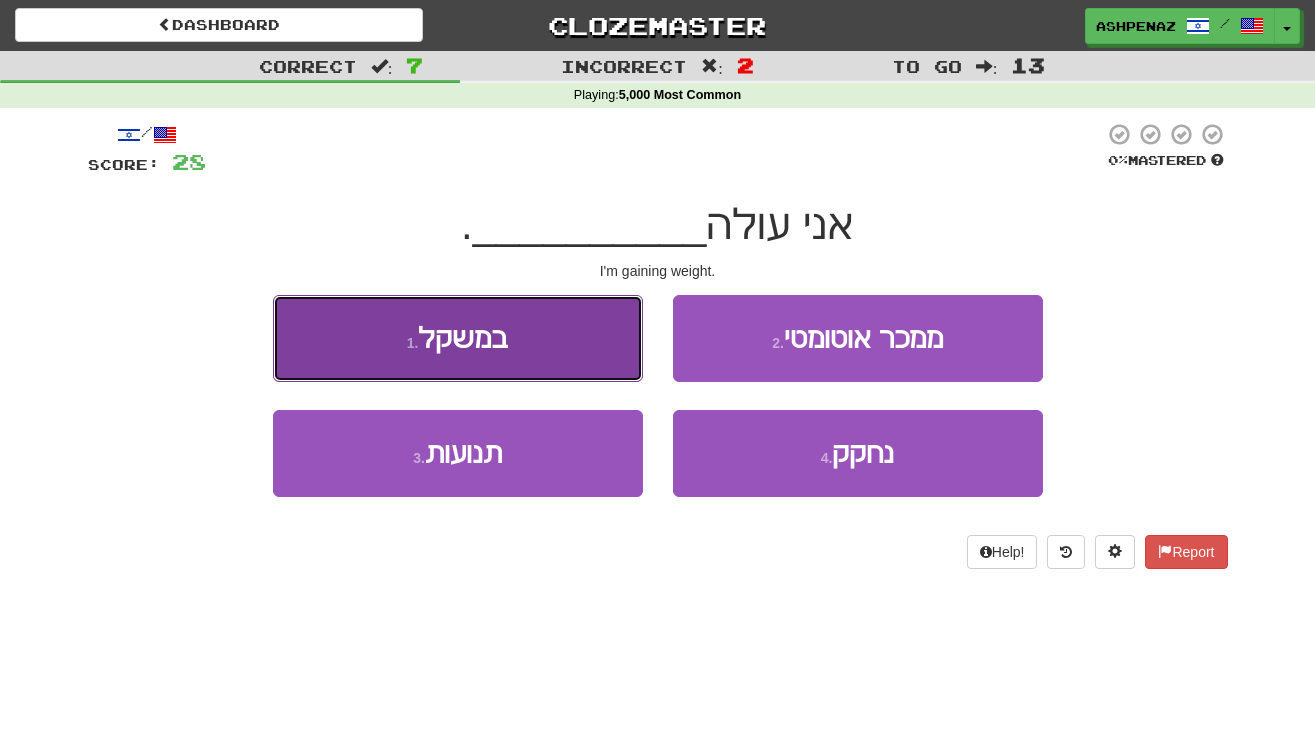 click on "1 .  במשקל" at bounding box center (458, 338) 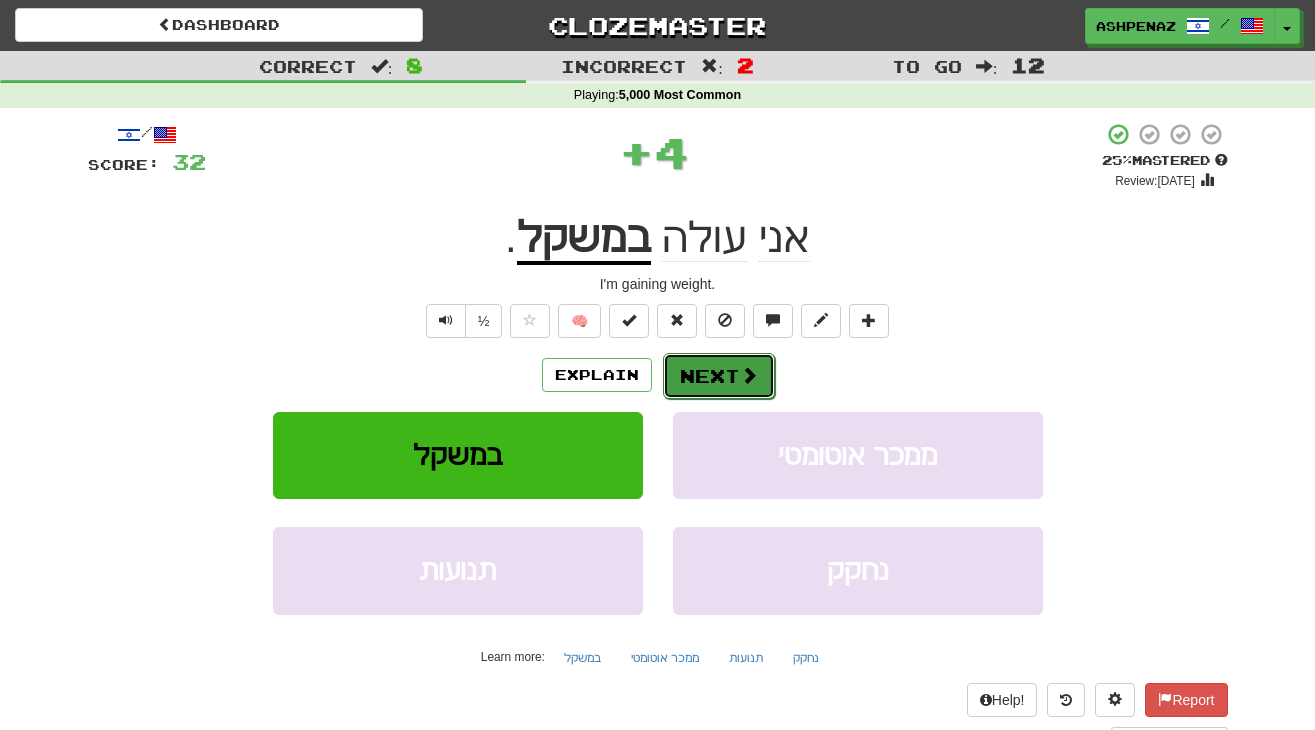 click on "Next" at bounding box center (719, 376) 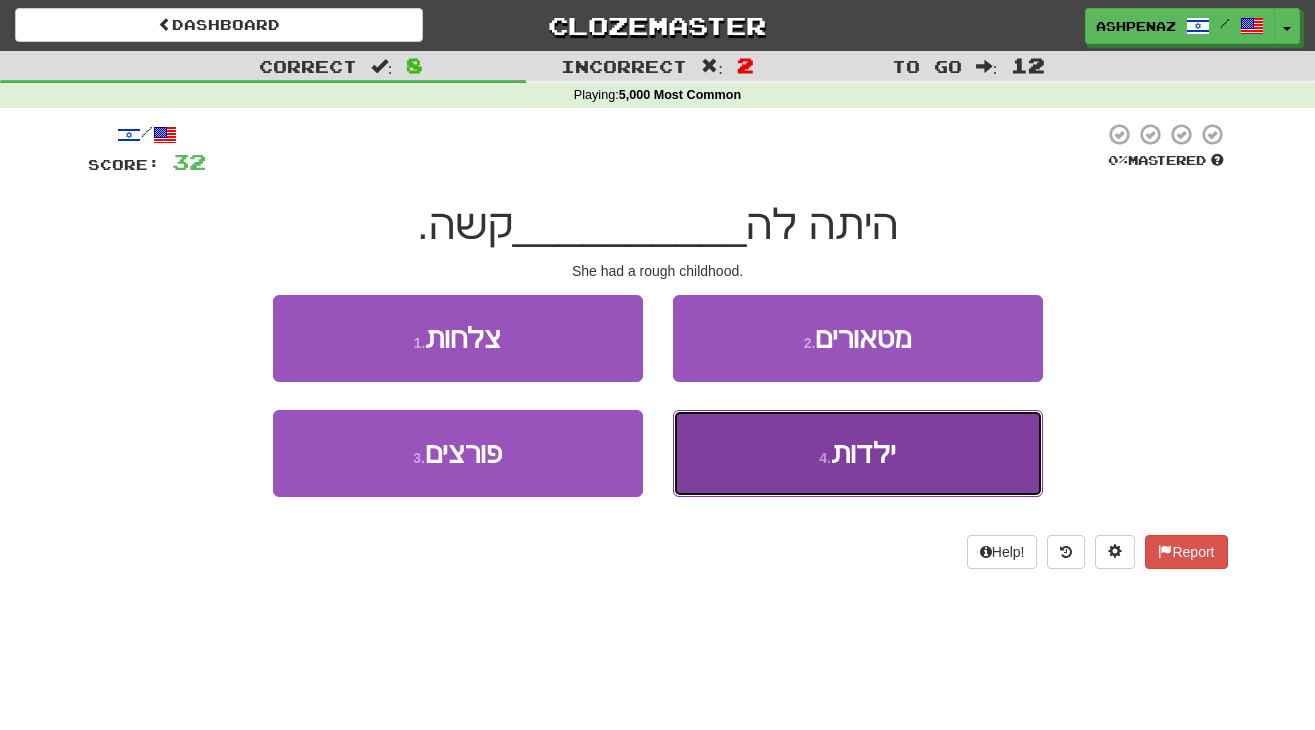 click on "4 .  ילדות" at bounding box center (858, 453) 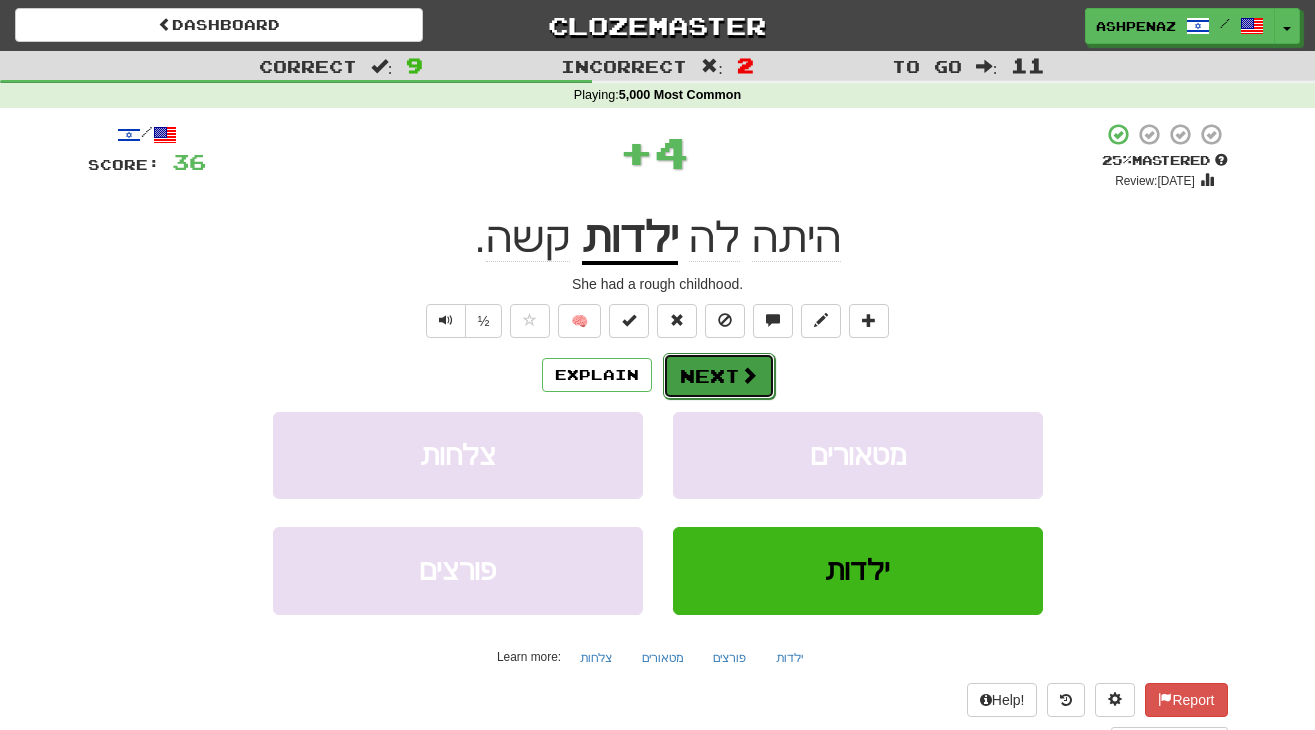 click at bounding box center [749, 375] 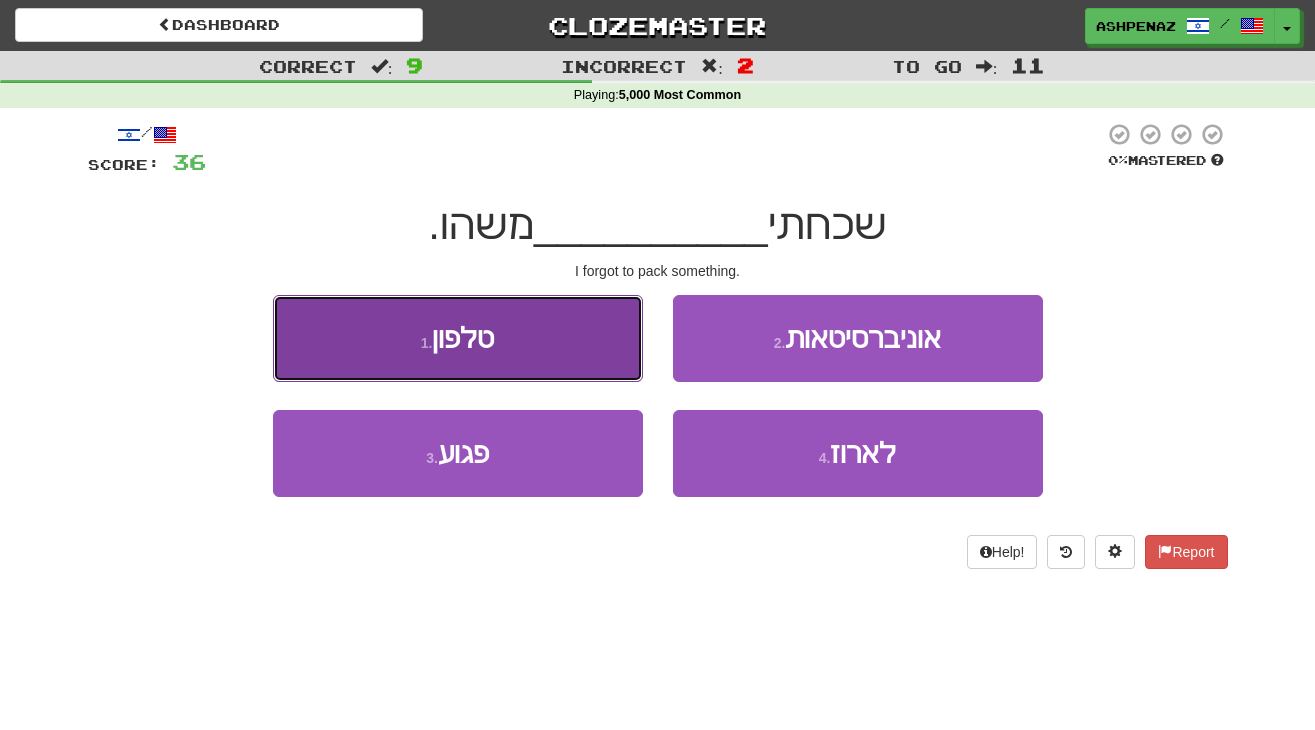 click on "1 .  טלפון" at bounding box center [458, 338] 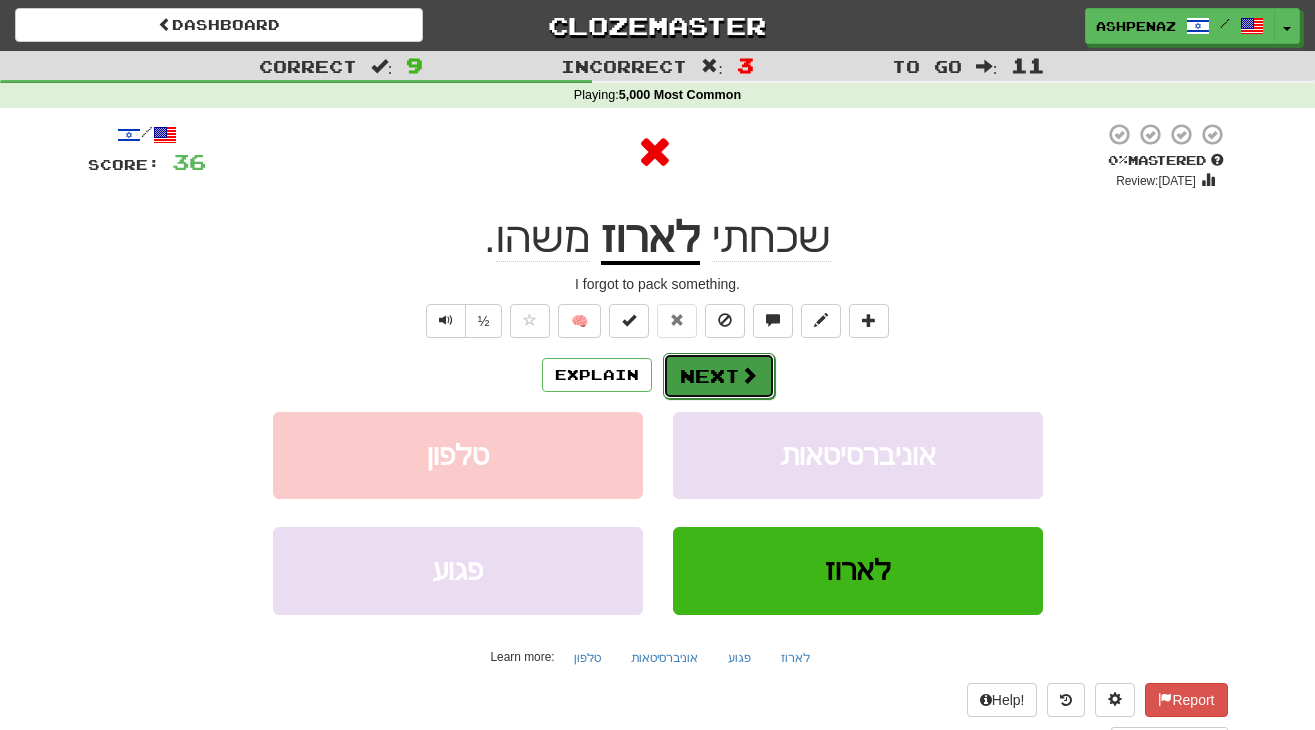 click on "Next" at bounding box center [719, 376] 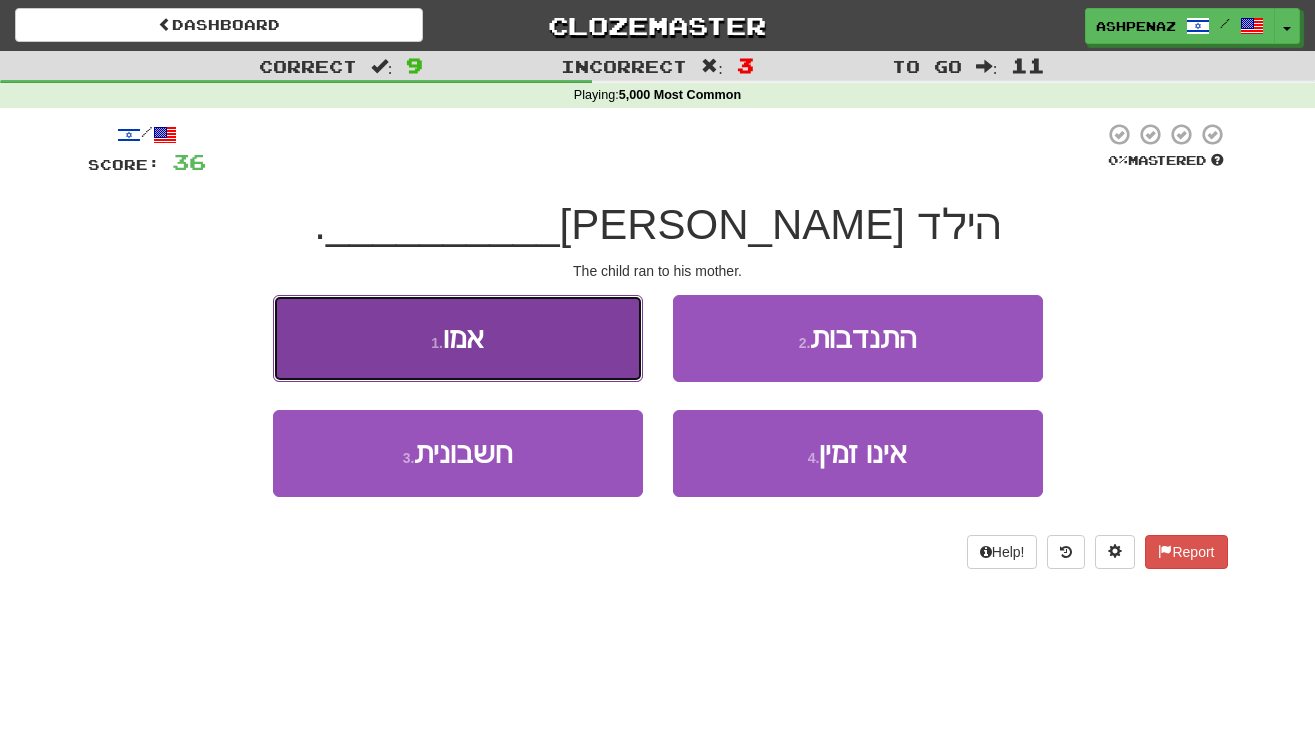 click on "1 .  אמו" at bounding box center (458, 338) 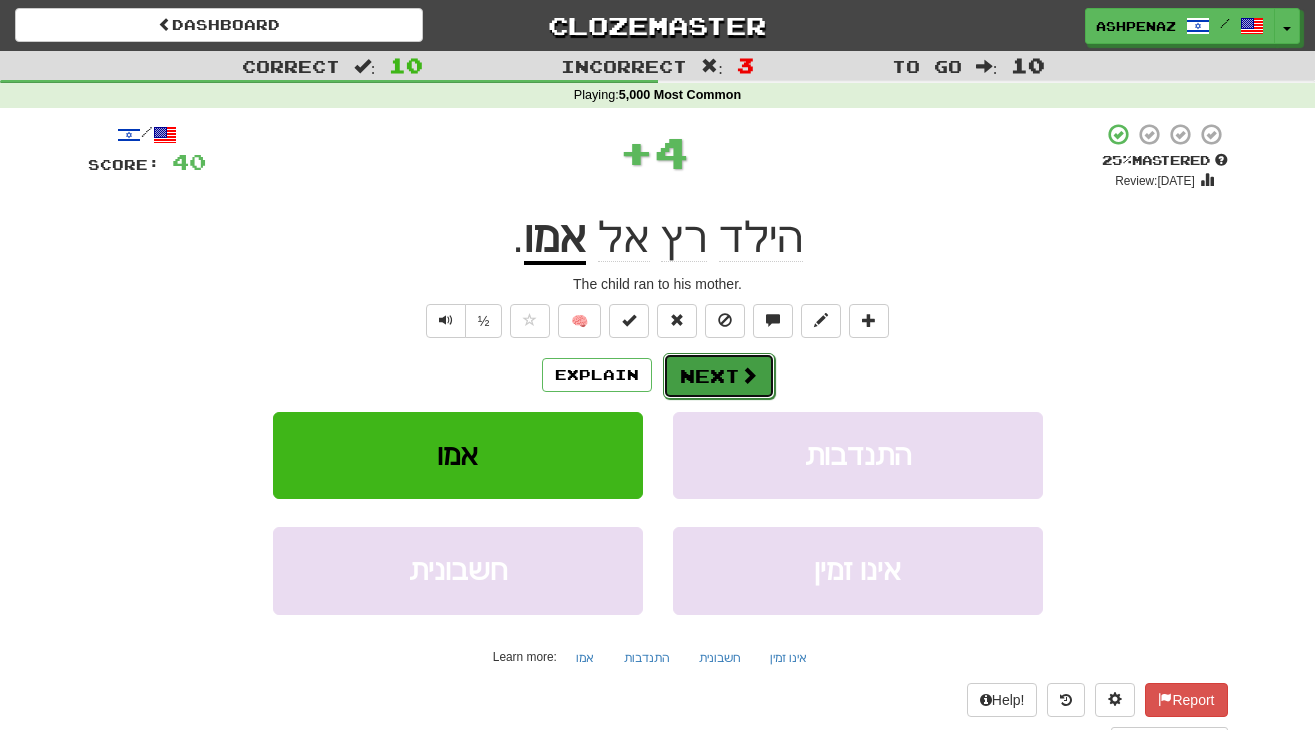 click on "Next" at bounding box center [719, 376] 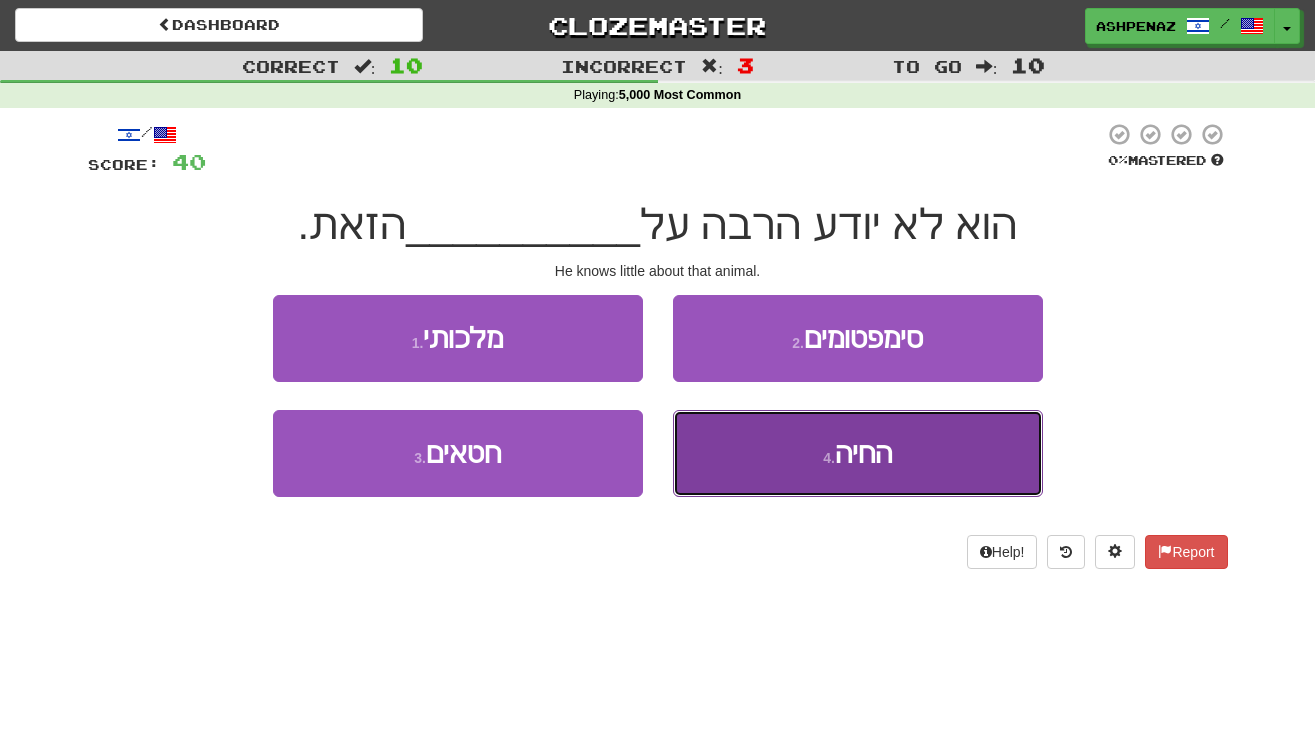 click on "4 .  החיה" at bounding box center (858, 453) 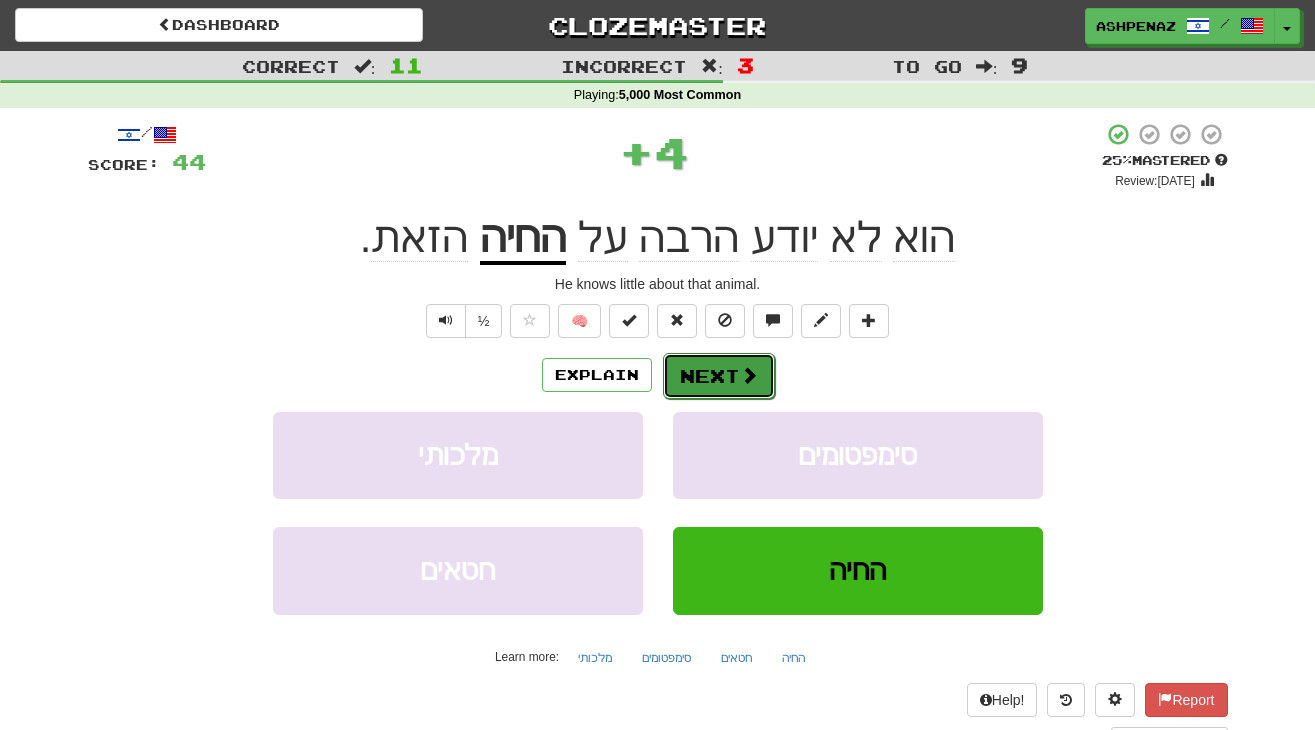 click at bounding box center (749, 375) 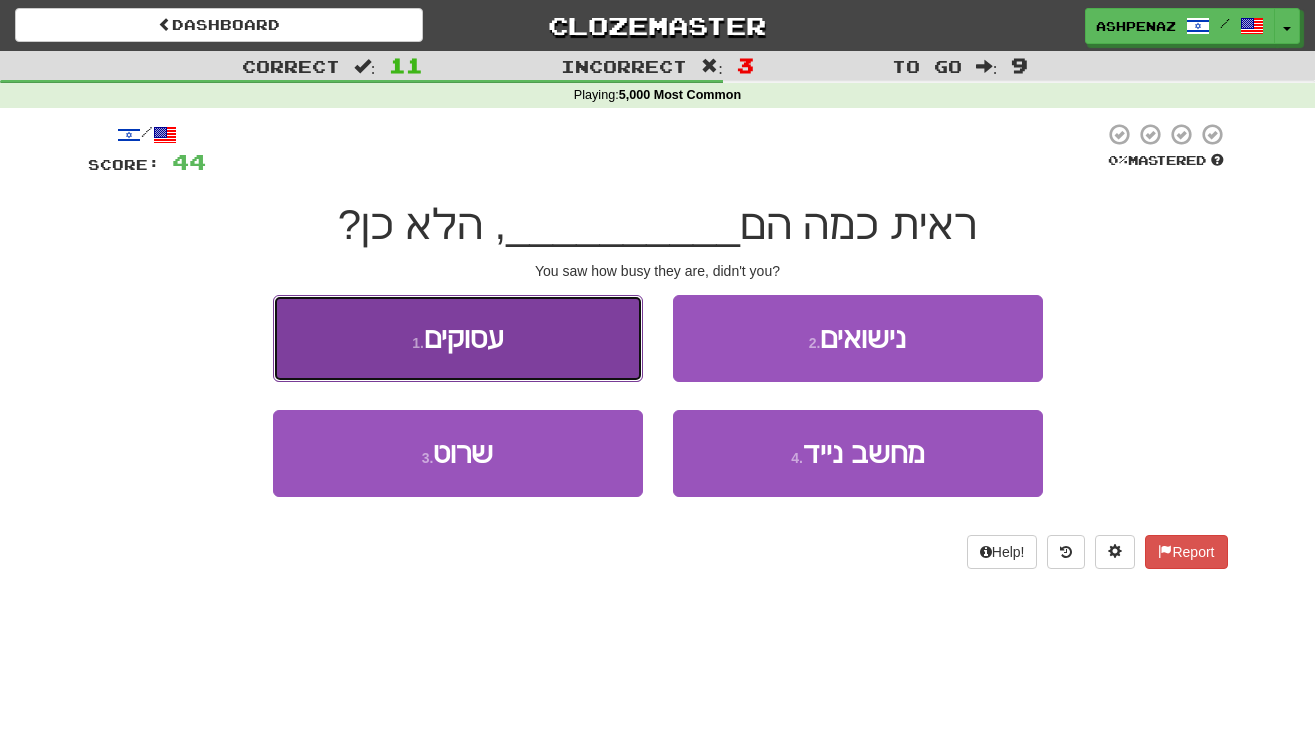 click on "1 .  עסוקים" at bounding box center (458, 338) 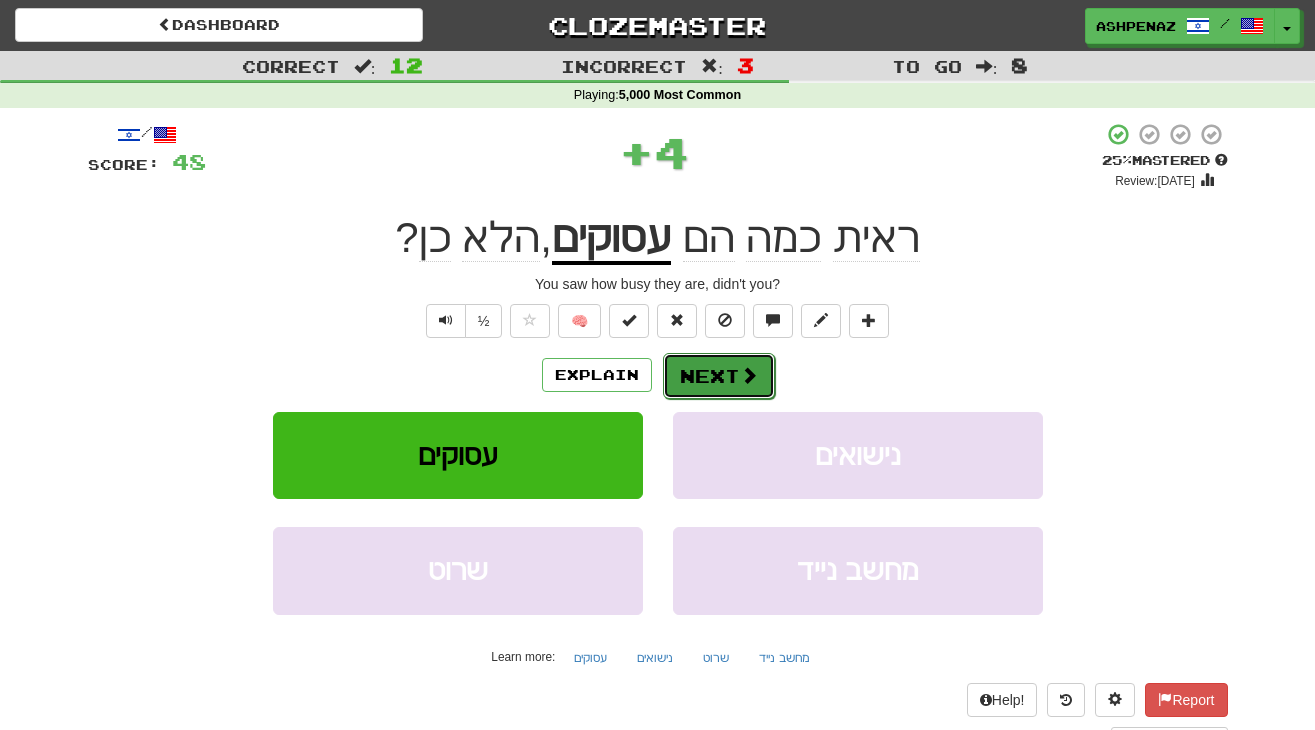 click on "Next" at bounding box center (719, 376) 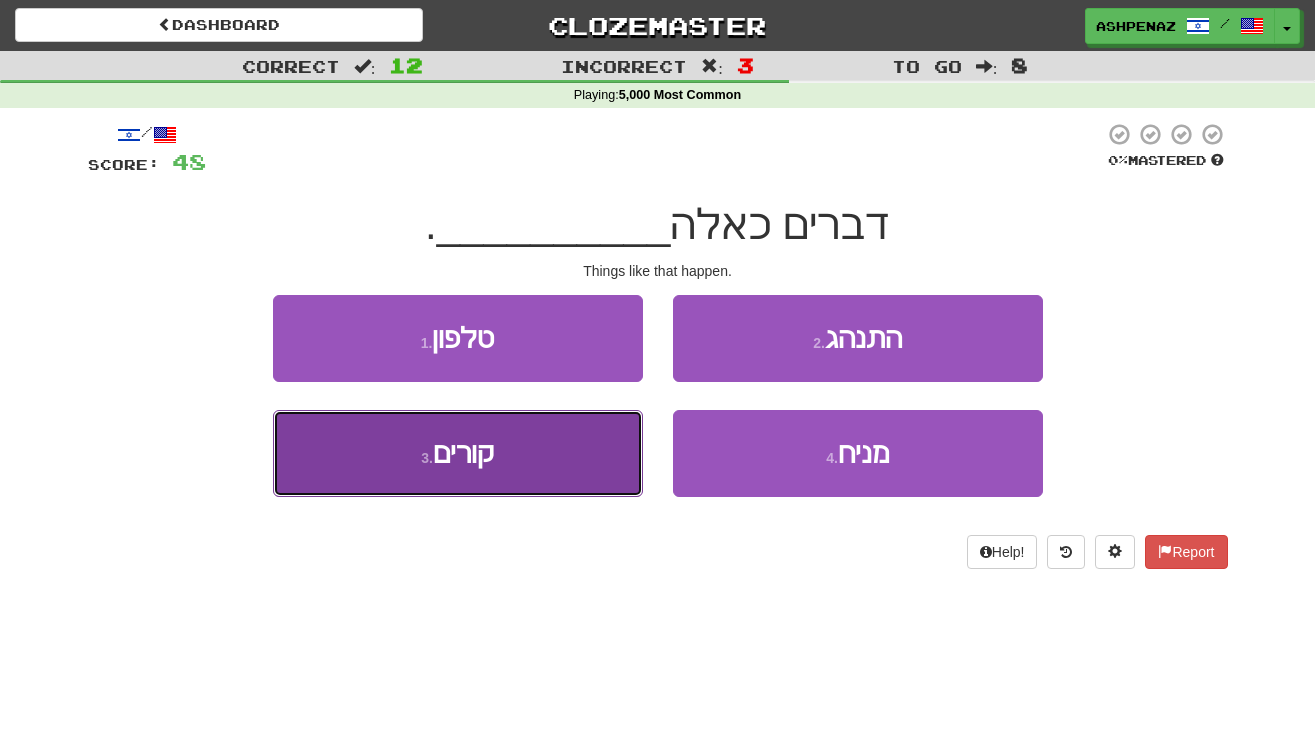 click on "3 .  קורים" at bounding box center (458, 453) 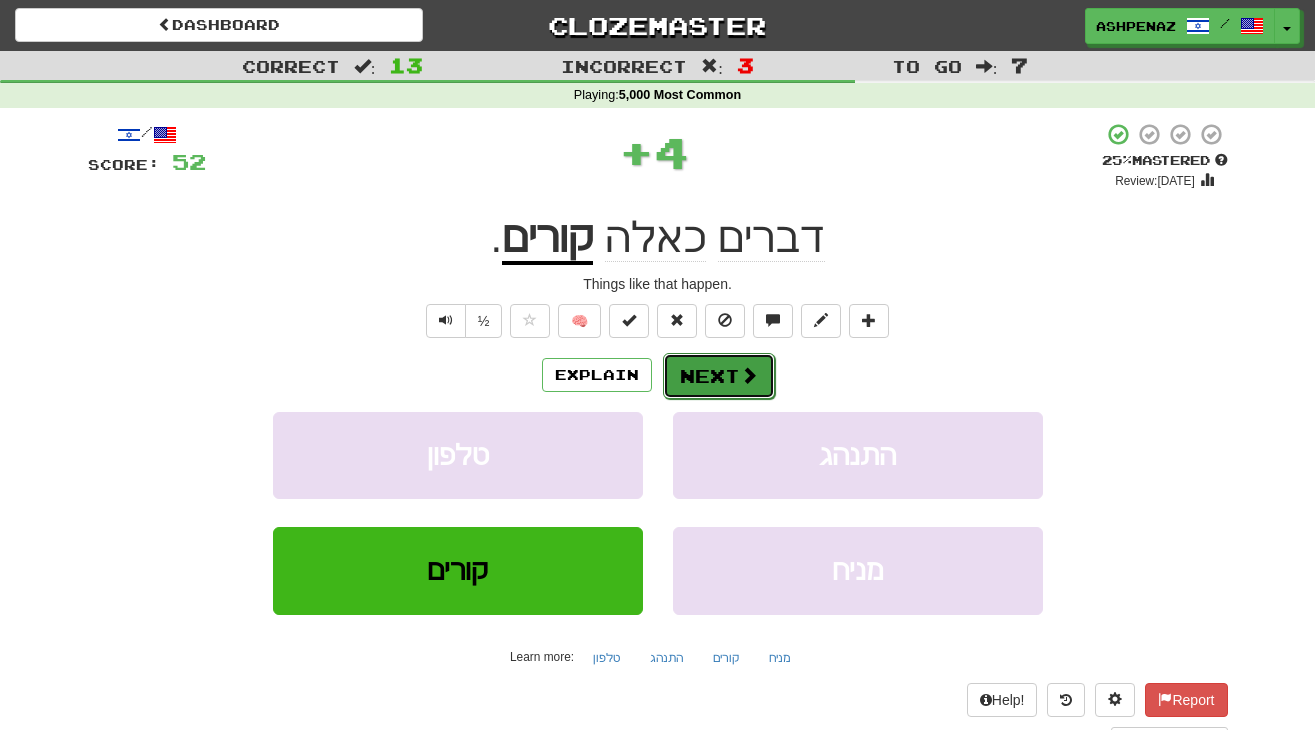 click on "Next" at bounding box center [719, 376] 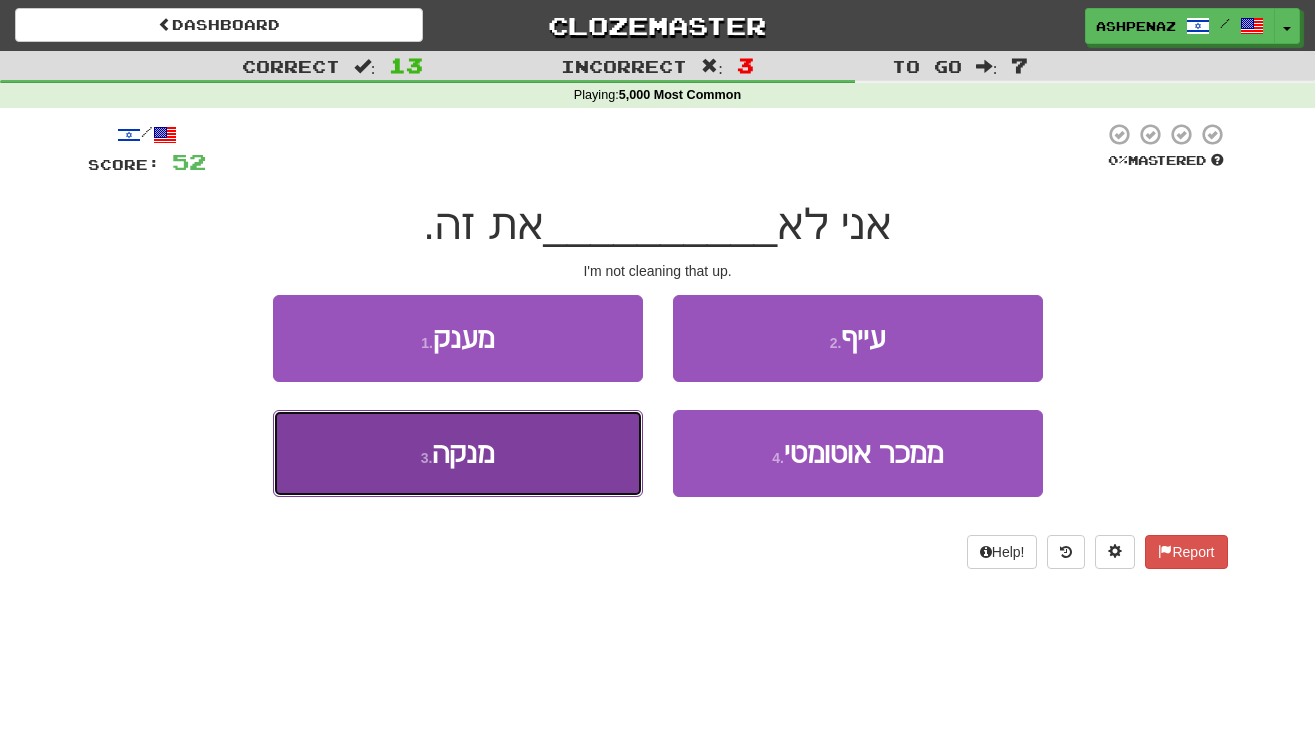 click on "3 .  מנקה" at bounding box center [458, 453] 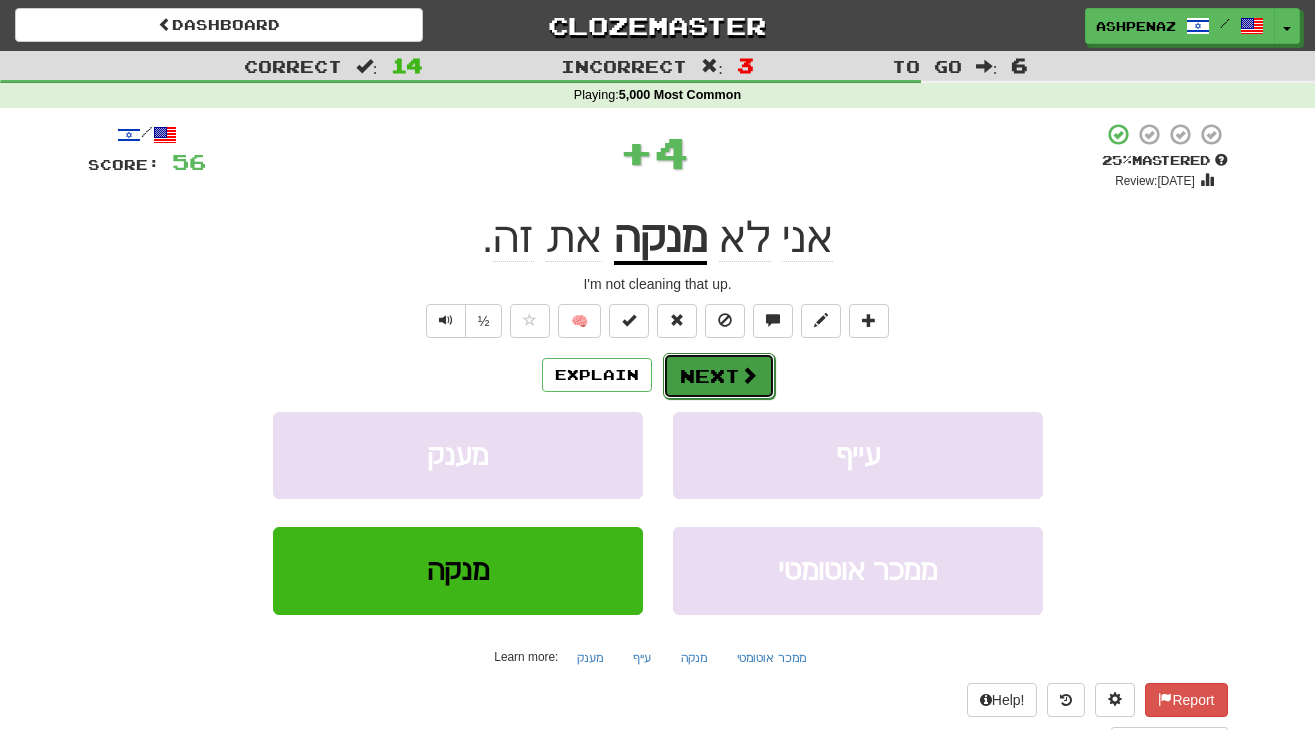 click on "Next" at bounding box center [719, 376] 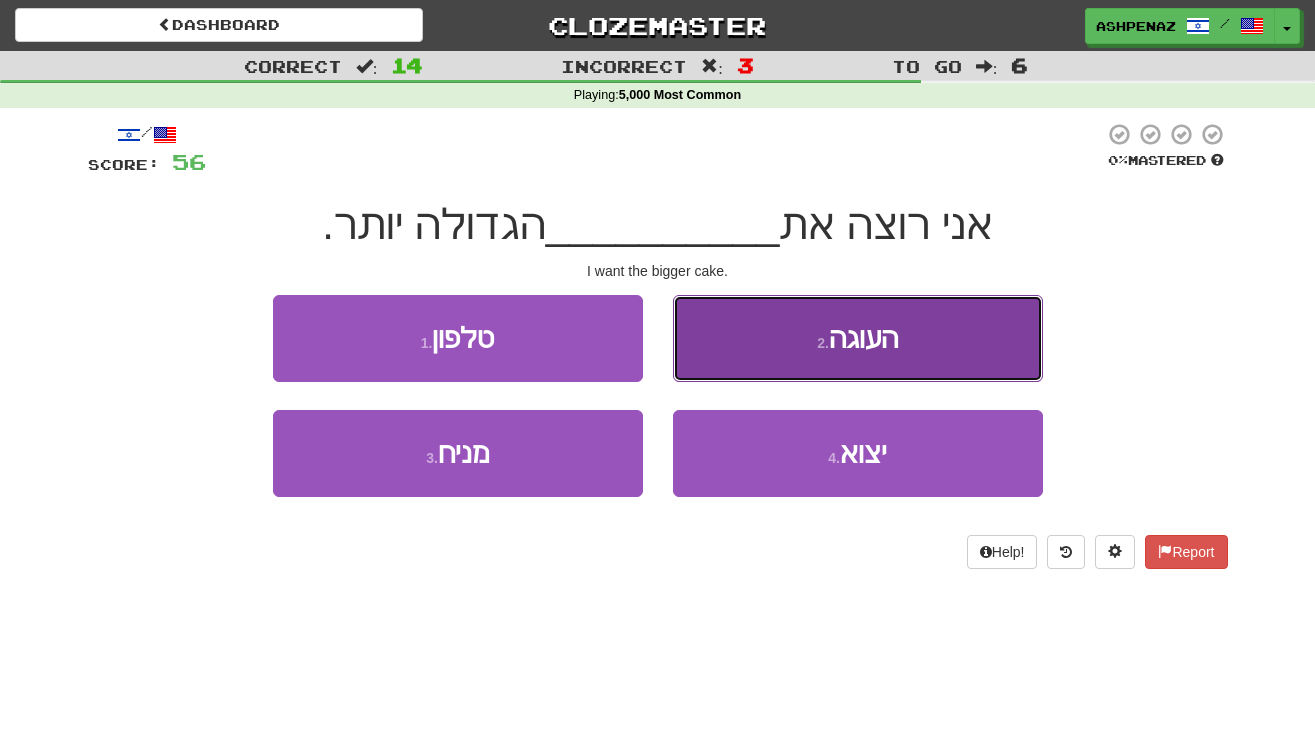 click on "2 .  העוגה" at bounding box center [858, 338] 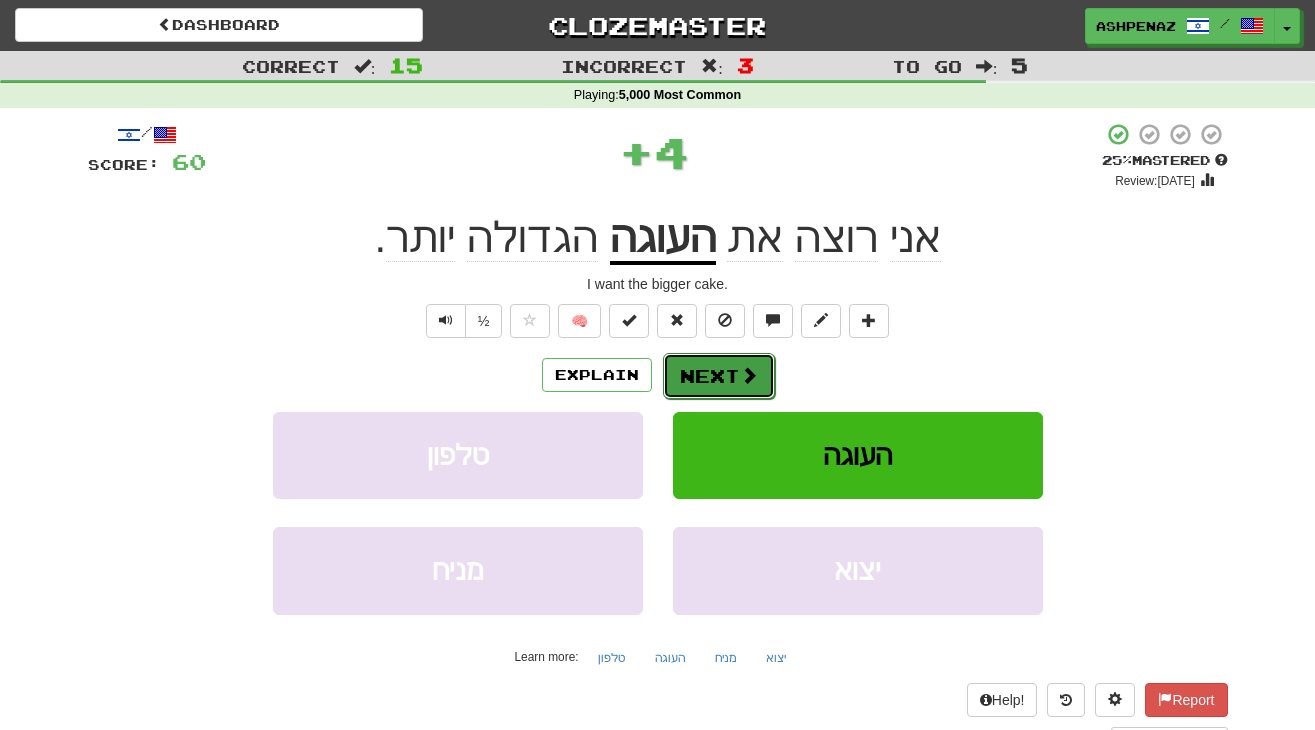 click at bounding box center (749, 375) 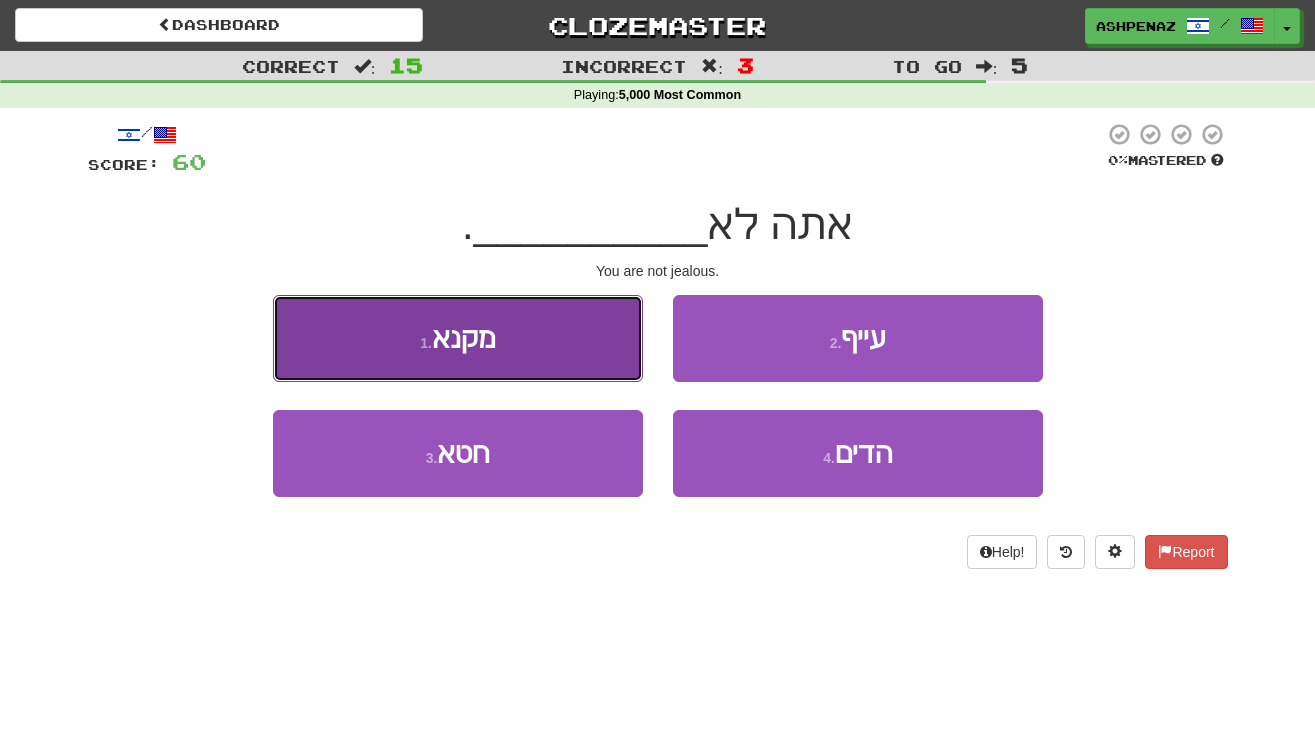 click on "1 .  מקנא" at bounding box center [458, 338] 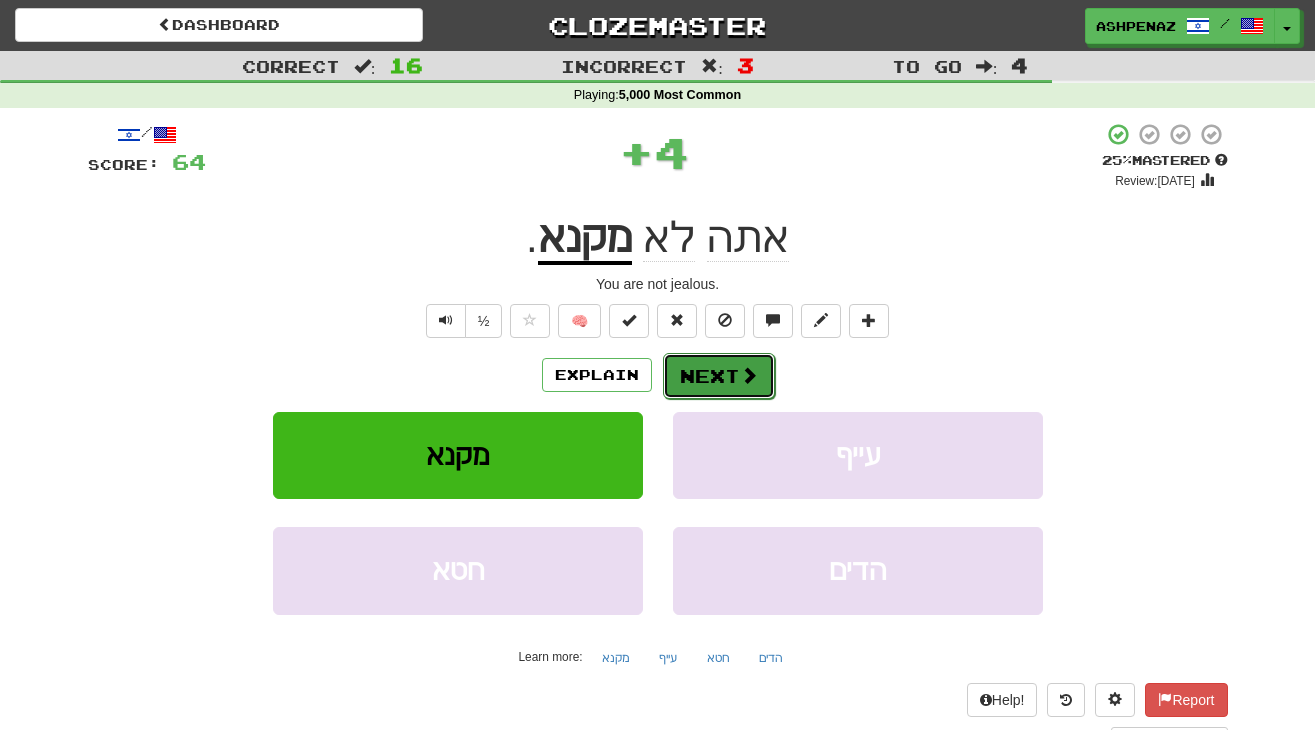 click on "Next" at bounding box center (719, 376) 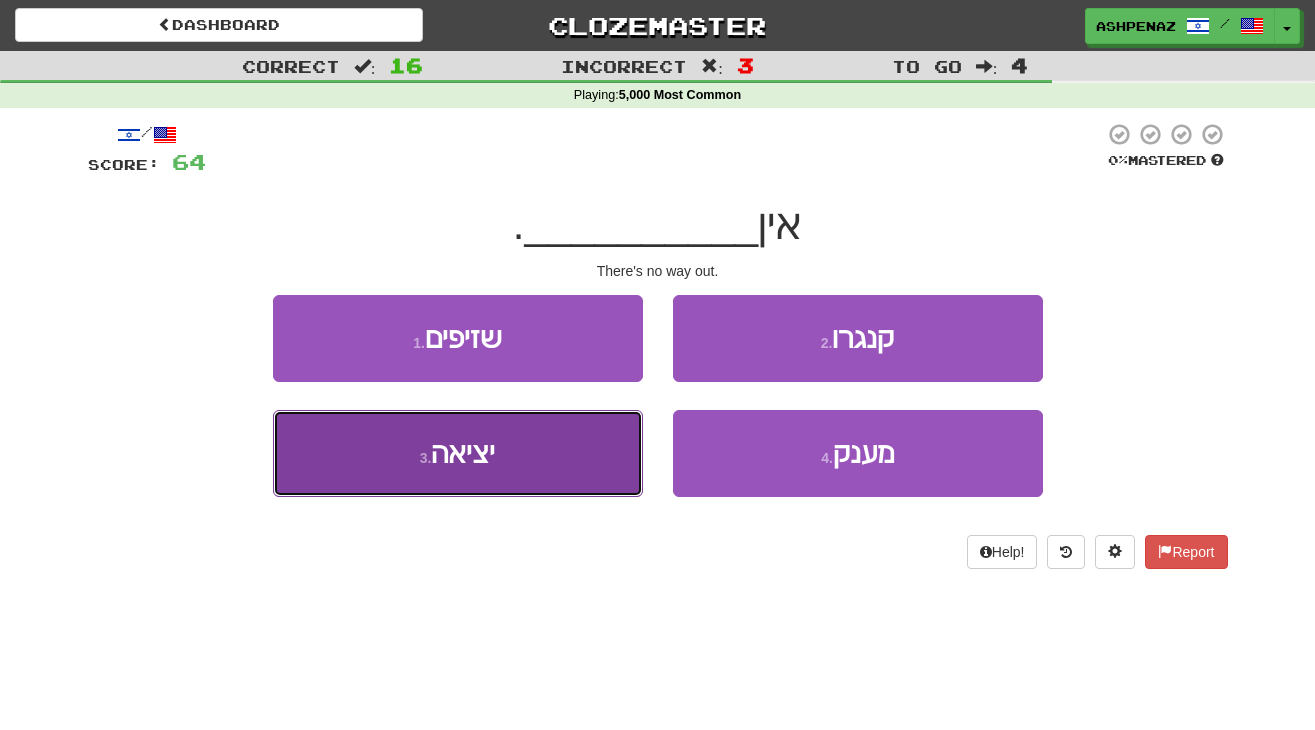 click on "3 .  יציאה" at bounding box center [458, 453] 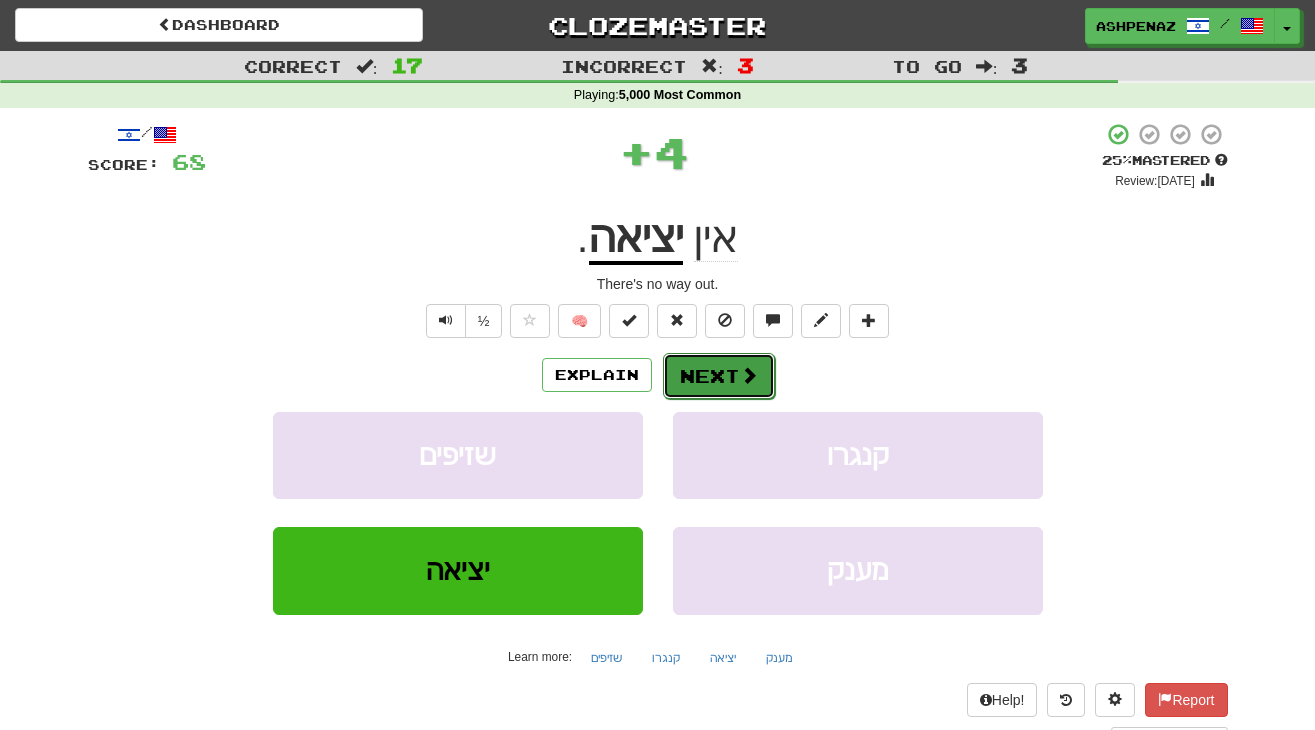 click on "Next" at bounding box center (719, 376) 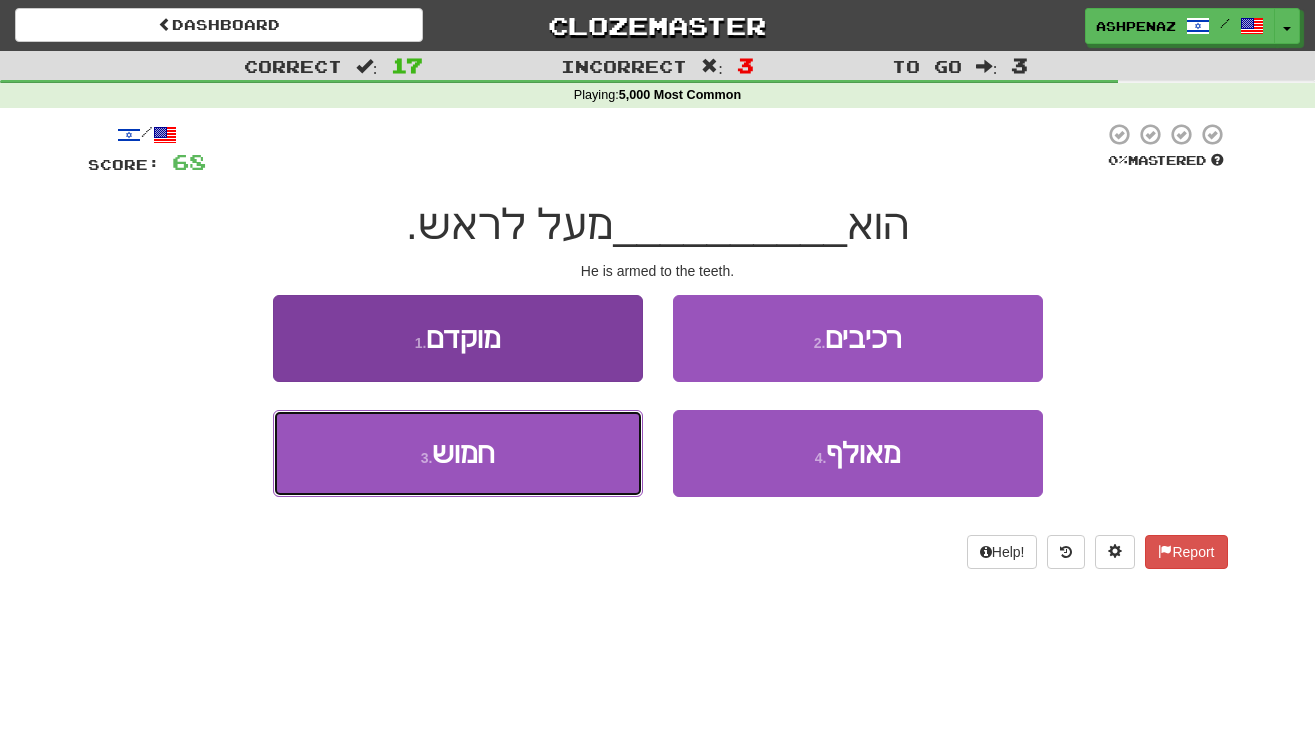 click on "3 .  חמוש" at bounding box center [458, 453] 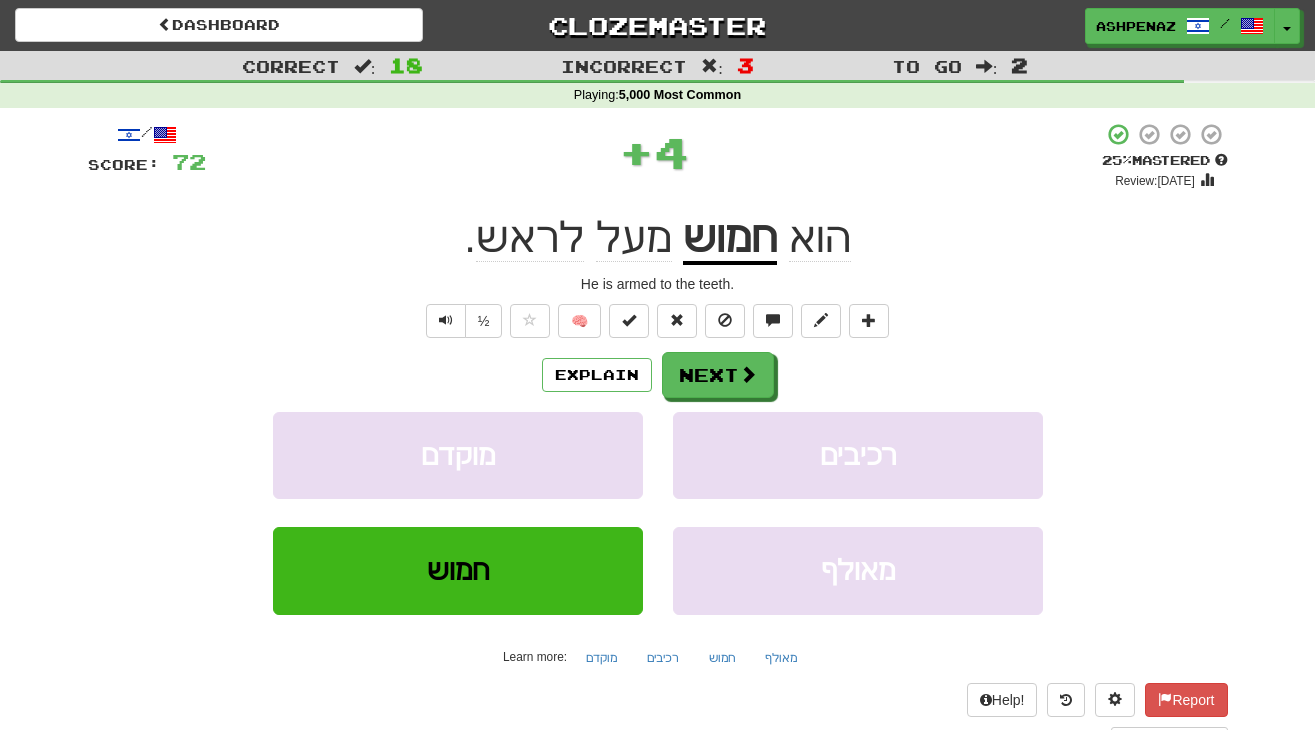 click on "חמוש" at bounding box center [730, 239] 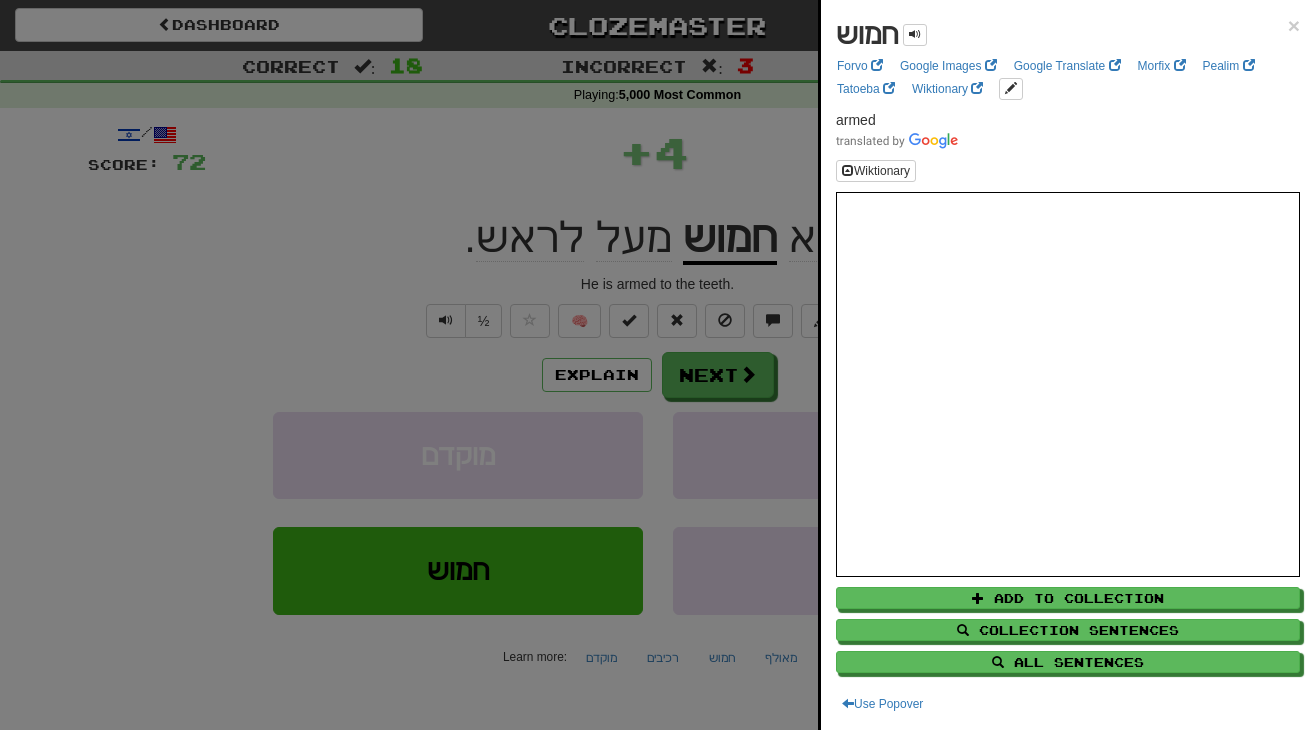 click at bounding box center (657, 365) 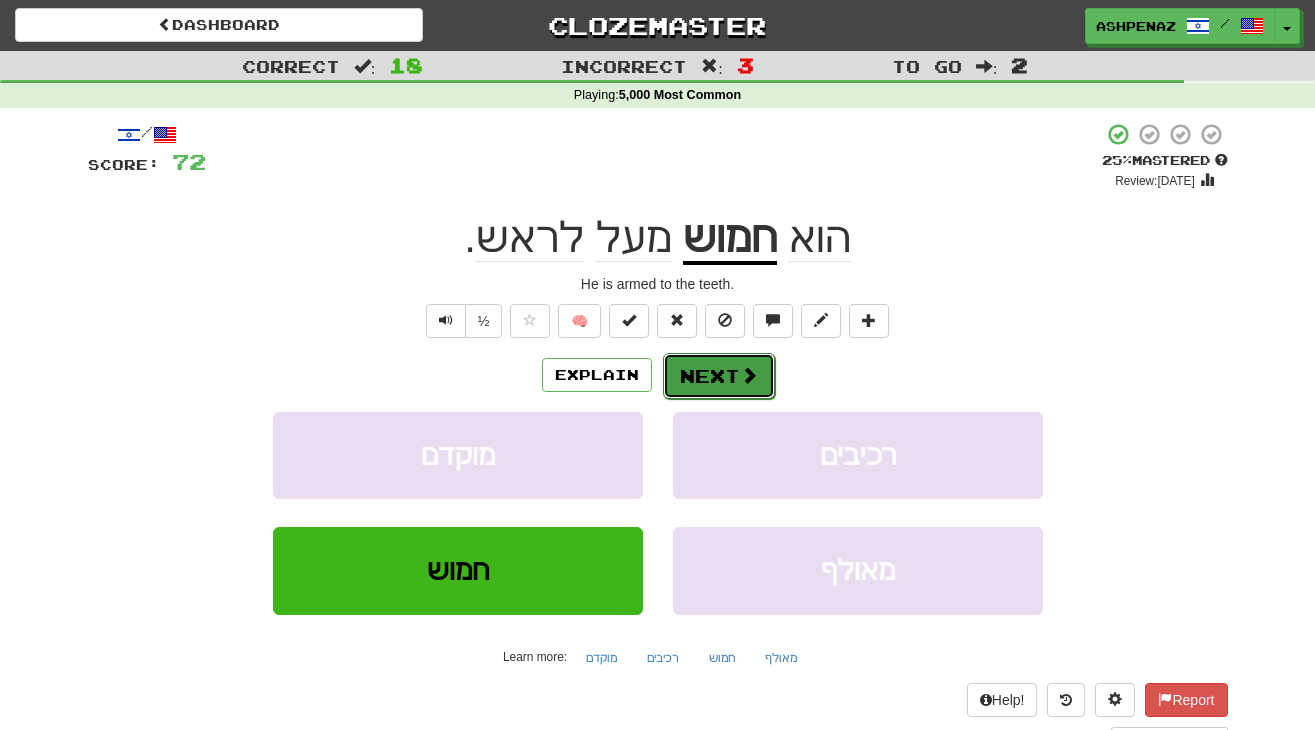 click at bounding box center [749, 375] 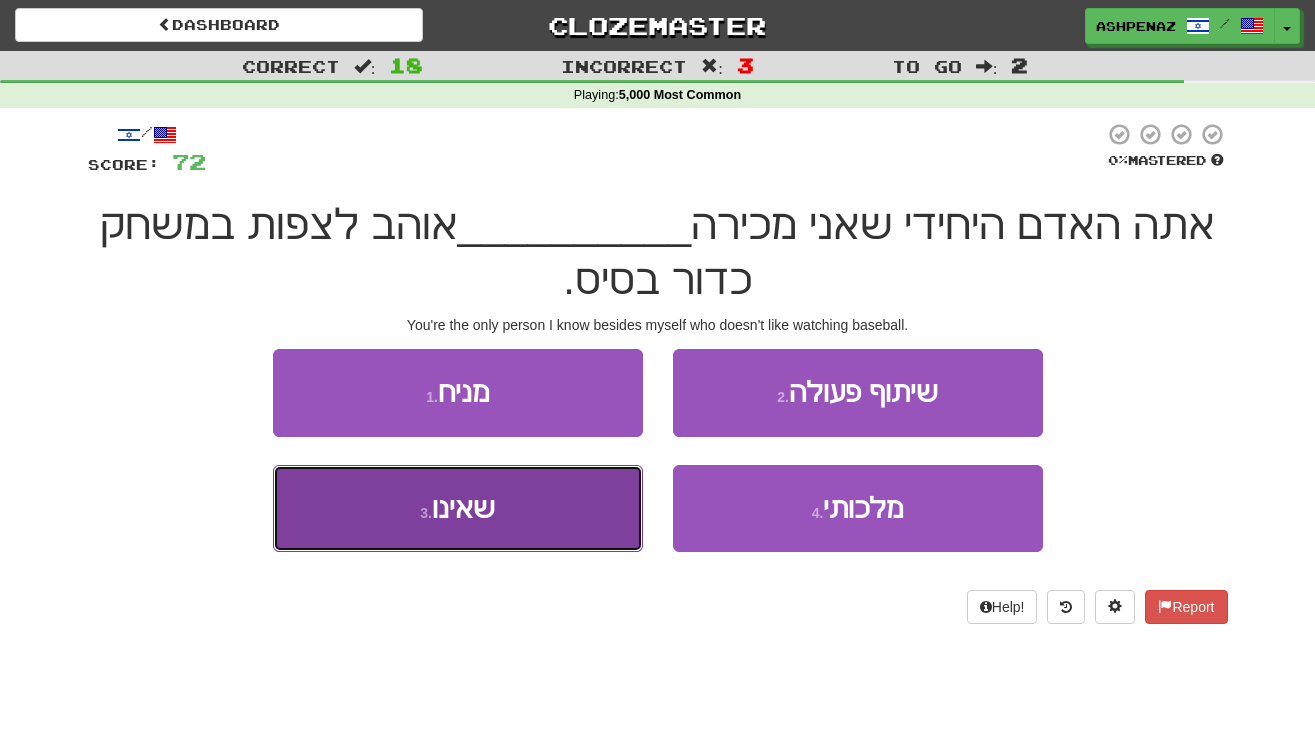 click on "3 .  שאינו" at bounding box center (458, 508) 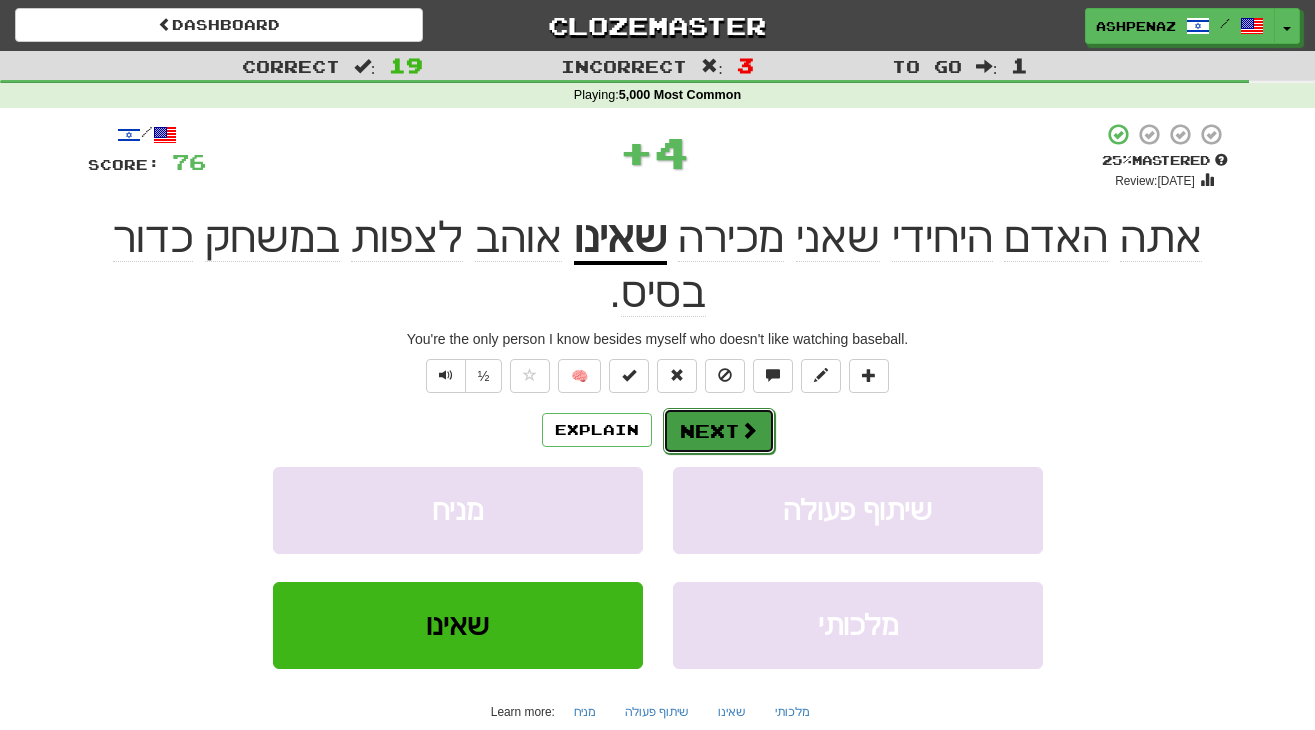 click on "Next" at bounding box center [719, 431] 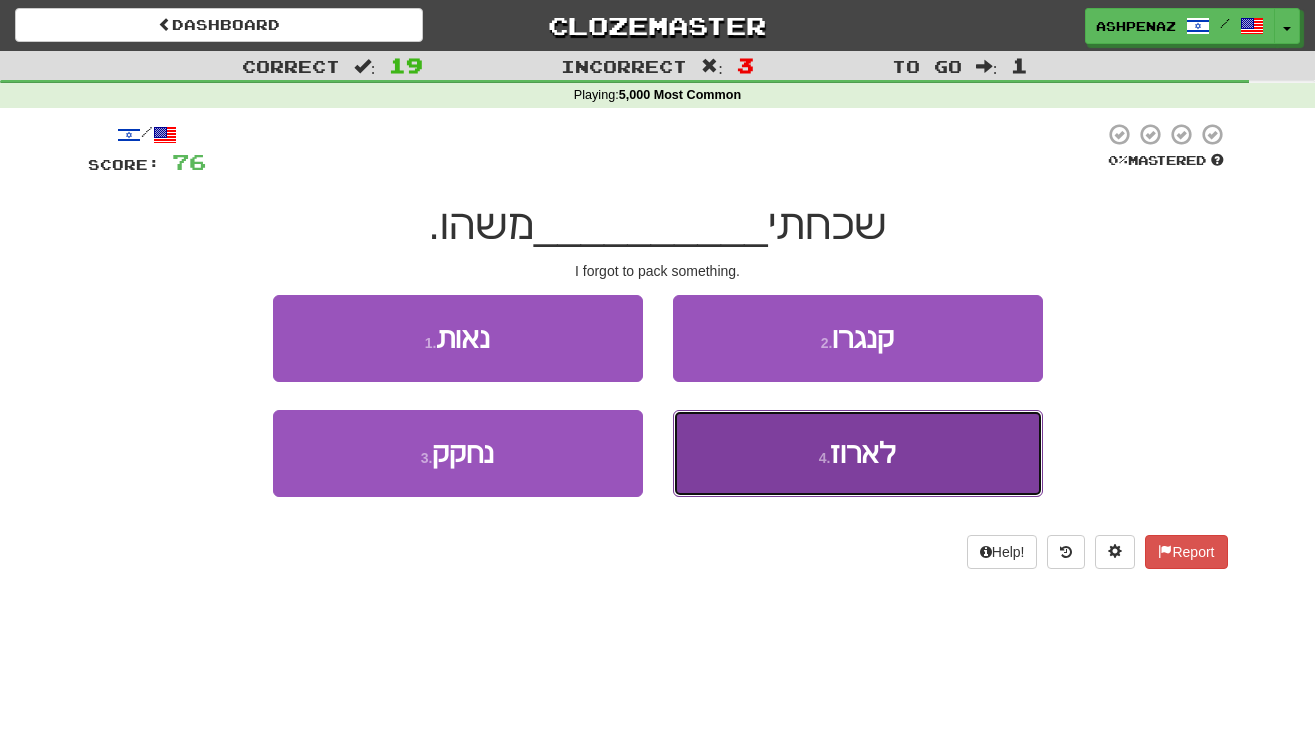 click on "4 .  לארוז" at bounding box center [858, 453] 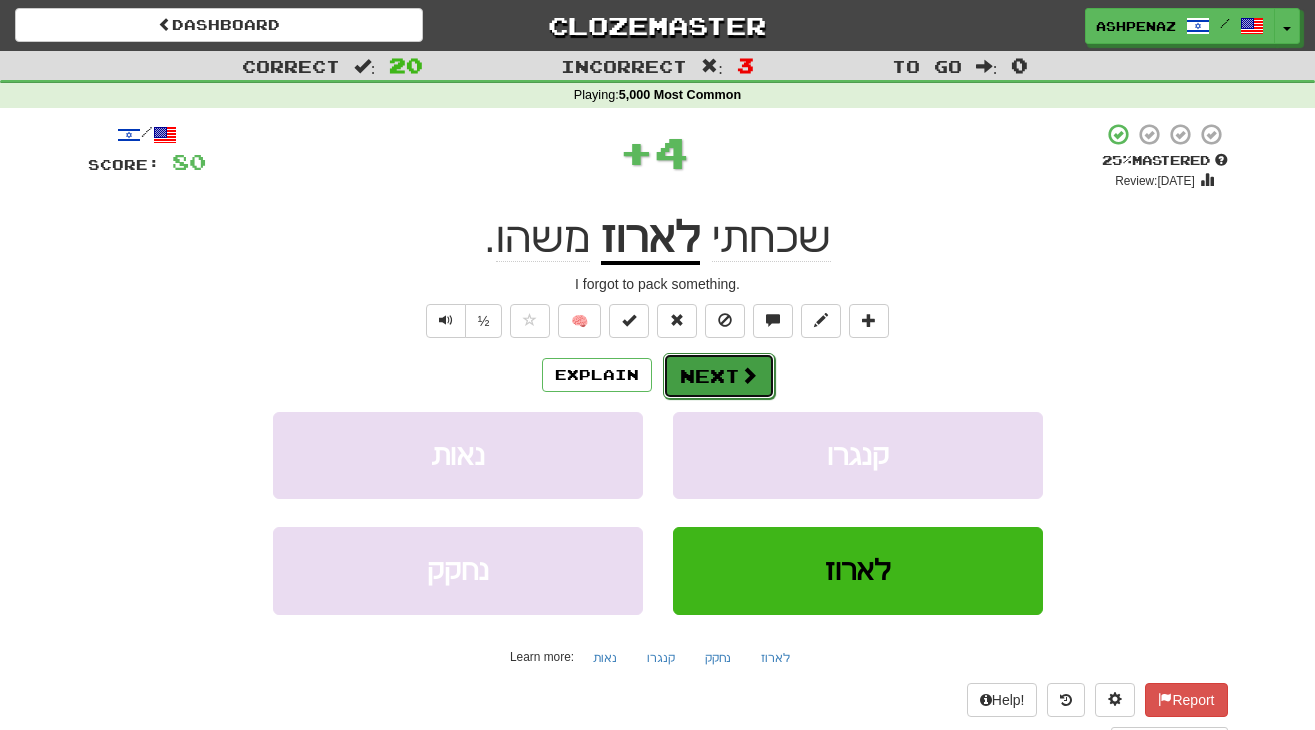 click at bounding box center [749, 375] 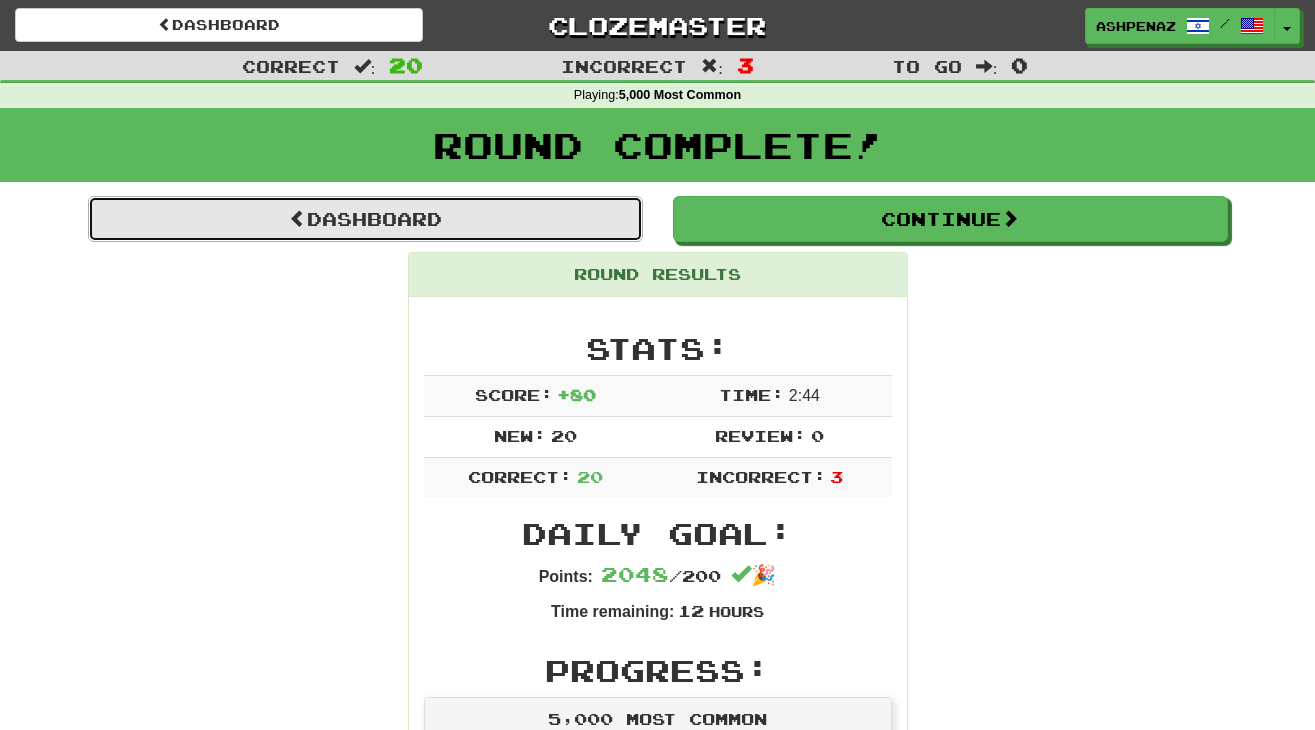 click on "Dashboard" at bounding box center [365, 219] 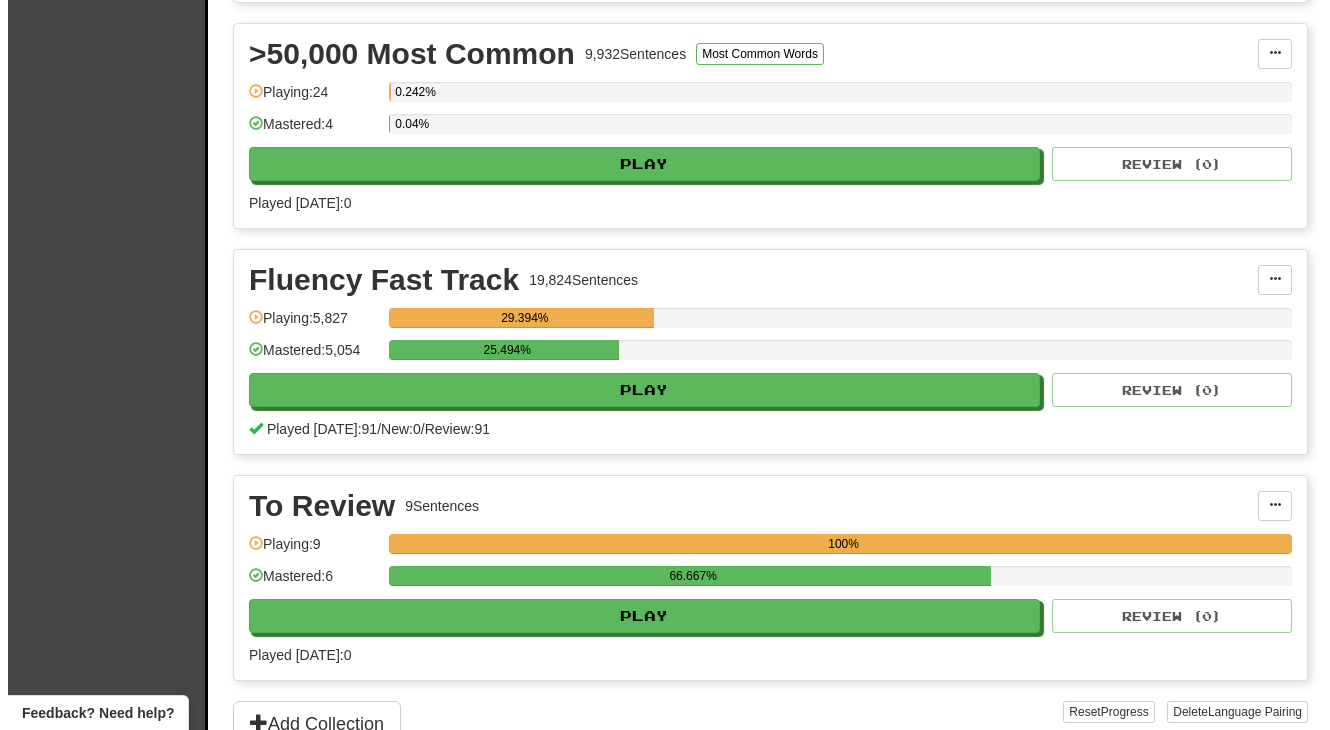 scroll, scrollTop: 2700, scrollLeft: 0, axis: vertical 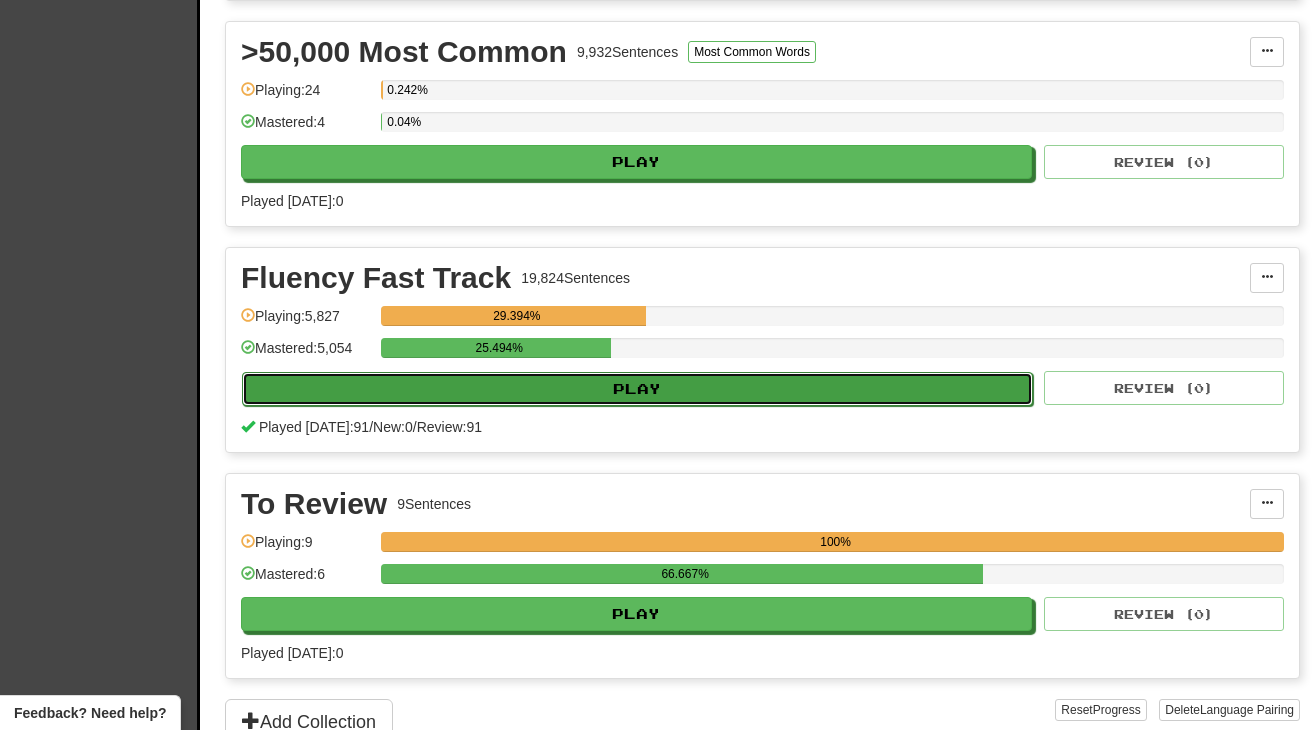 click on "Play" at bounding box center (637, 389) 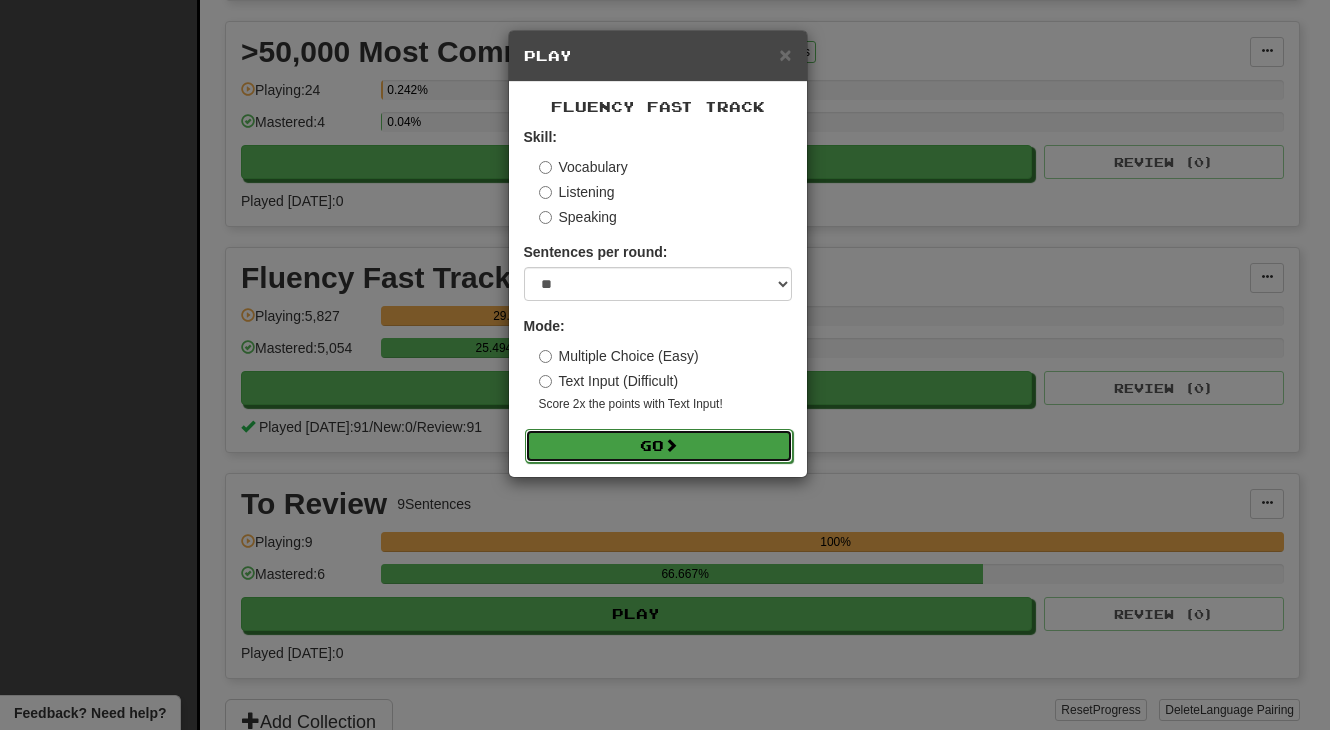 click on "Go" at bounding box center (659, 446) 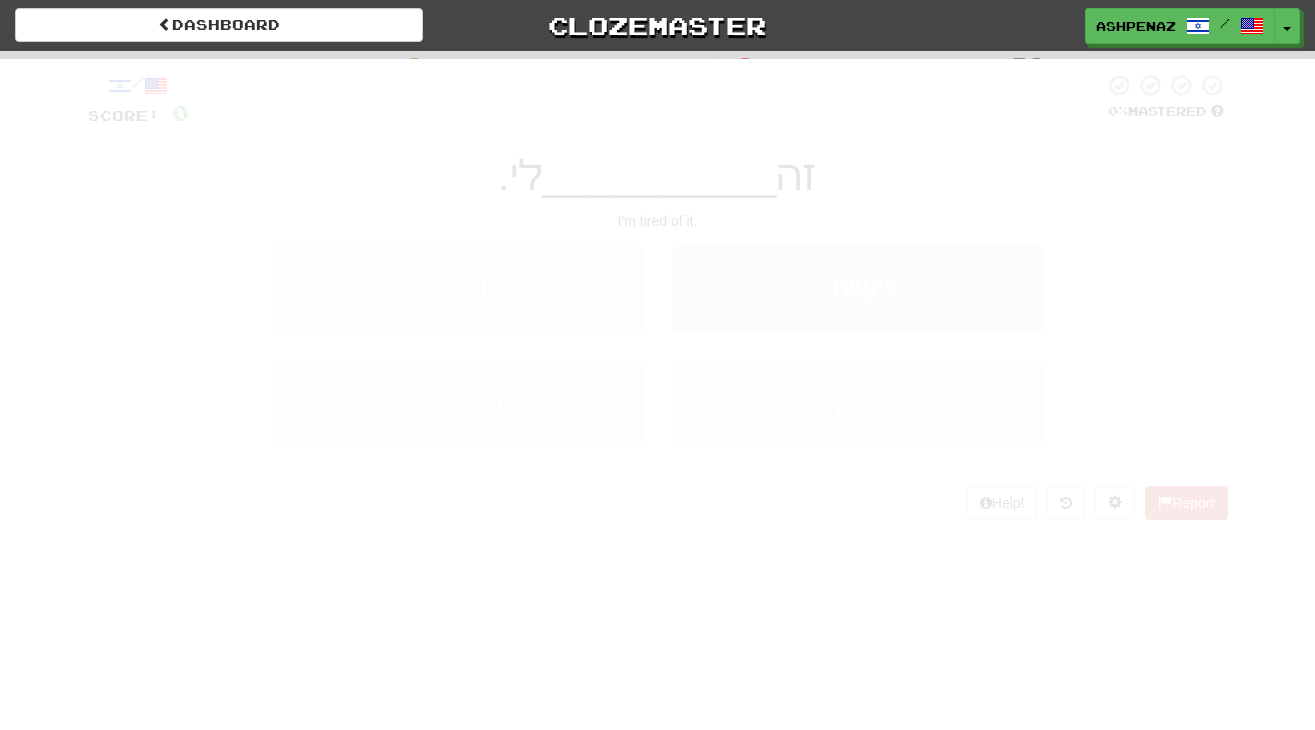 scroll, scrollTop: 0, scrollLeft: 0, axis: both 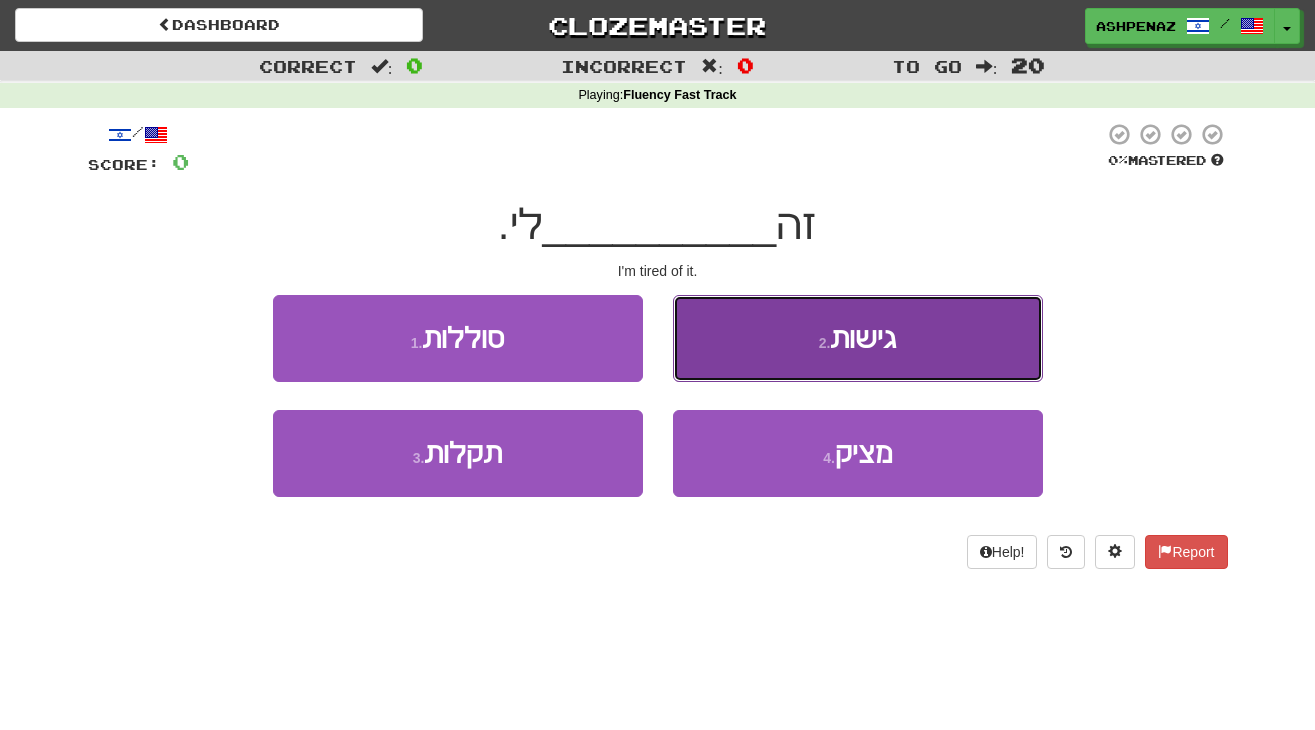 click on "2 .  גישות" at bounding box center (858, 338) 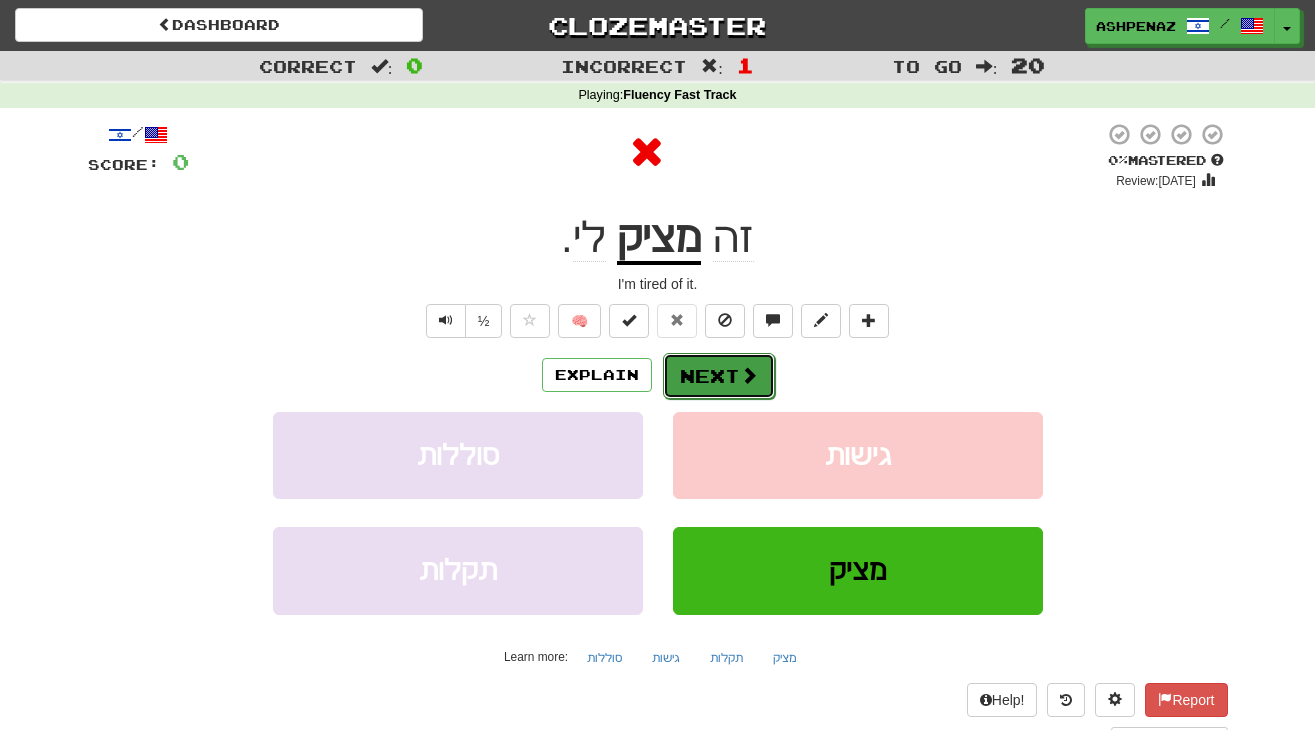 click on "Next" at bounding box center [719, 376] 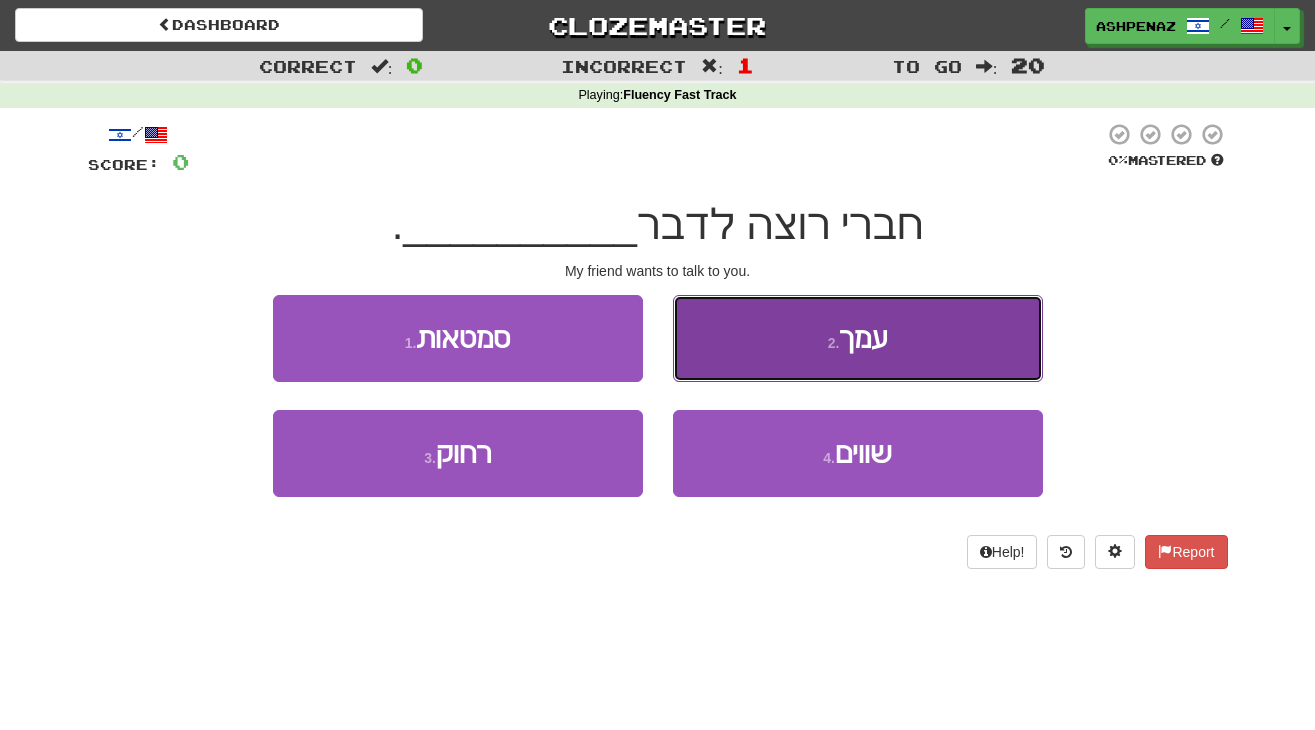 click on "2 .  עמך" at bounding box center [858, 338] 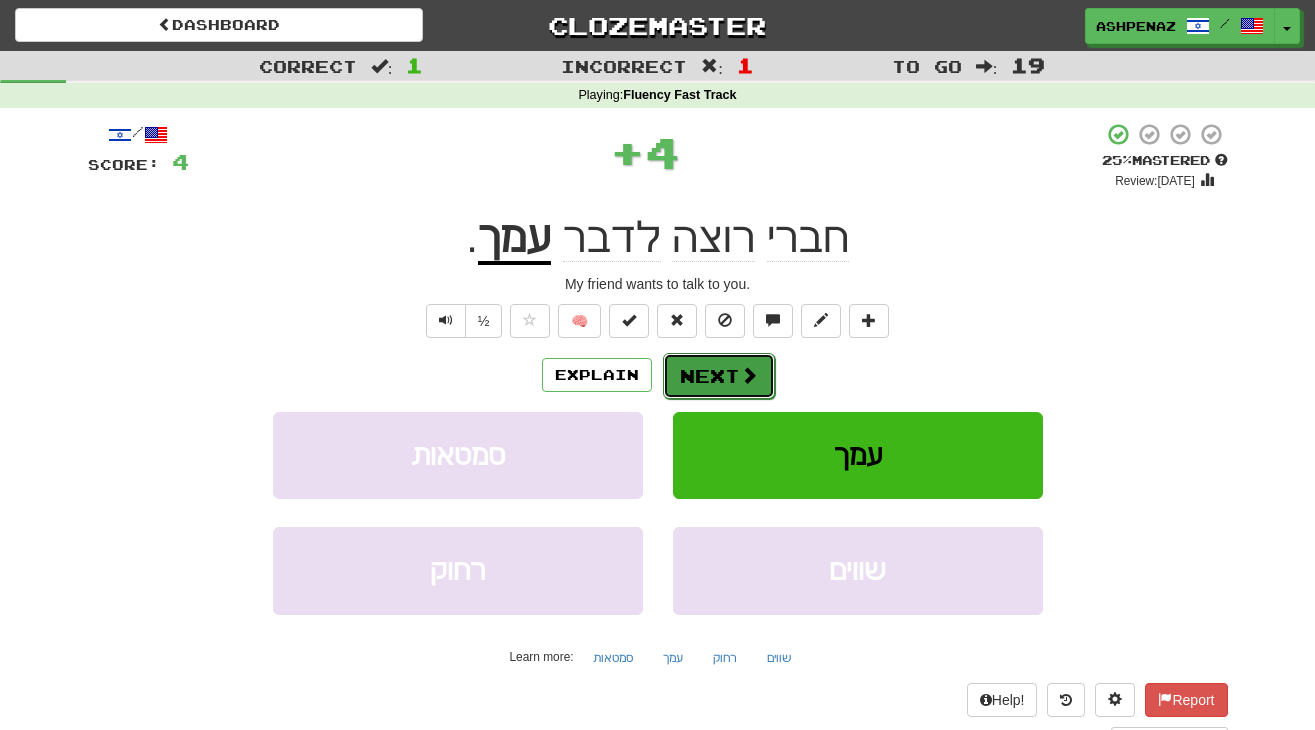click on "Next" at bounding box center (719, 376) 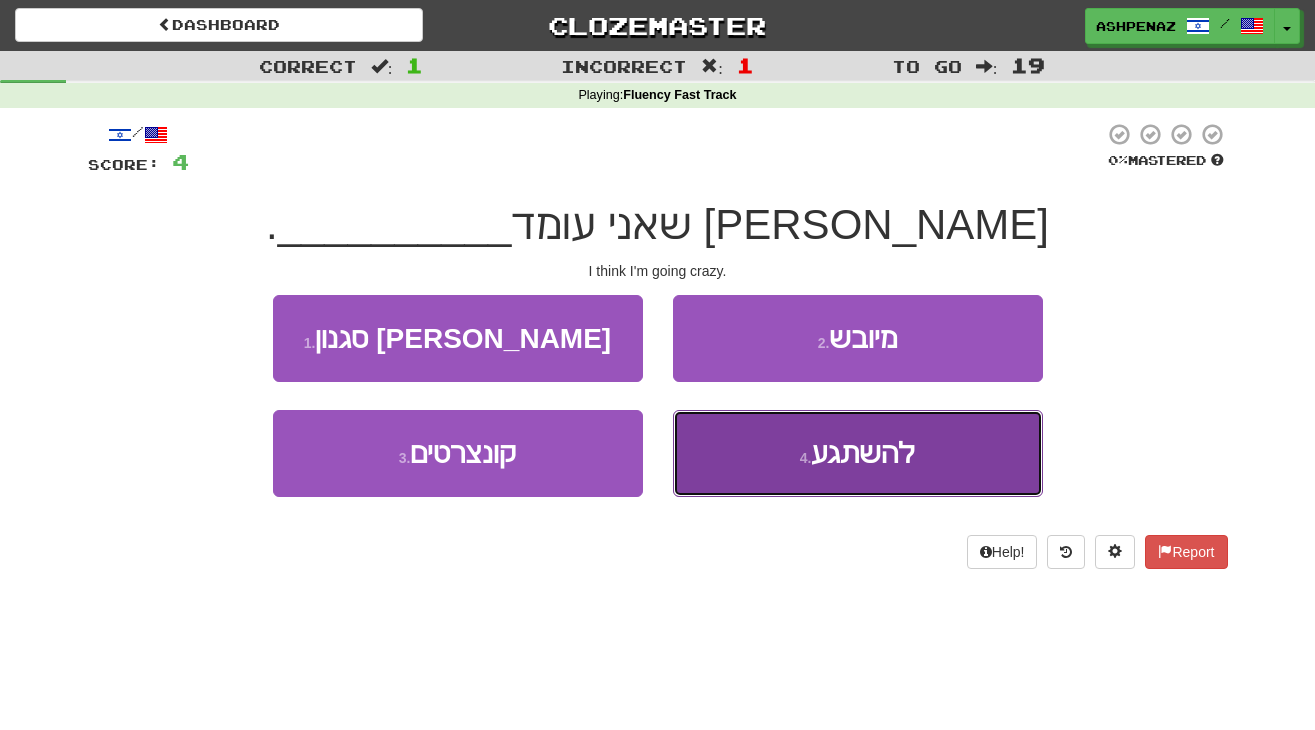 click on "4 .  להשתגע" at bounding box center [858, 453] 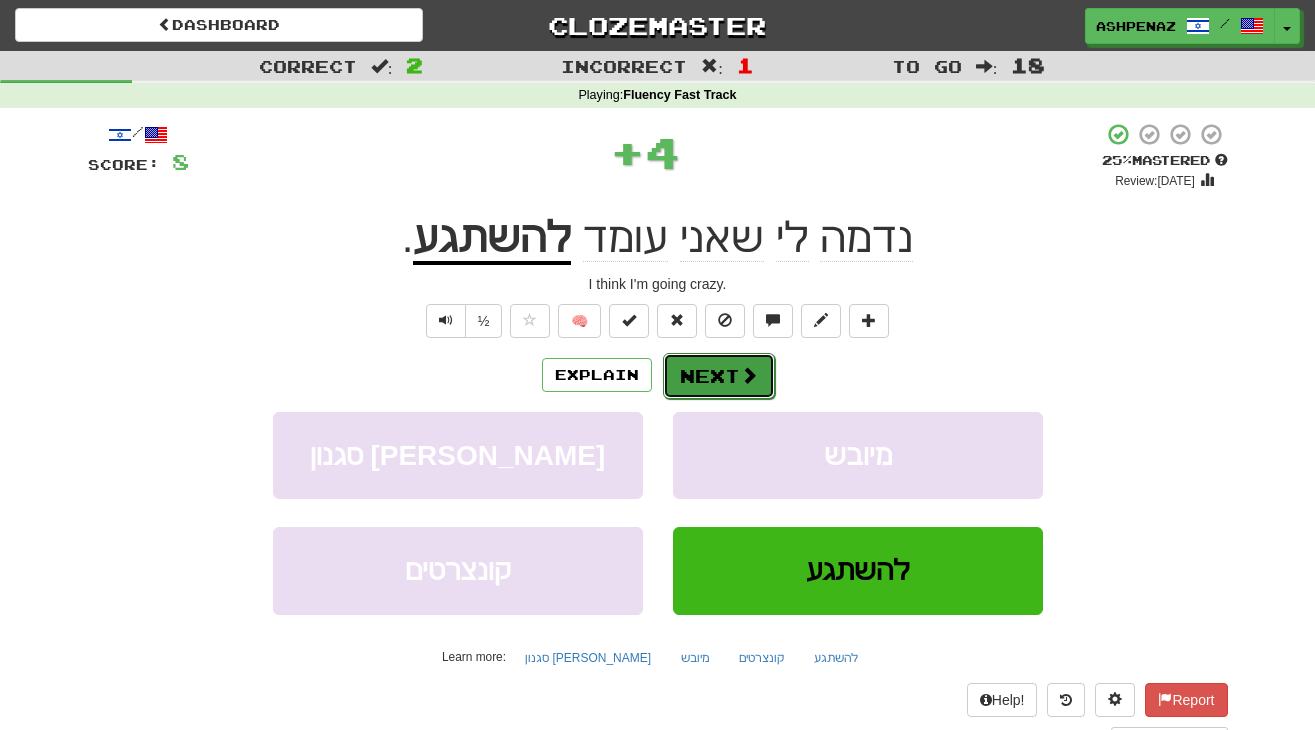 click on "Next" at bounding box center (719, 376) 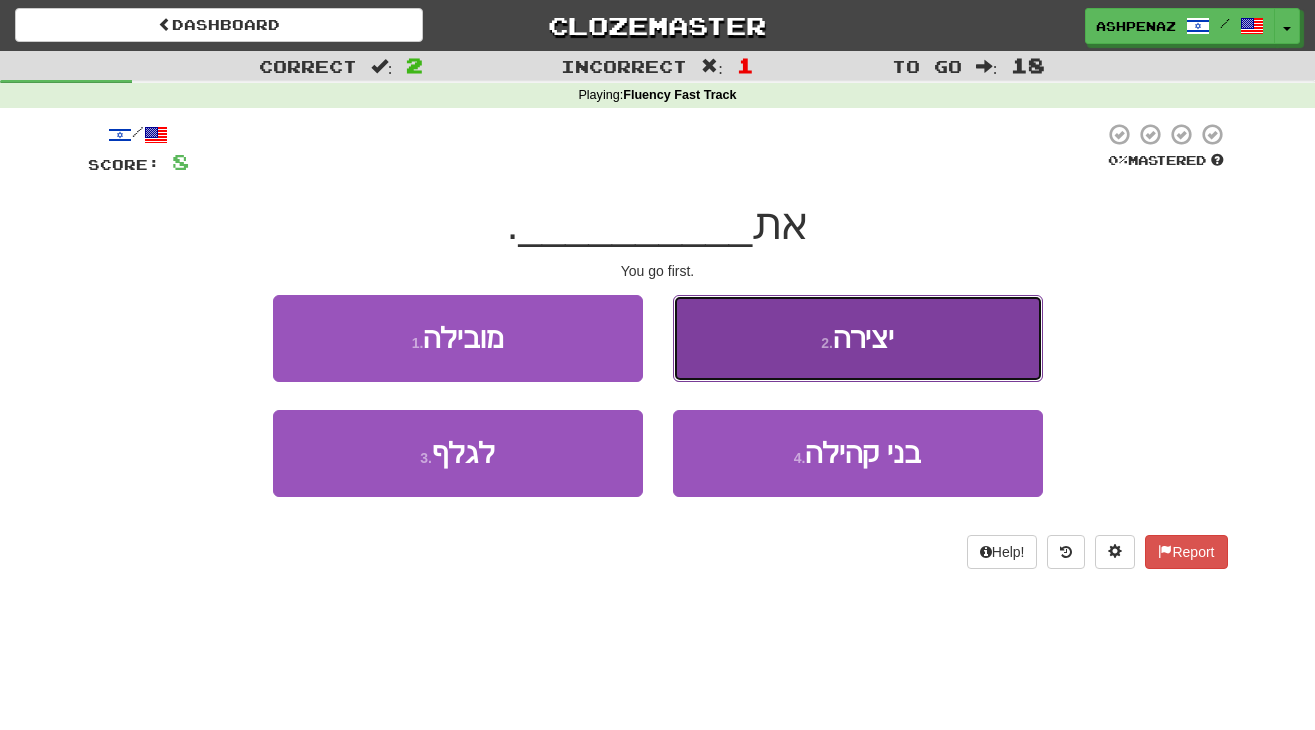 click on "2 .  יצירה" at bounding box center [858, 338] 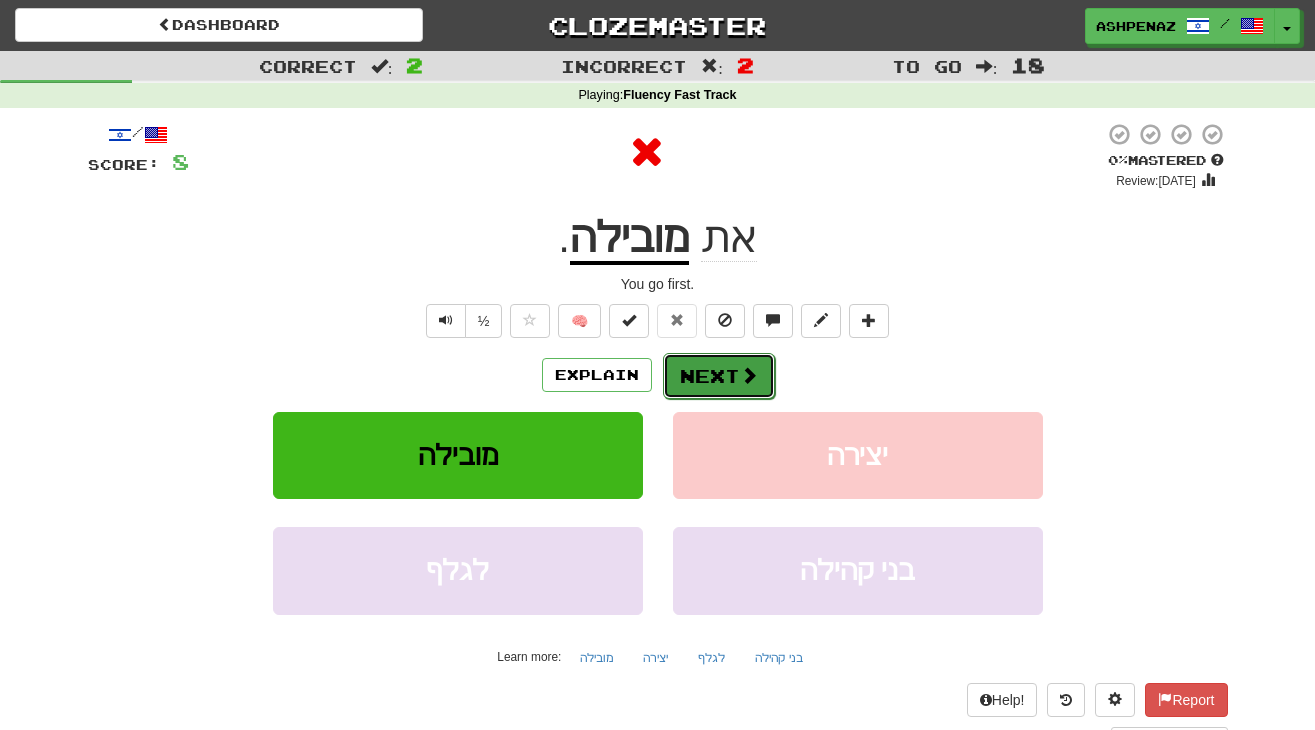 click on "Next" at bounding box center (719, 376) 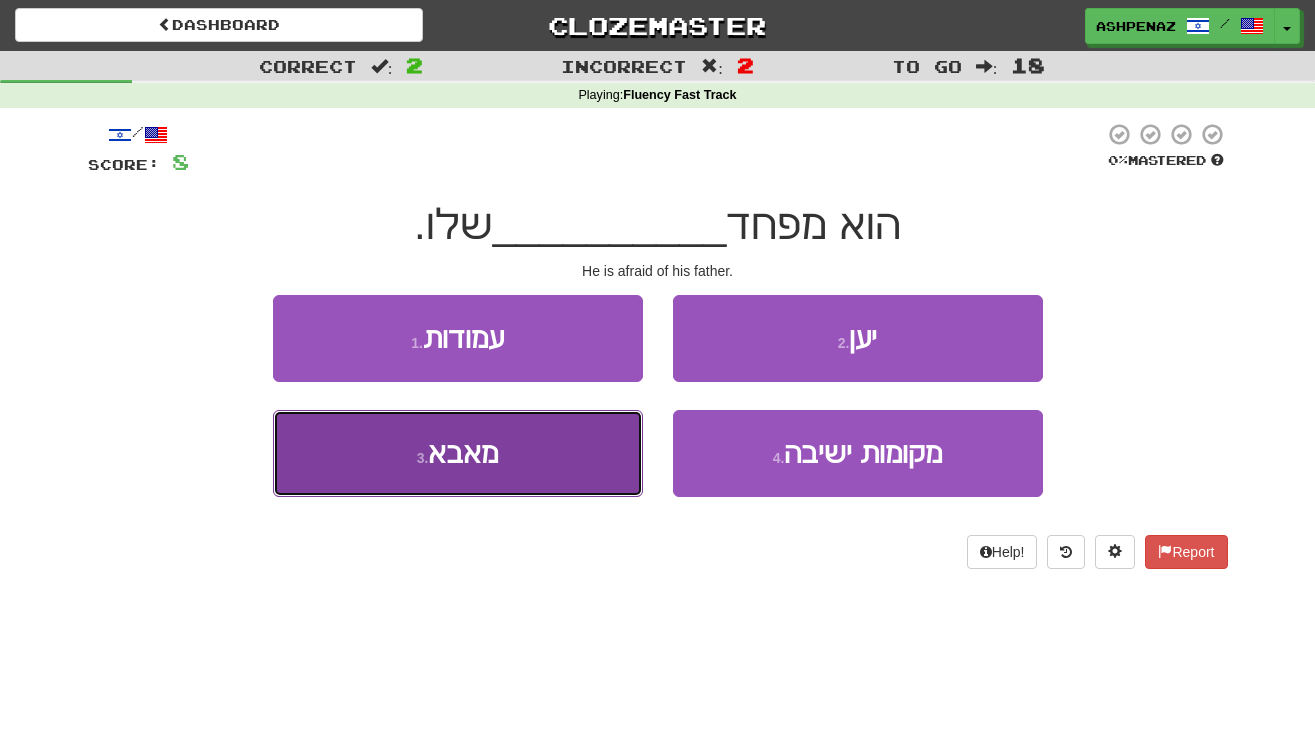 click on "3 .  מאבא" at bounding box center (458, 453) 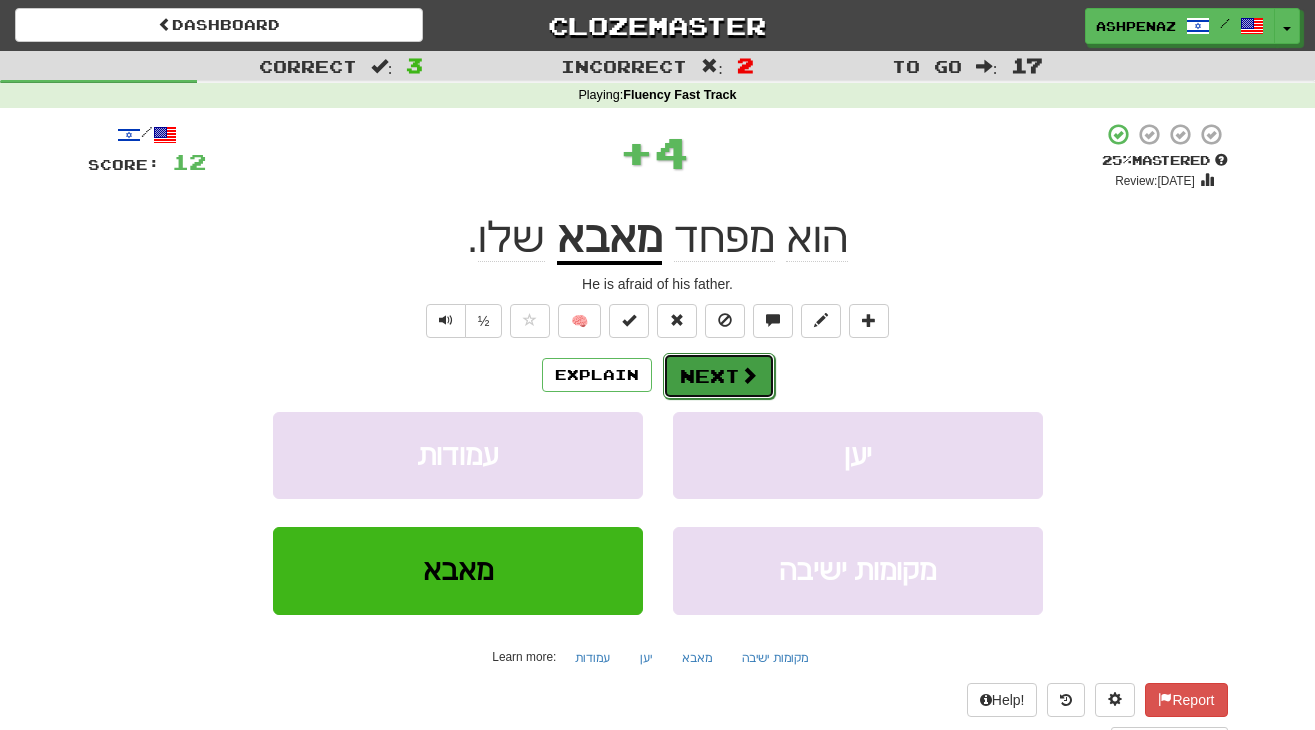 click on "Next" at bounding box center (719, 376) 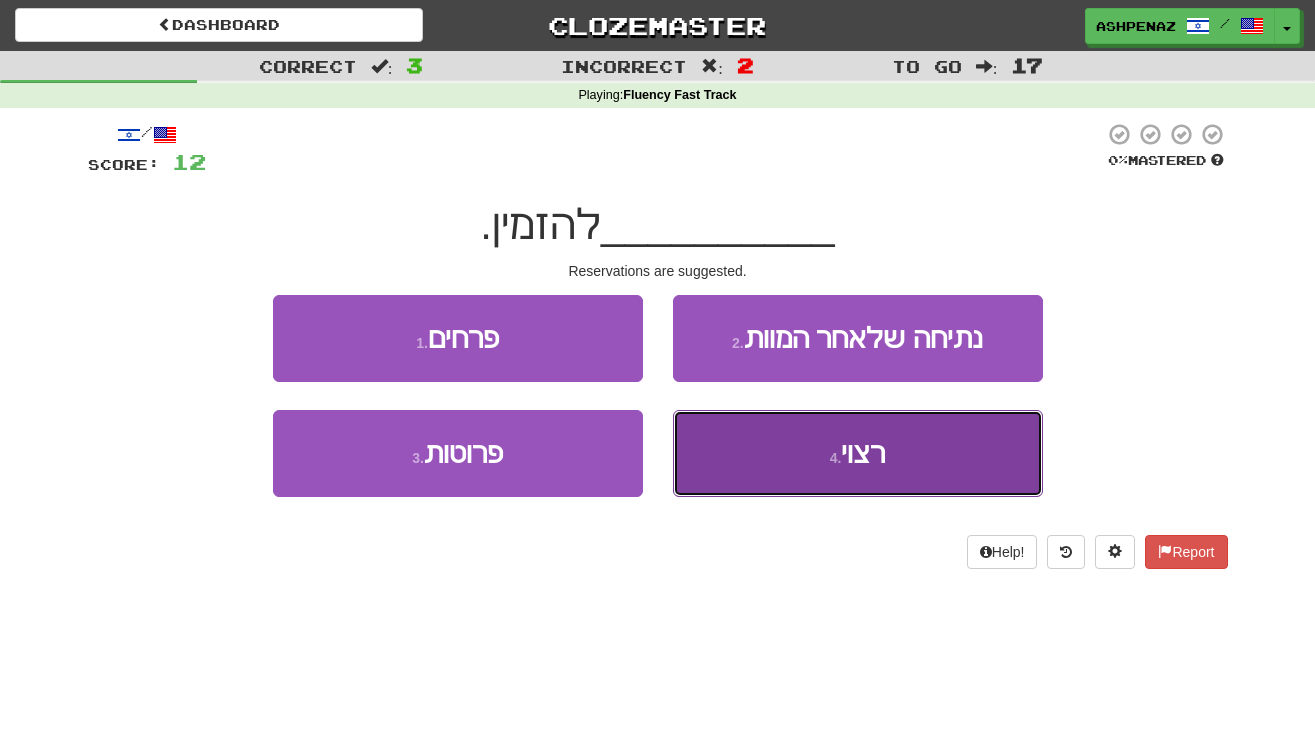 click on "4 .  רצוי" at bounding box center [858, 453] 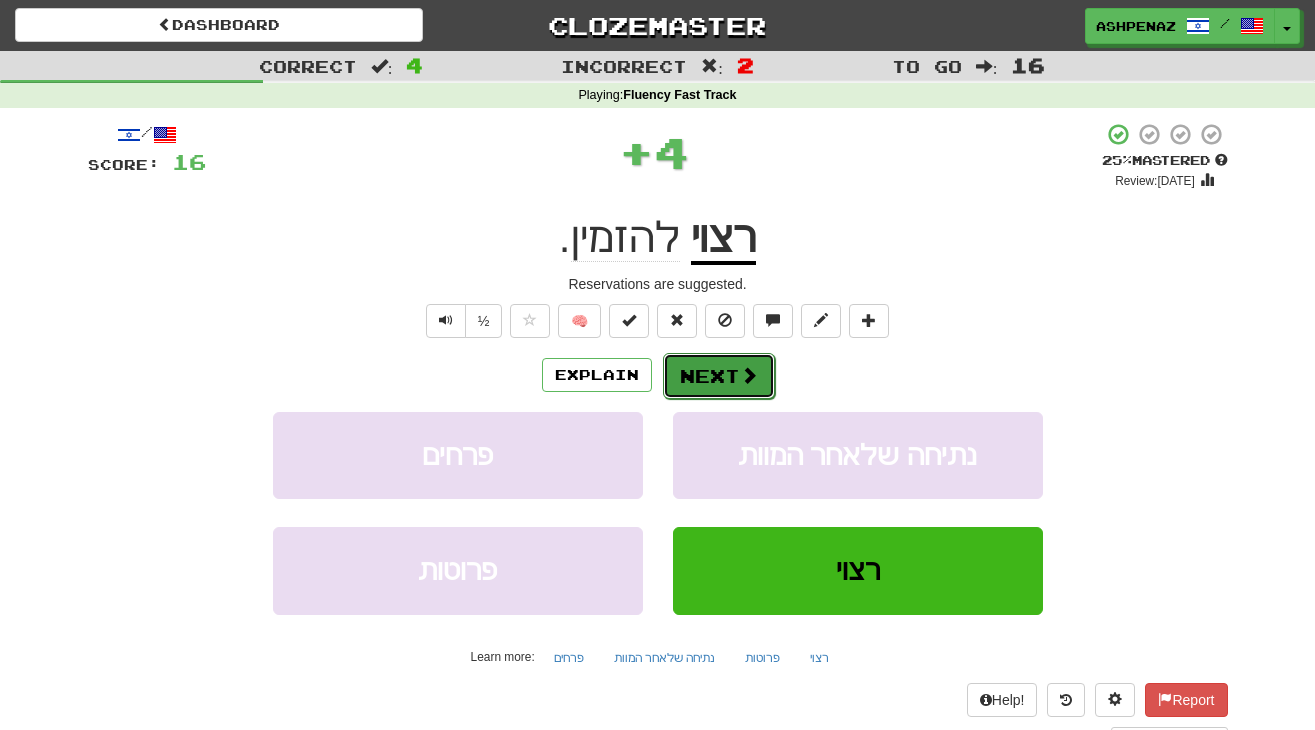 click on "Next" at bounding box center [719, 376] 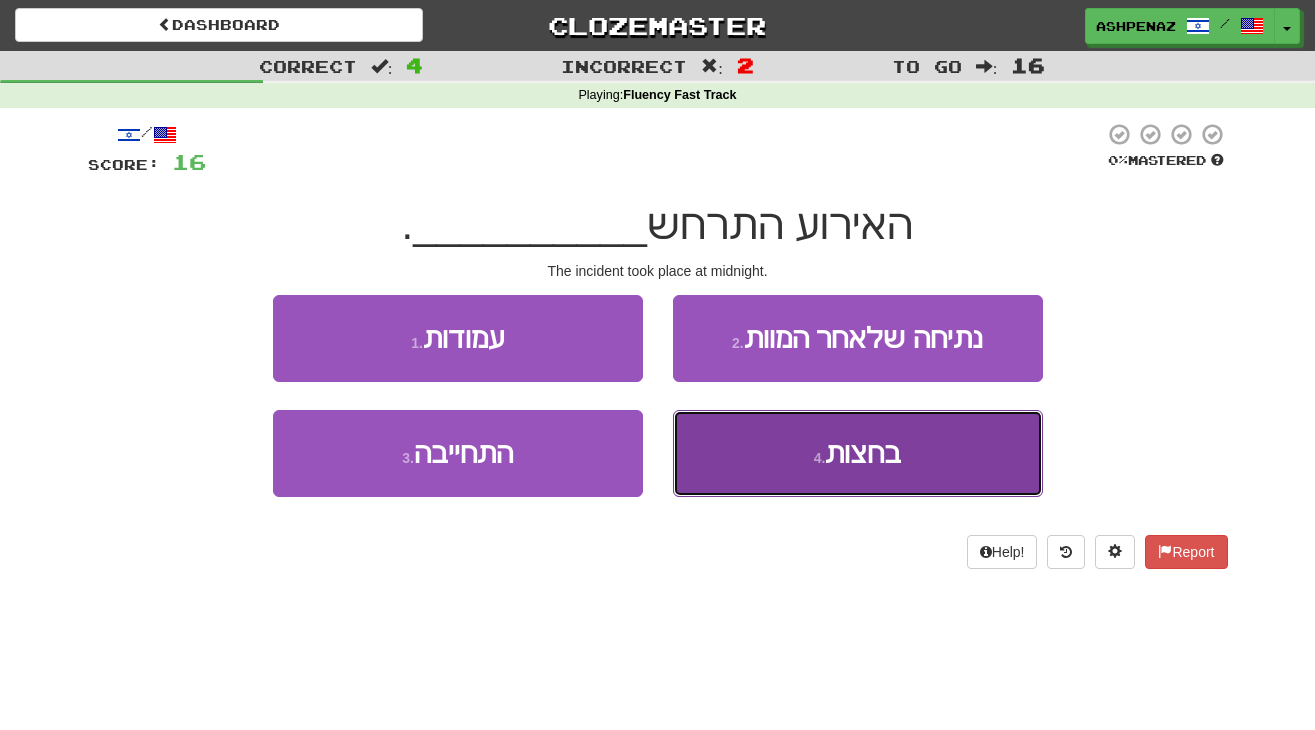 click on "4 .  בחצות" at bounding box center [858, 453] 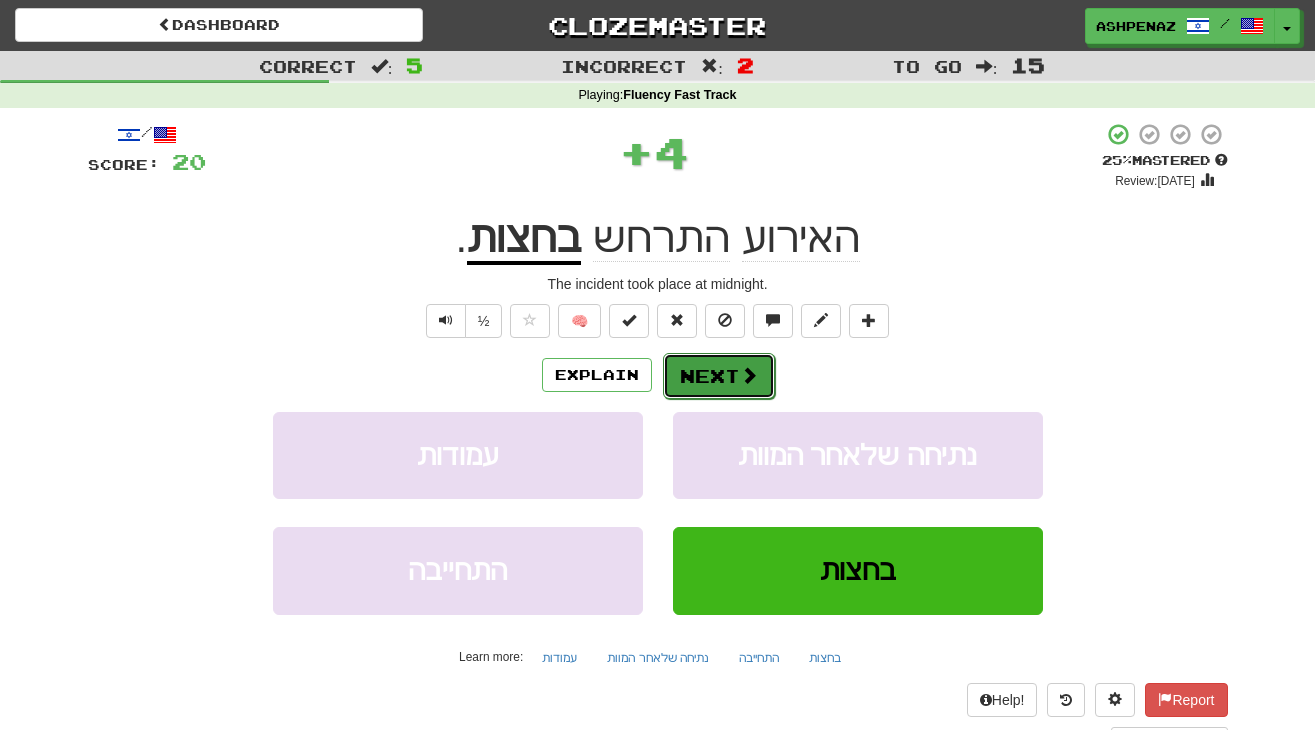click on "Next" at bounding box center (719, 376) 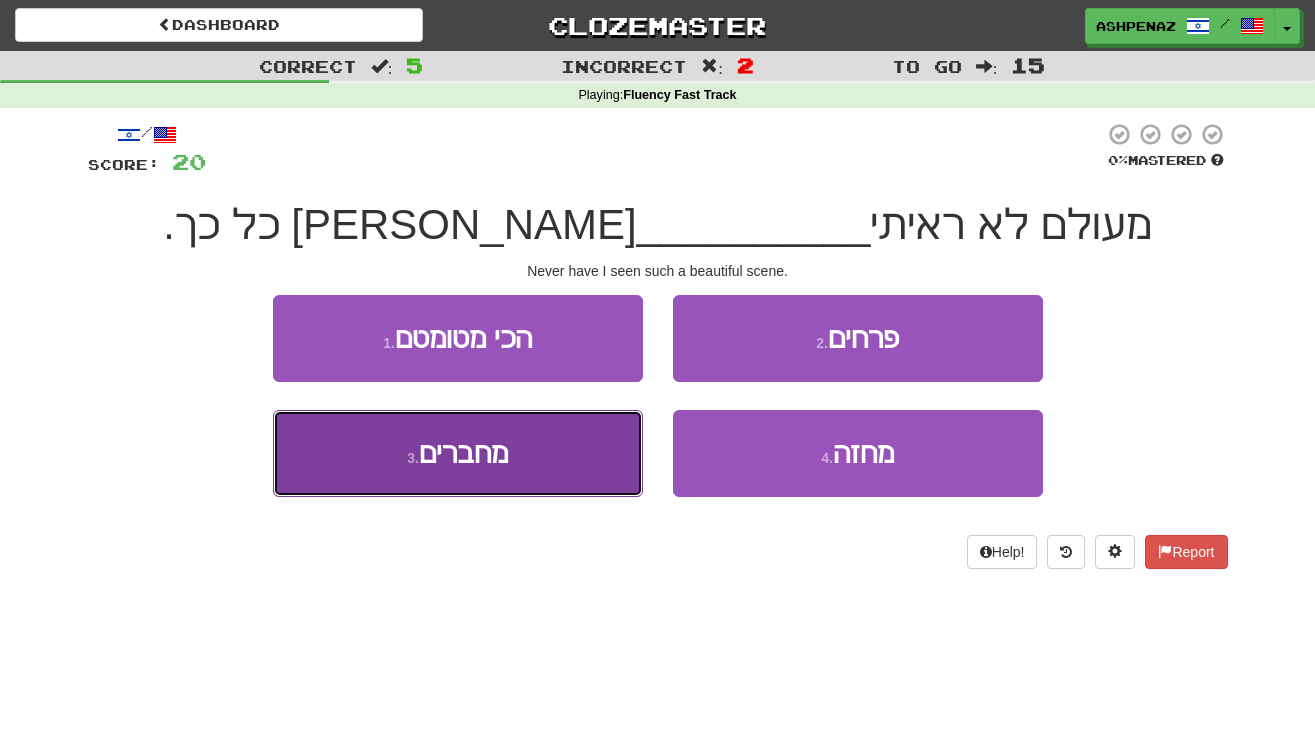 click on "3 .  מחברים" at bounding box center (458, 453) 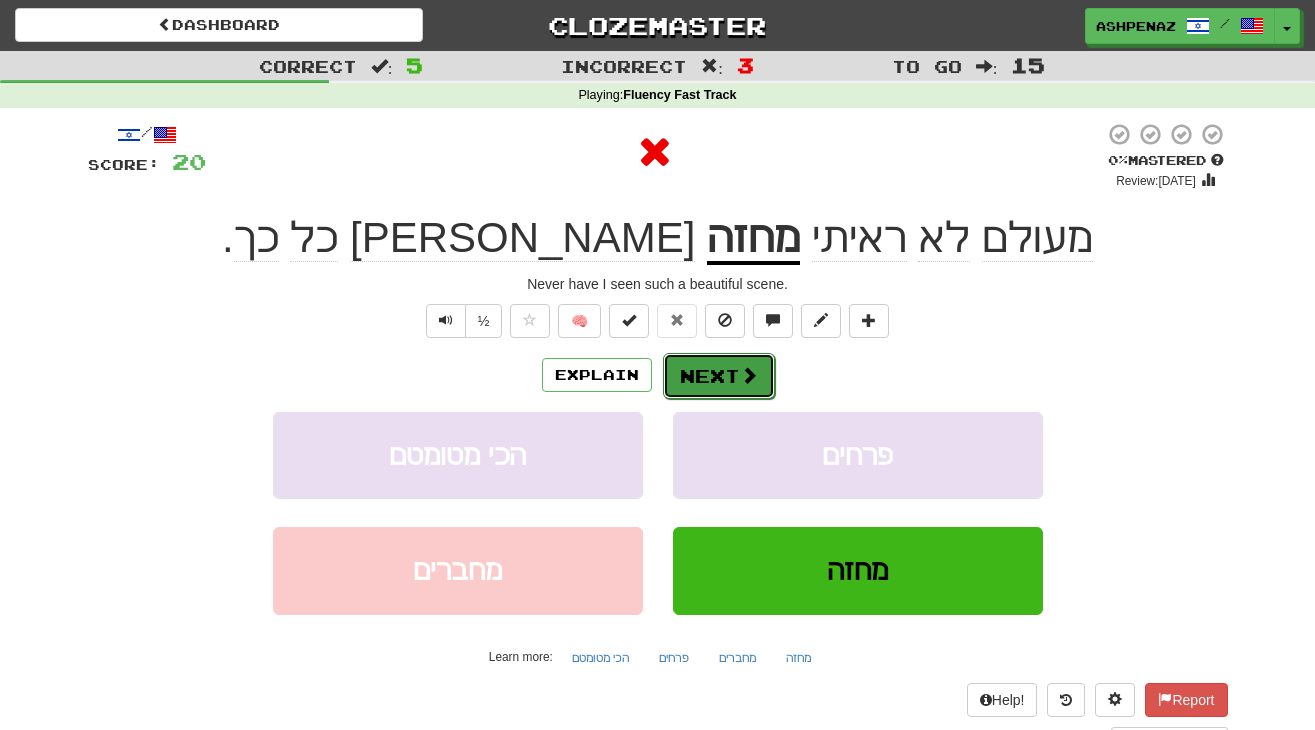 click on "Next" at bounding box center [719, 376] 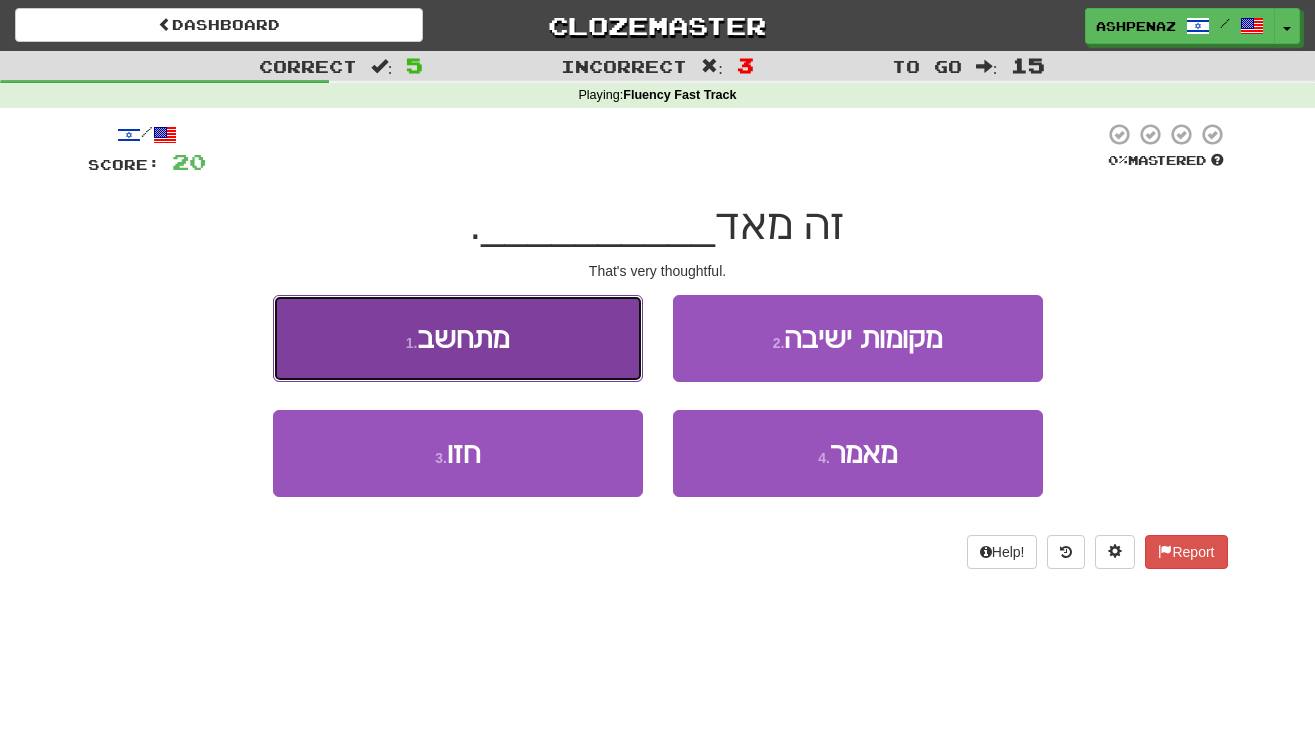 click on "1 .  מתחשב" at bounding box center [458, 338] 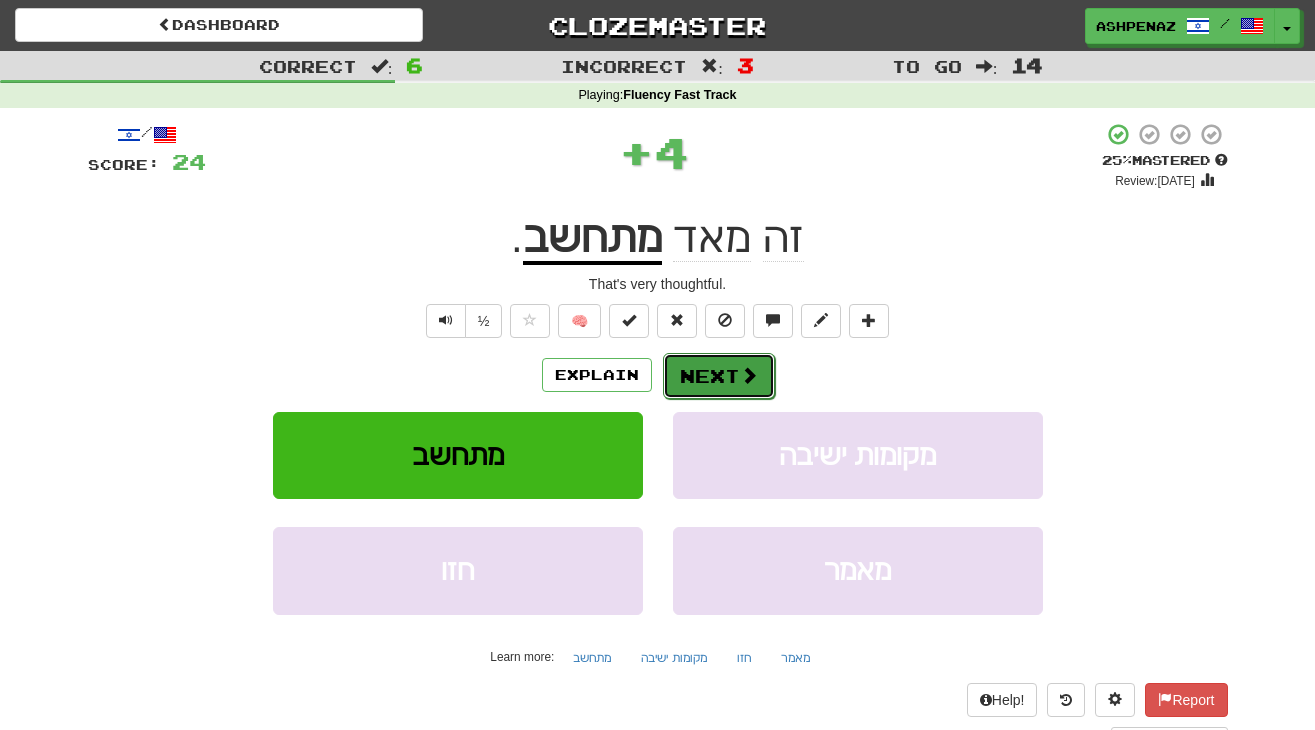click on "Next" at bounding box center [719, 376] 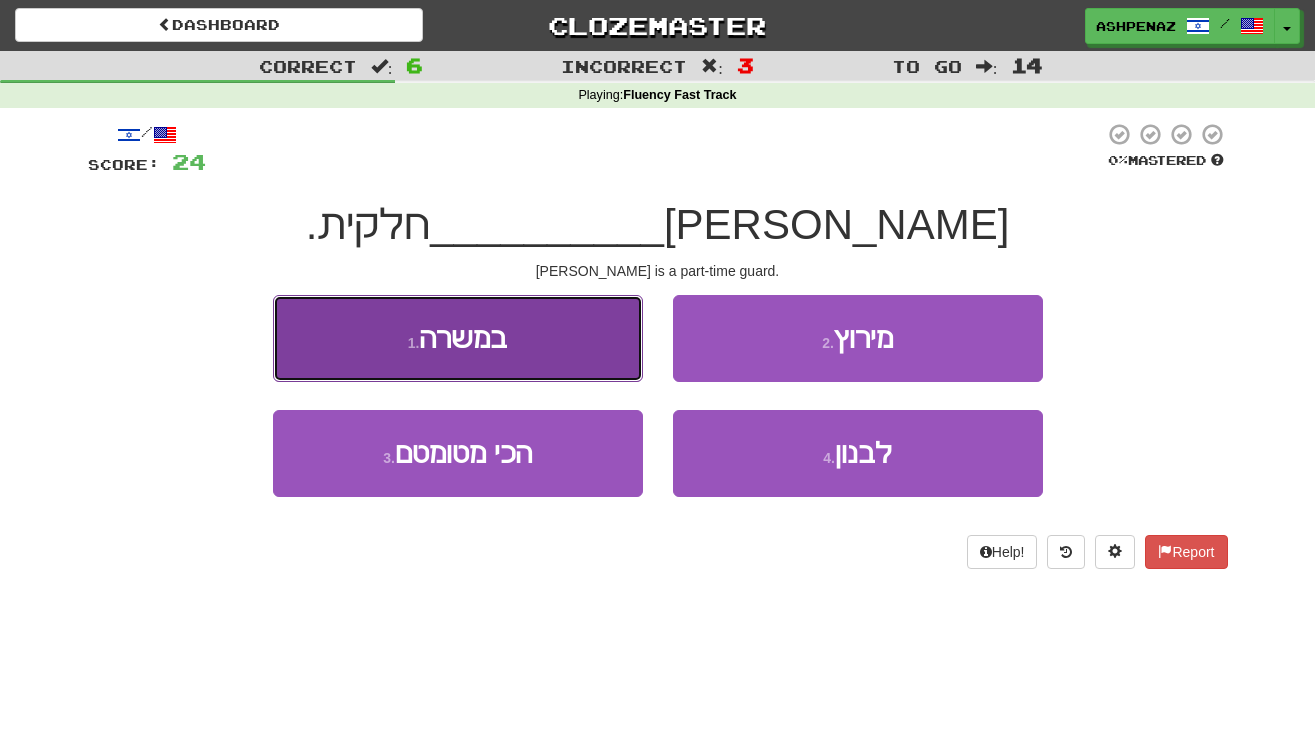 click on "1 .  במשרה" at bounding box center [458, 338] 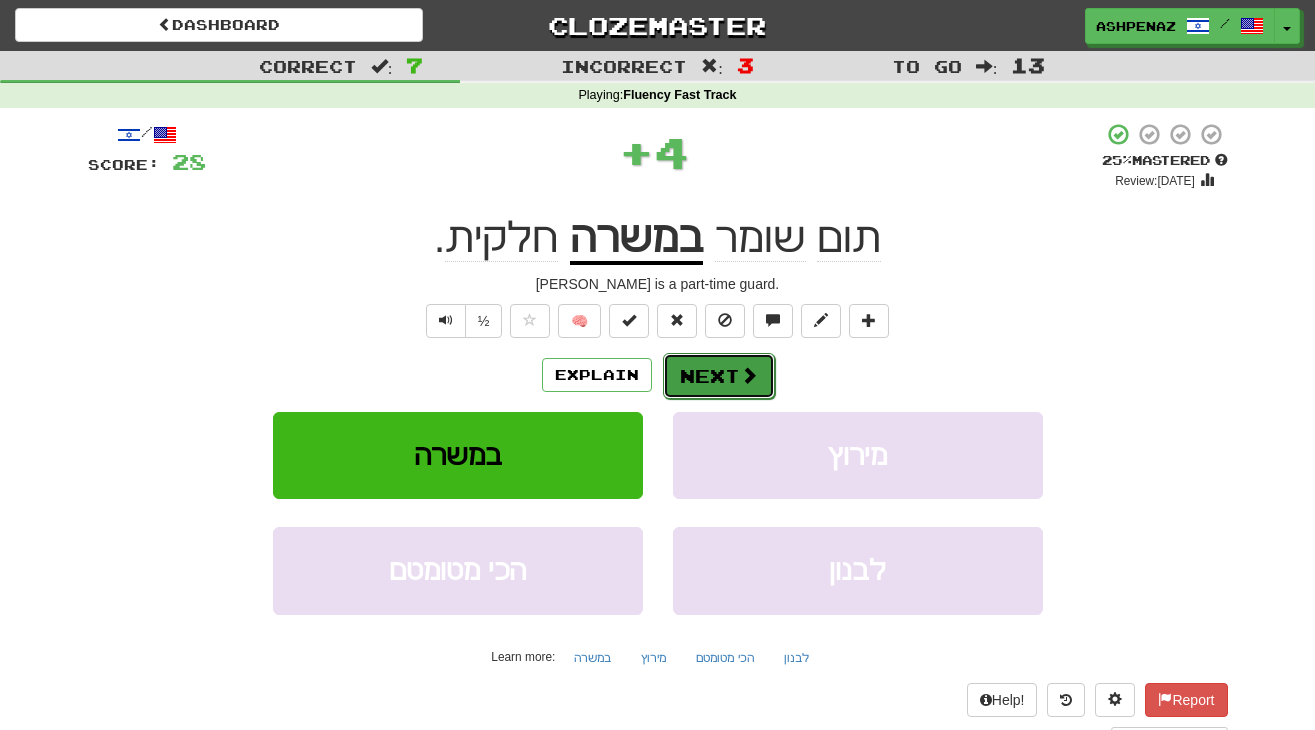 click at bounding box center (749, 375) 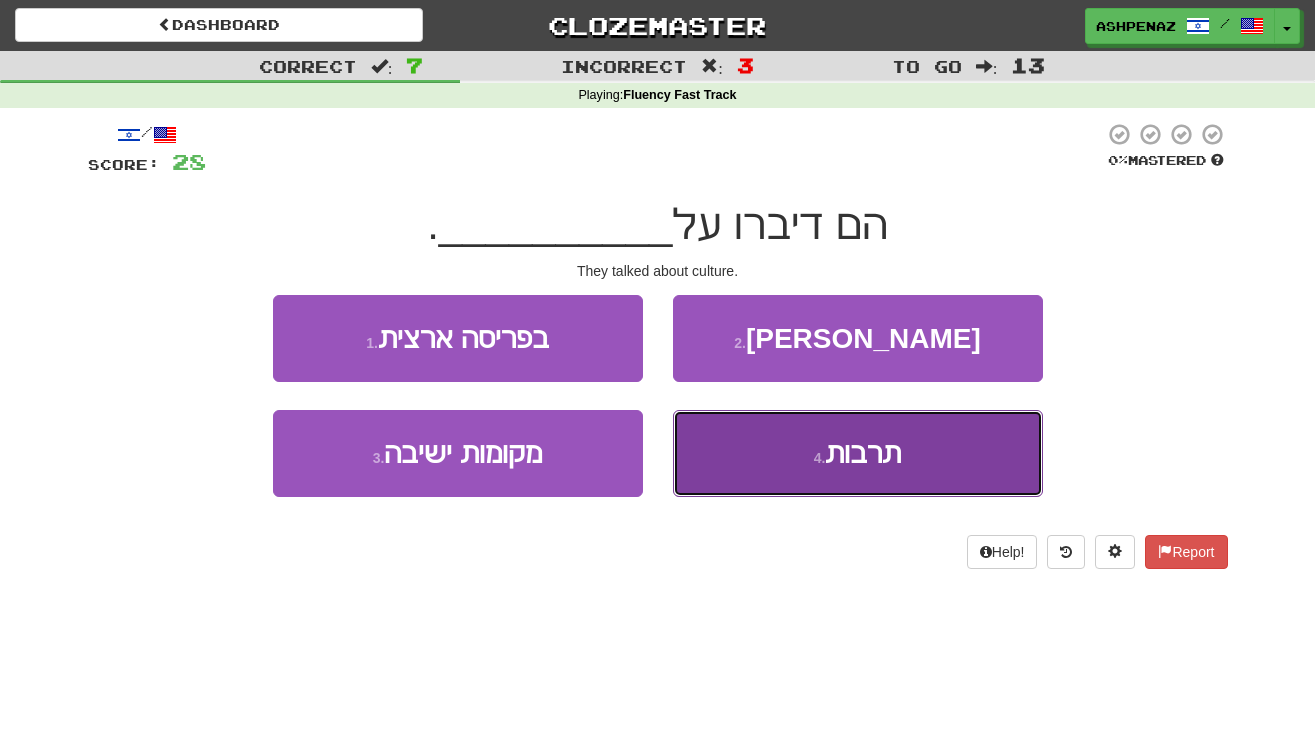 click on "4 .  תרבות" at bounding box center [858, 453] 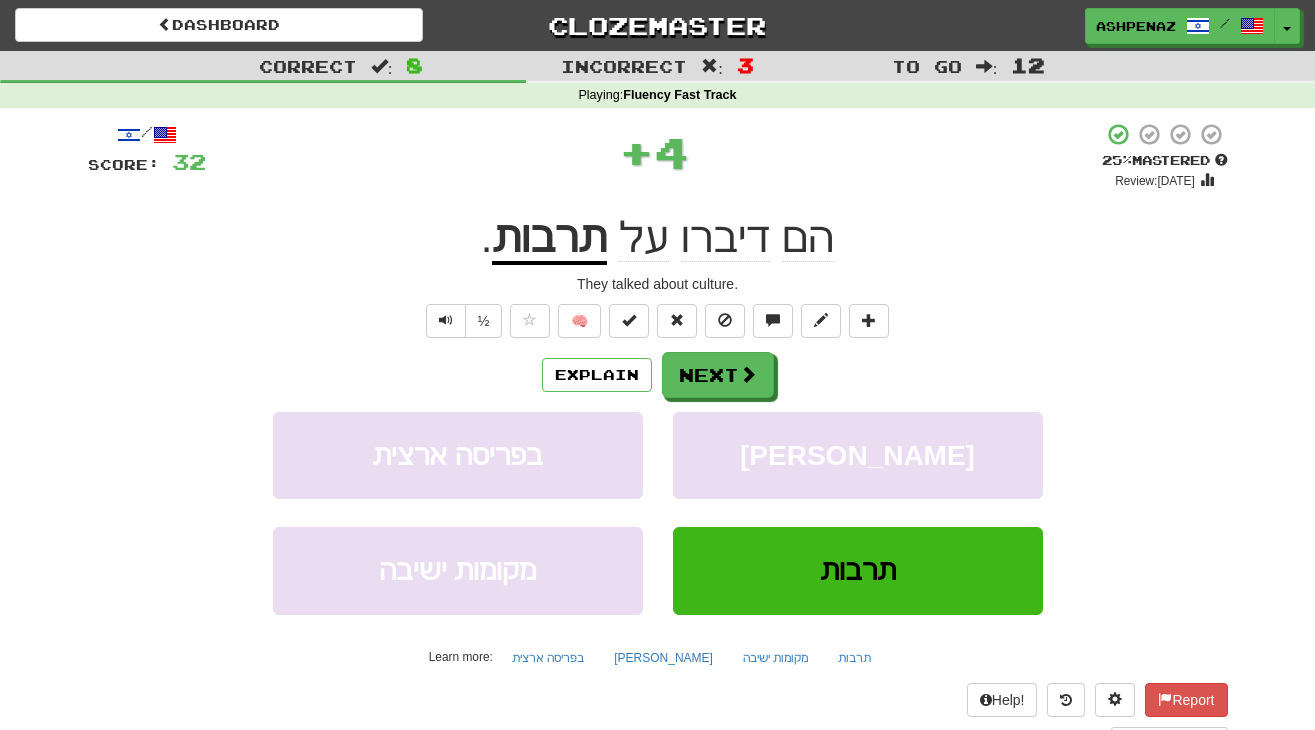 click on "/  Score:   32 + 4 25 %  Mastered Review:  2025-07-11 הם   דיברו   על   תרבות . They talked about culture. ½ 🧠 Explain Next בפריסה ארצית אדיר מקומות ישיבה תרבות Learn more: בפריסה ארצית אדיר מקומות ישיבה תרבות  Help!  Report Sentence Source" at bounding box center (658, 435) 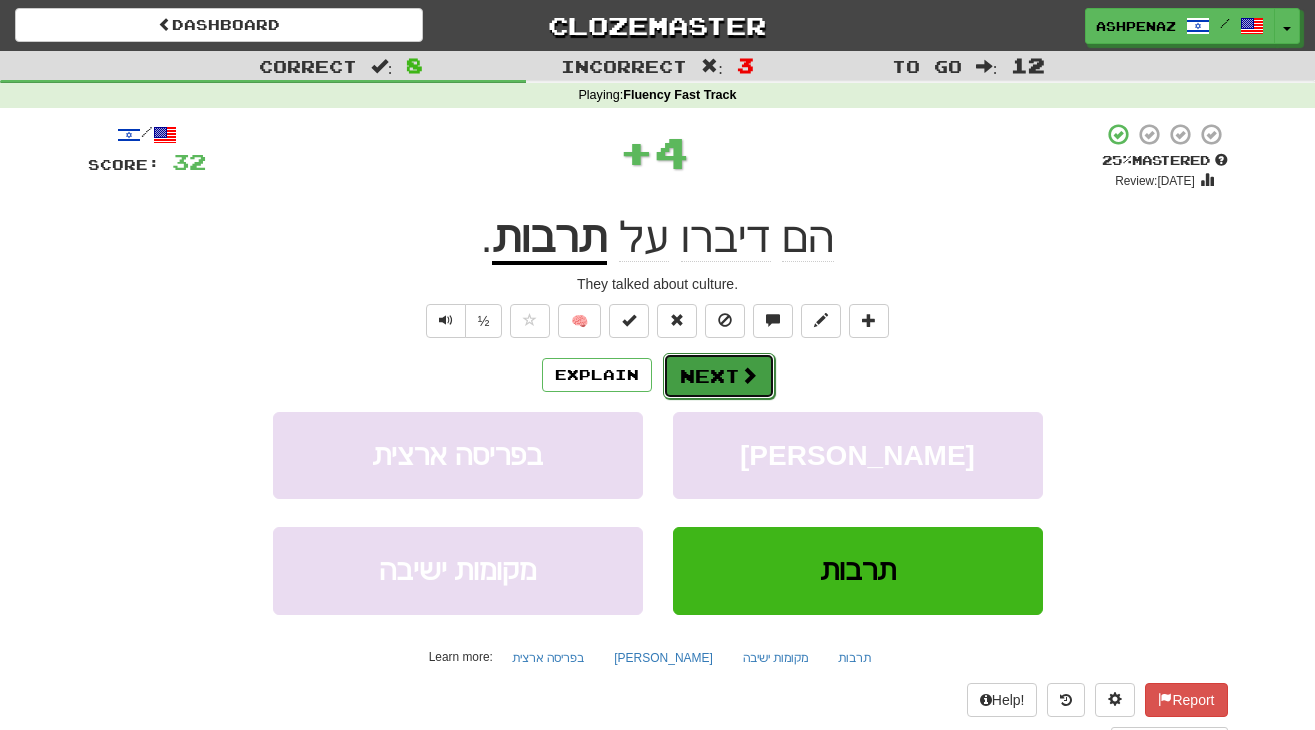 click on "Next" at bounding box center (719, 376) 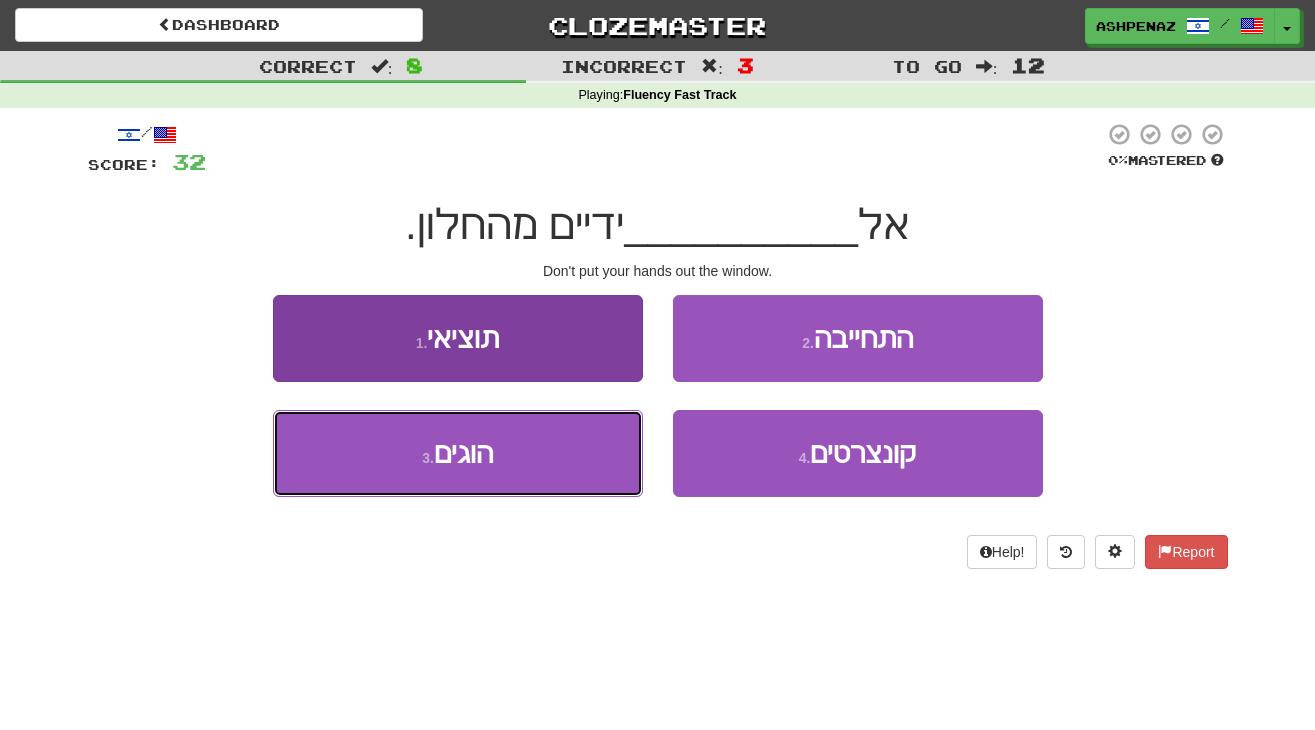 click on "3 .  הוגים" at bounding box center (458, 453) 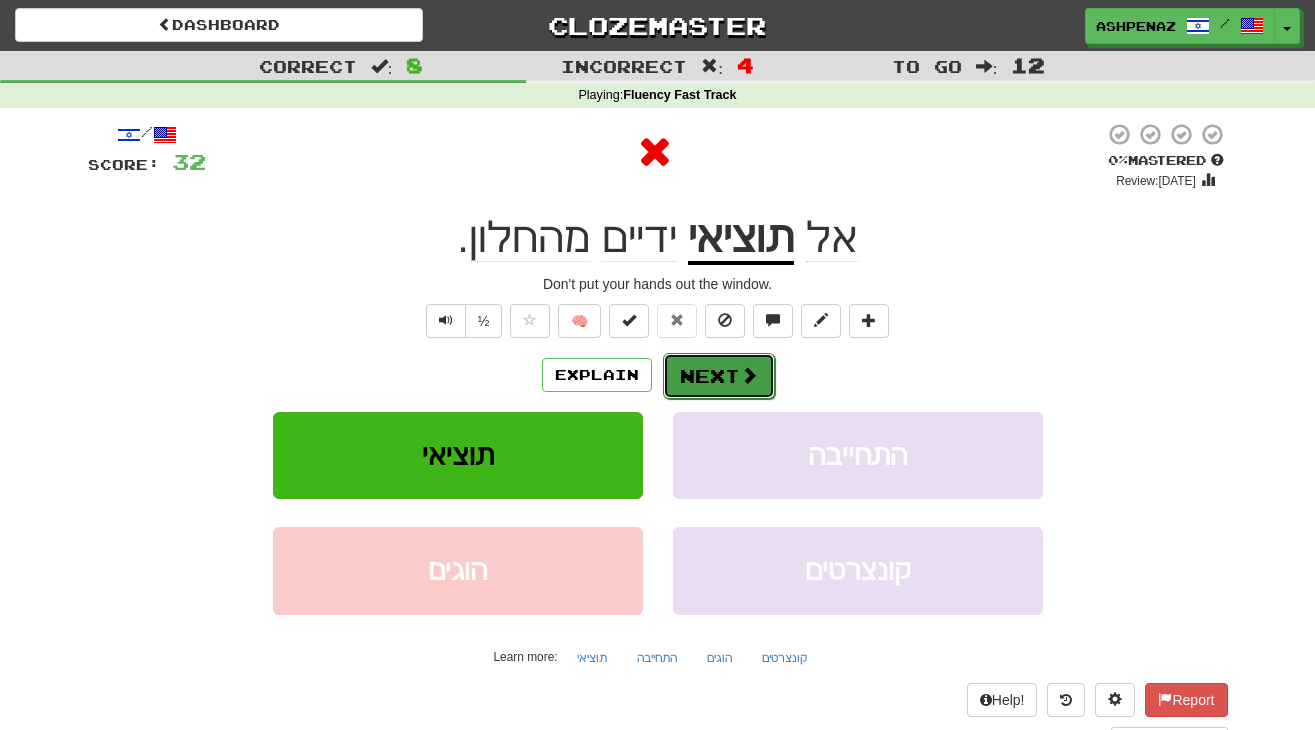 click on "Next" at bounding box center (719, 376) 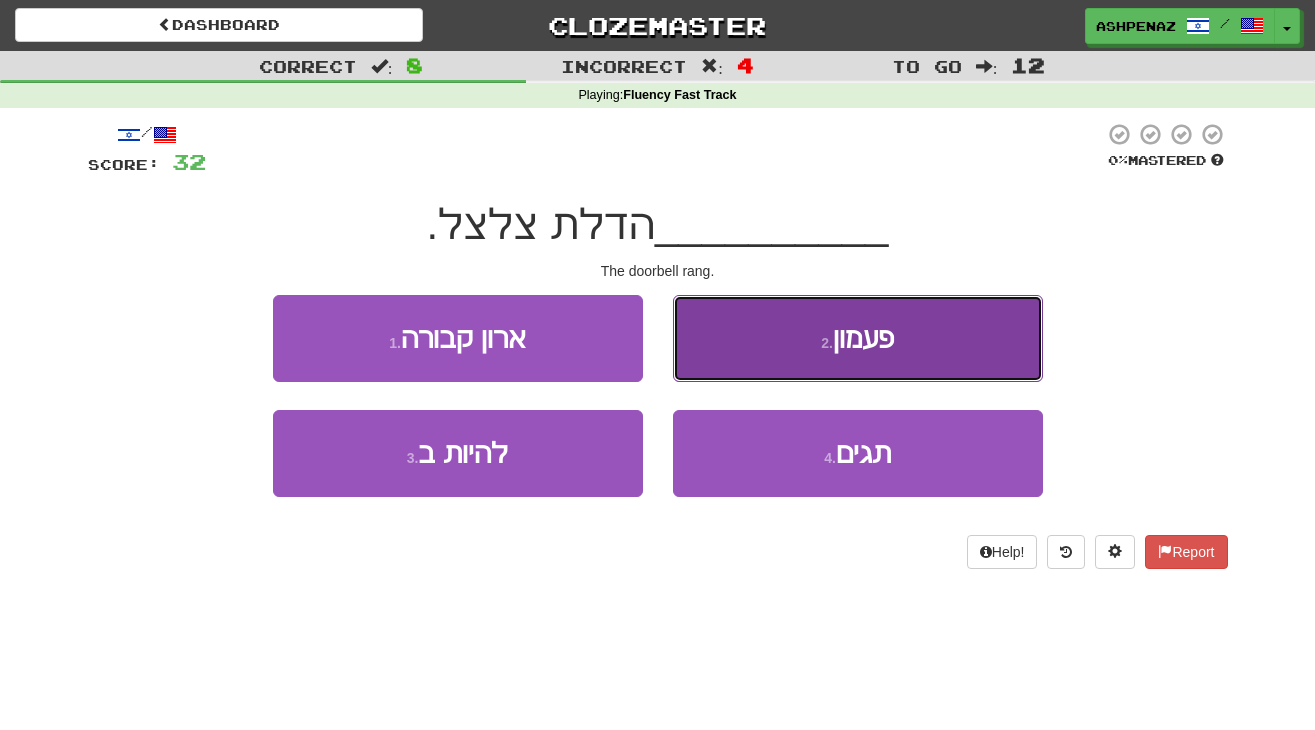 click on "2 .  פעמון" at bounding box center (858, 338) 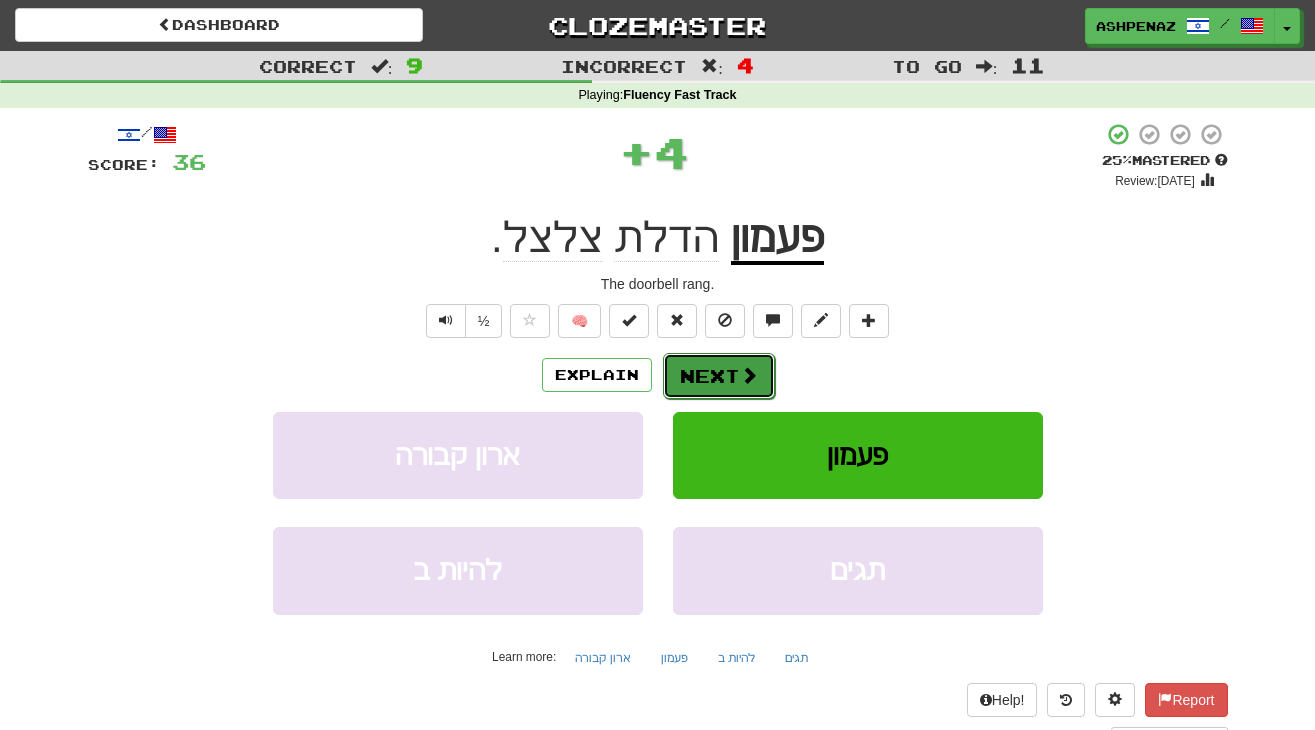 click on "Next" at bounding box center (719, 376) 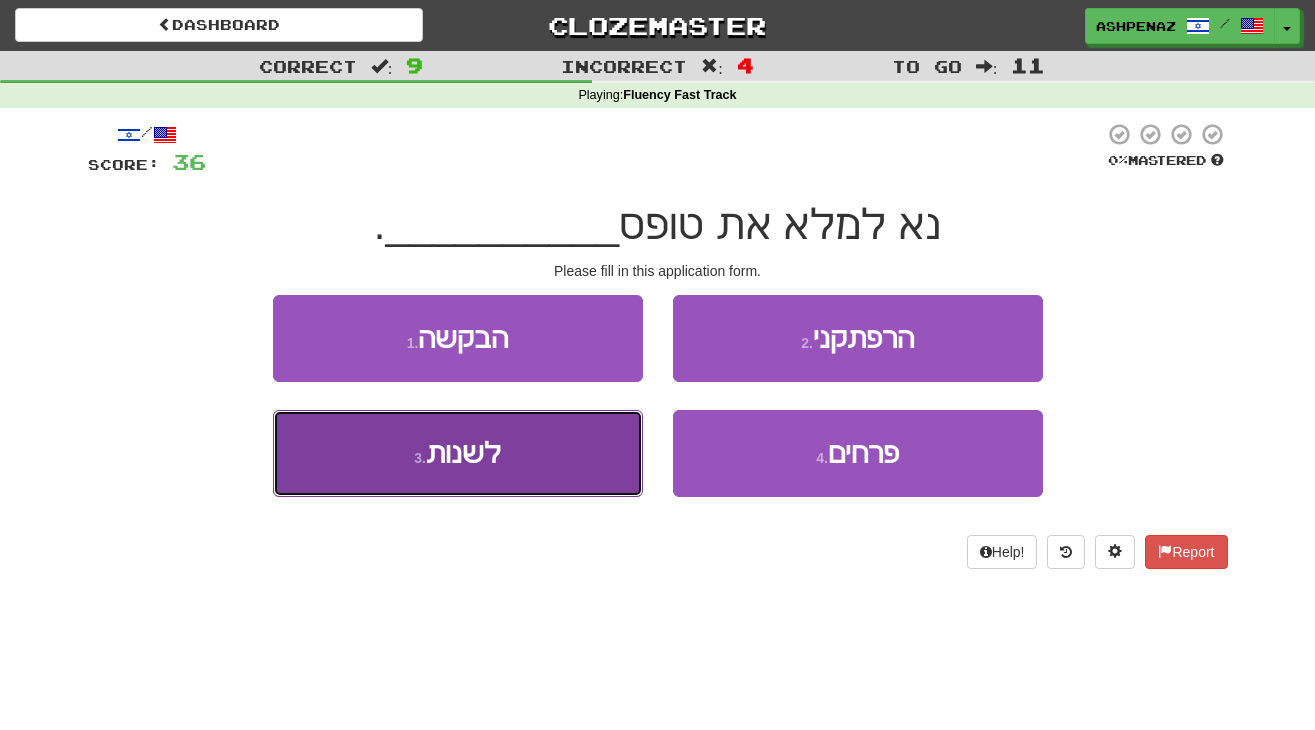 click on "3 .  לשנות" at bounding box center [458, 453] 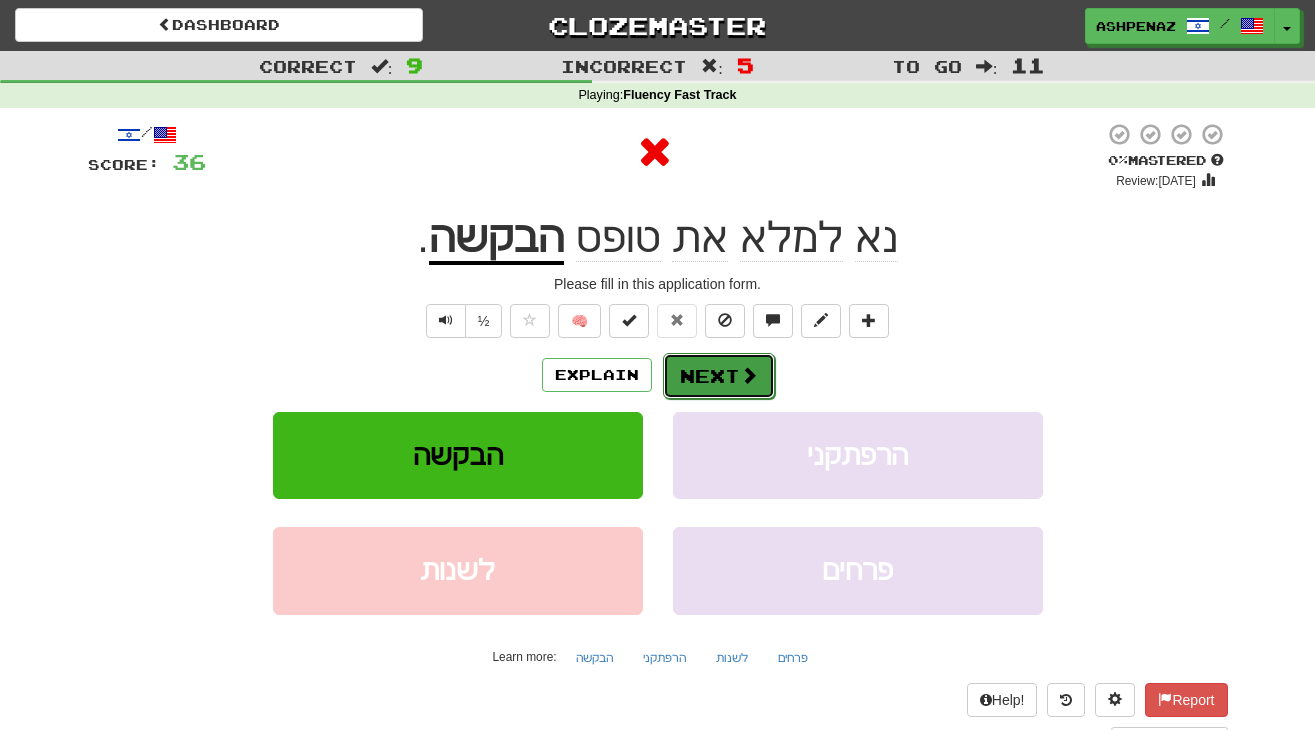 click on "Next" at bounding box center (719, 376) 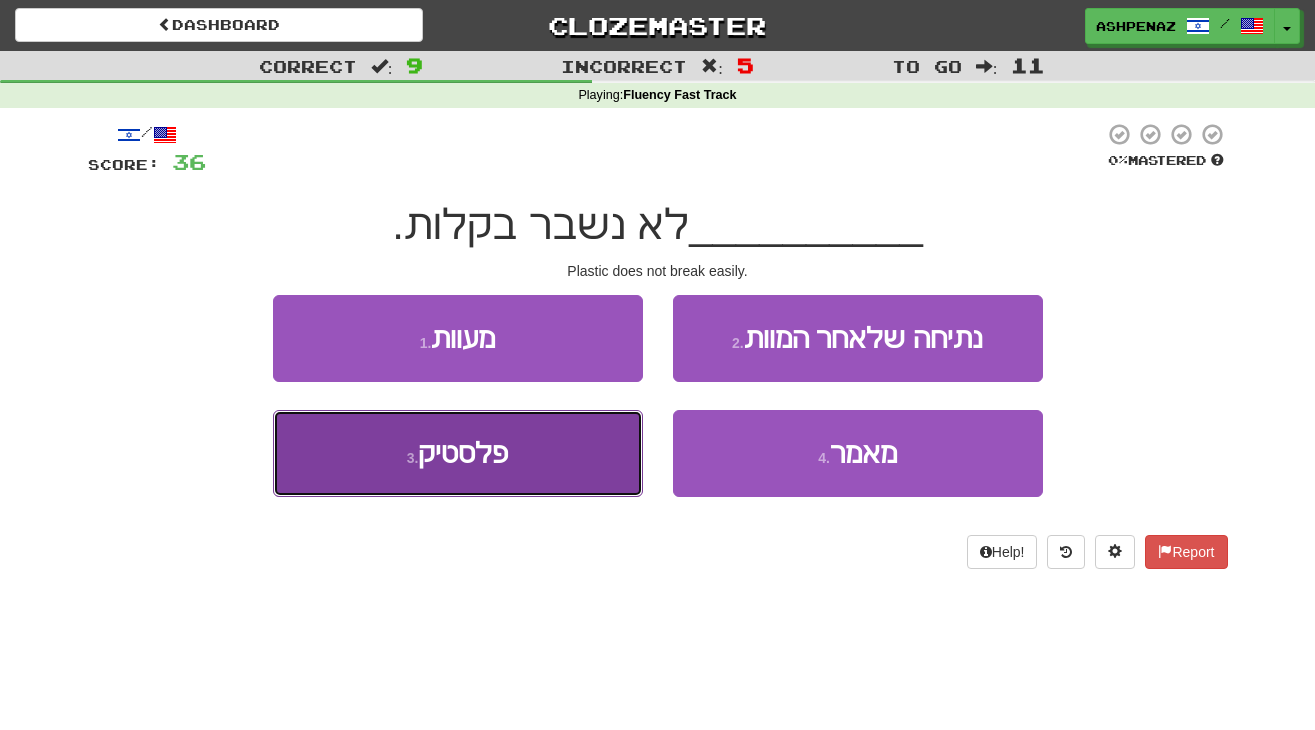 click on "3 .  פלסטיק" at bounding box center [458, 453] 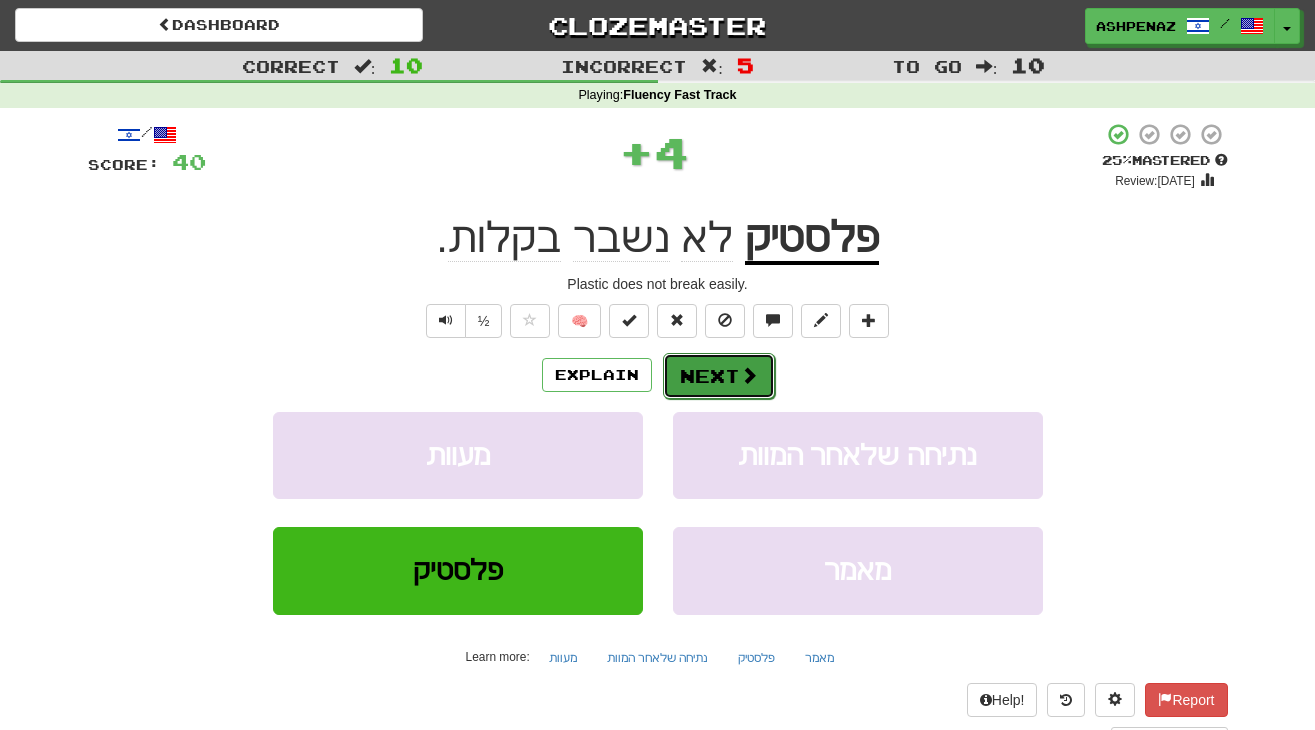 click on "Next" at bounding box center (719, 376) 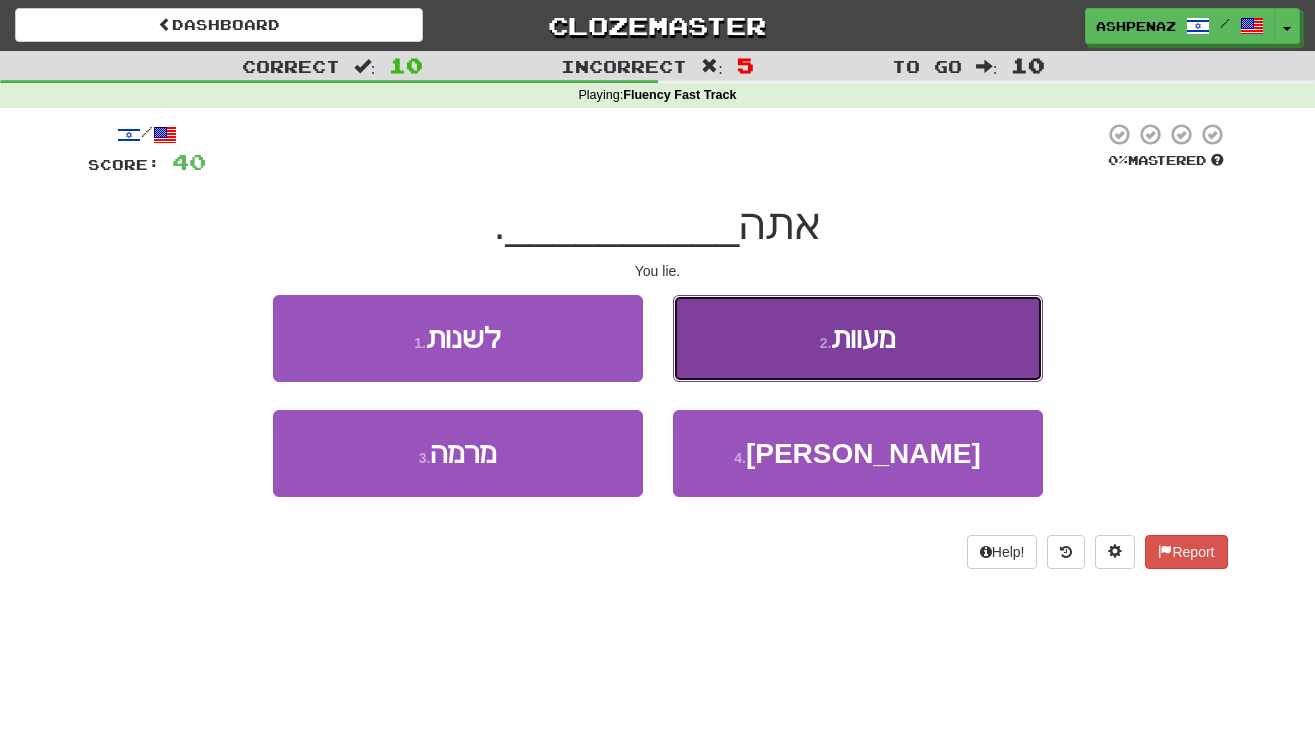 click on "2 .  מעוות" at bounding box center (858, 338) 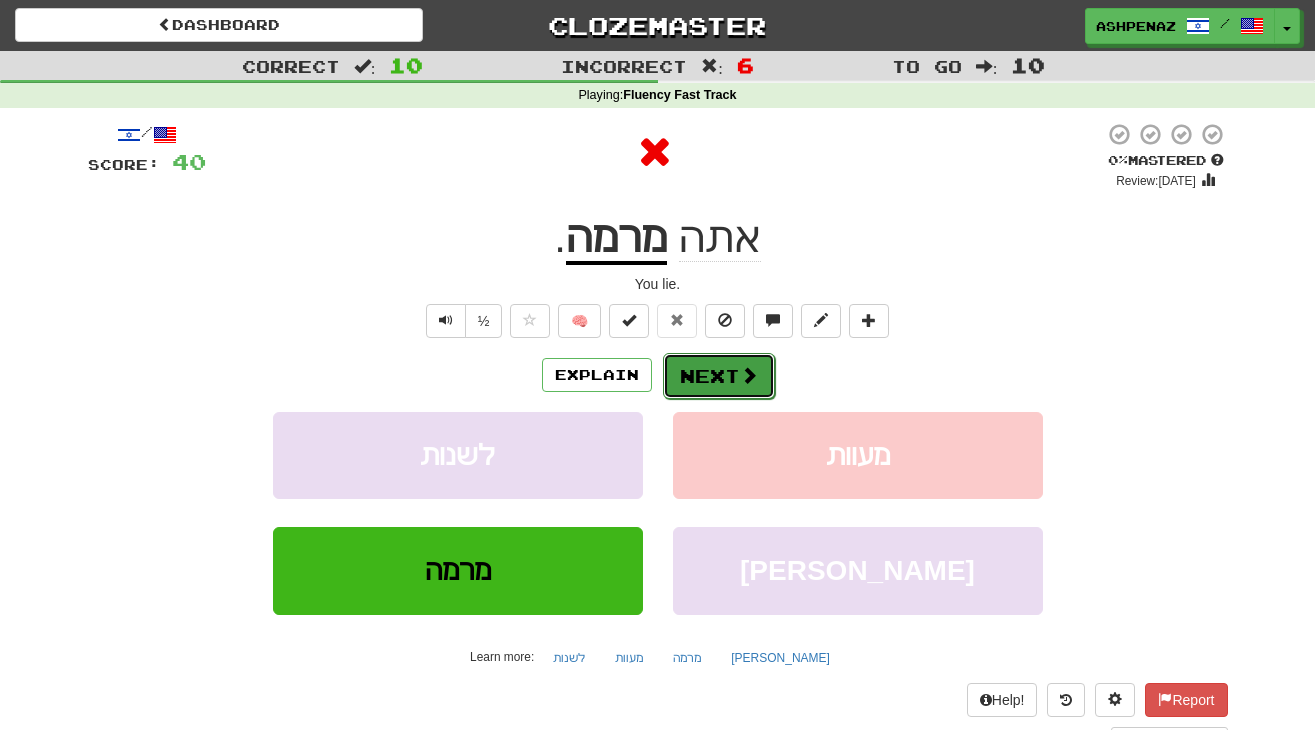 click on "Next" at bounding box center [719, 376] 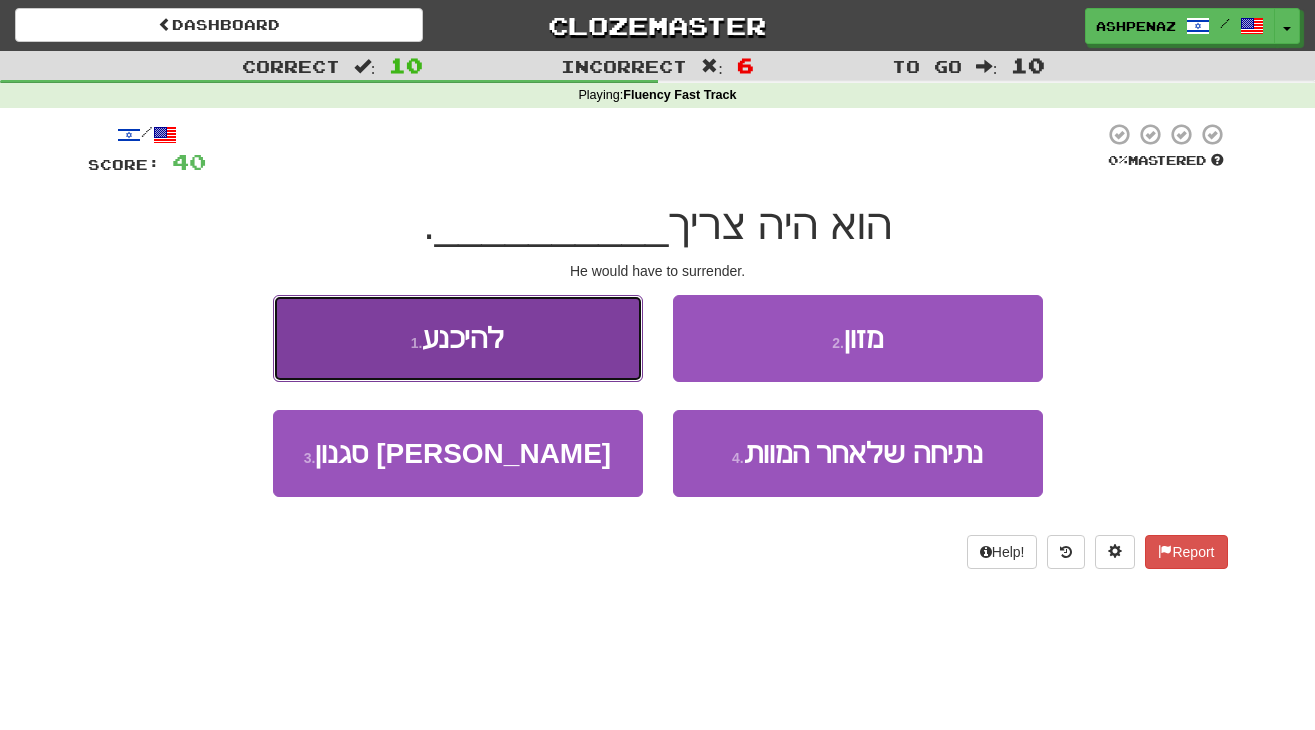 click on "1 .  להיכנע" at bounding box center [458, 338] 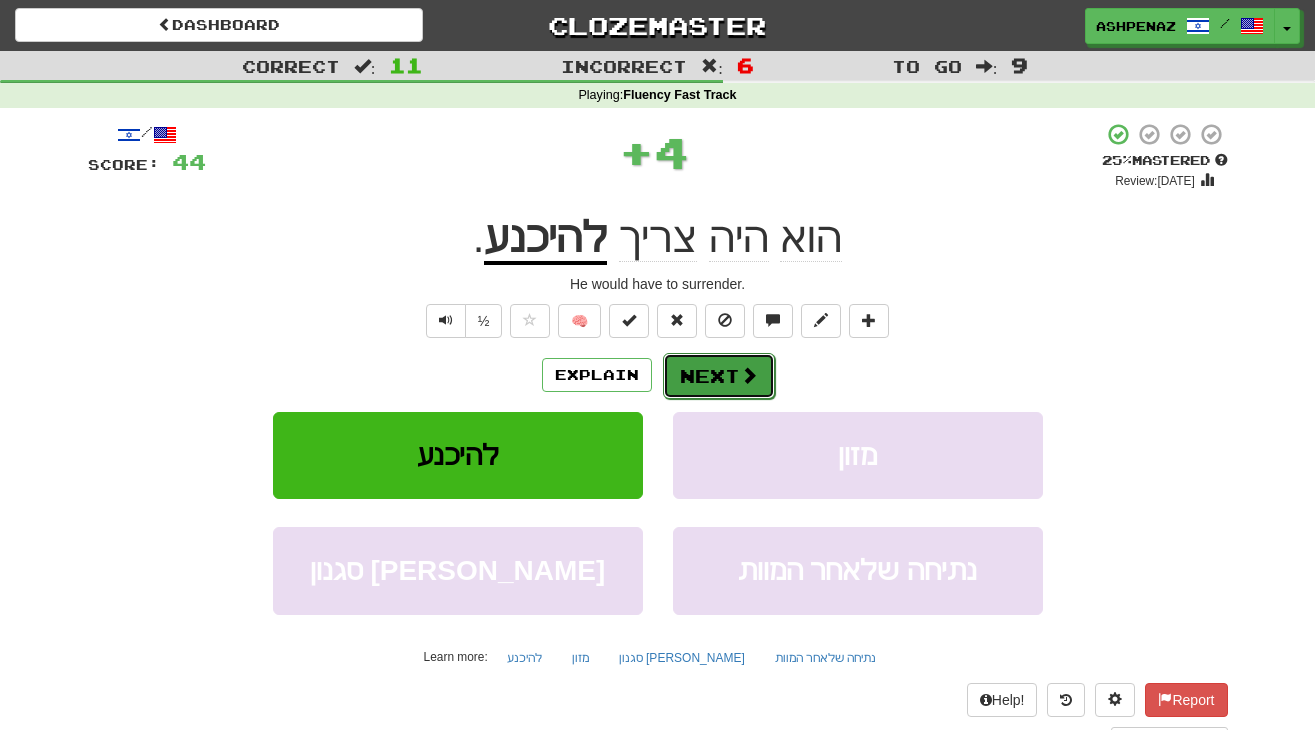 click on "Next" at bounding box center [719, 376] 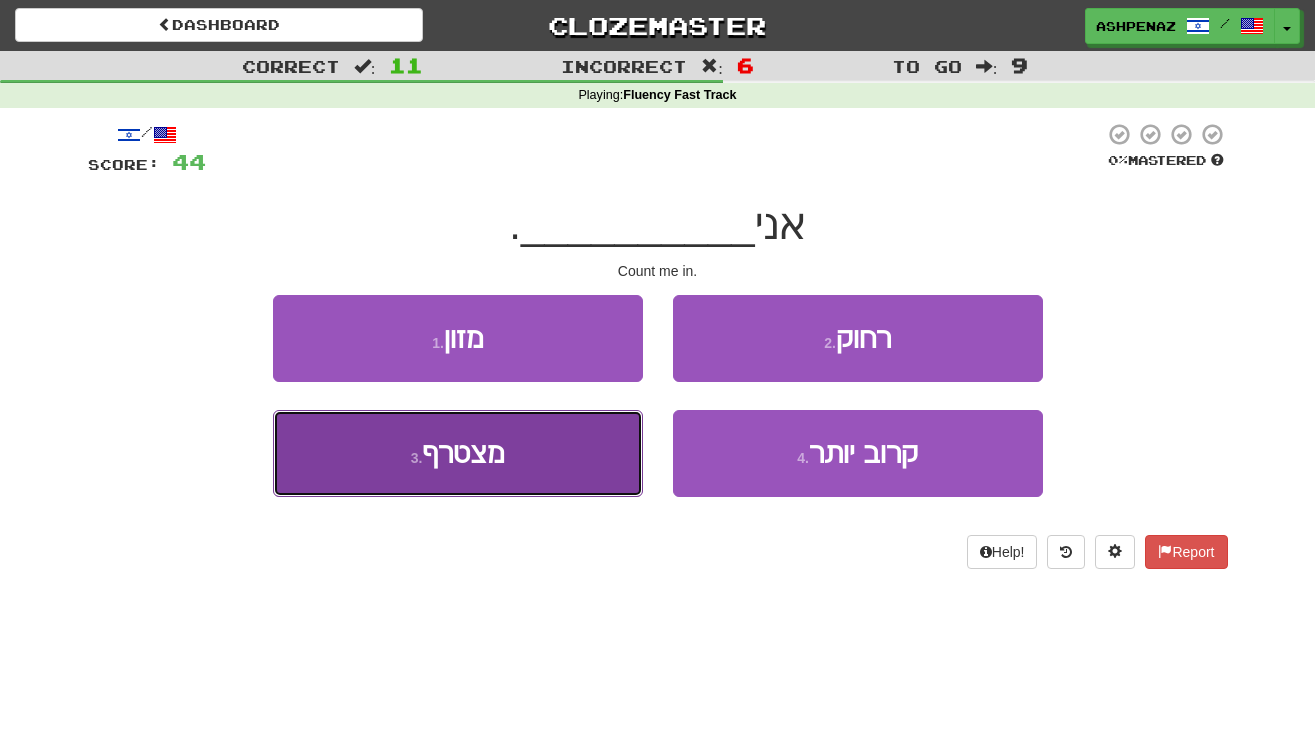 click on "3 .  מצטרף" at bounding box center (458, 453) 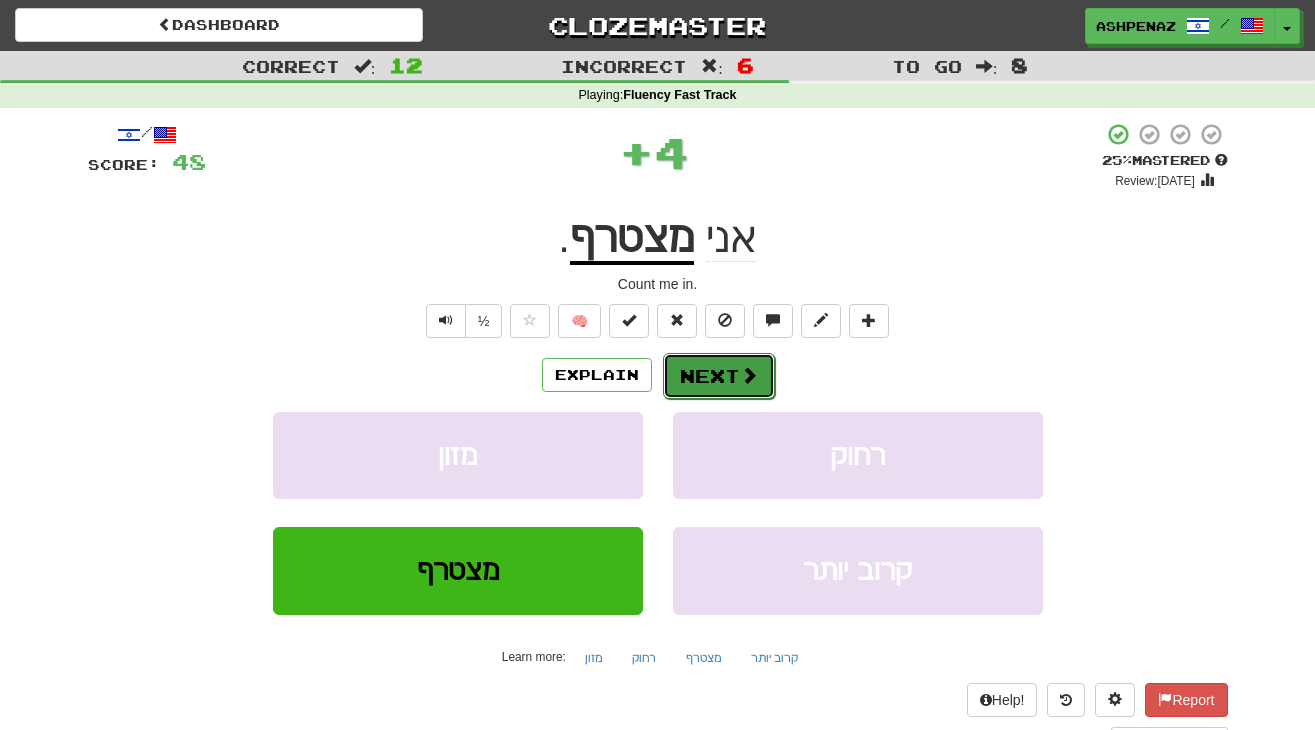 click on "Next" at bounding box center (719, 376) 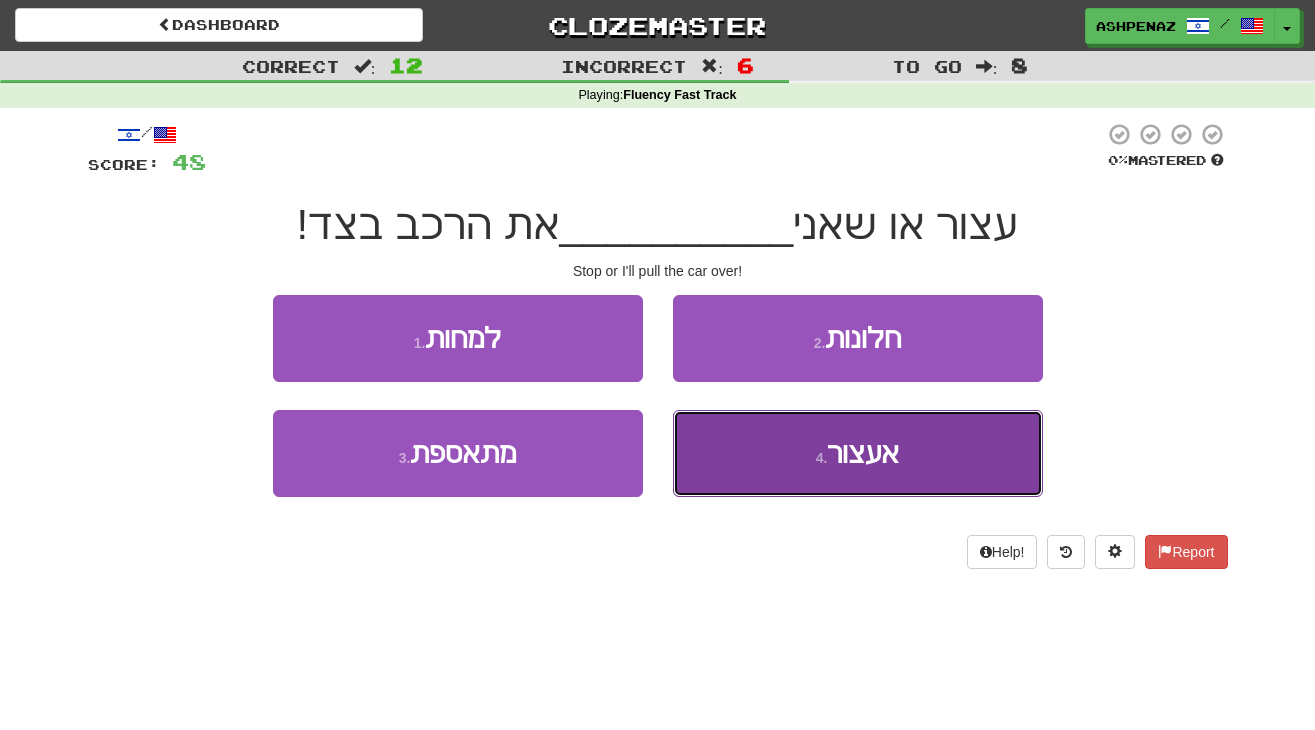 click on "אעצור" at bounding box center (863, 453) 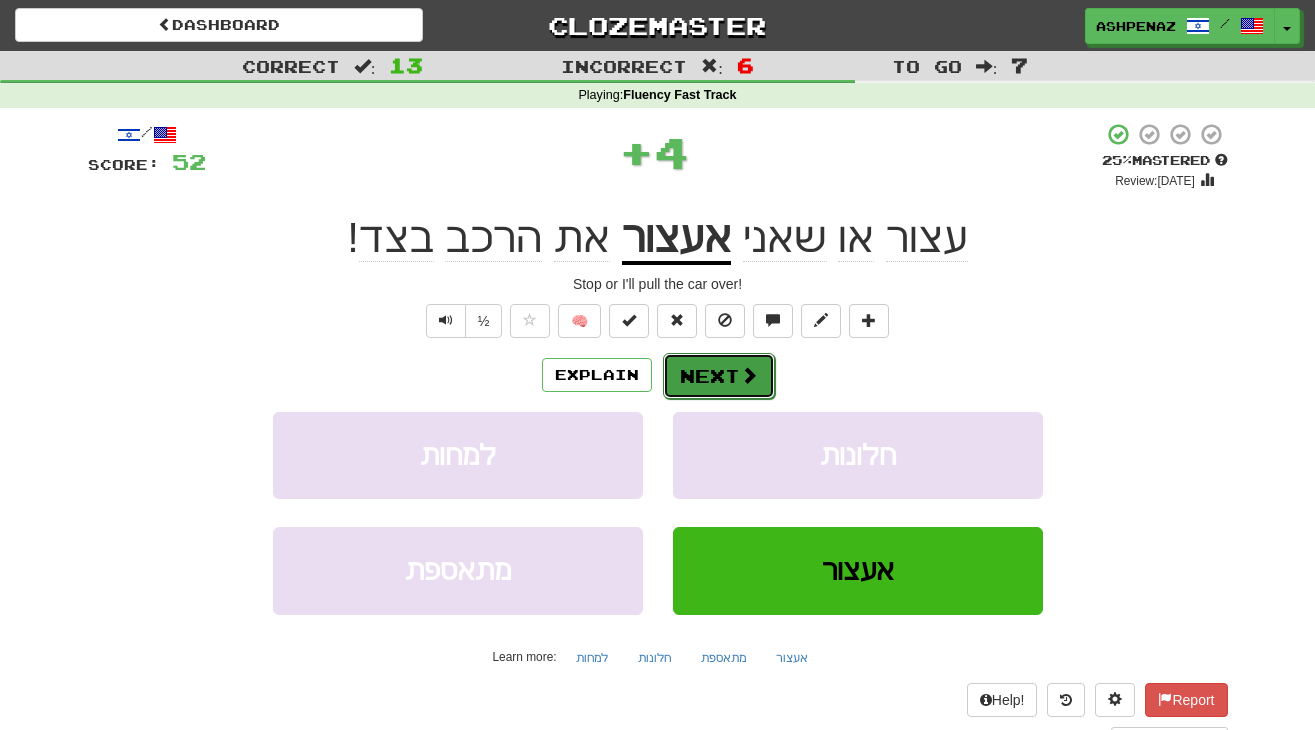 click at bounding box center (749, 375) 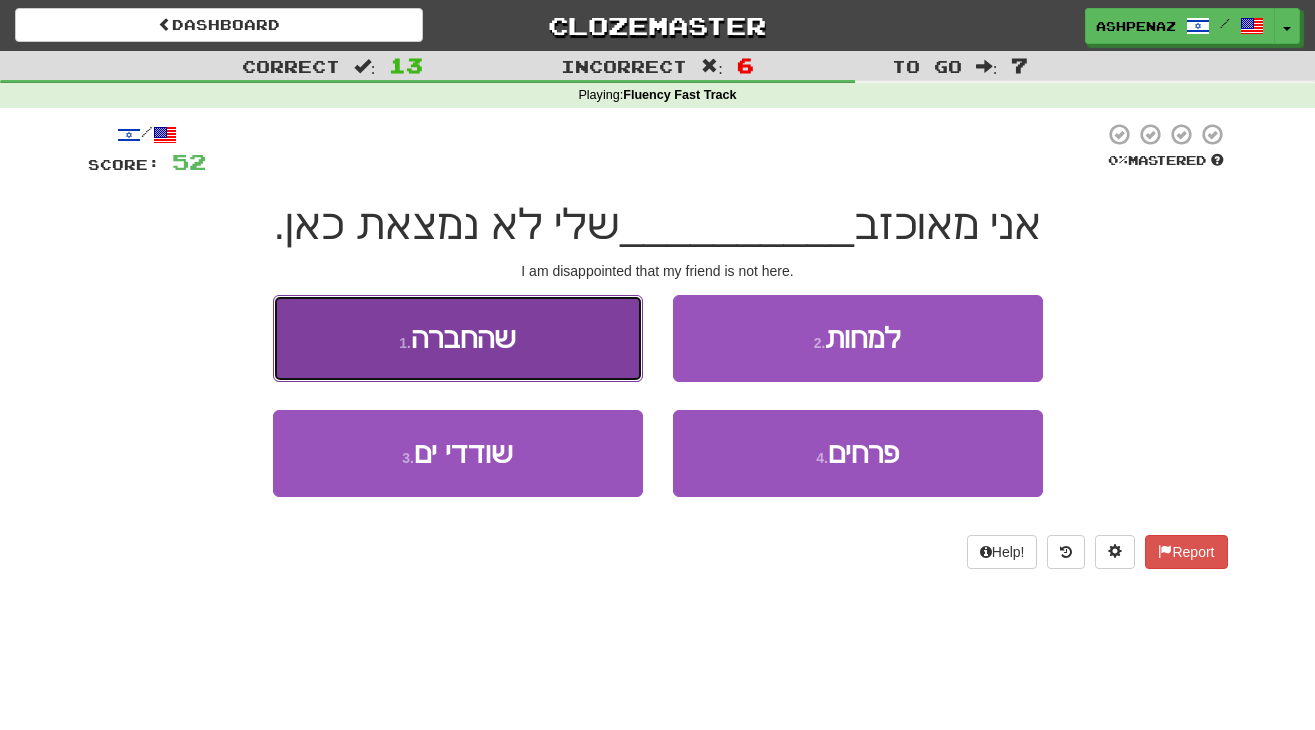 click on "1 .  שהחברה" at bounding box center (458, 338) 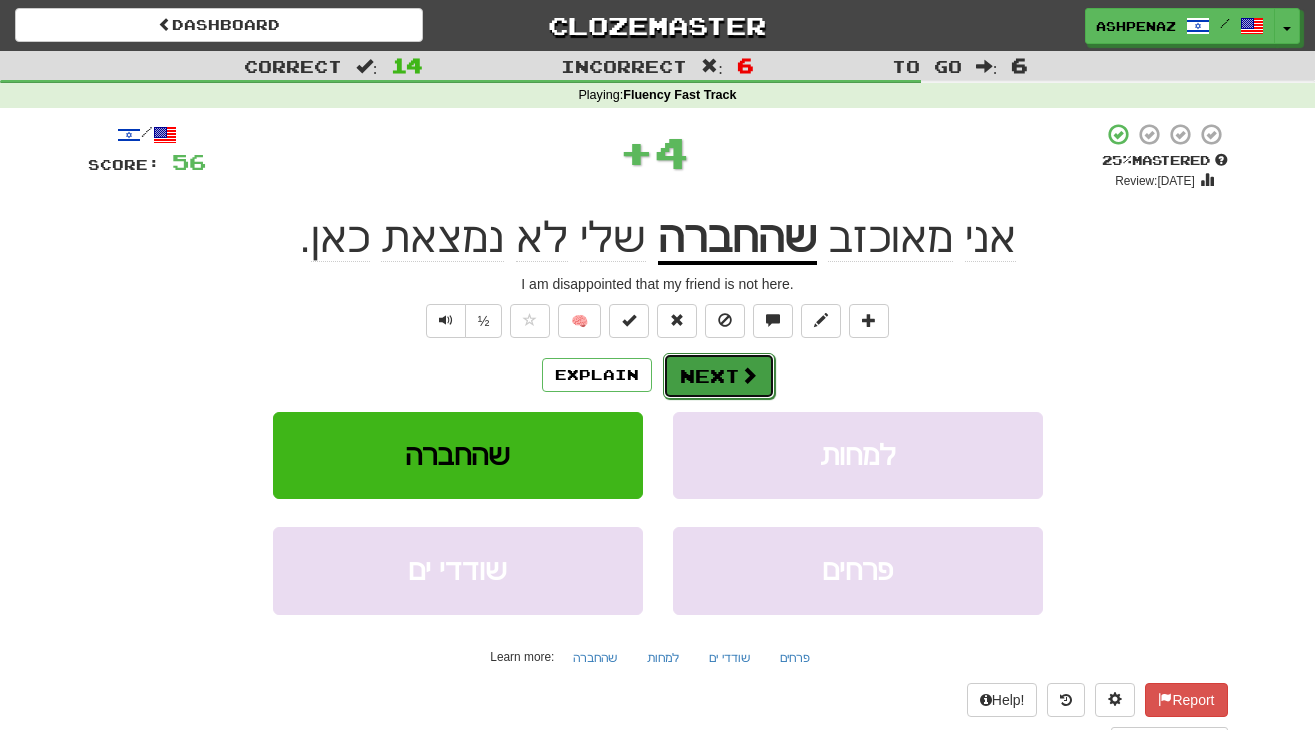 click on "Next" at bounding box center (719, 376) 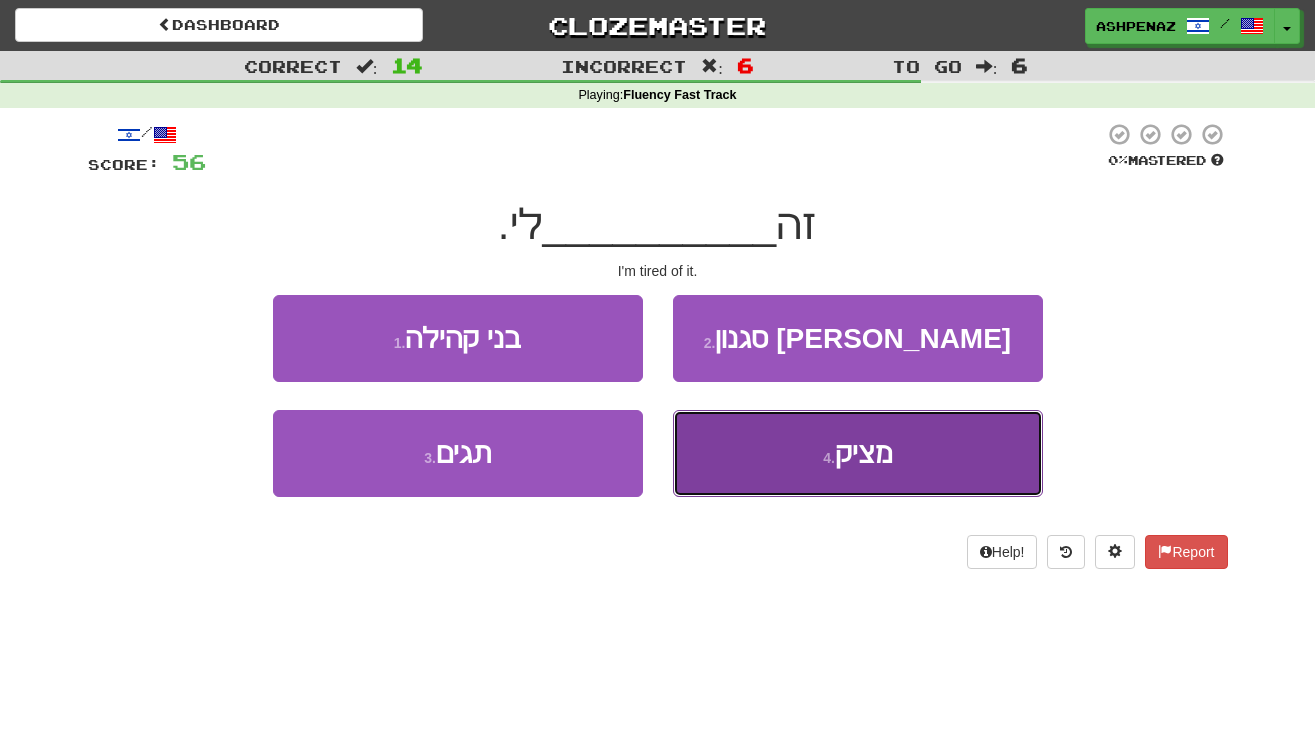 click on "4 .  מציק" at bounding box center [858, 453] 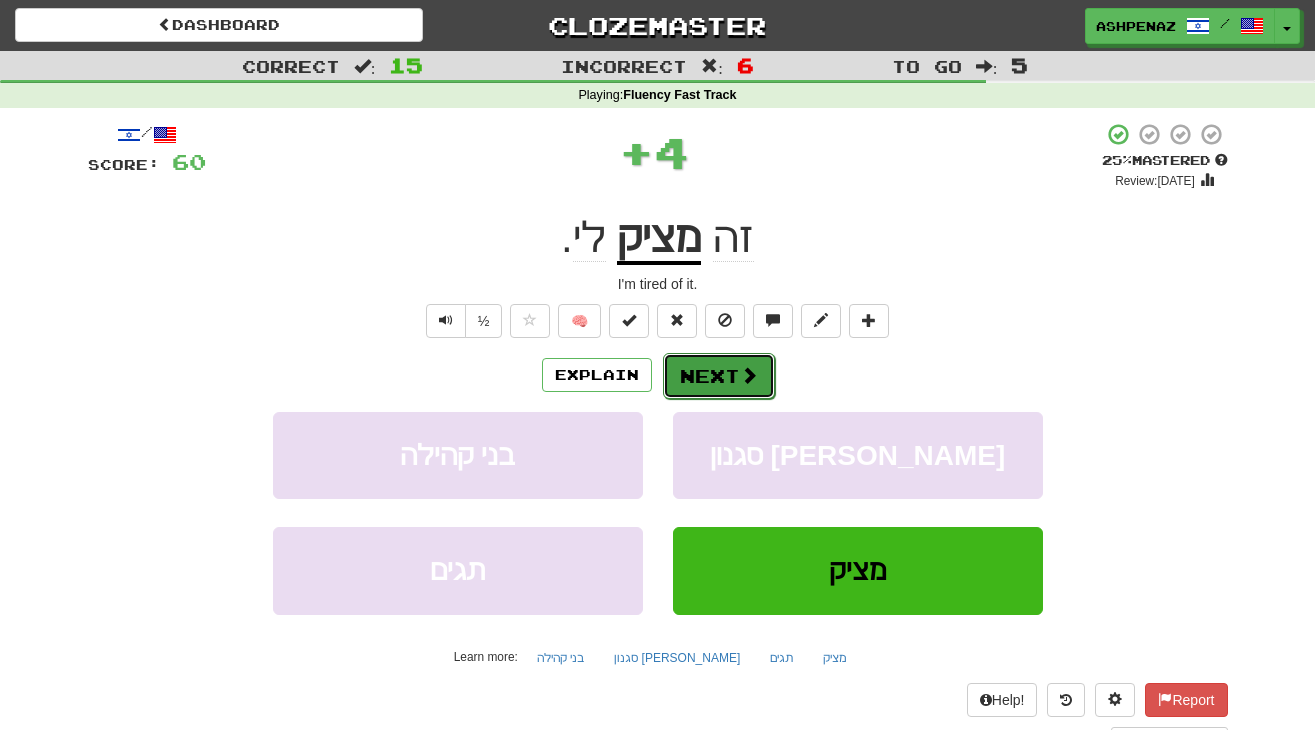 click at bounding box center [749, 375] 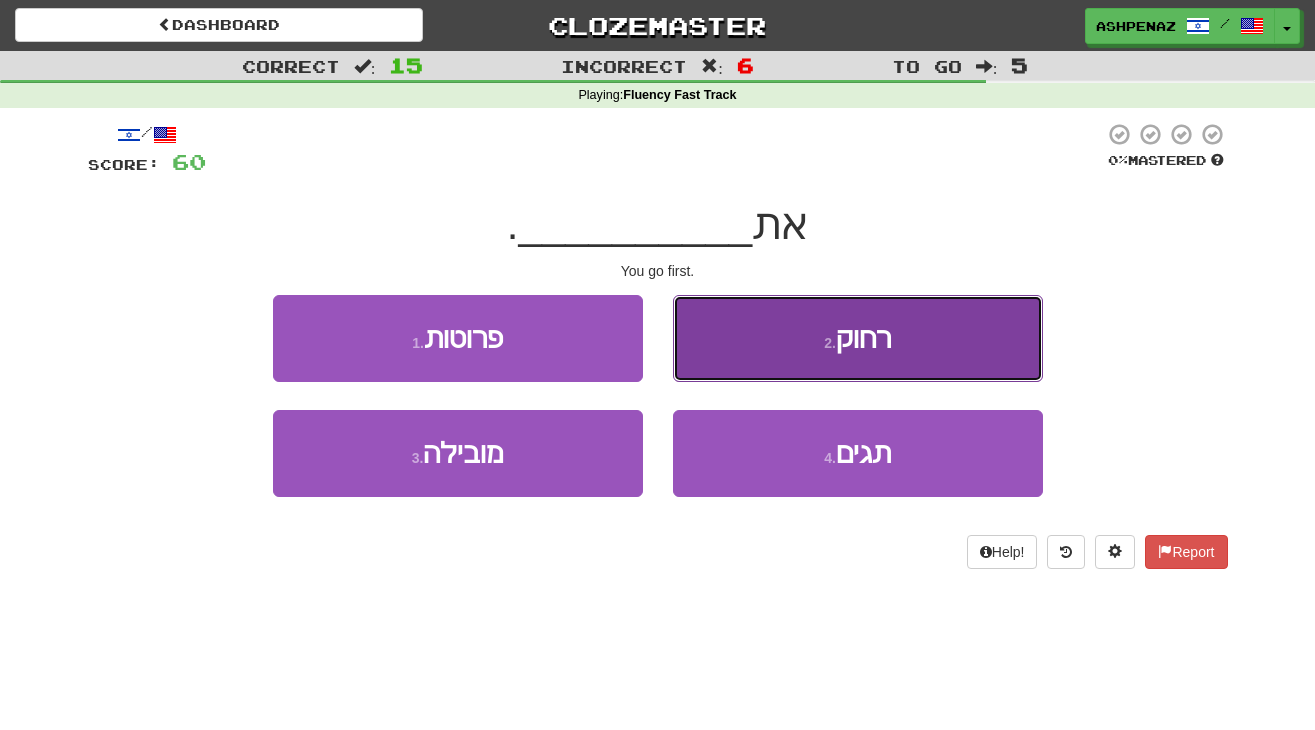 click on "2 .  רחוק" at bounding box center [858, 338] 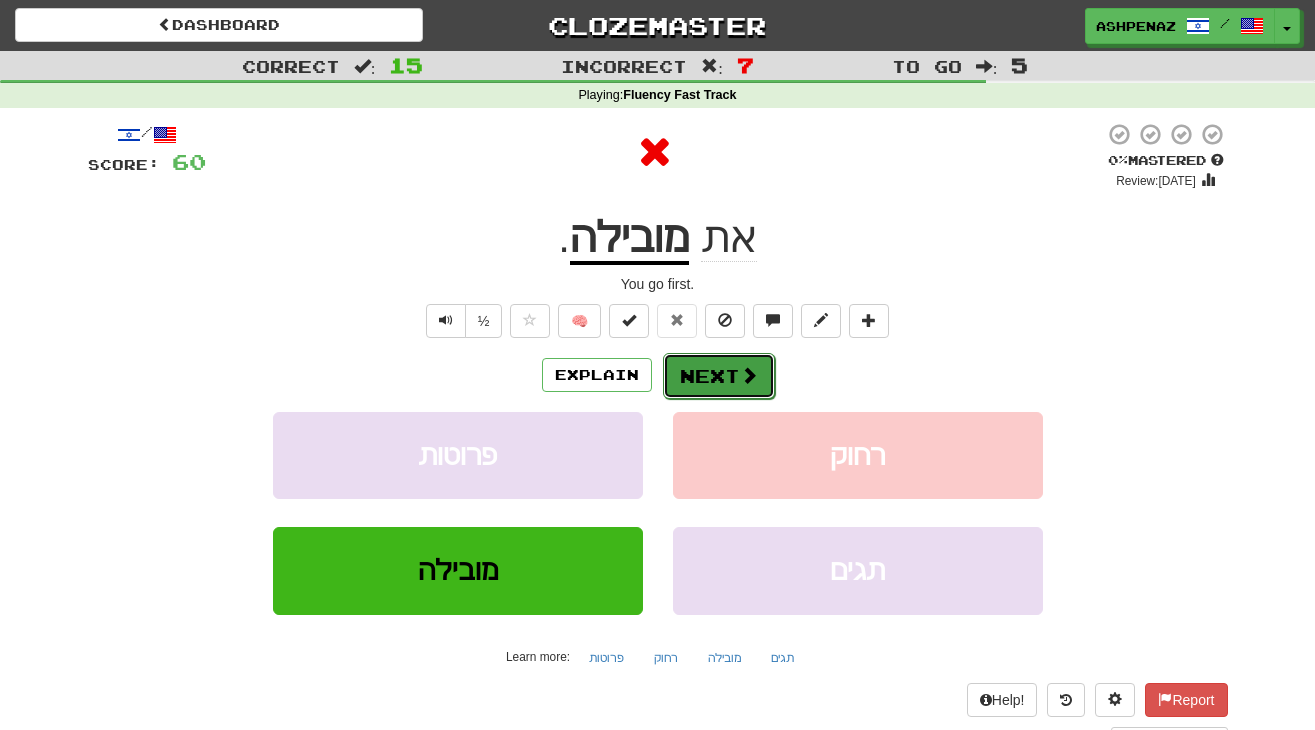 click on "Next" at bounding box center (719, 376) 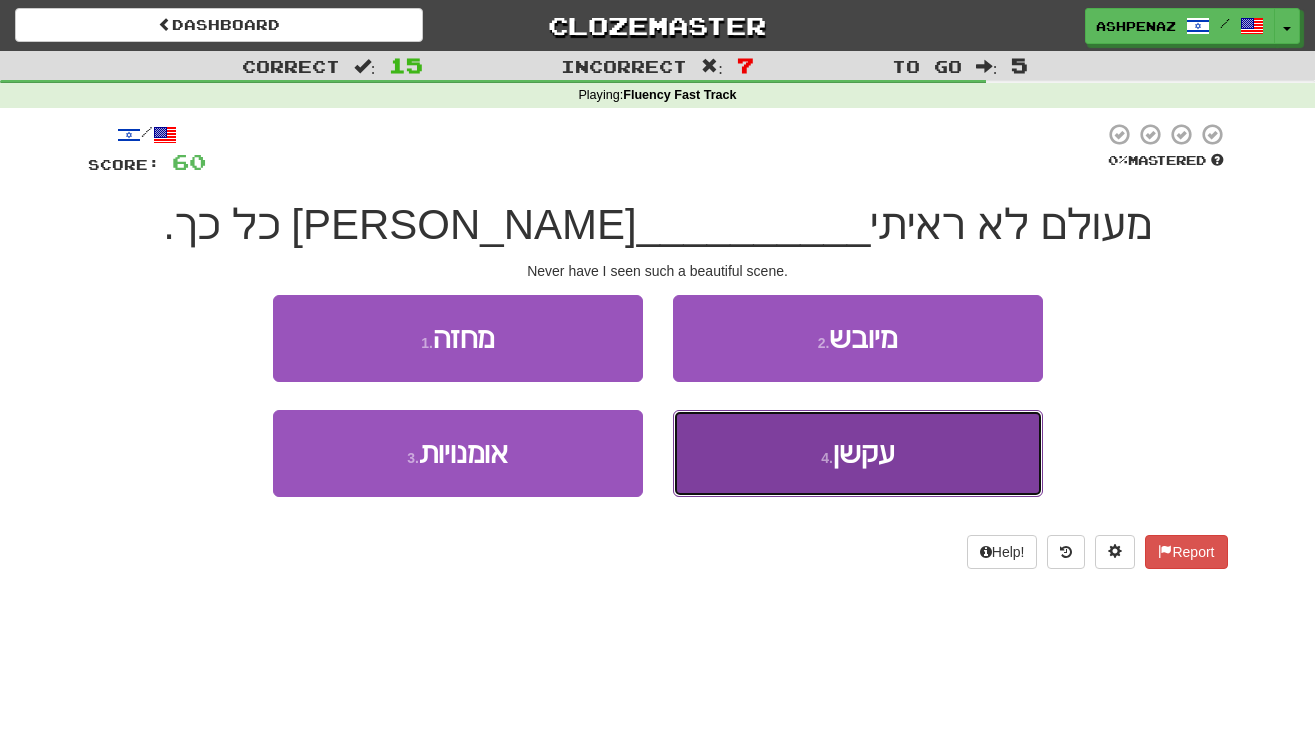 click on "4 .  עקשן" at bounding box center [858, 453] 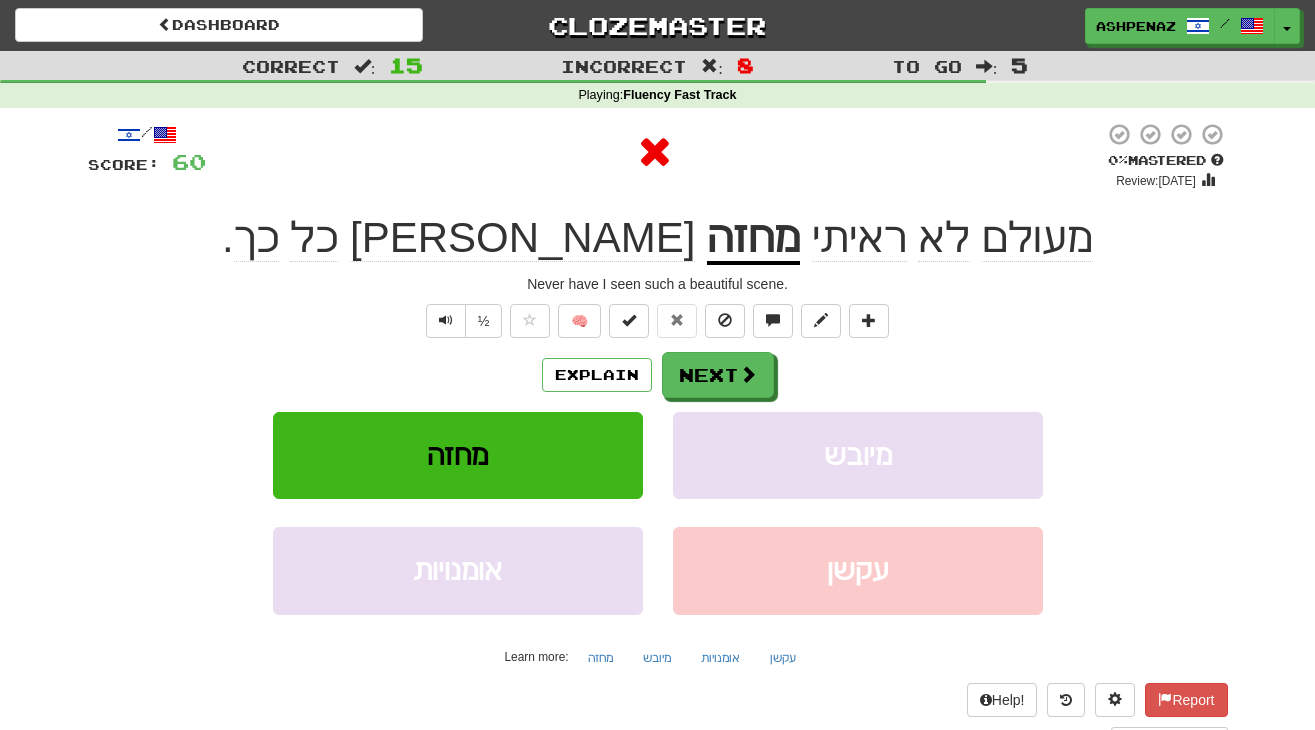 click on "מחזה" at bounding box center [753, 239] 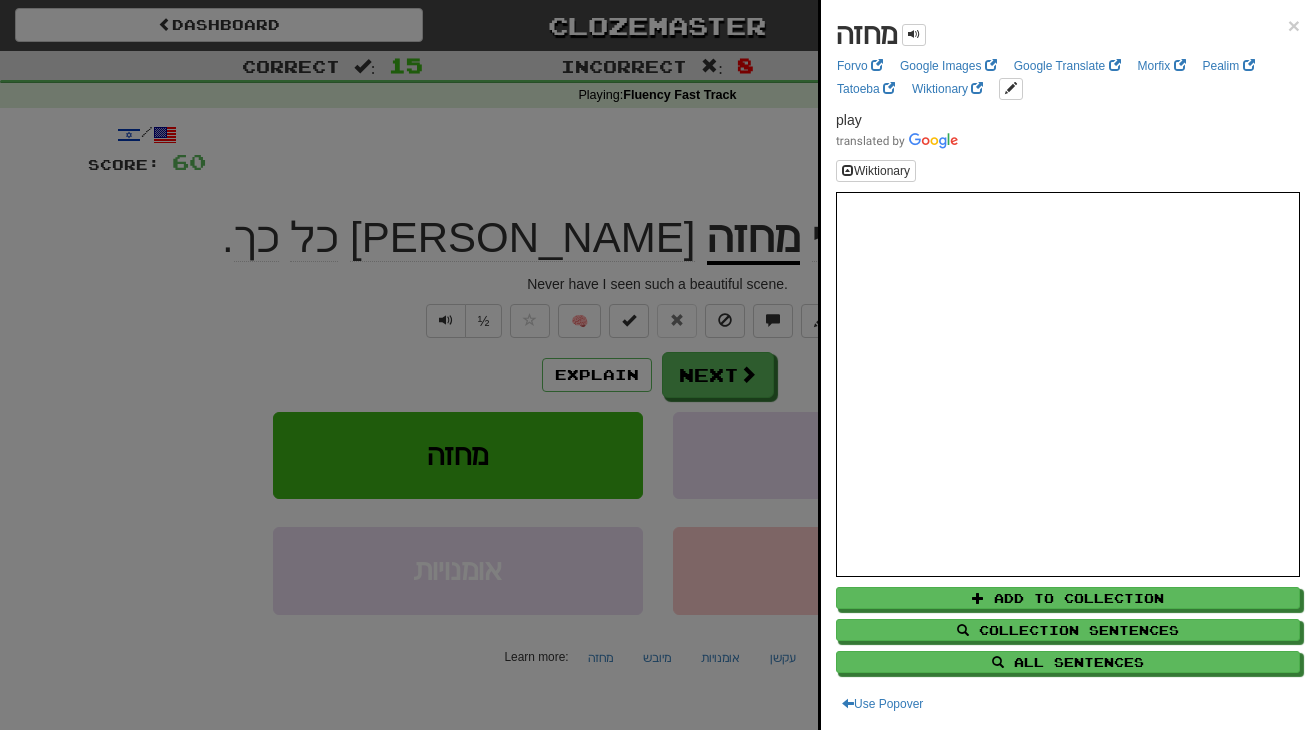 click at bounding box center [657, 365] 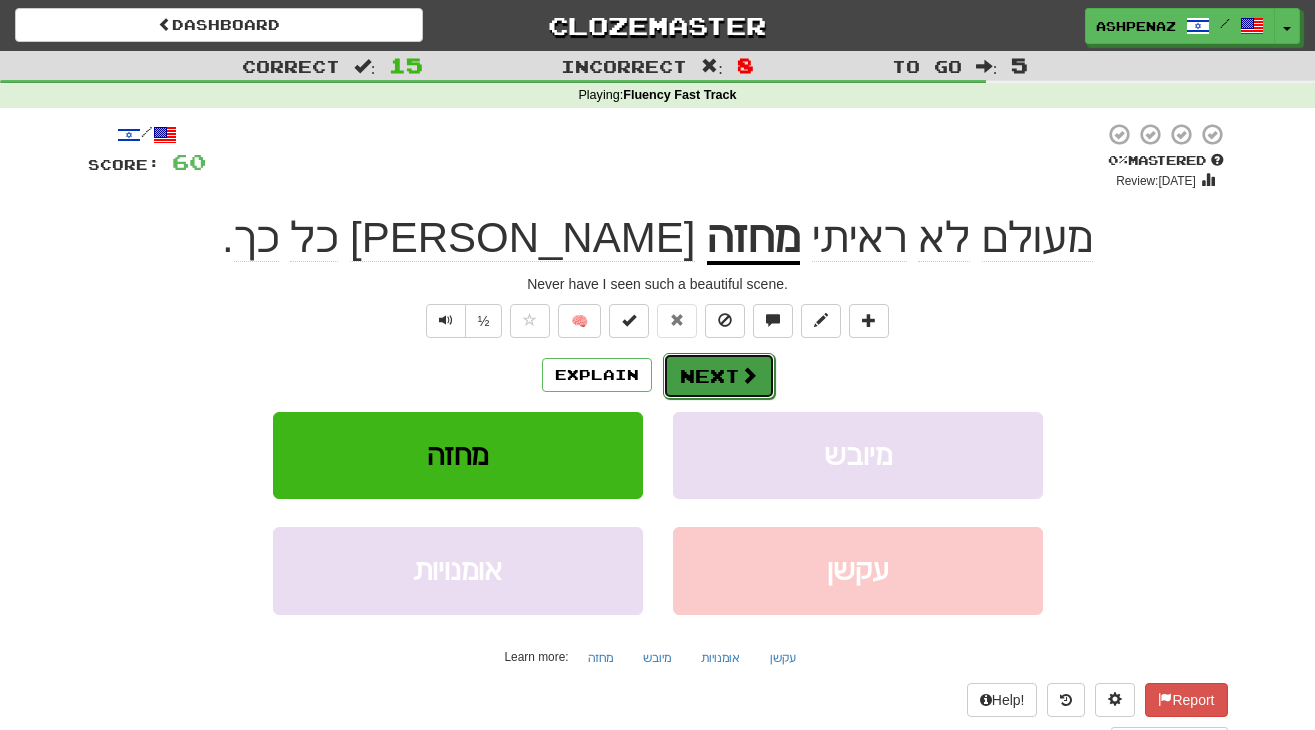 click at bounding box center [749, 375] 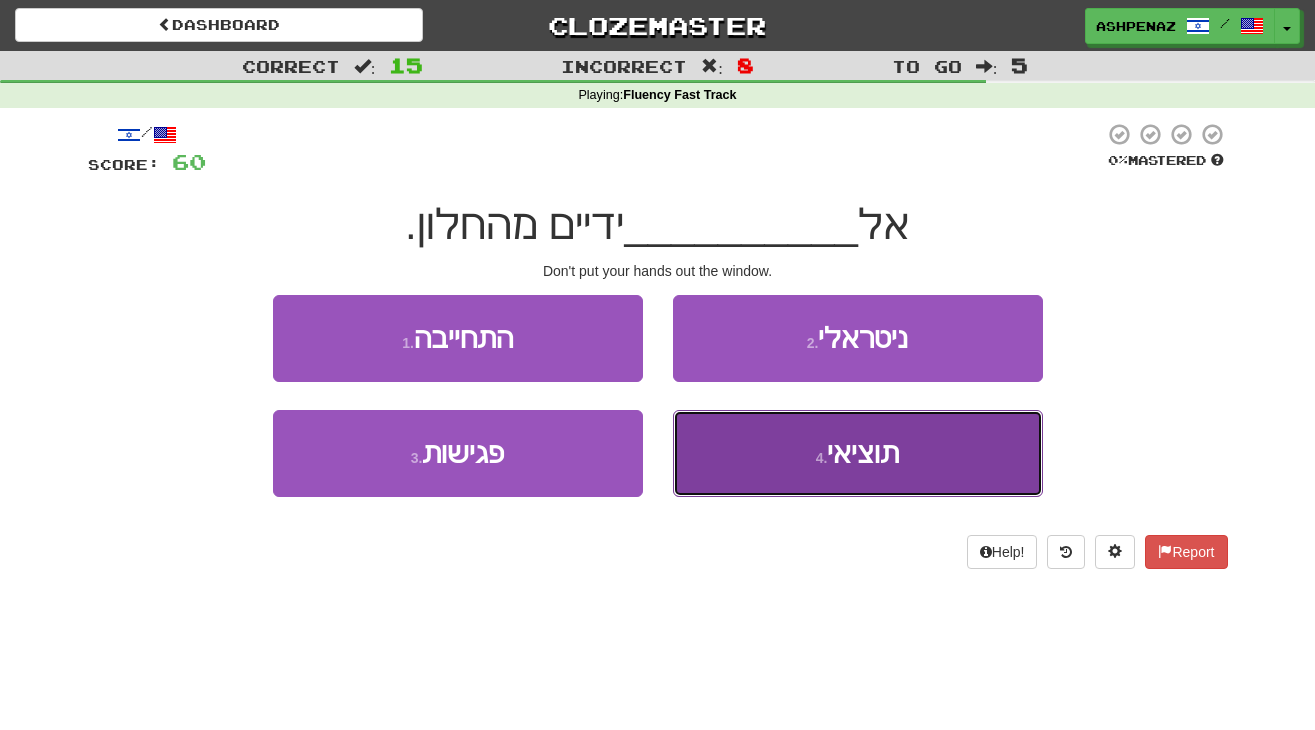 click on "4 .  תוציאי" at bounding box center [858, 453] 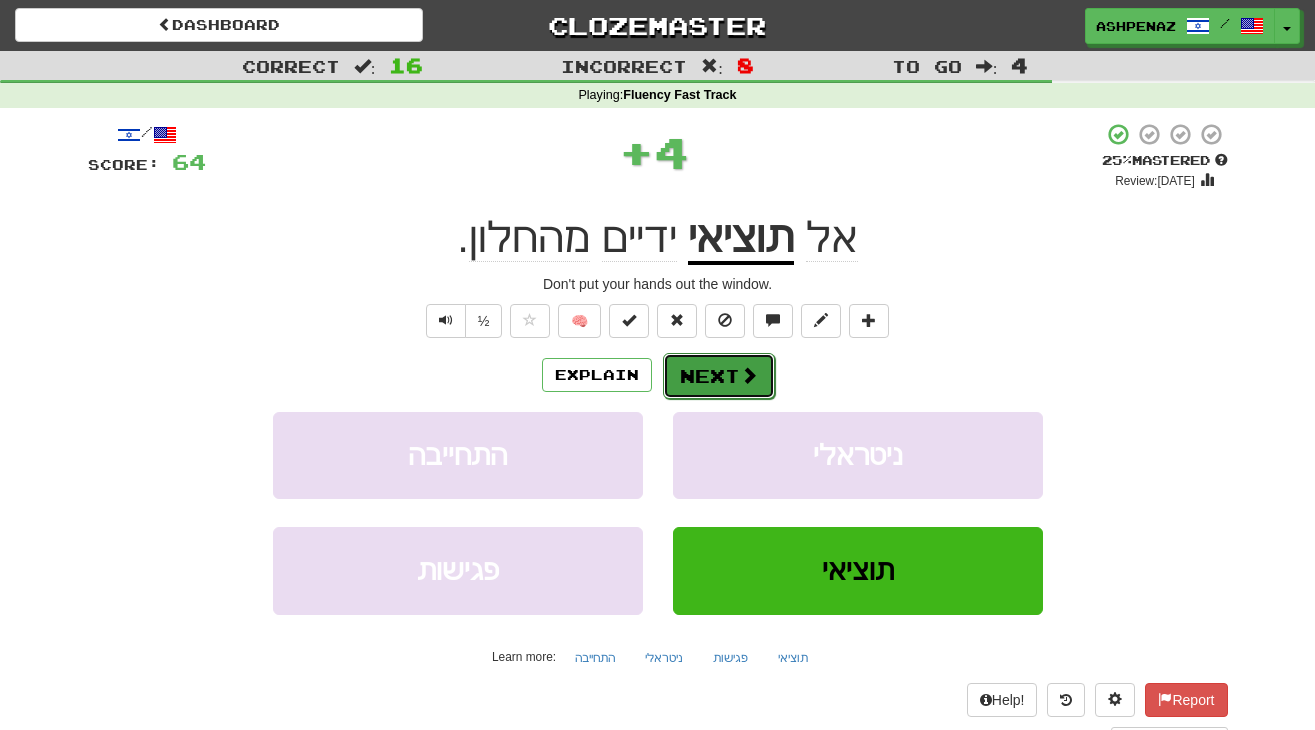 click at bounding box center [749, 375] 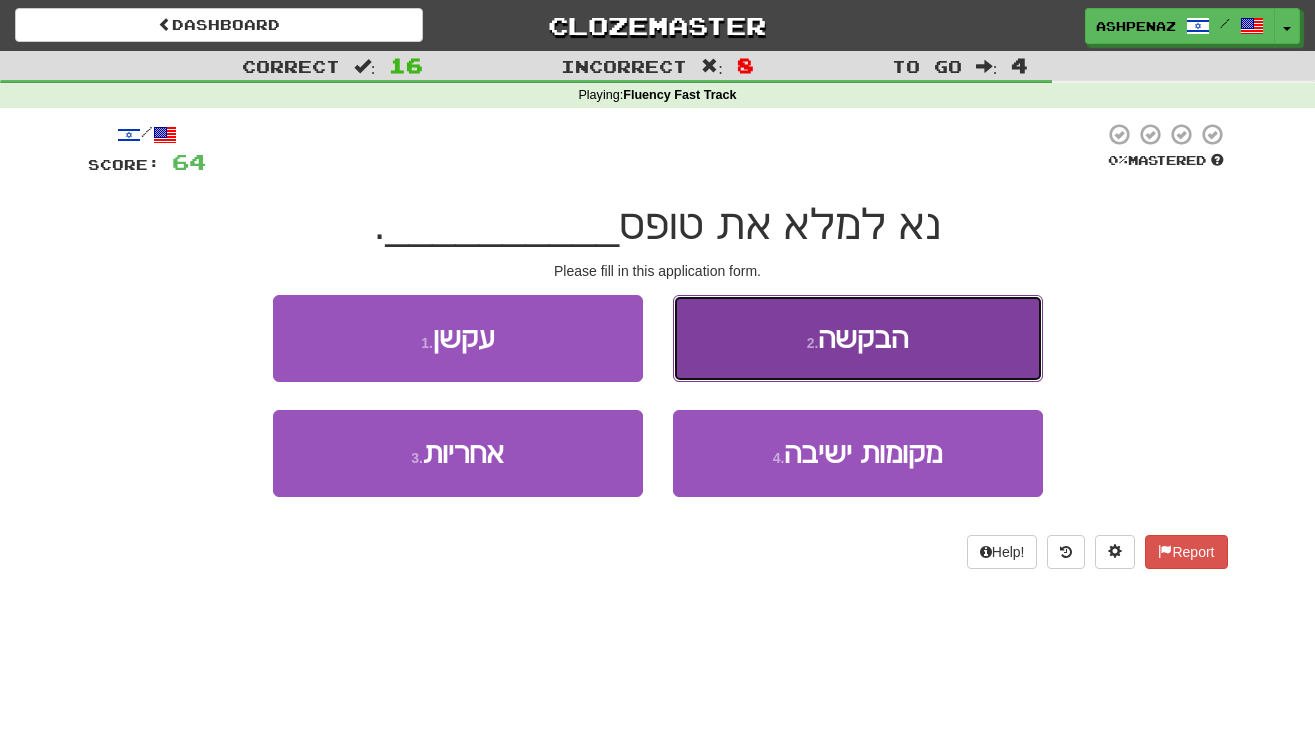 click on "2 .  הבקשה" at bounding box center (858, 338) 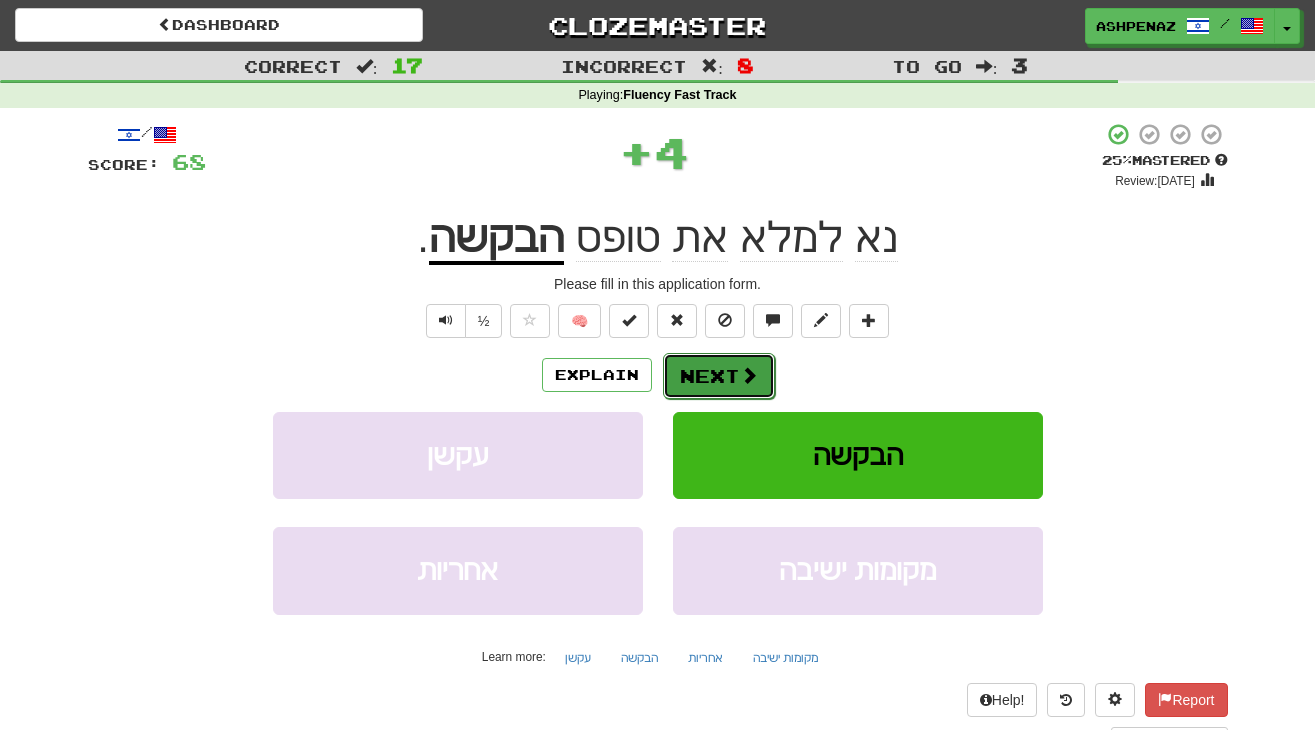 click on "Next" at bounding box center (719, 376) 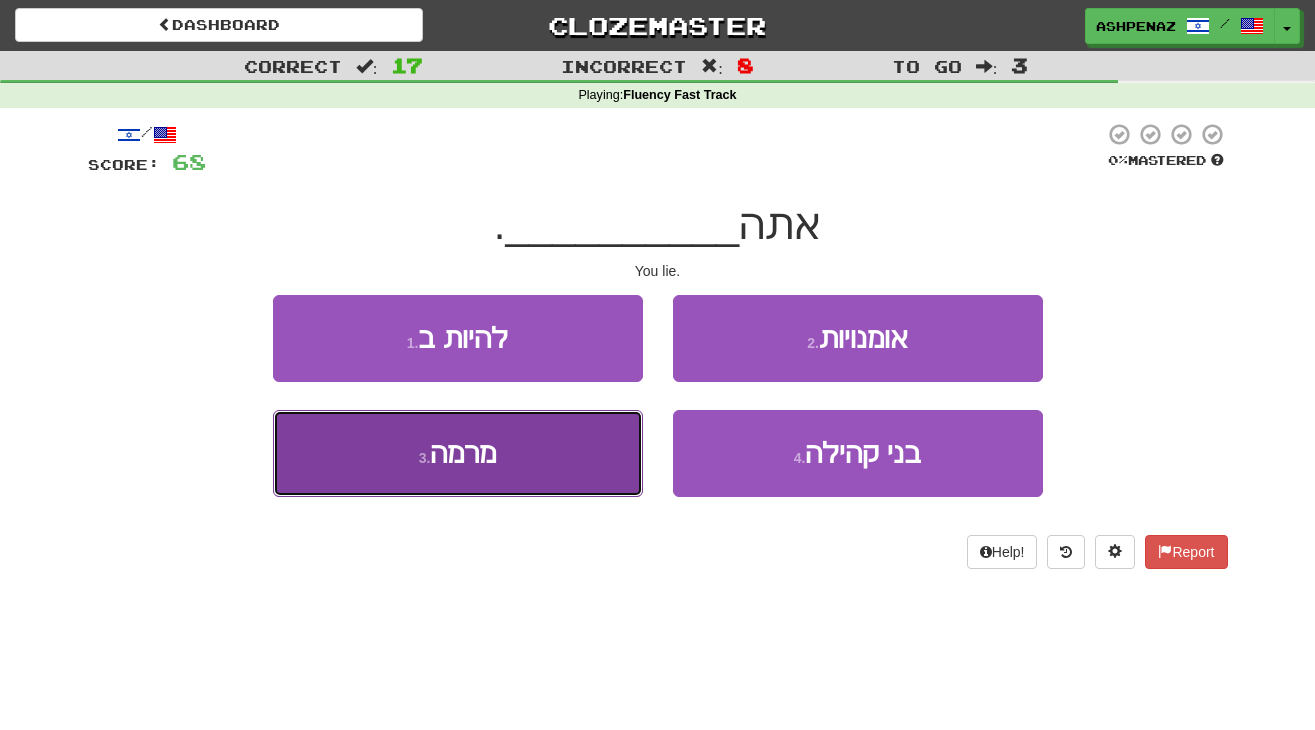 click on "3 .  מרמה" at bounding box center [458, 453] 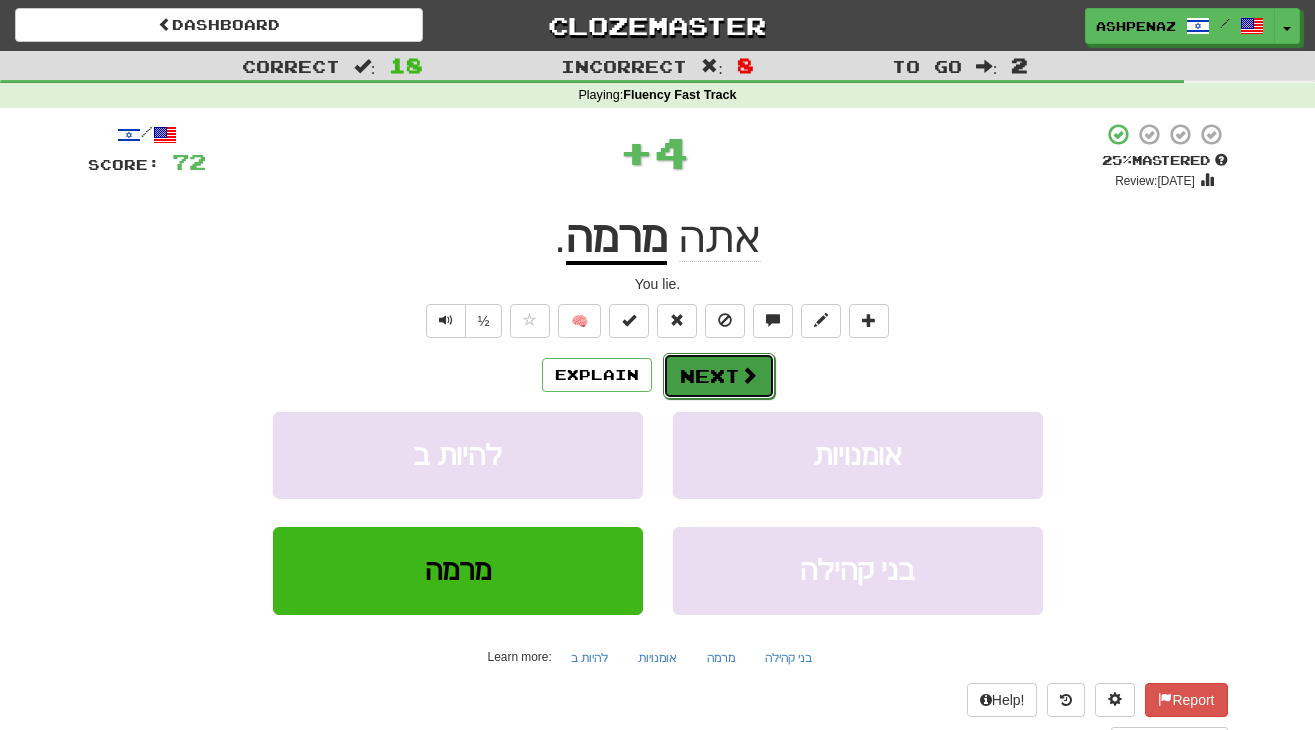 click on "Next" at bounding box center (719, 376) 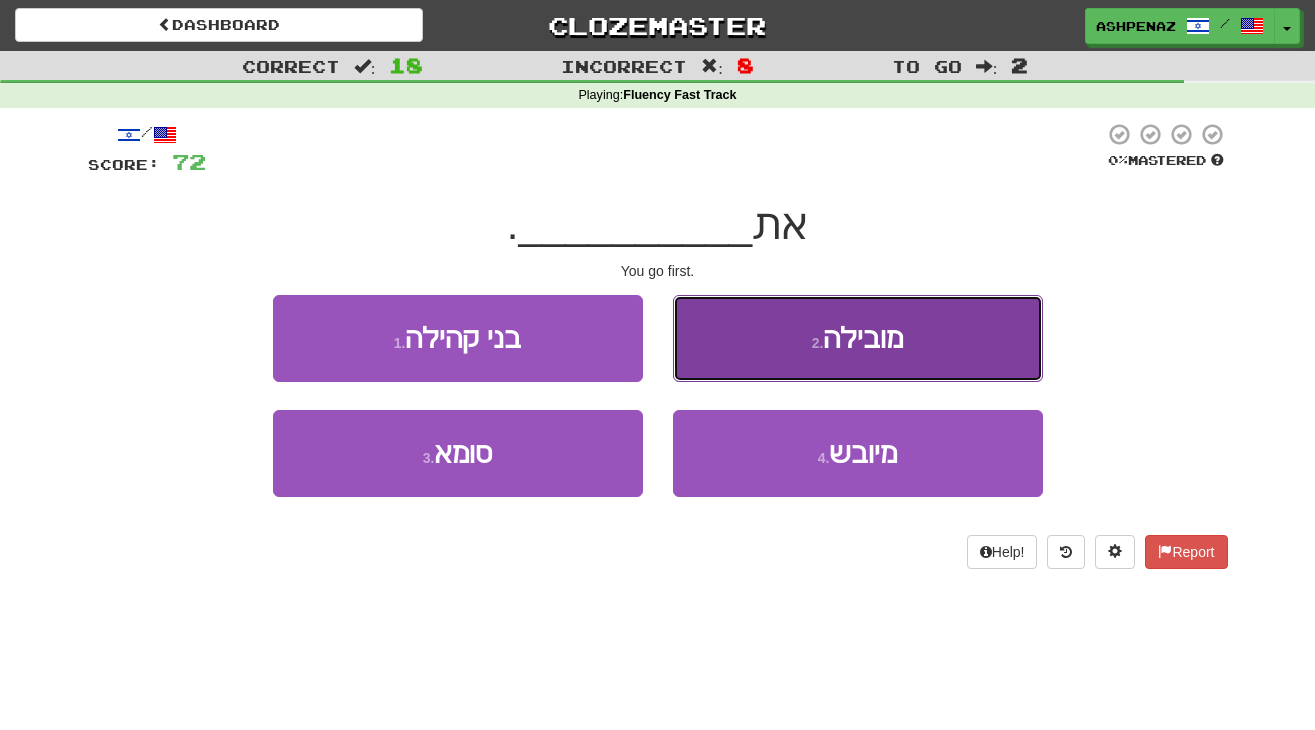 click on "מובילה" at bounding box center [863, 338] 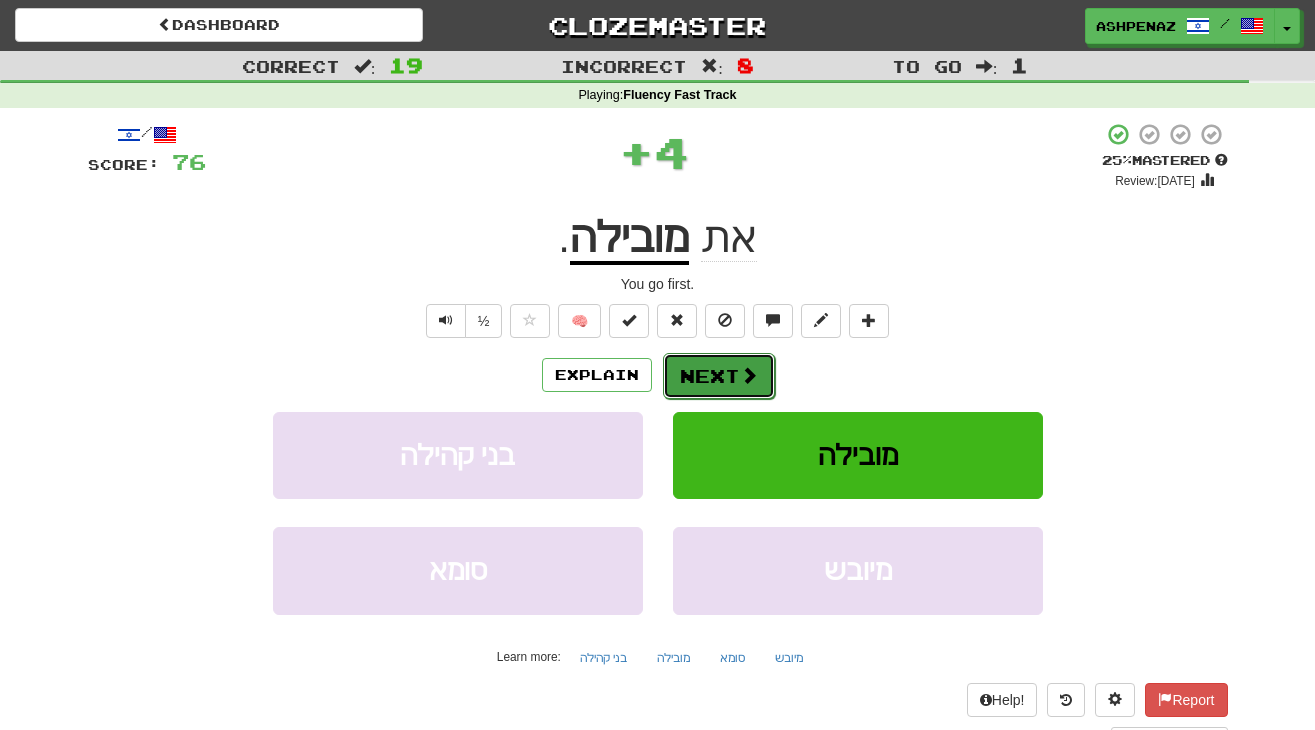 click at bounding box center [749, 375] 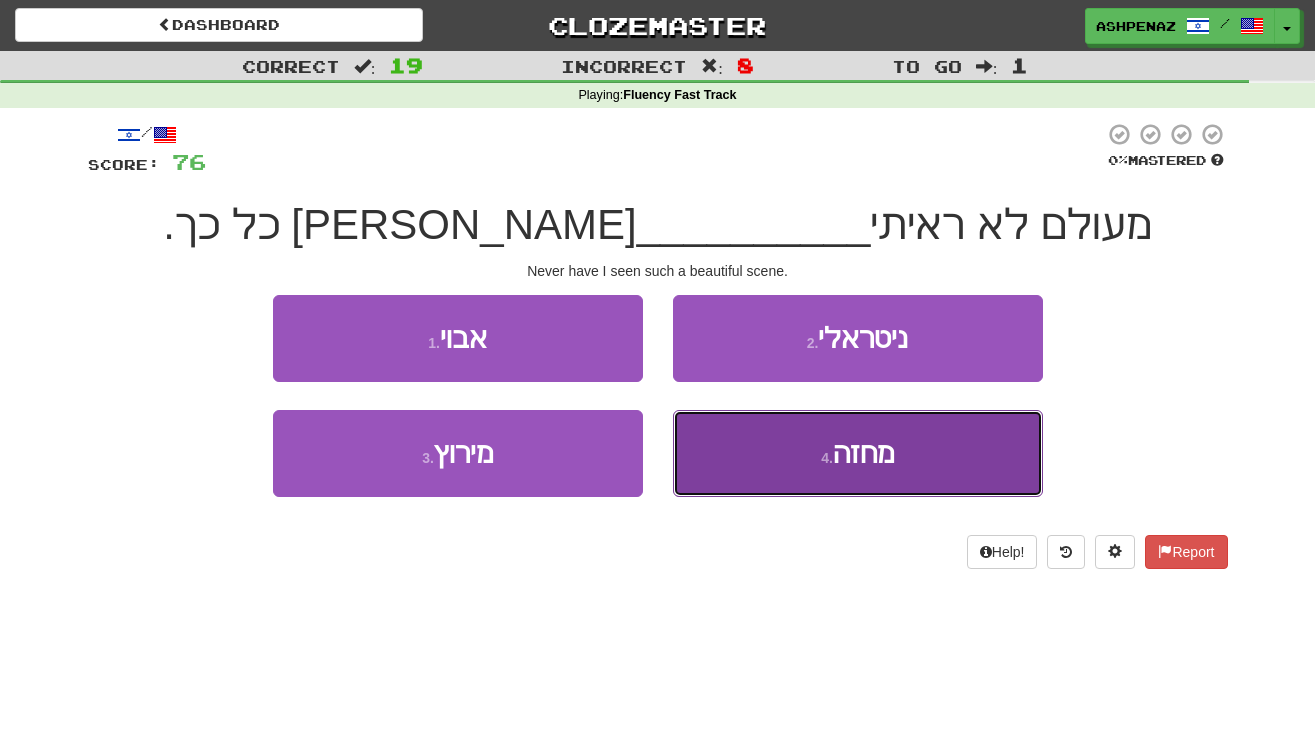click on "4 .  מחזה" at bounding box center [858, 453] 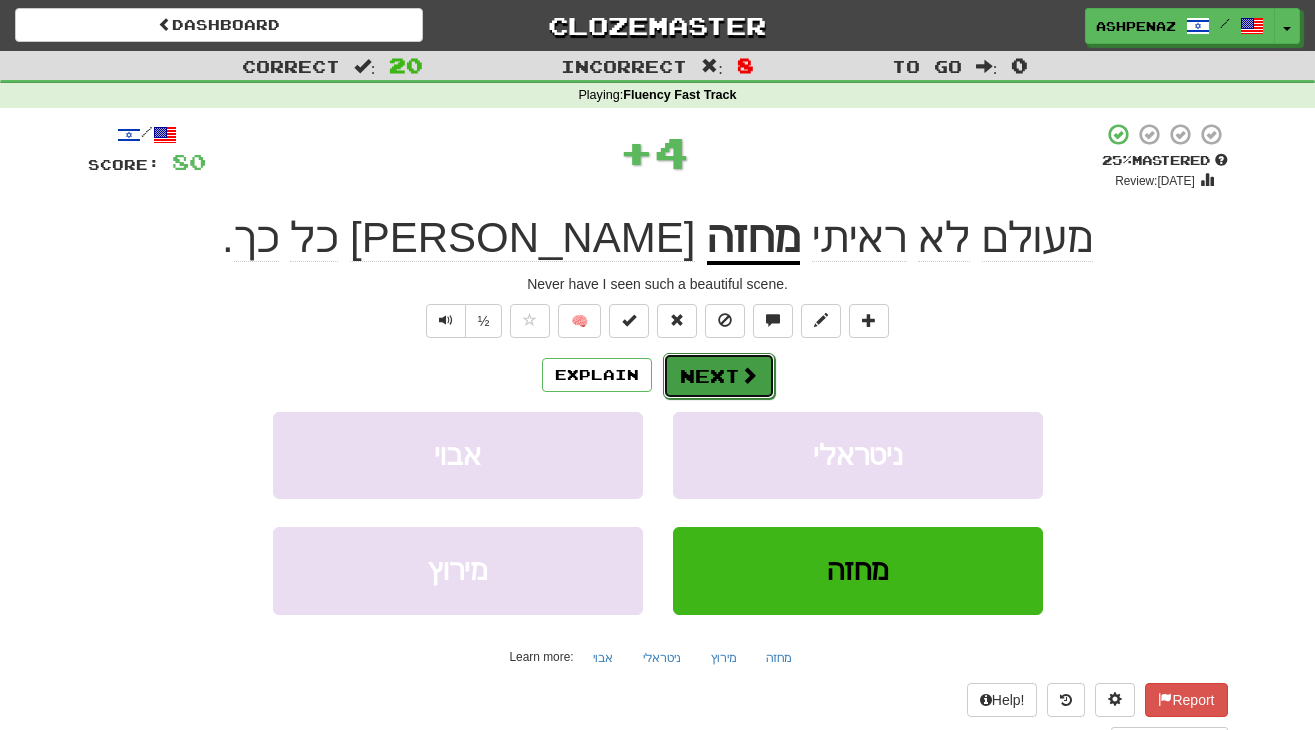 click at bounding box center (749, 375) 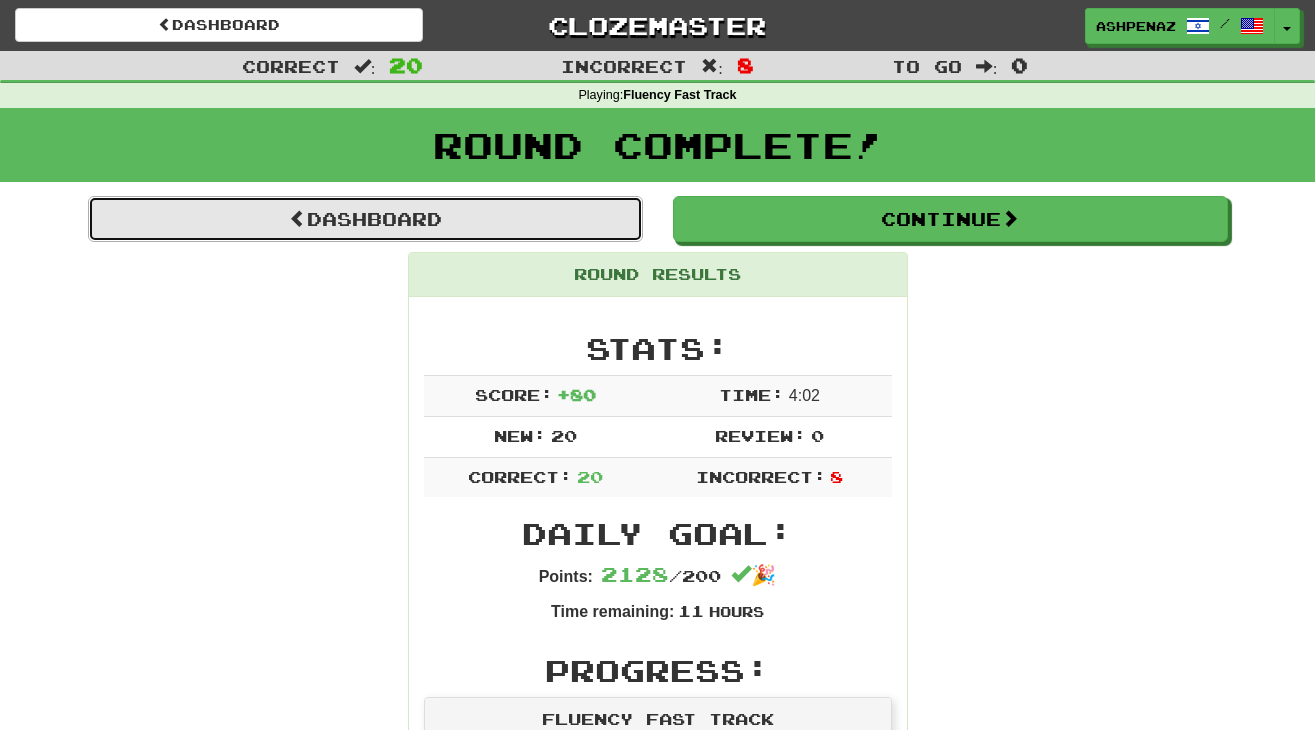 click on "Dashboard" at bounding box center [365, 219] 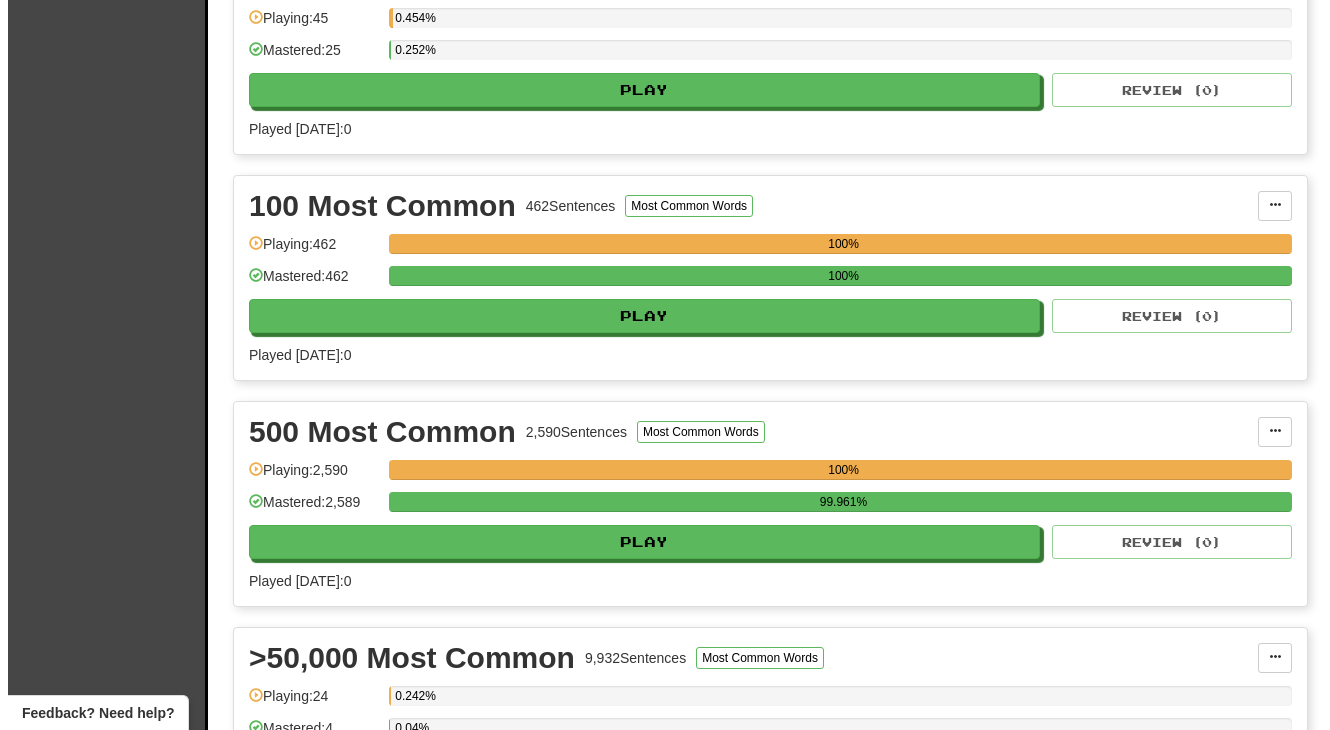 scroll, scrollTop: 2100, scrollLeft: 0, axis: vertical 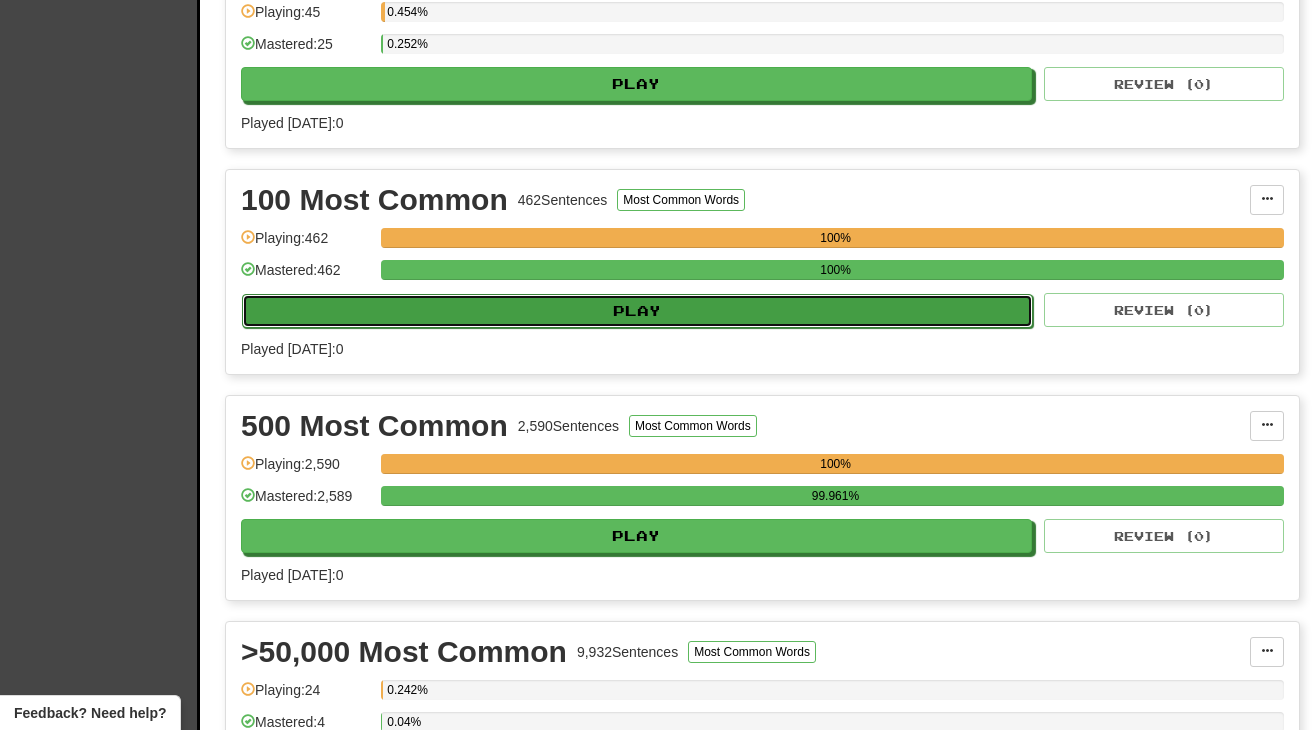 click on "Play" at bounding box center [637, 311] 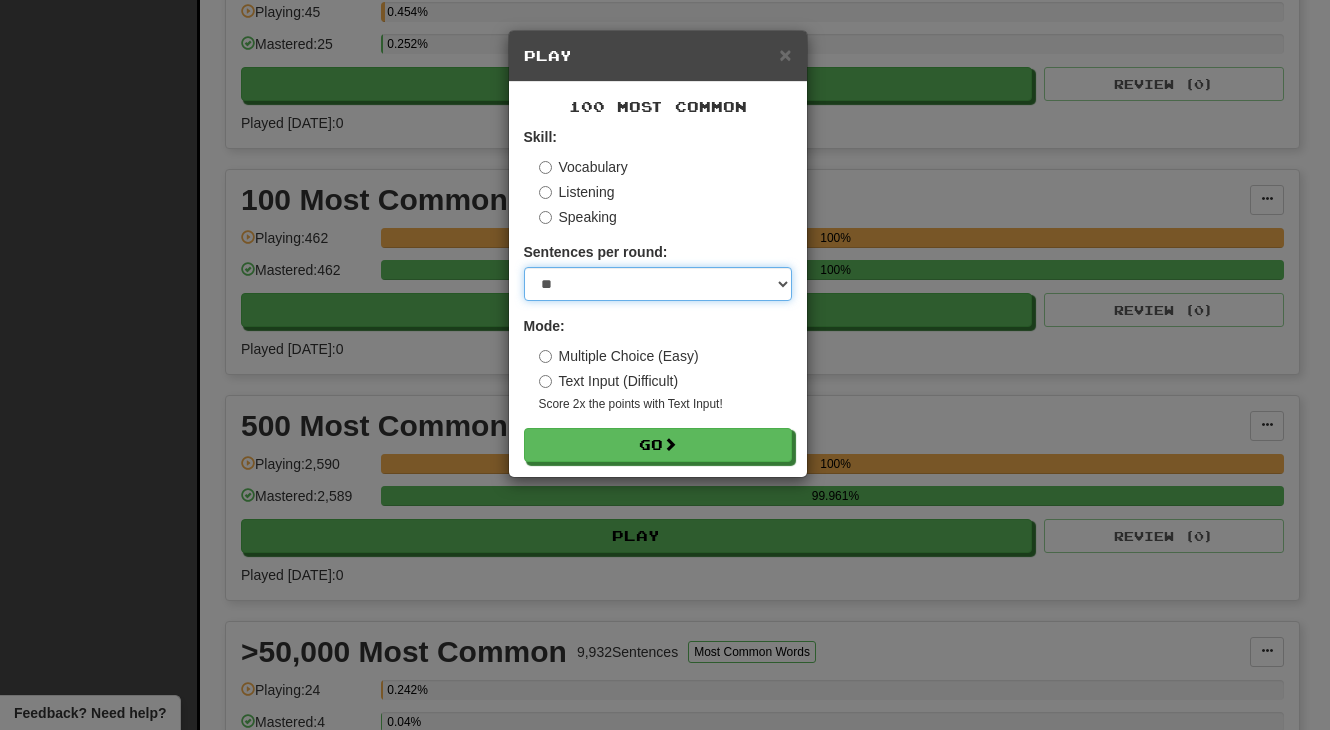 click on "* ** ** ** ** ** *** ********" at bounding box center (658, 284) 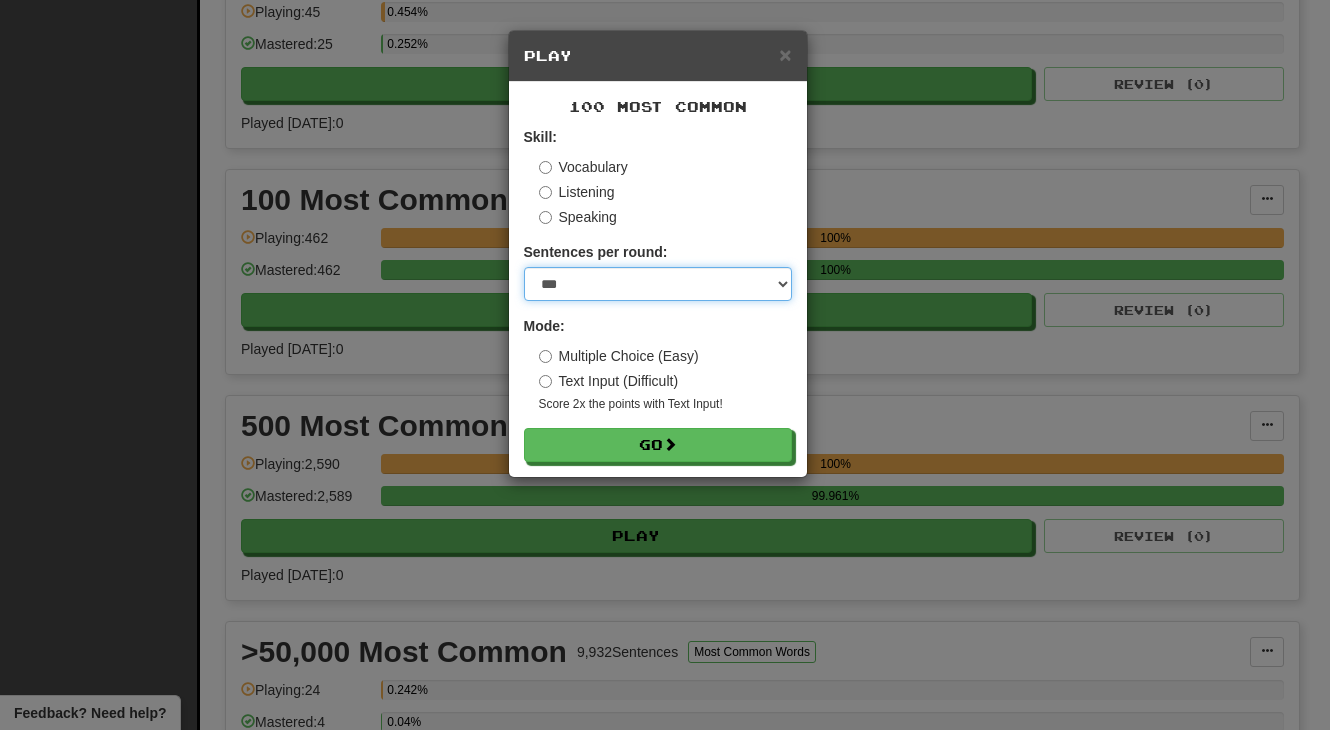 click on "* ** ** ** ** ** *** ********" at bounding box center [658, 284] 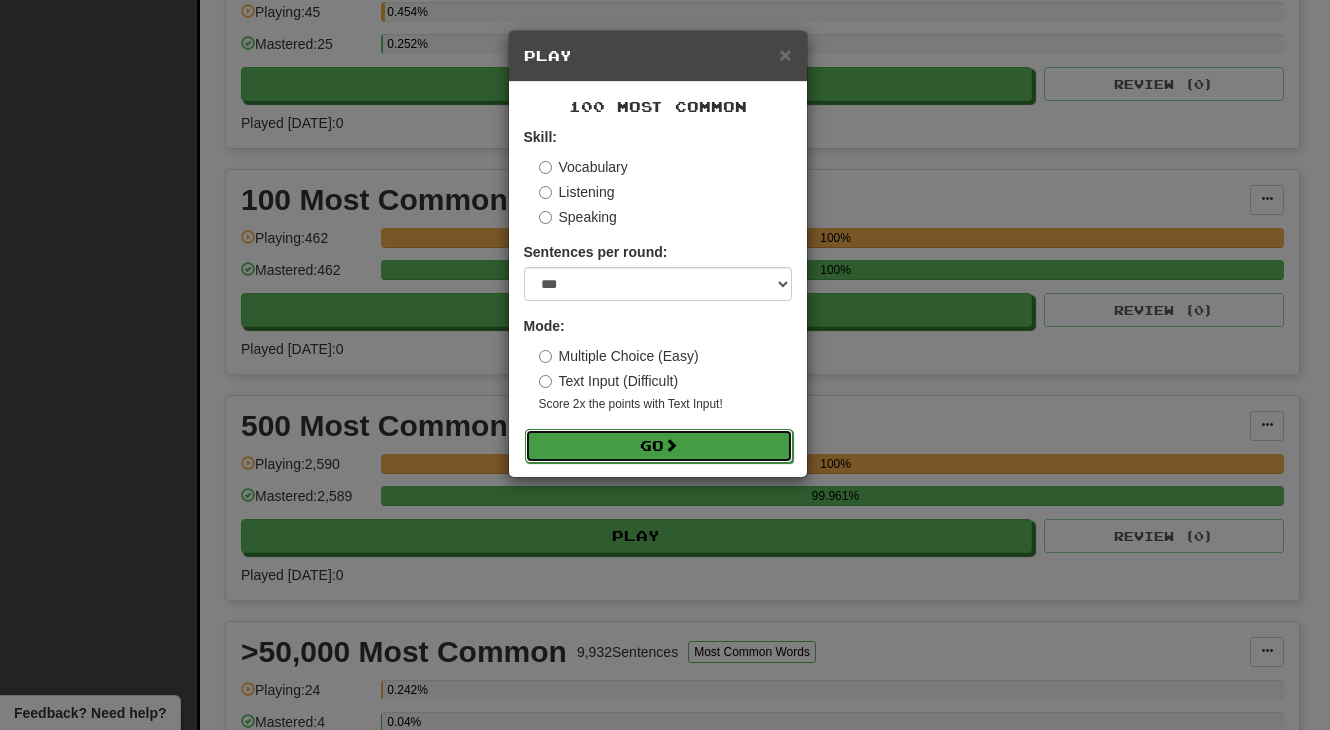 click on "Go" at bounding box center [659, 446] 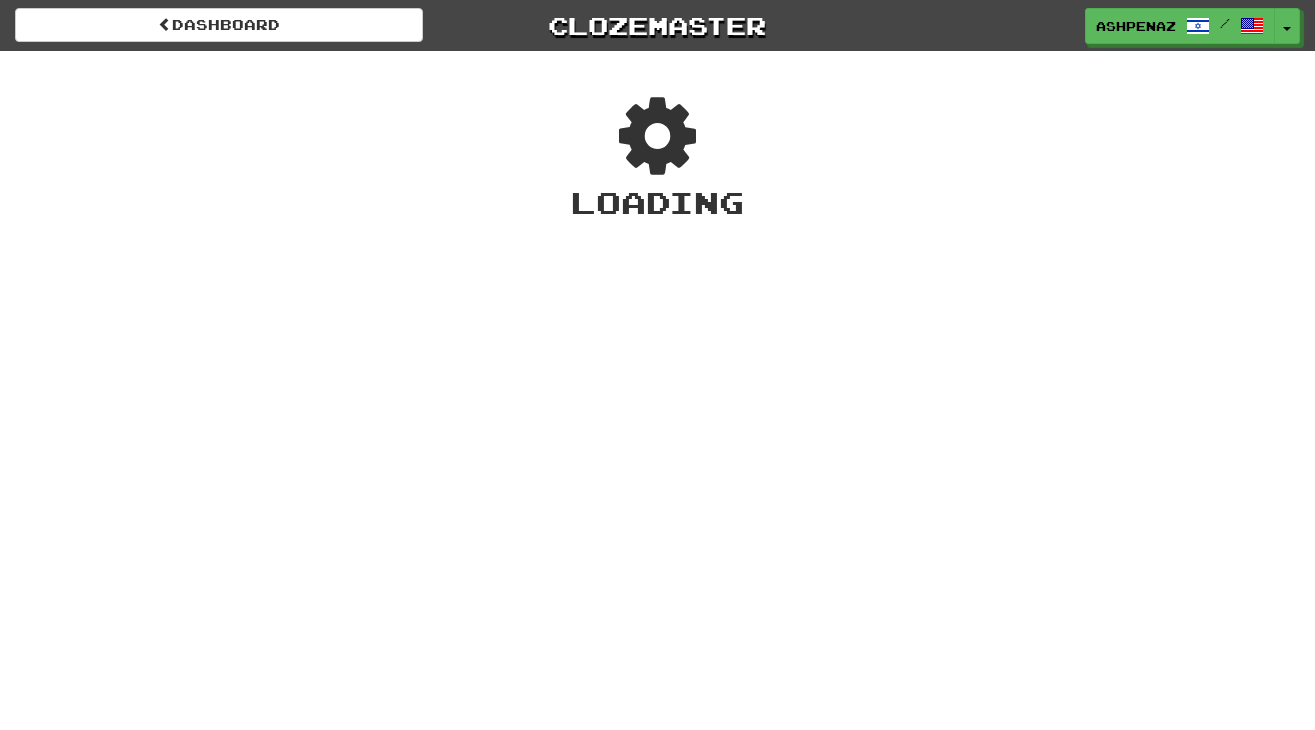 scroll, scrollTop: 0, scrollLeft: 0, axis: both 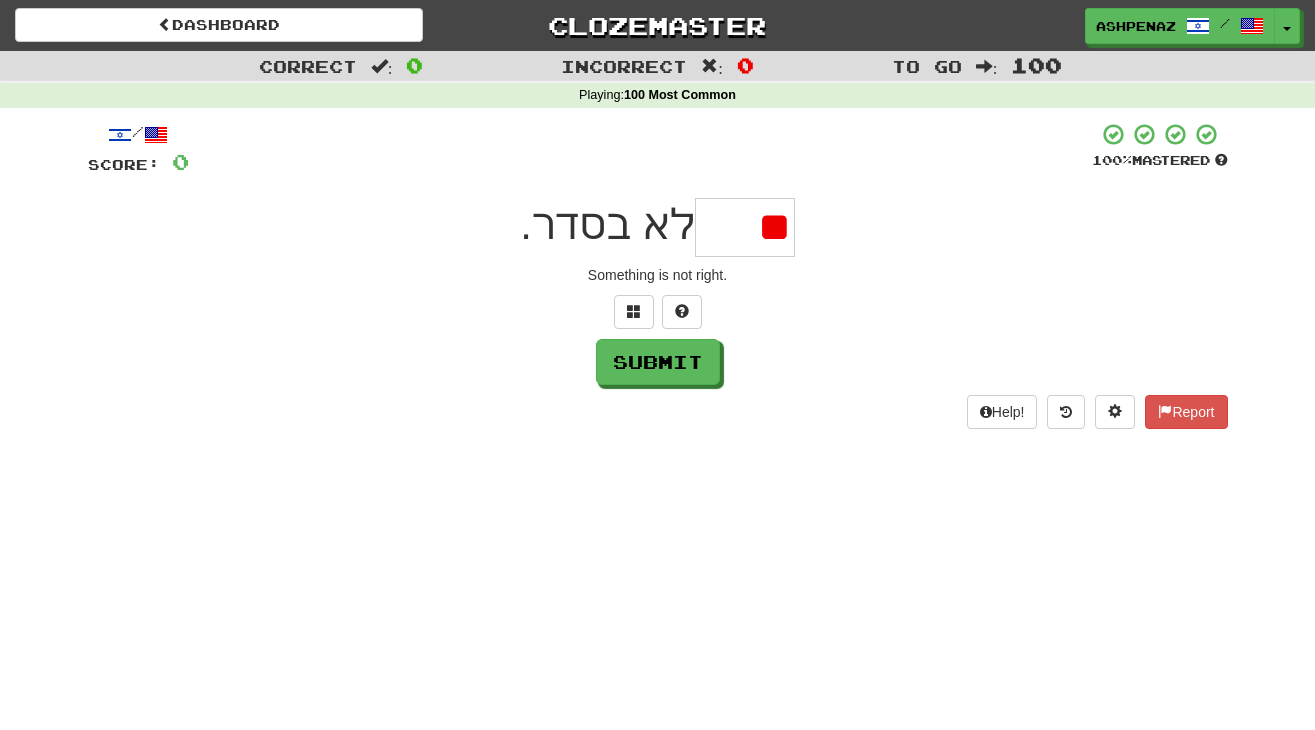 type on "*" 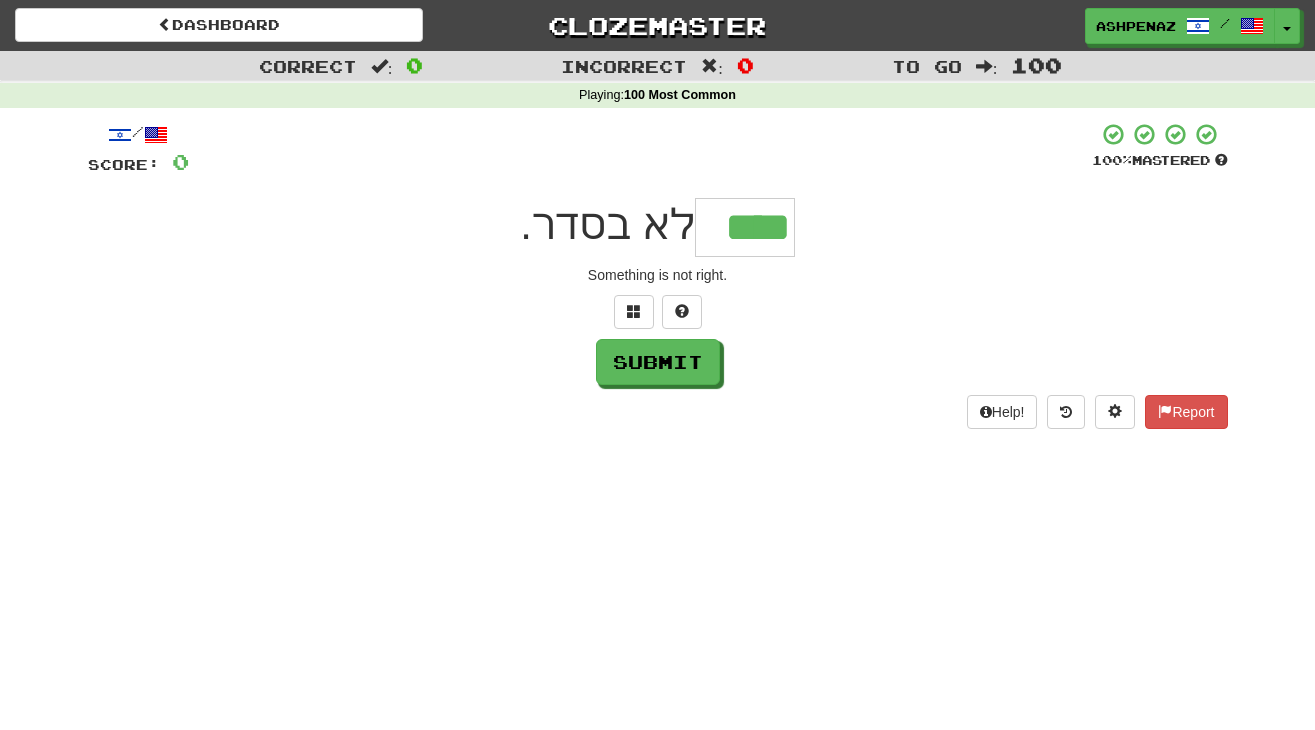 type on "****" 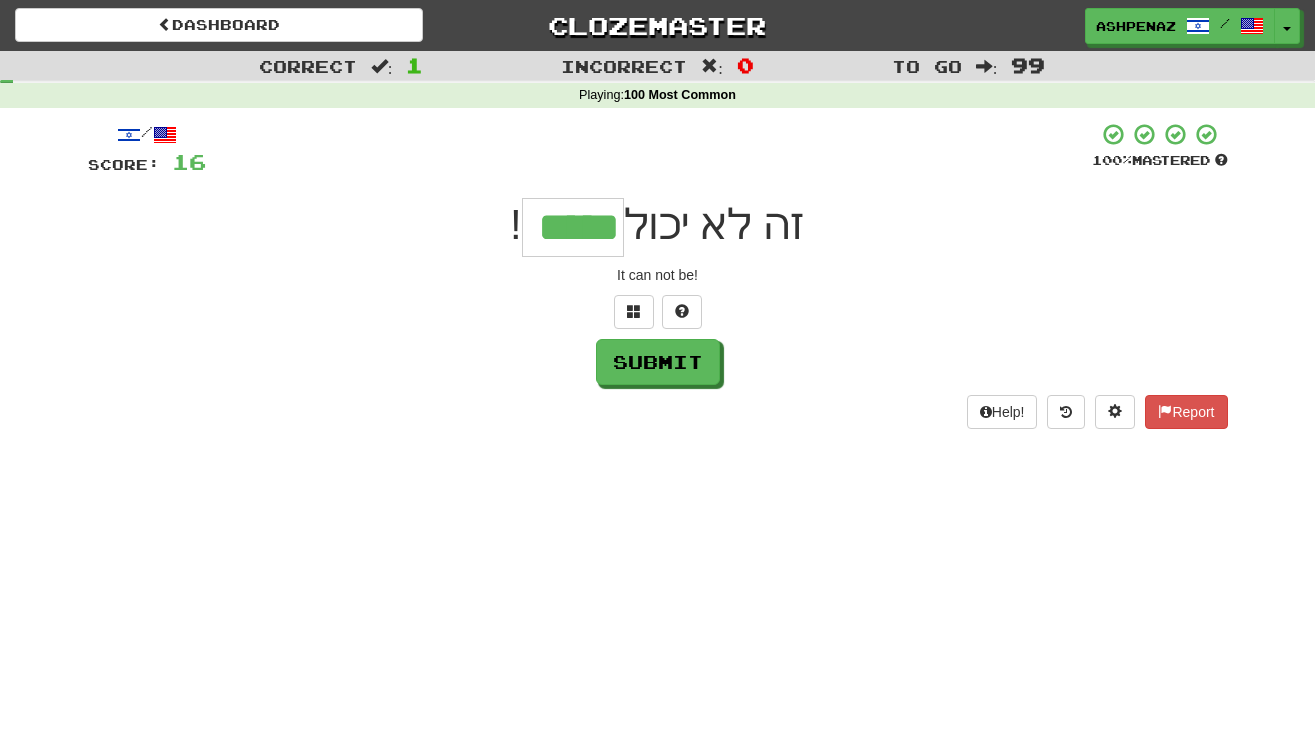 type on "*****" 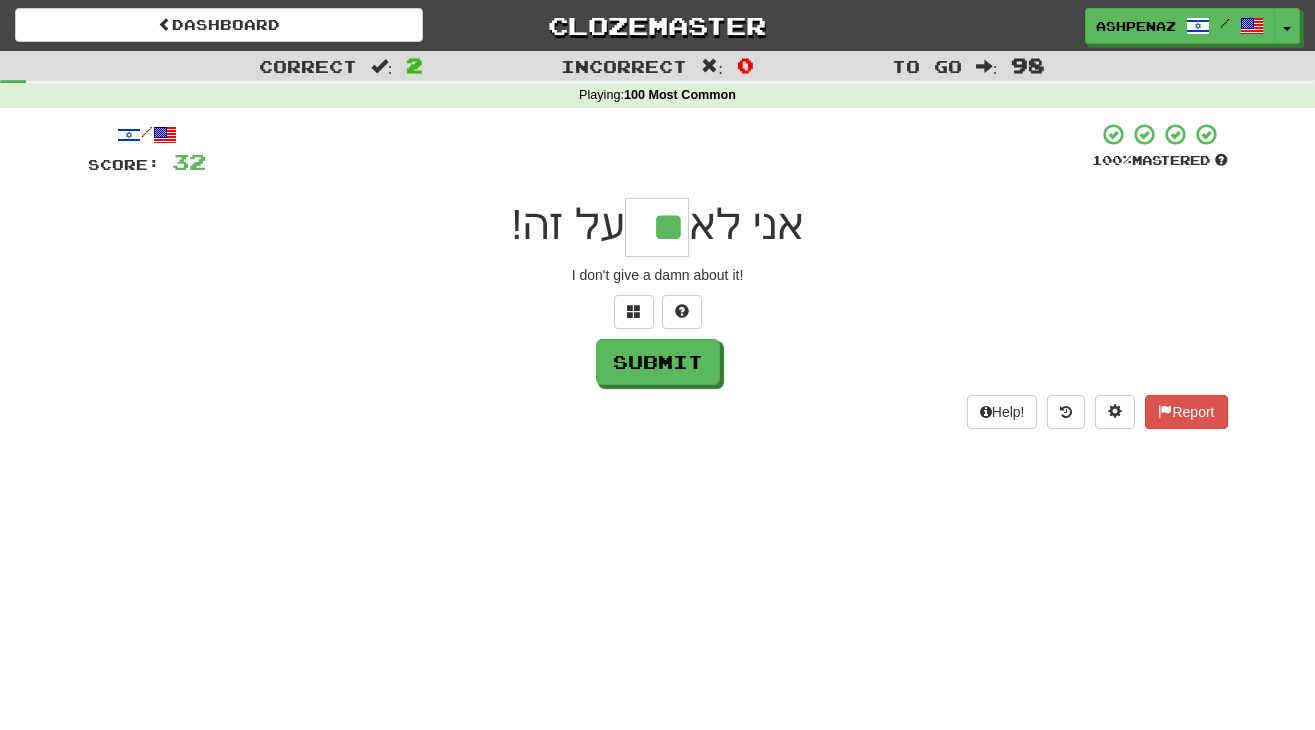 type on "**" 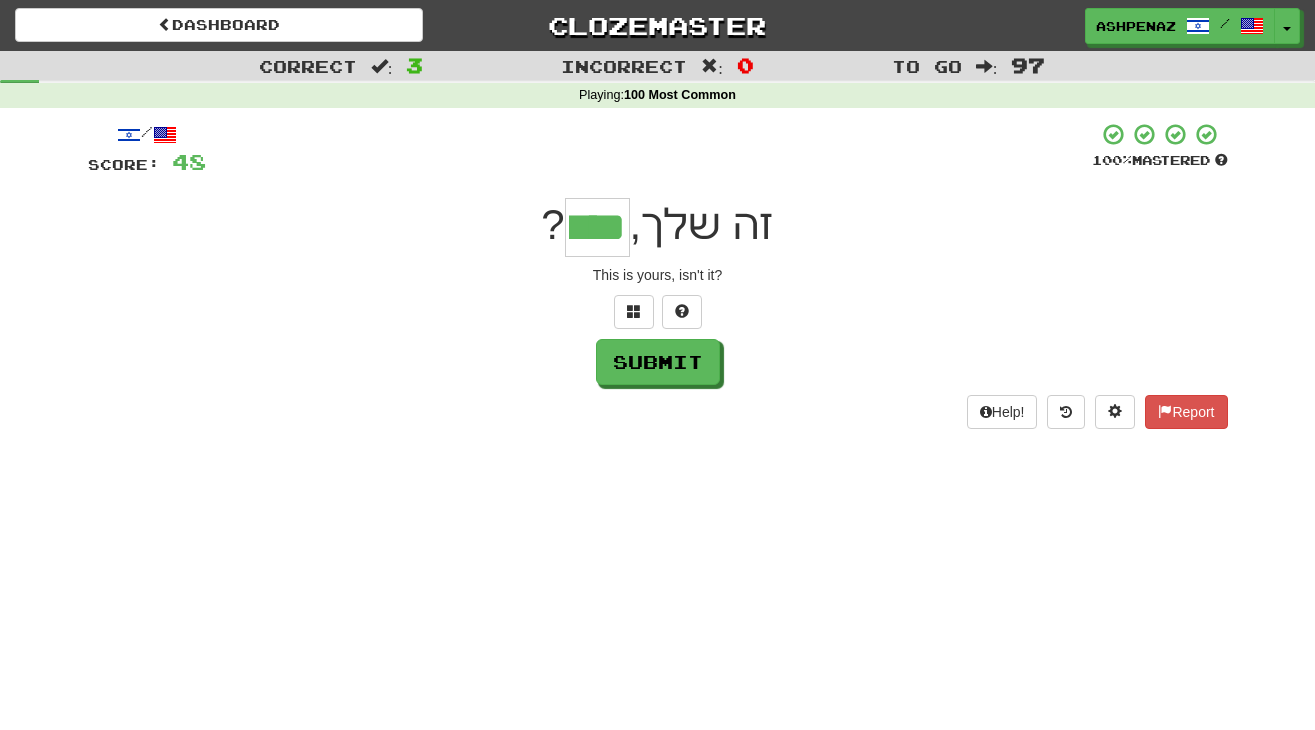 type on "****" 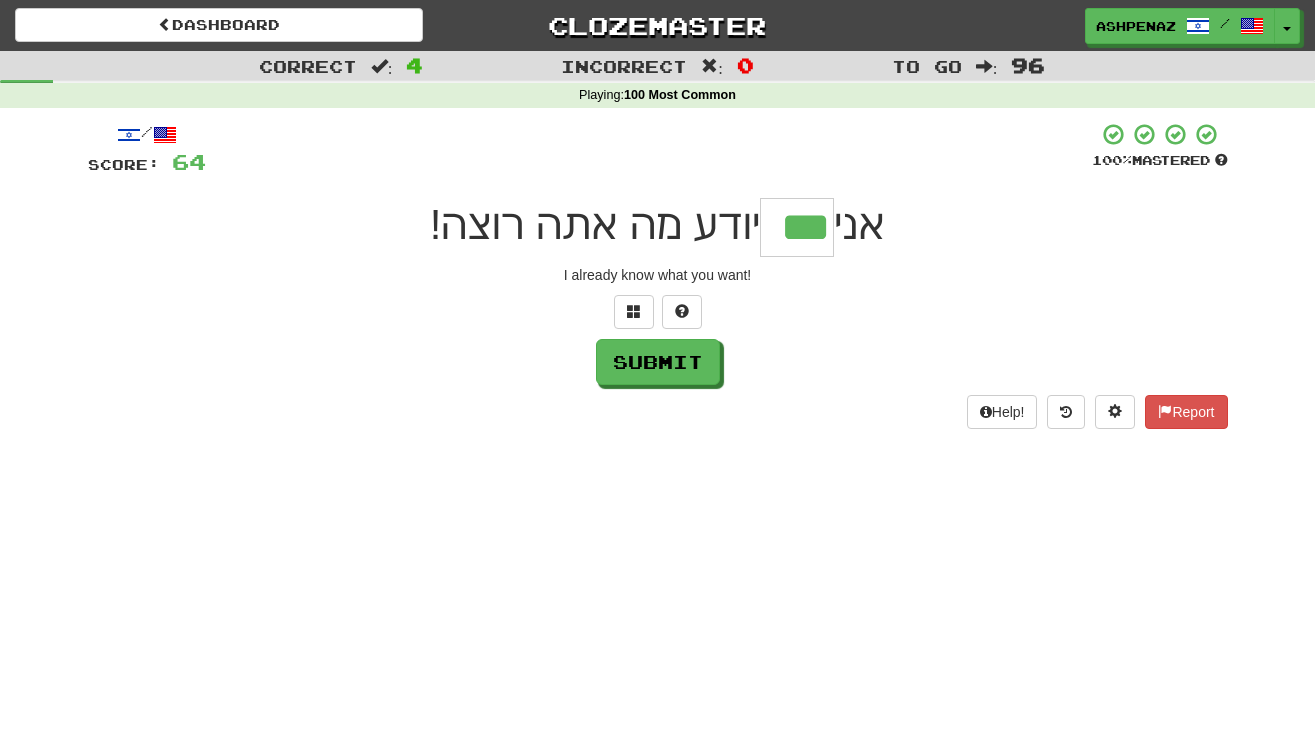 type on "***" 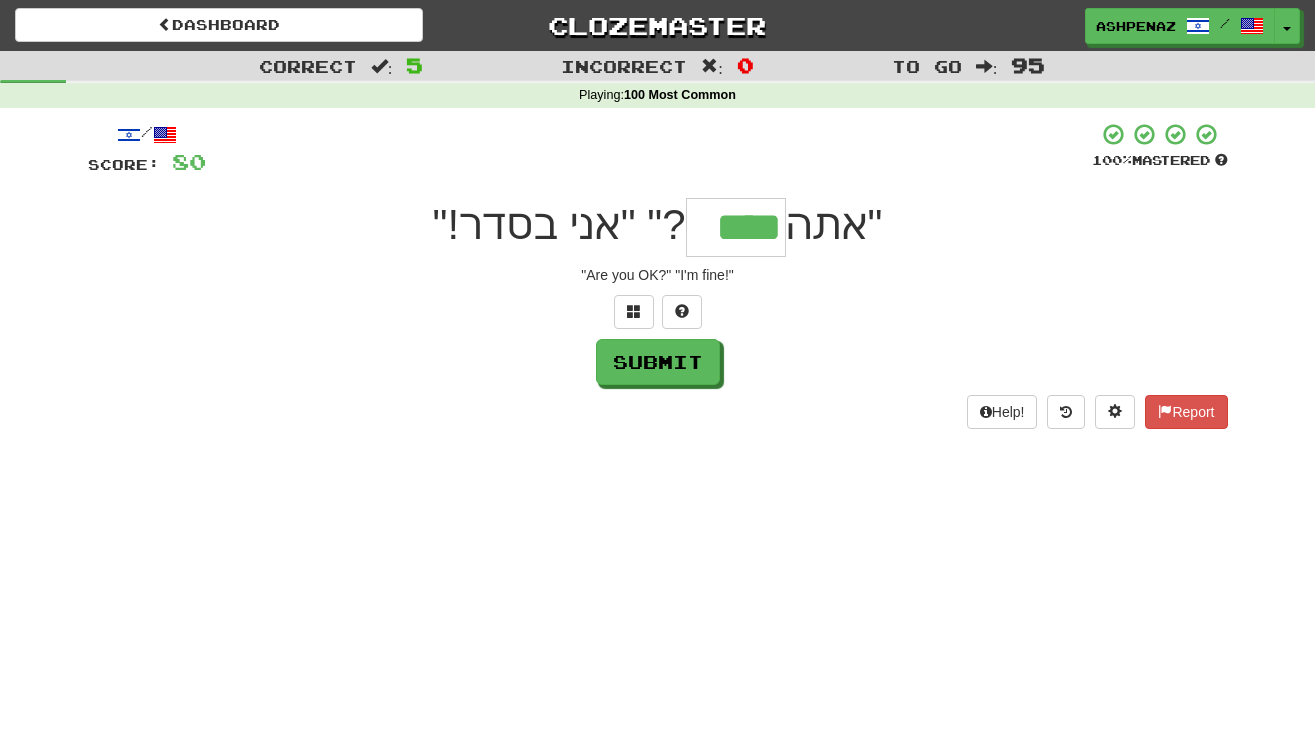 type on "****" 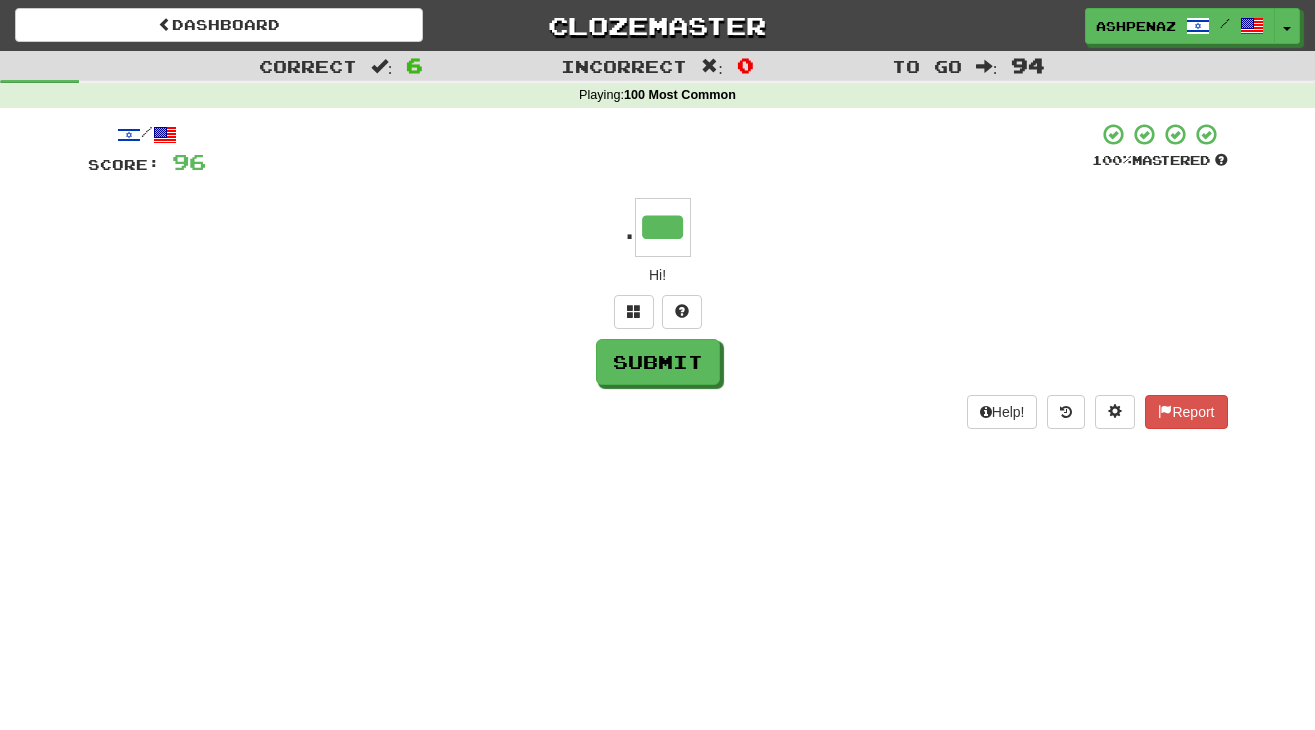 type on "***" 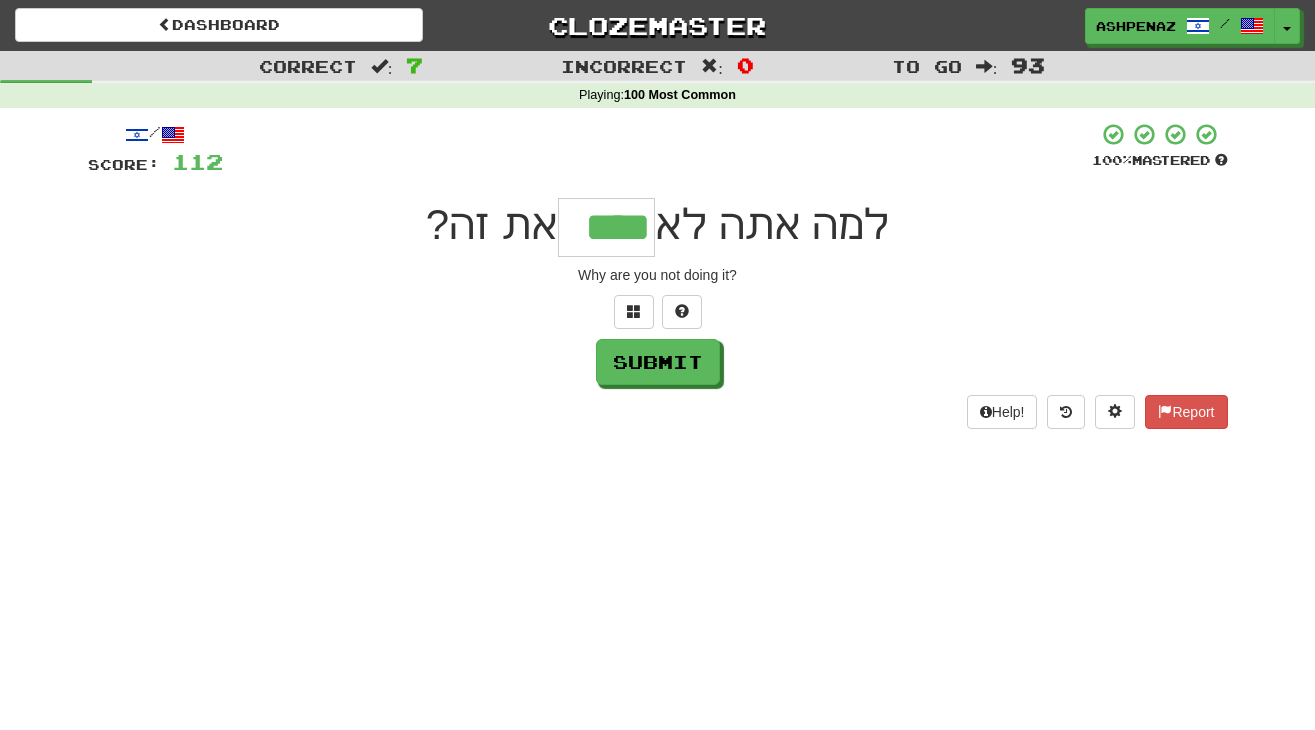 type on "****" 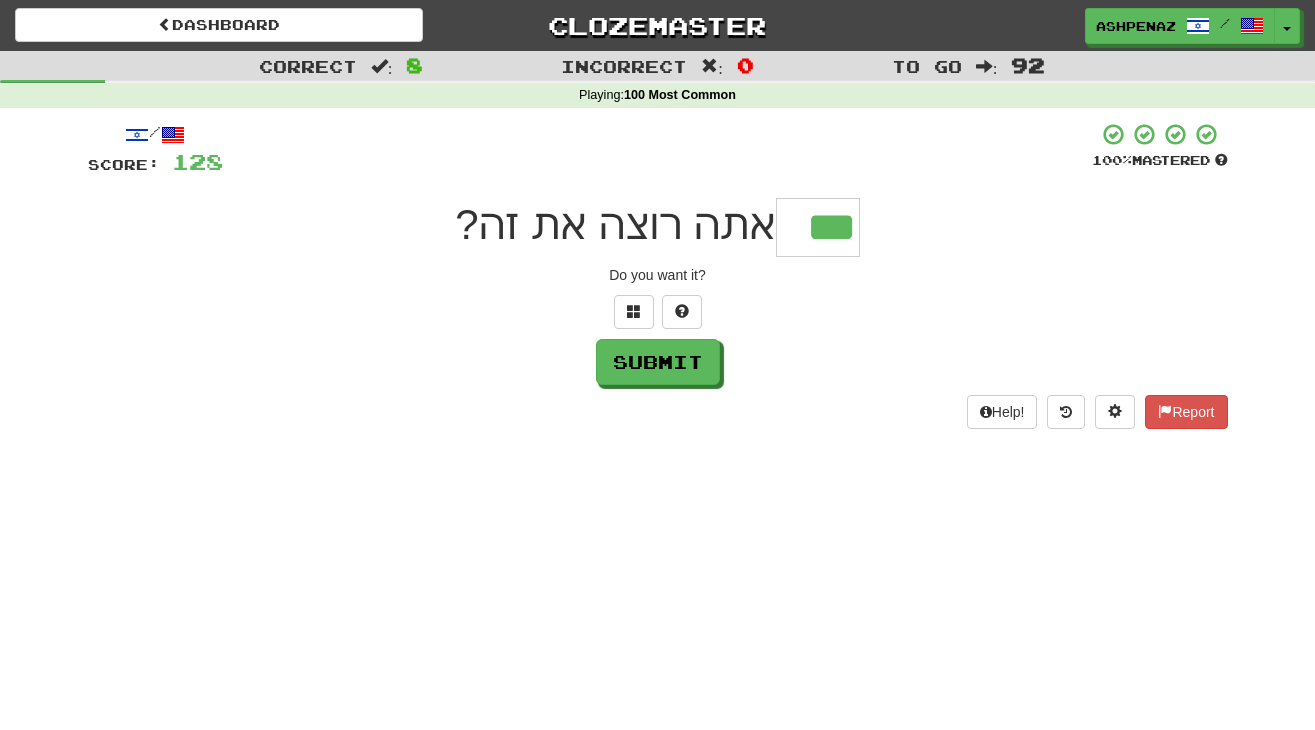 type on "***" 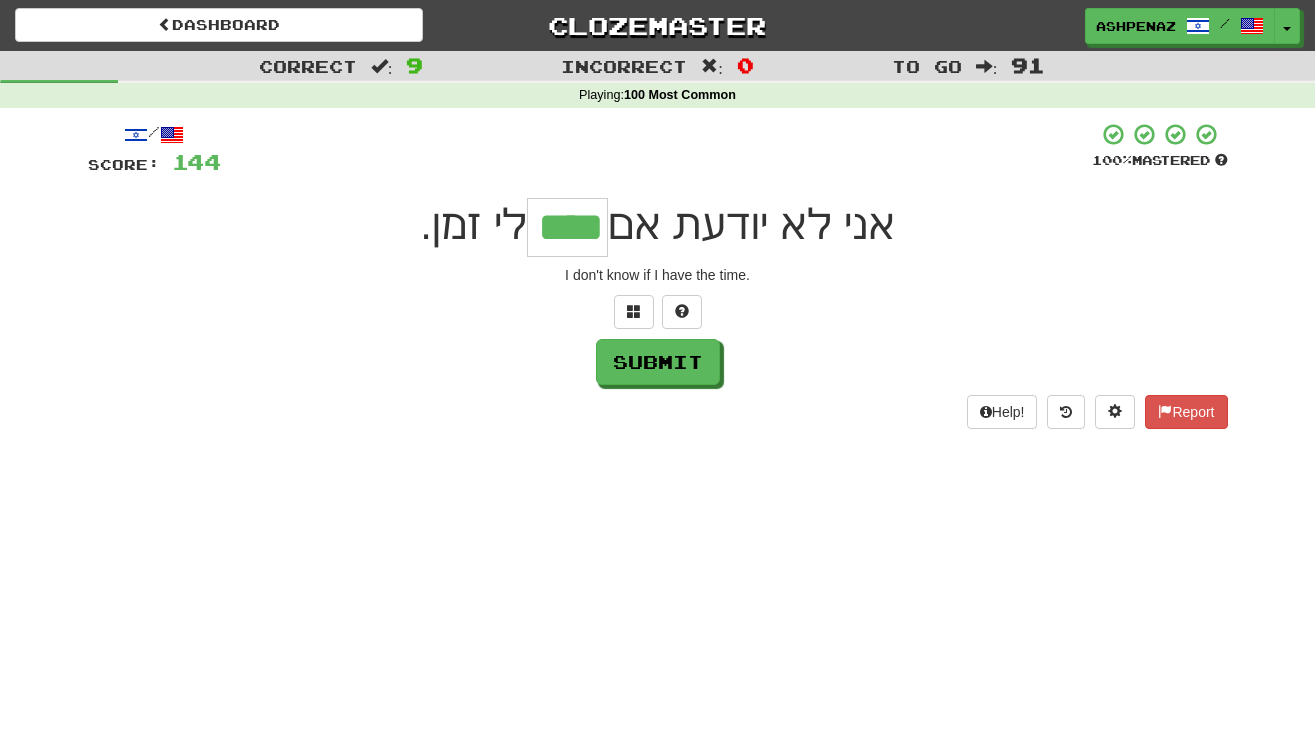 type on "****" 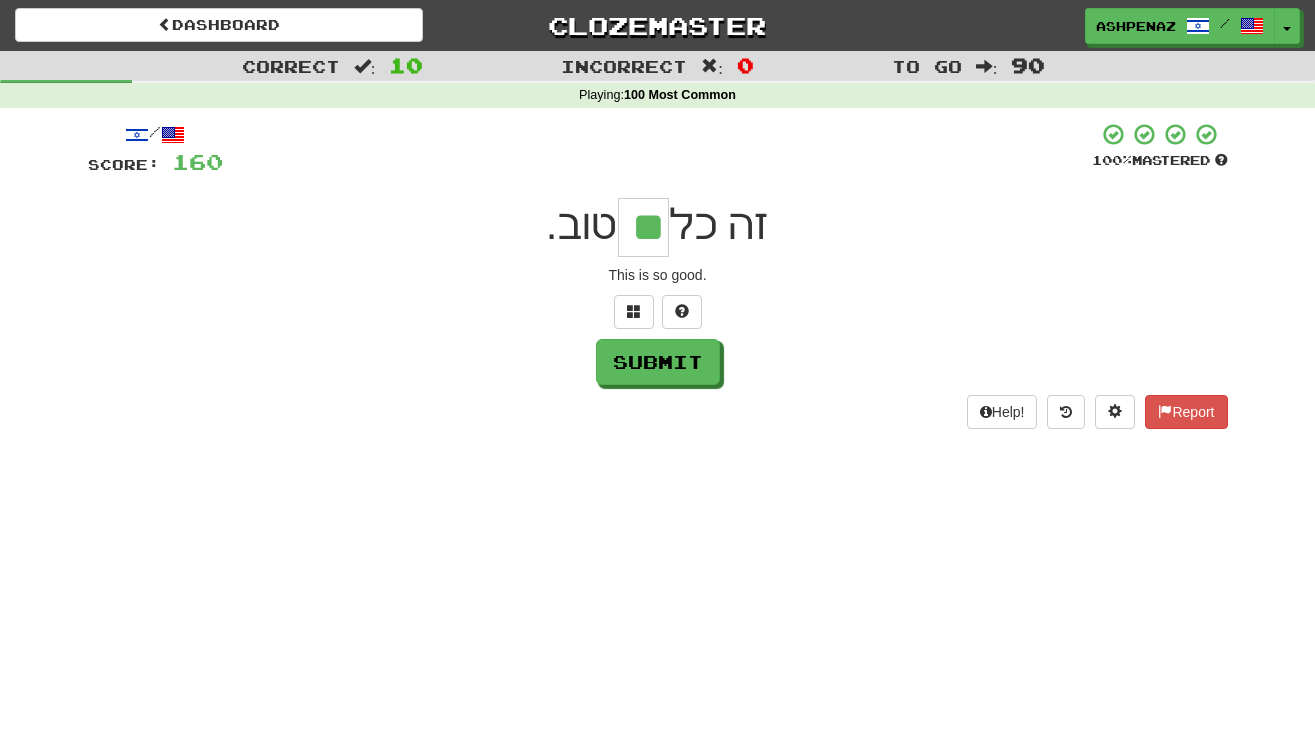type on "**" 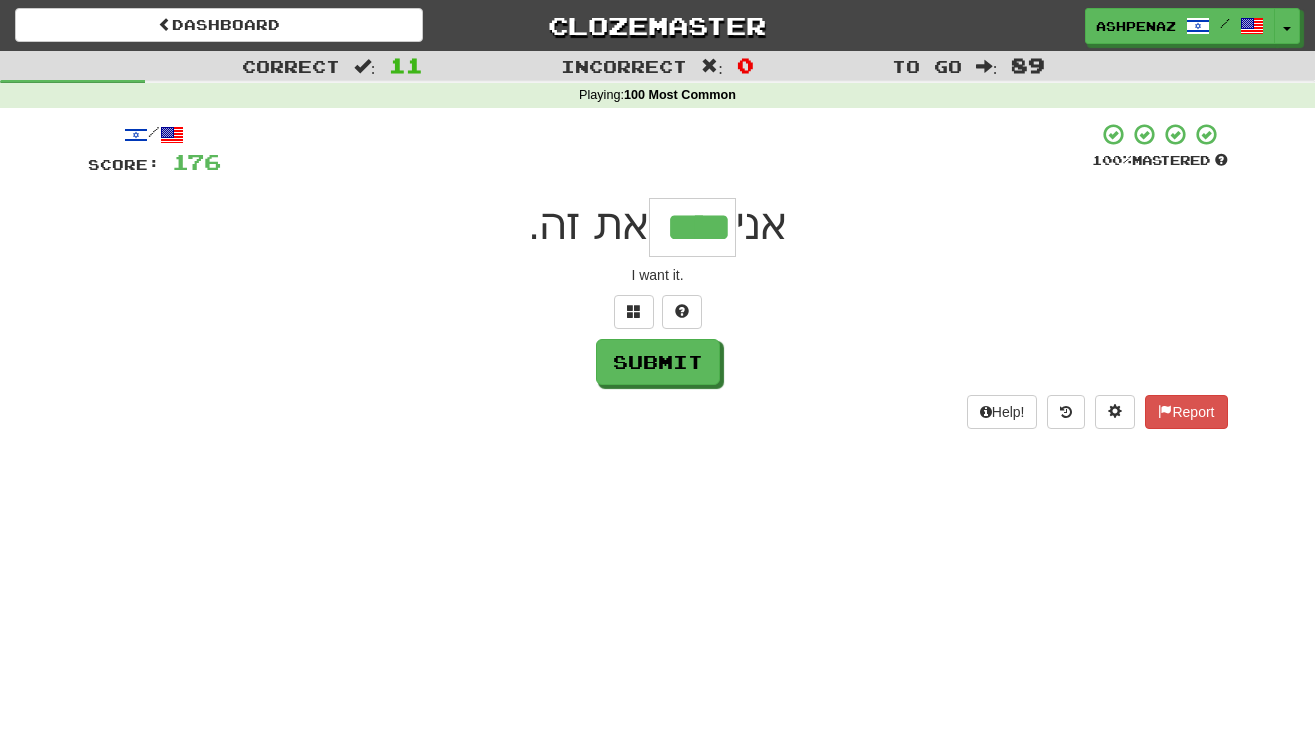 type on "****" 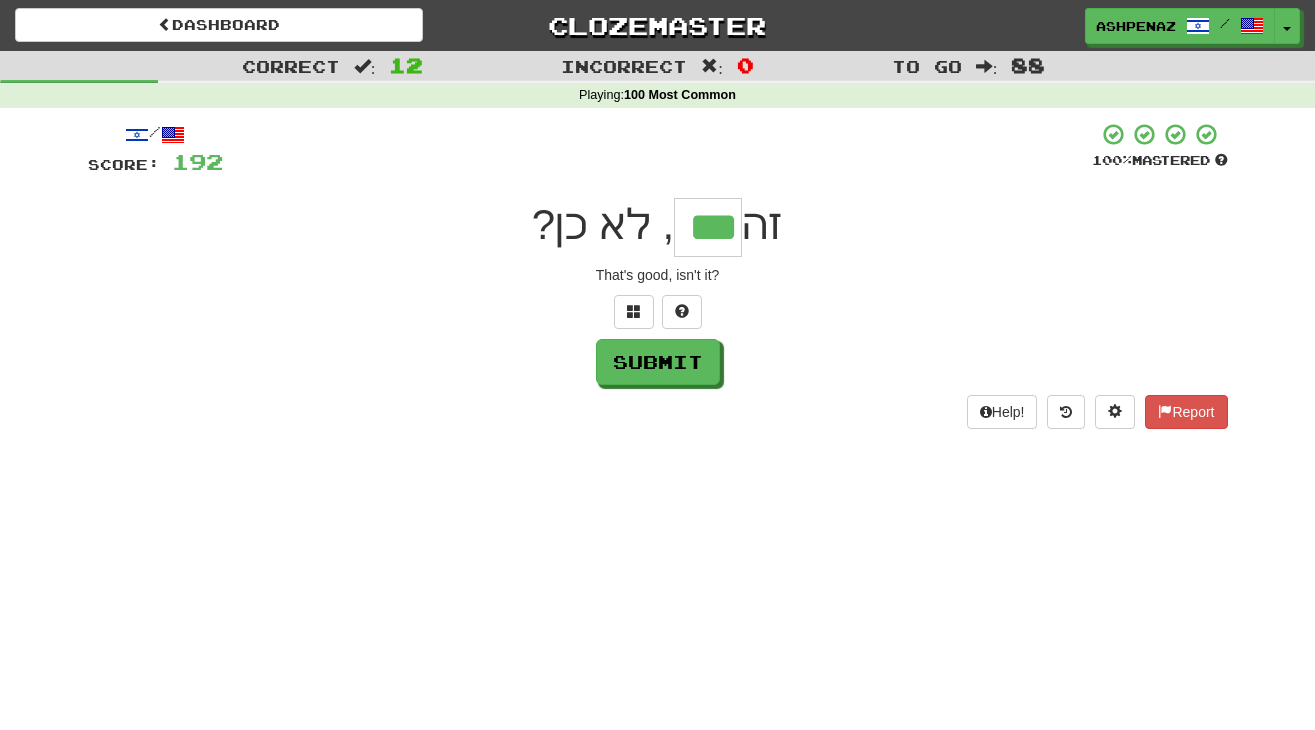 type on "***" 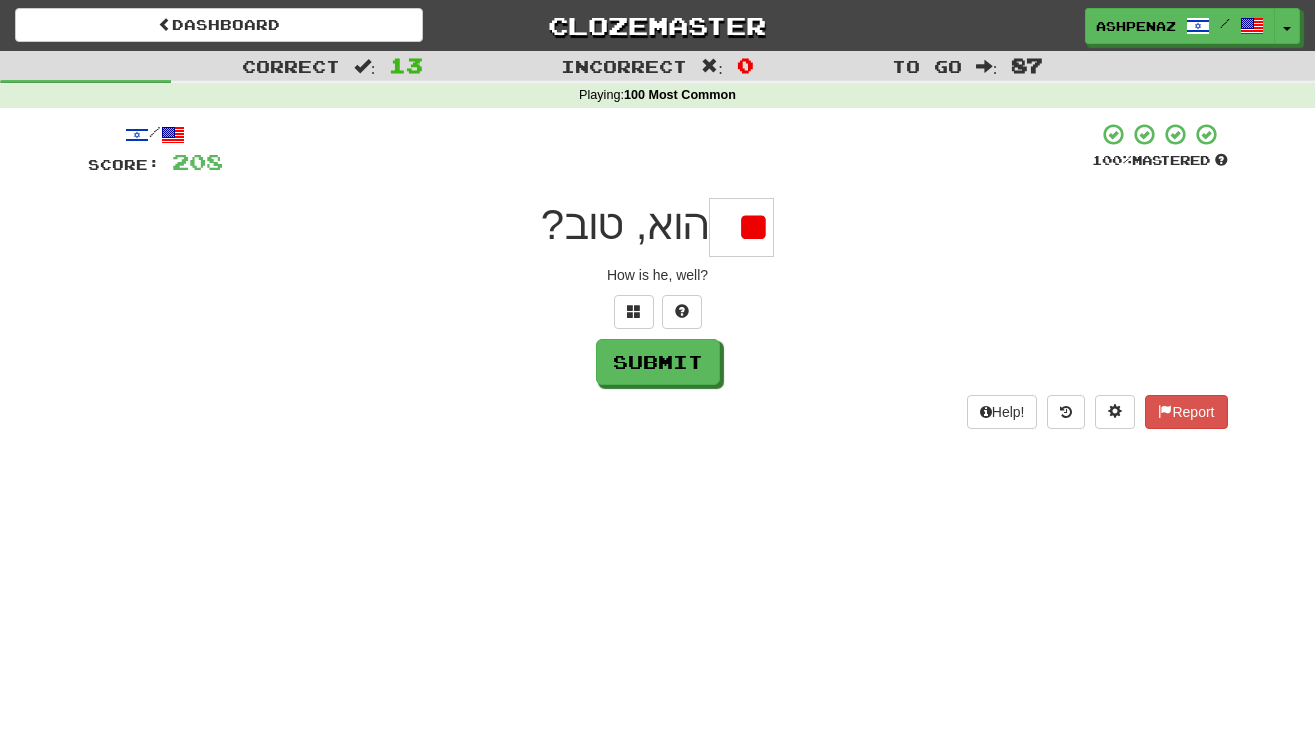 type on "*" 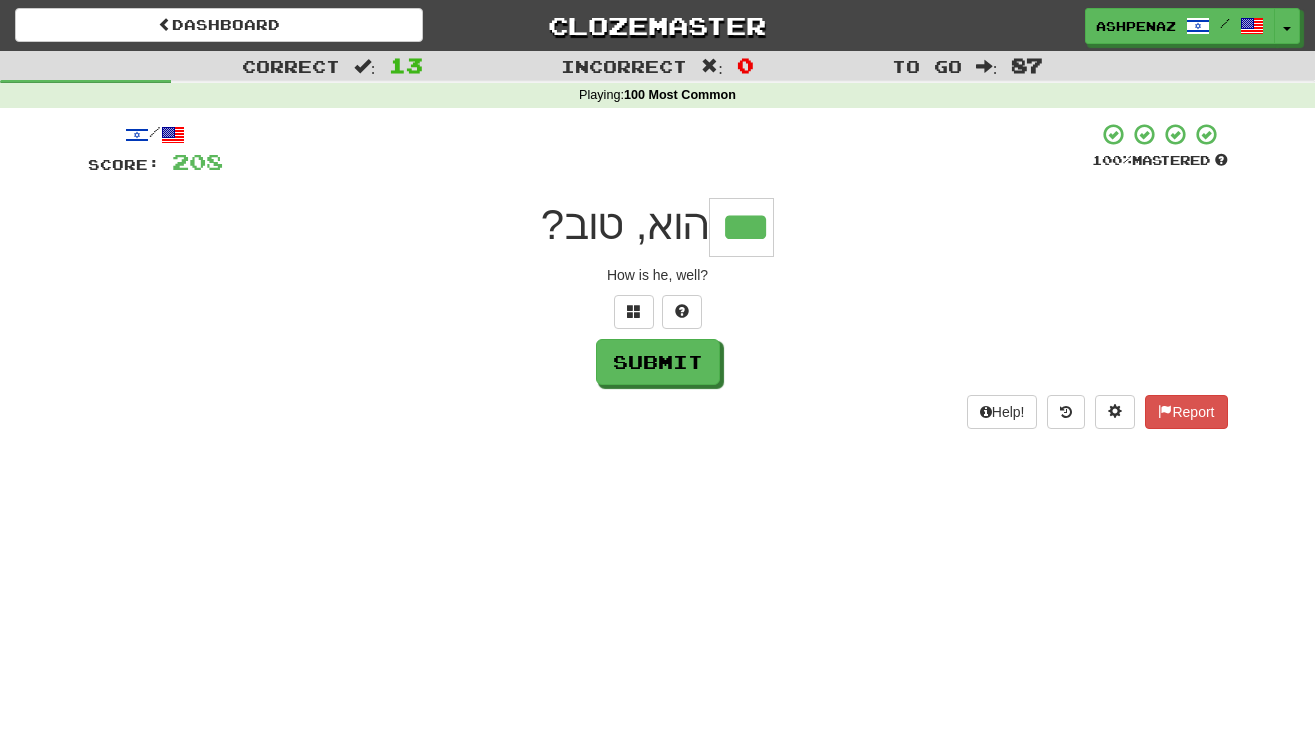 type on "***" 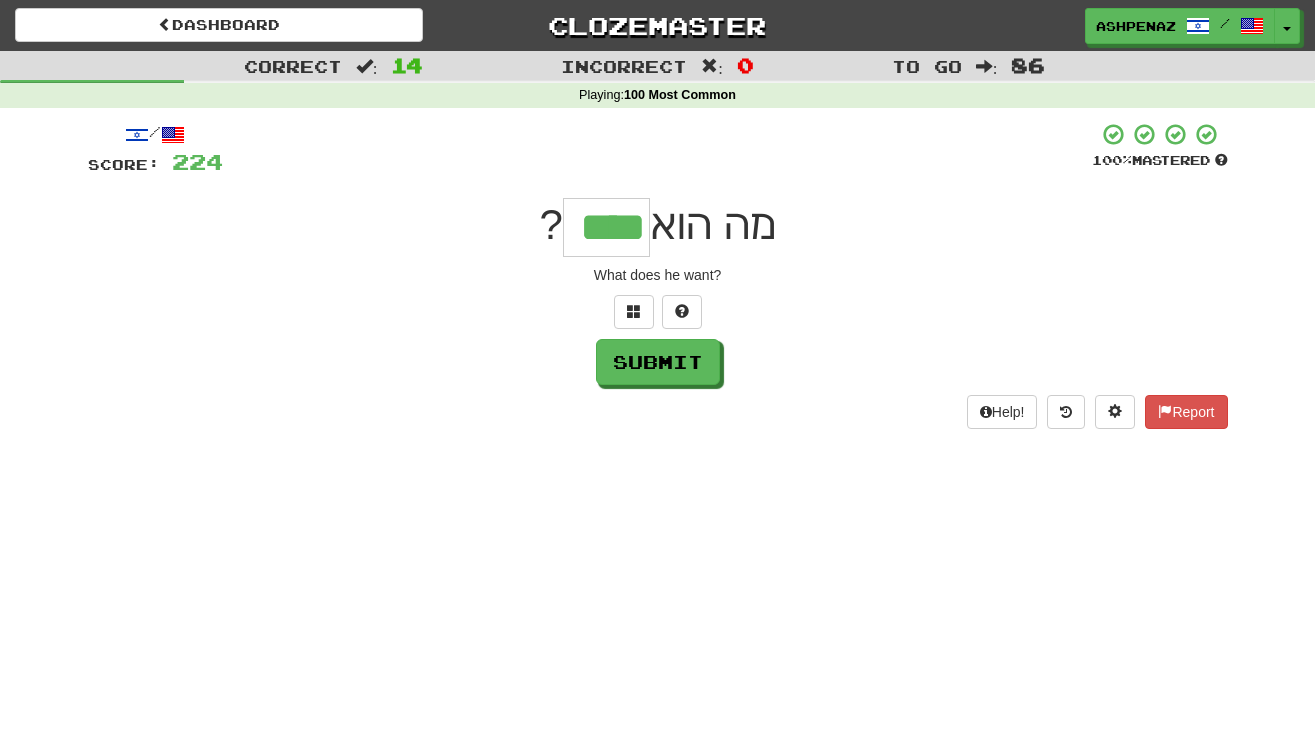 type on "****" 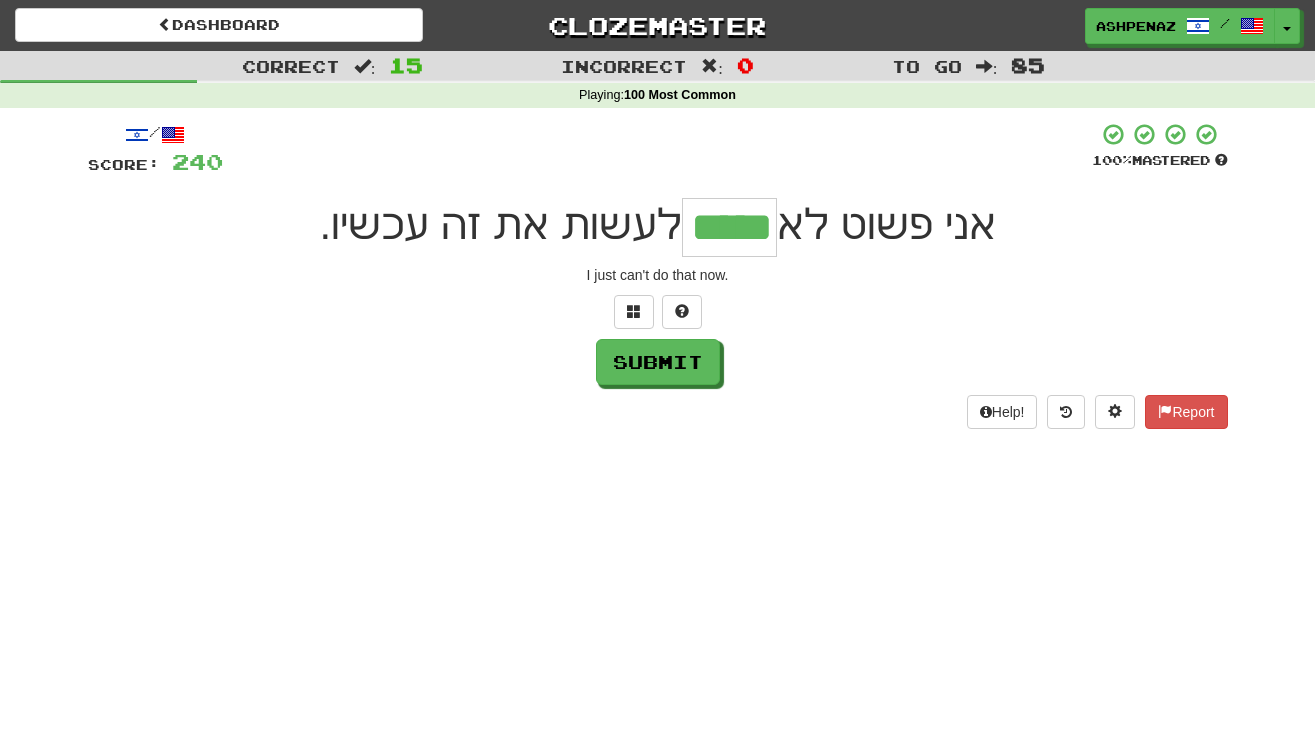 type on "*****" 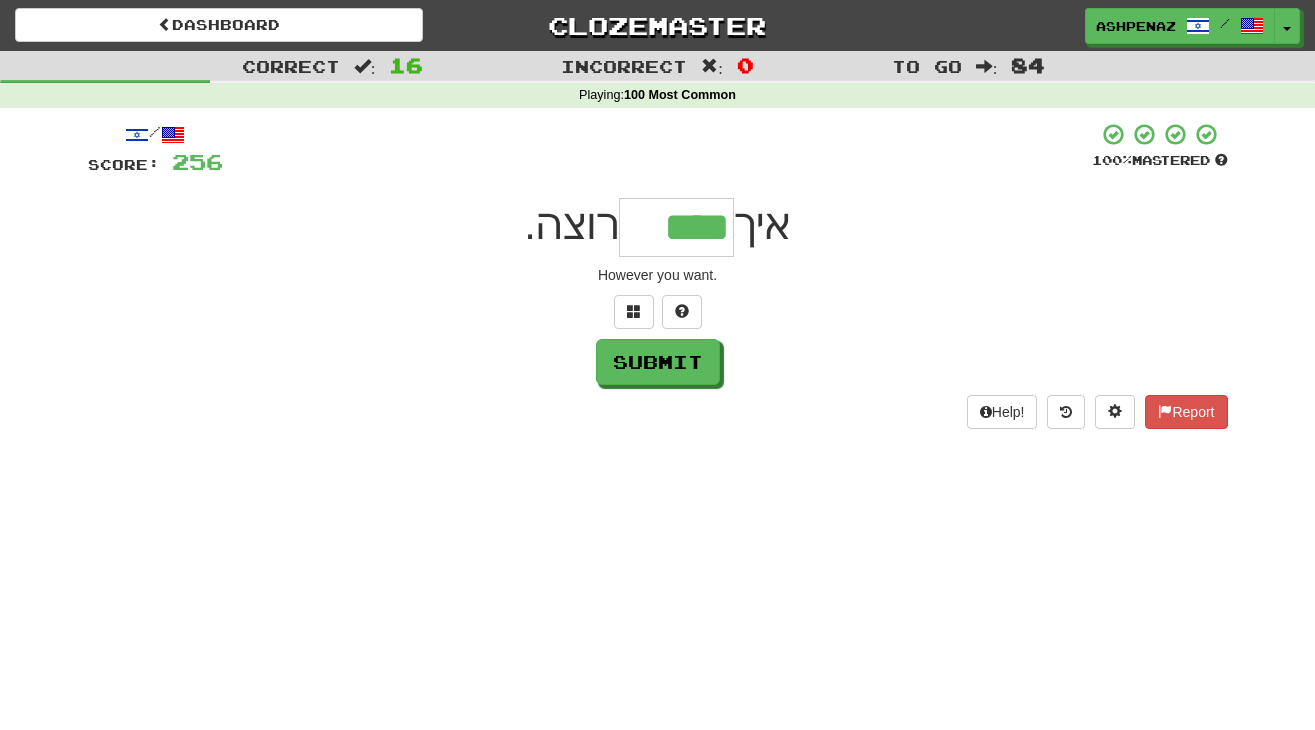 type on "****" 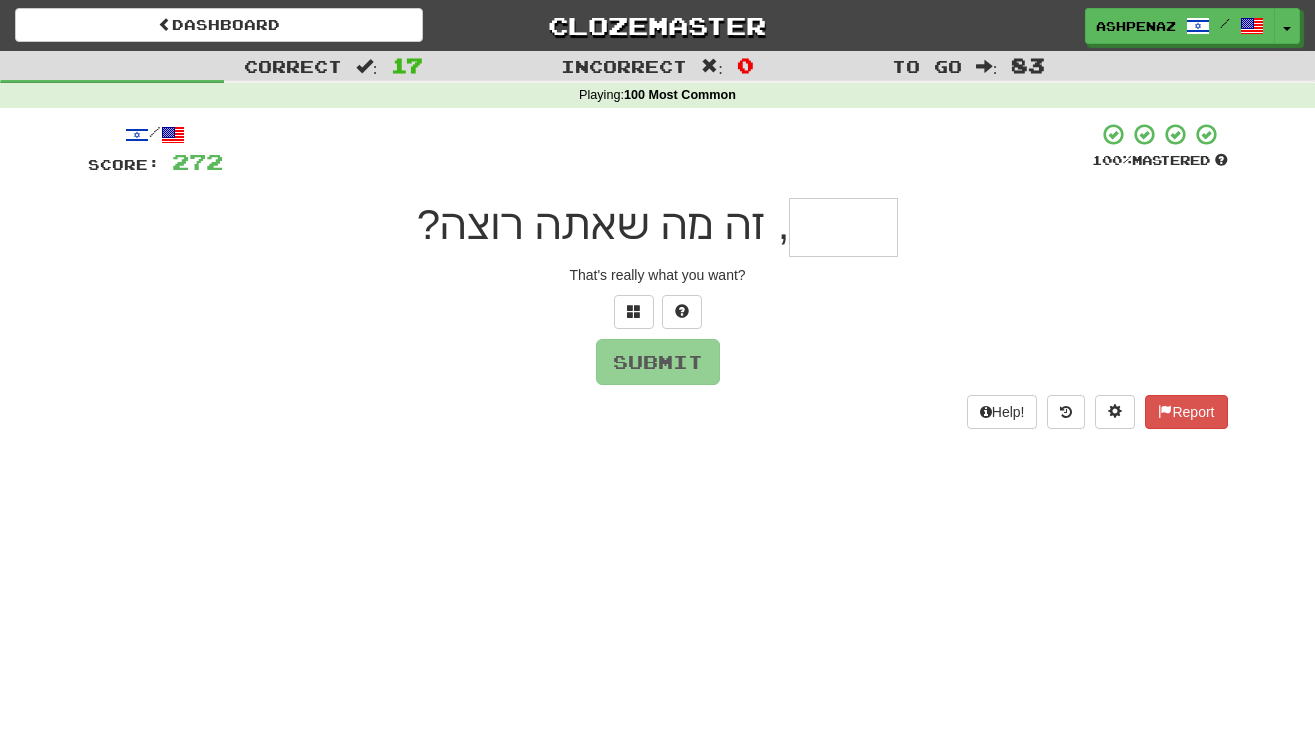 type on "*" 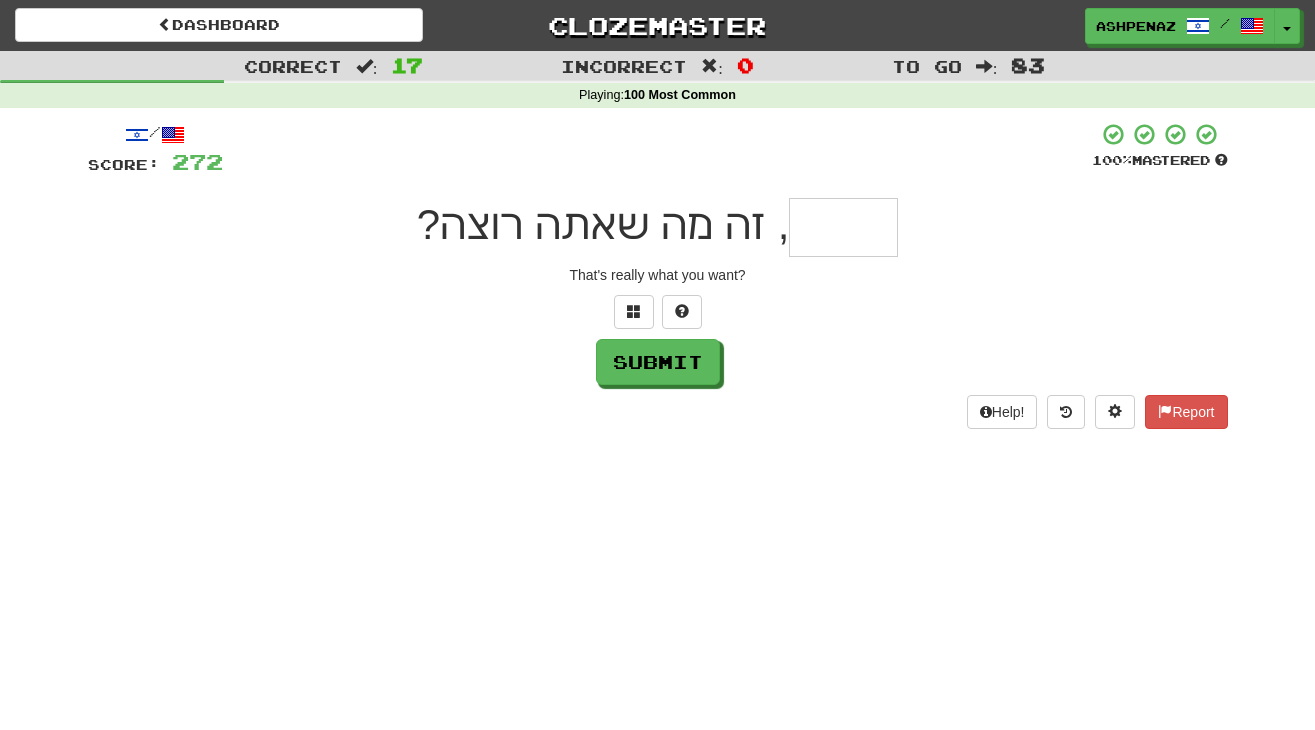 type on "*" 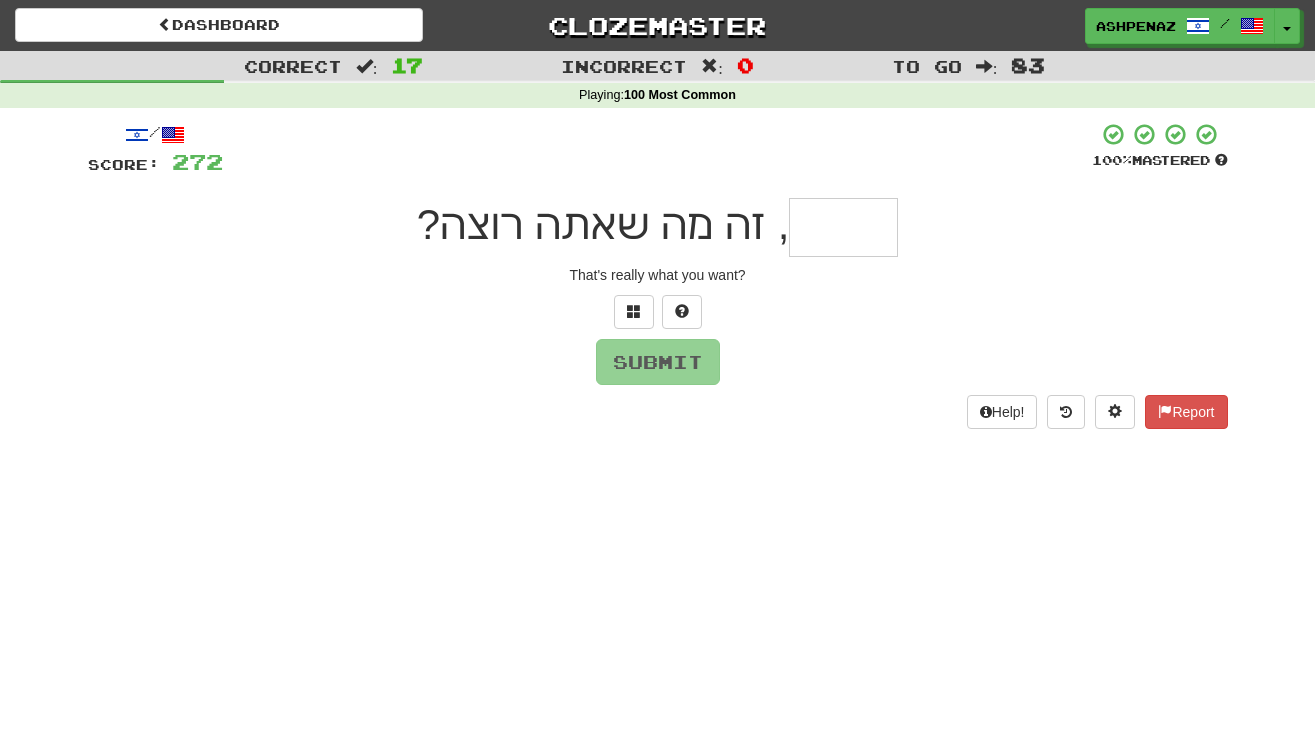 type on "*" 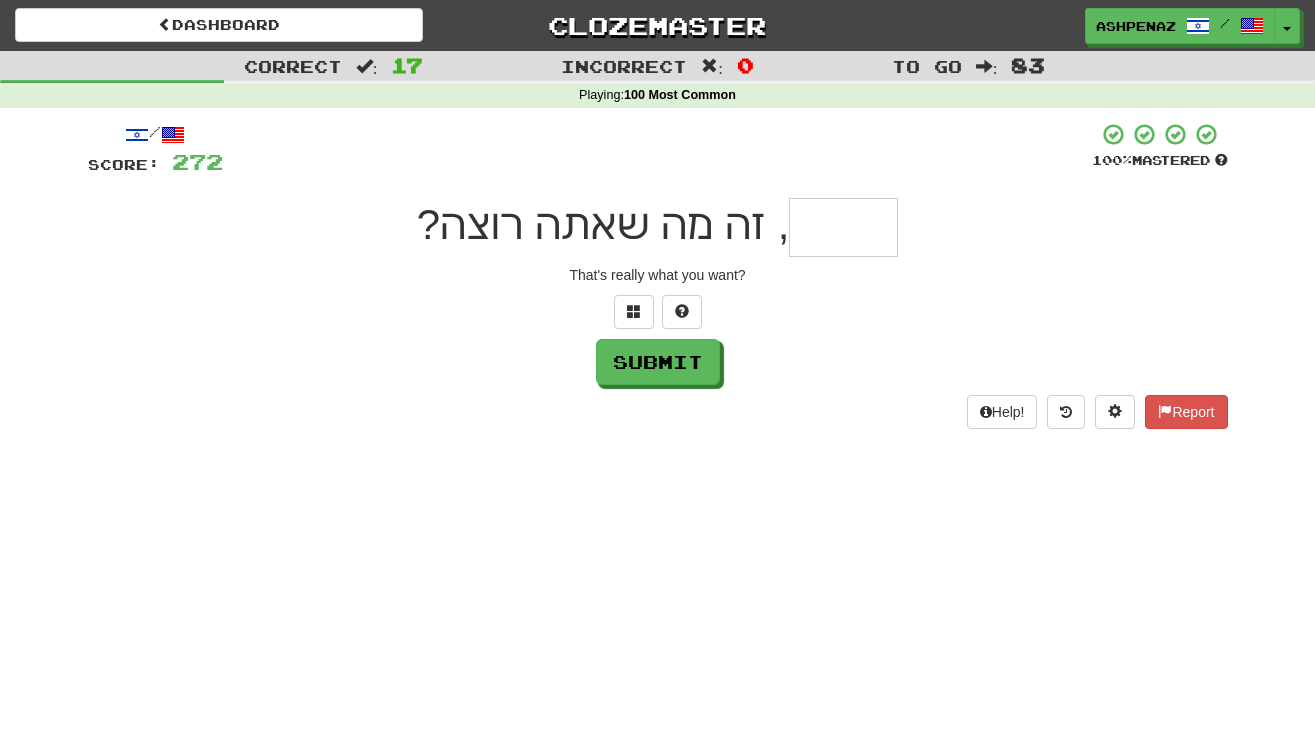 type on "*" 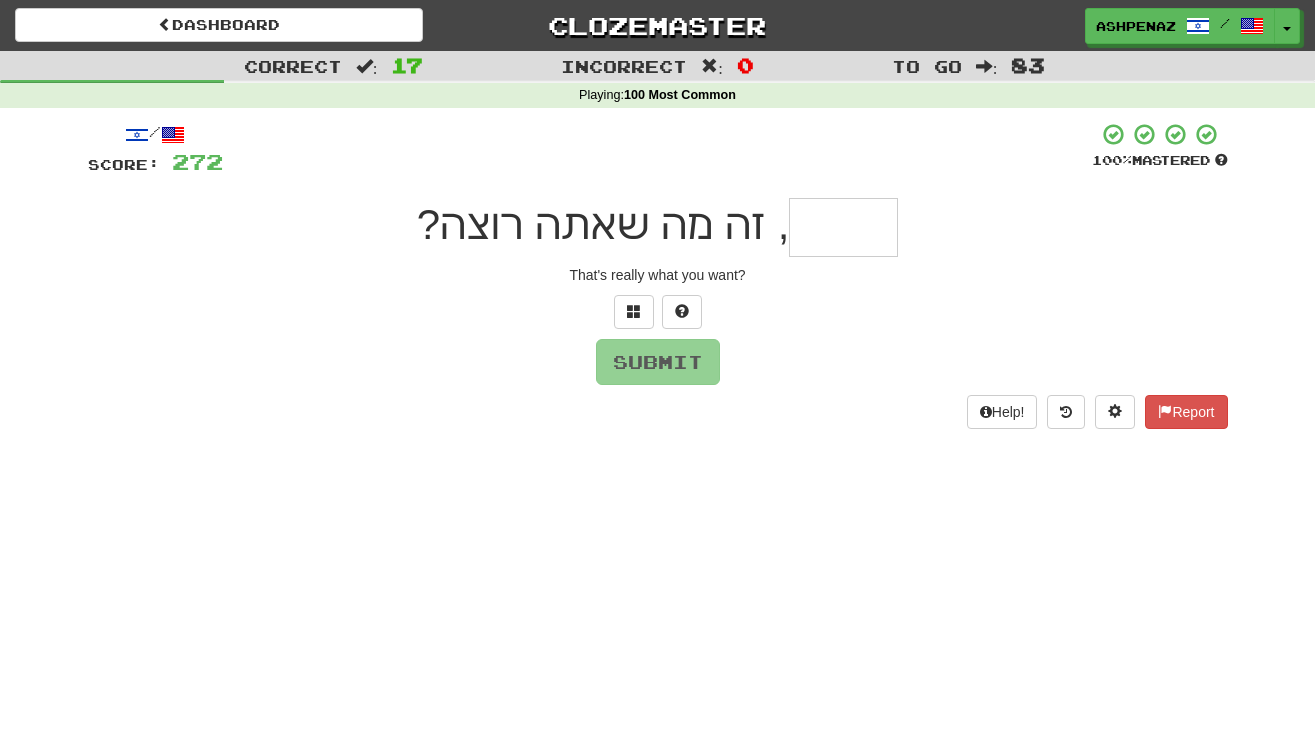 type on "*" 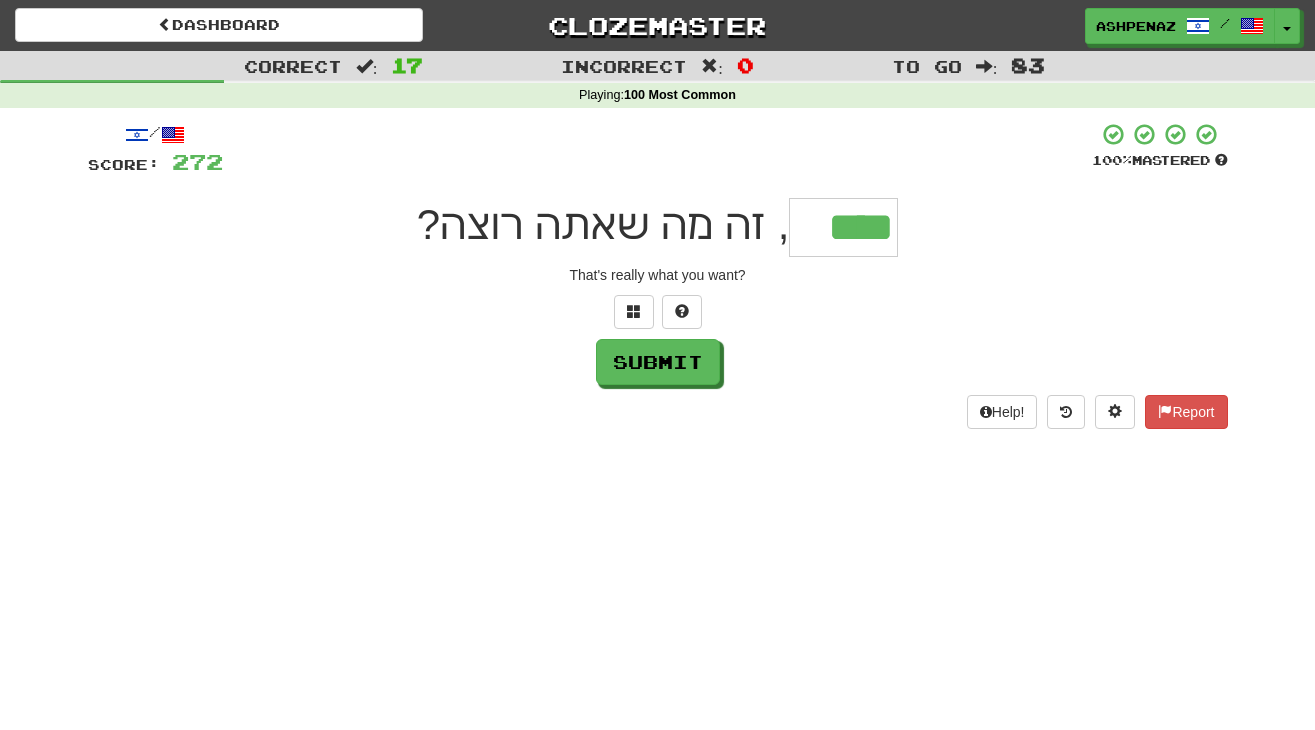 type on "****" 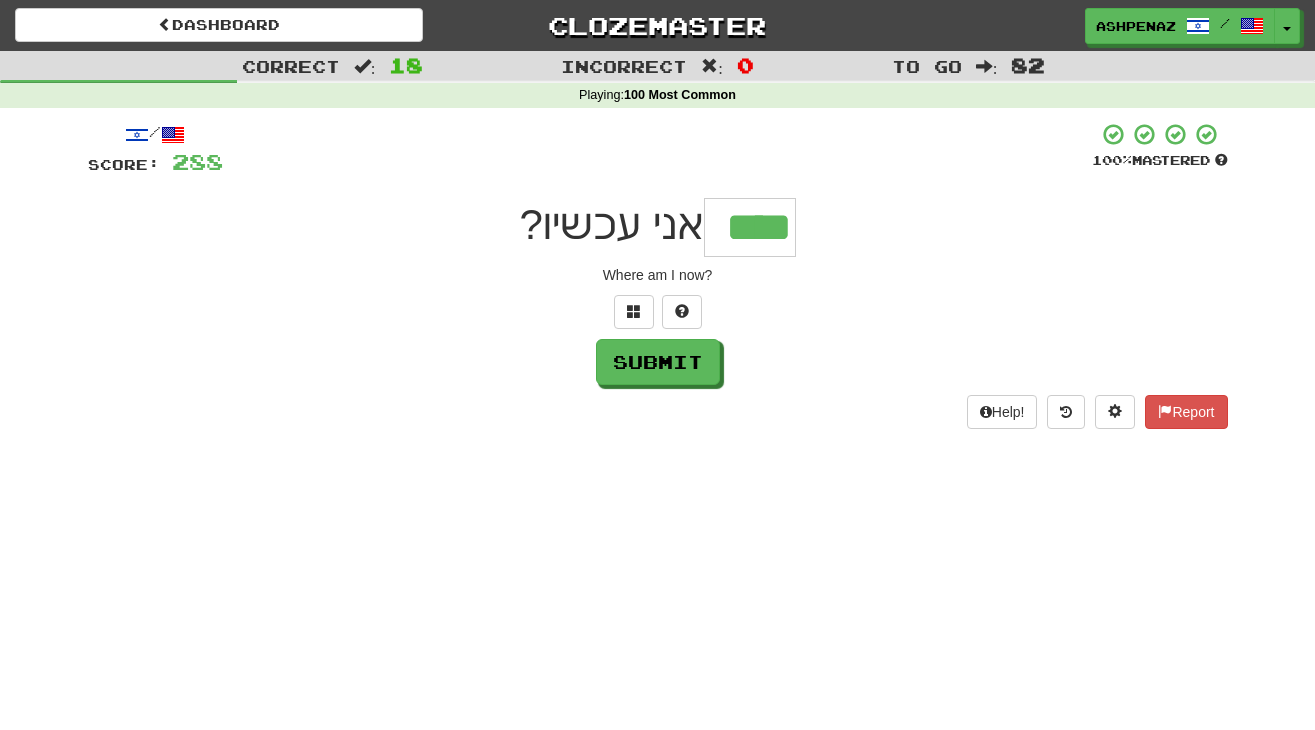 type on "****" 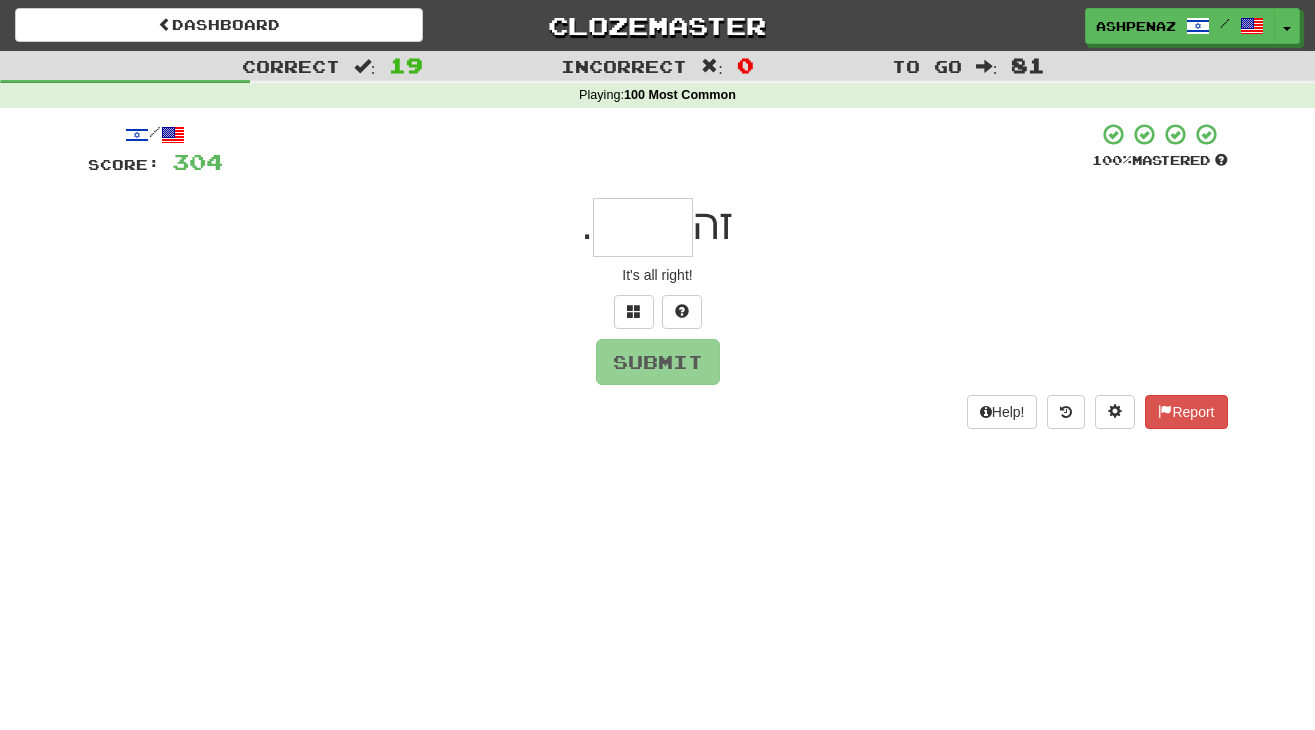 type on "*" 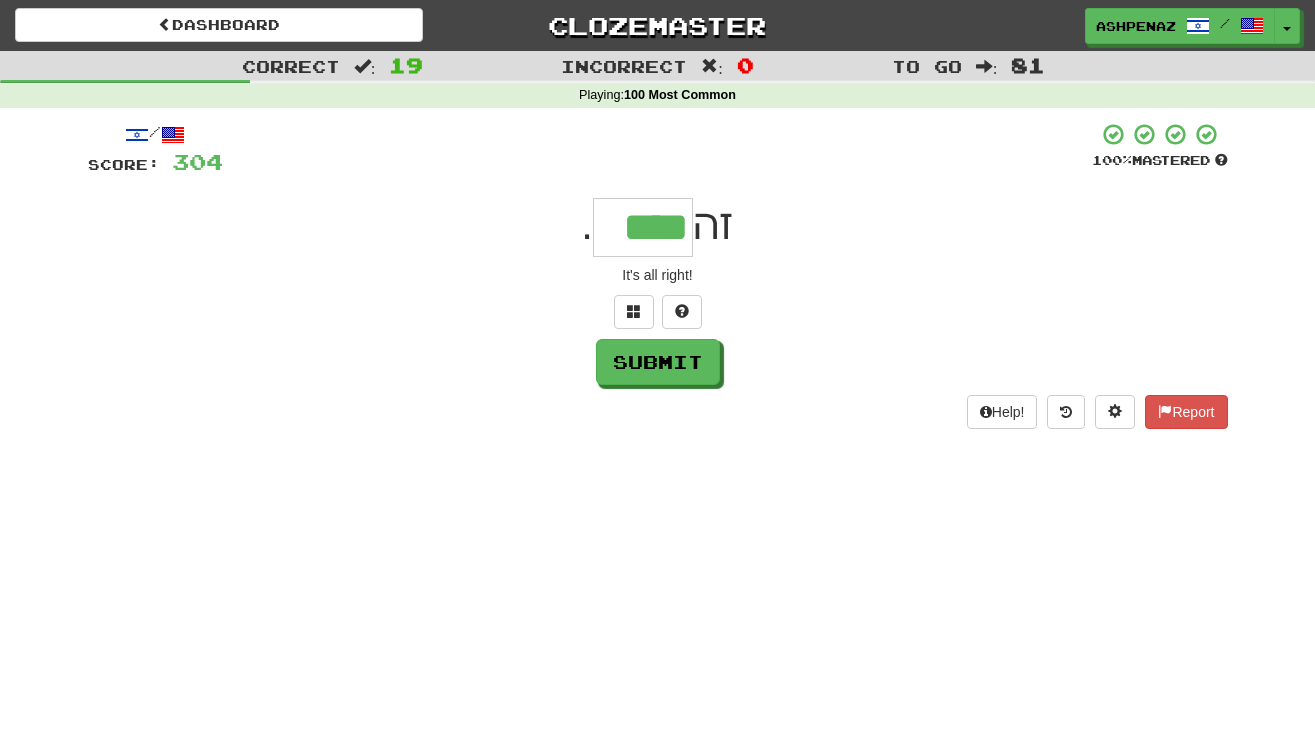 type on "****" 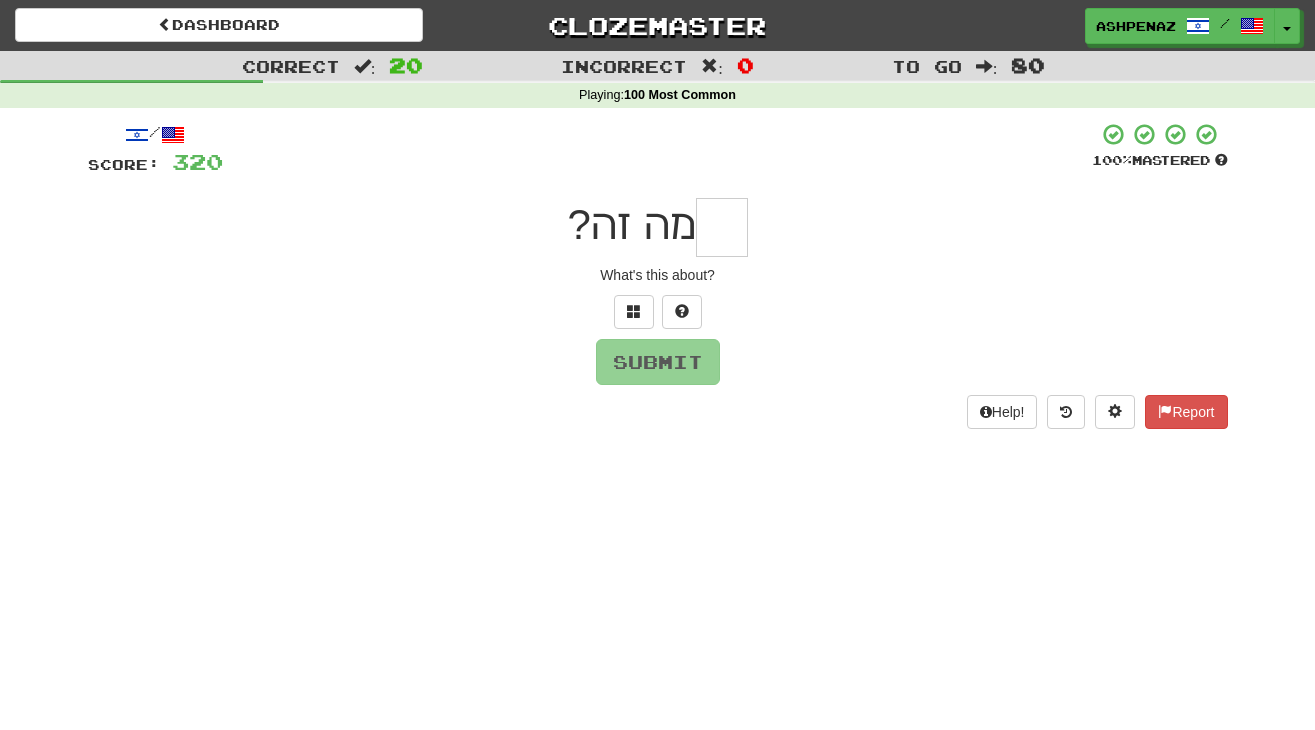 type on "*" 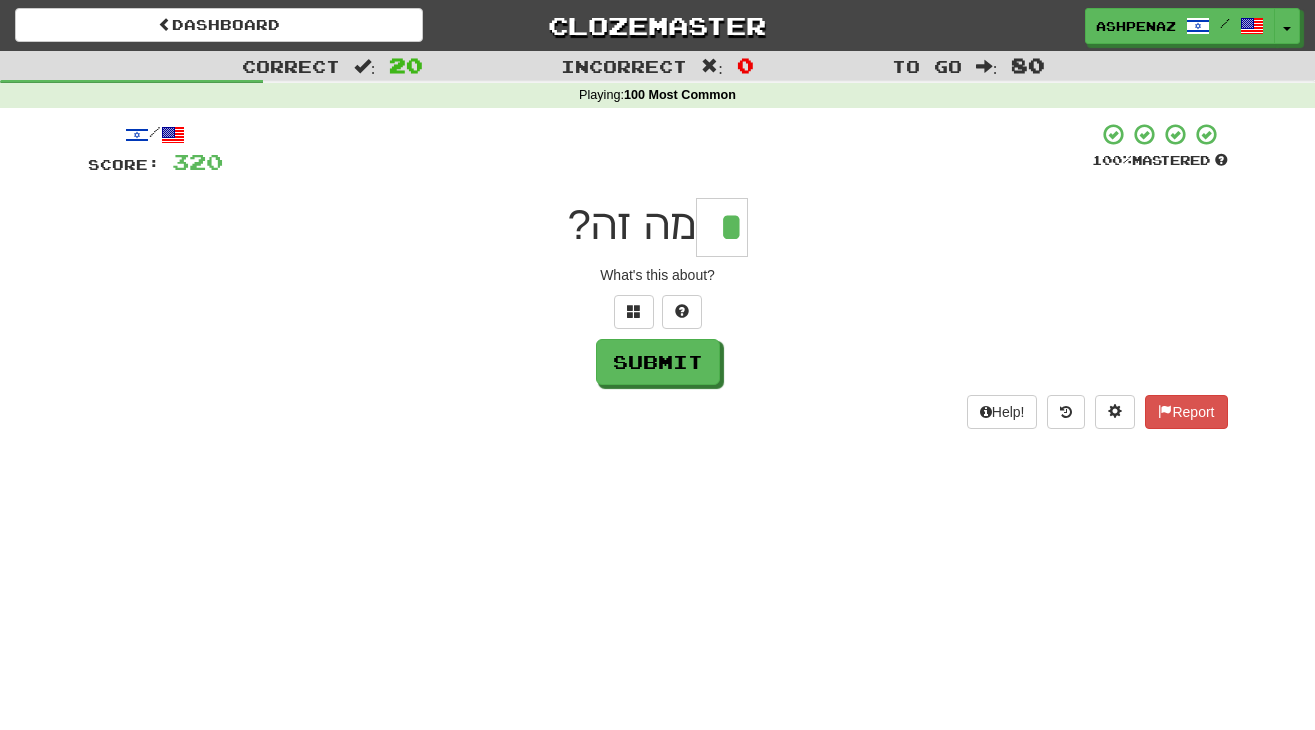 scroll, scrollTop: 0, scrollLeft: 0, axis: both 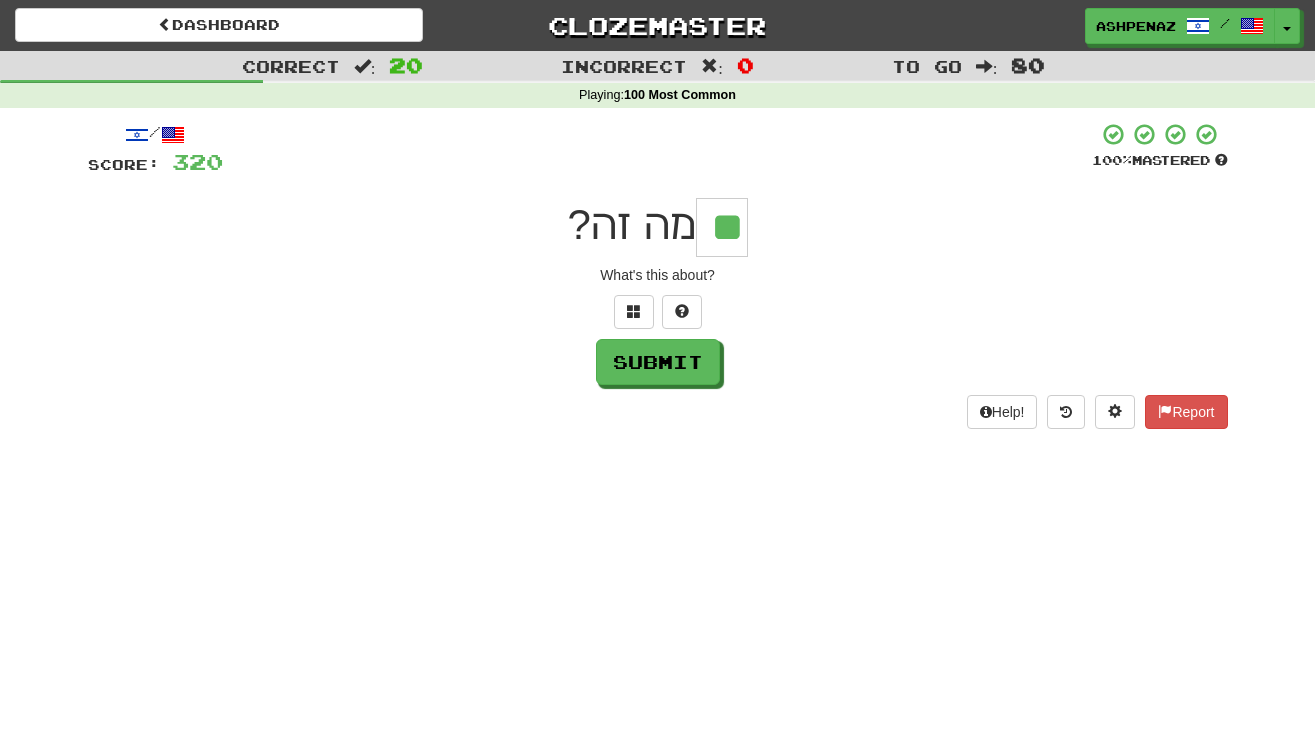 type on "**" 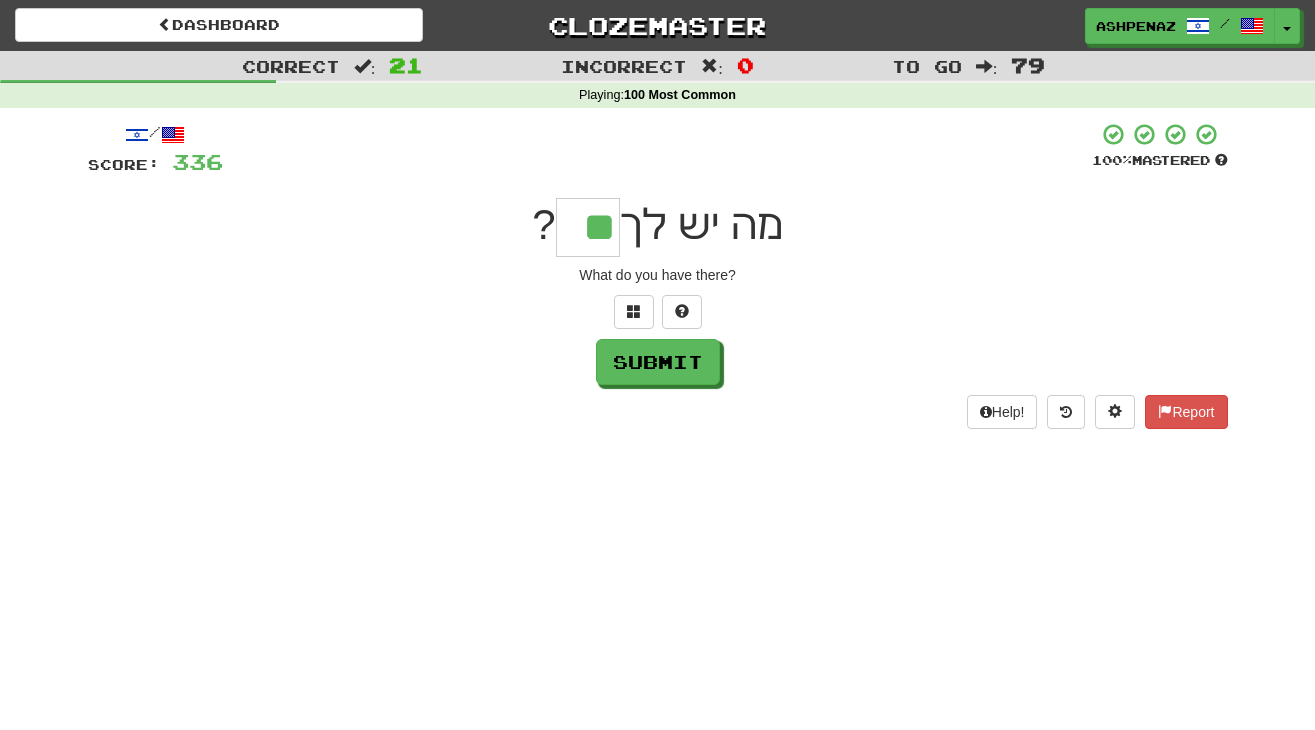 type on "**" 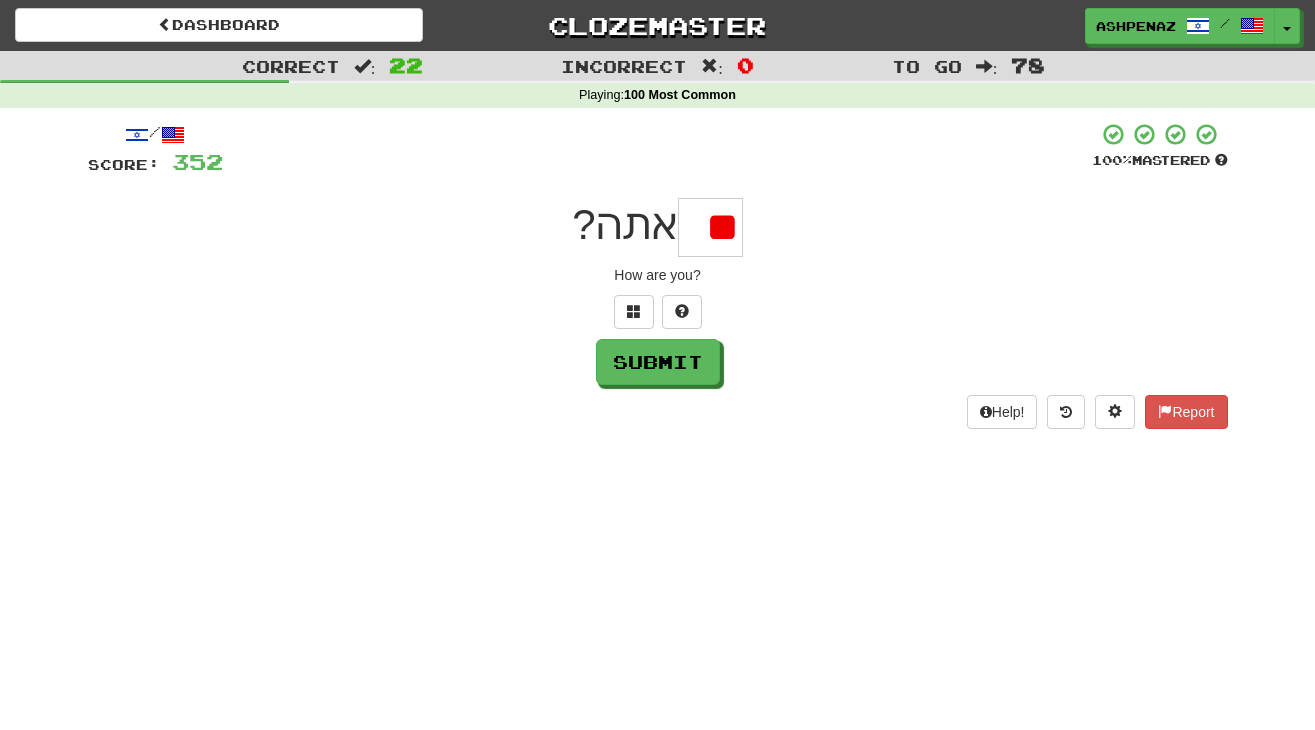 type on "*" 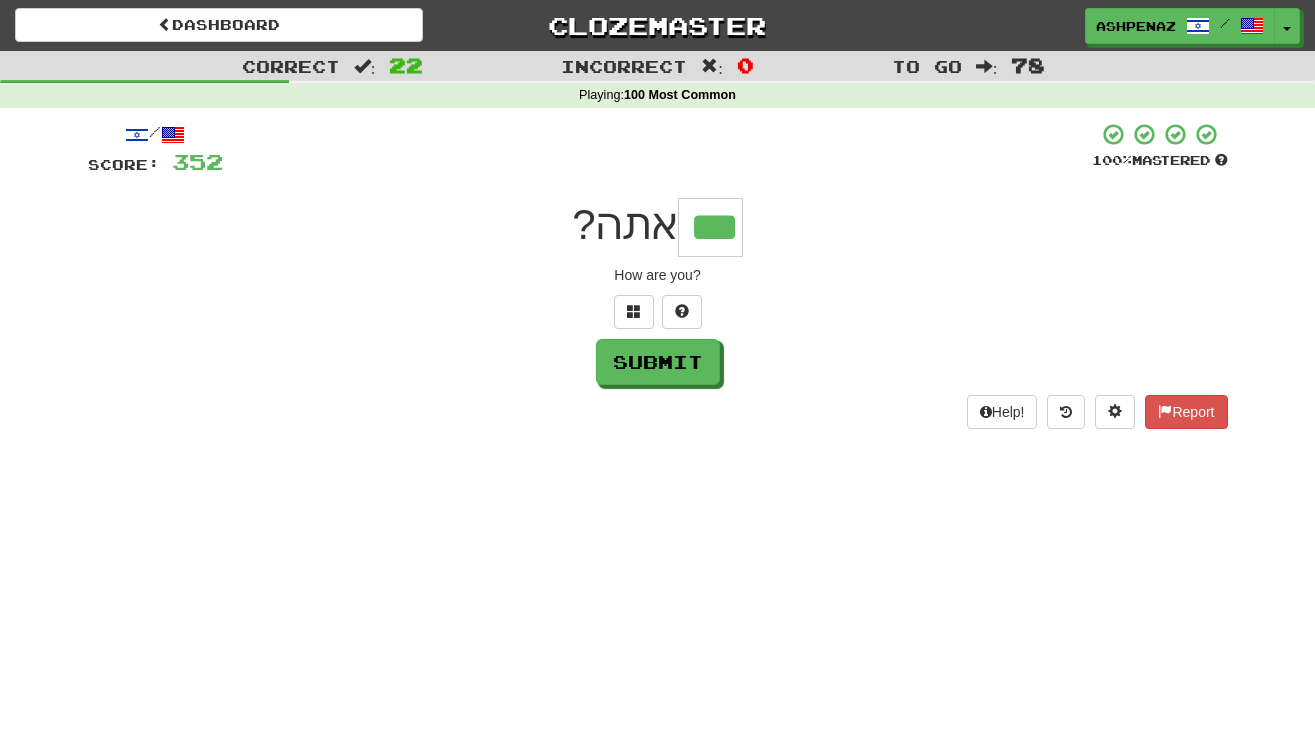 type on "***" 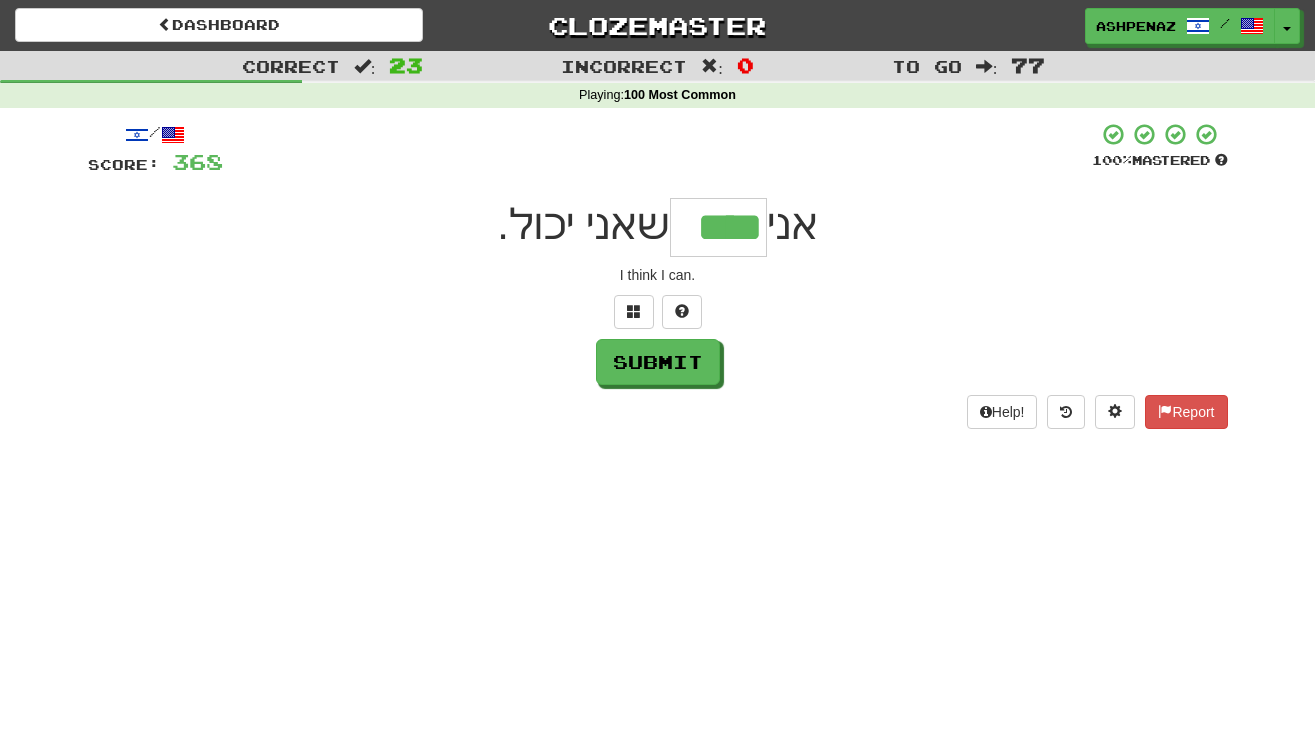 type on "****" 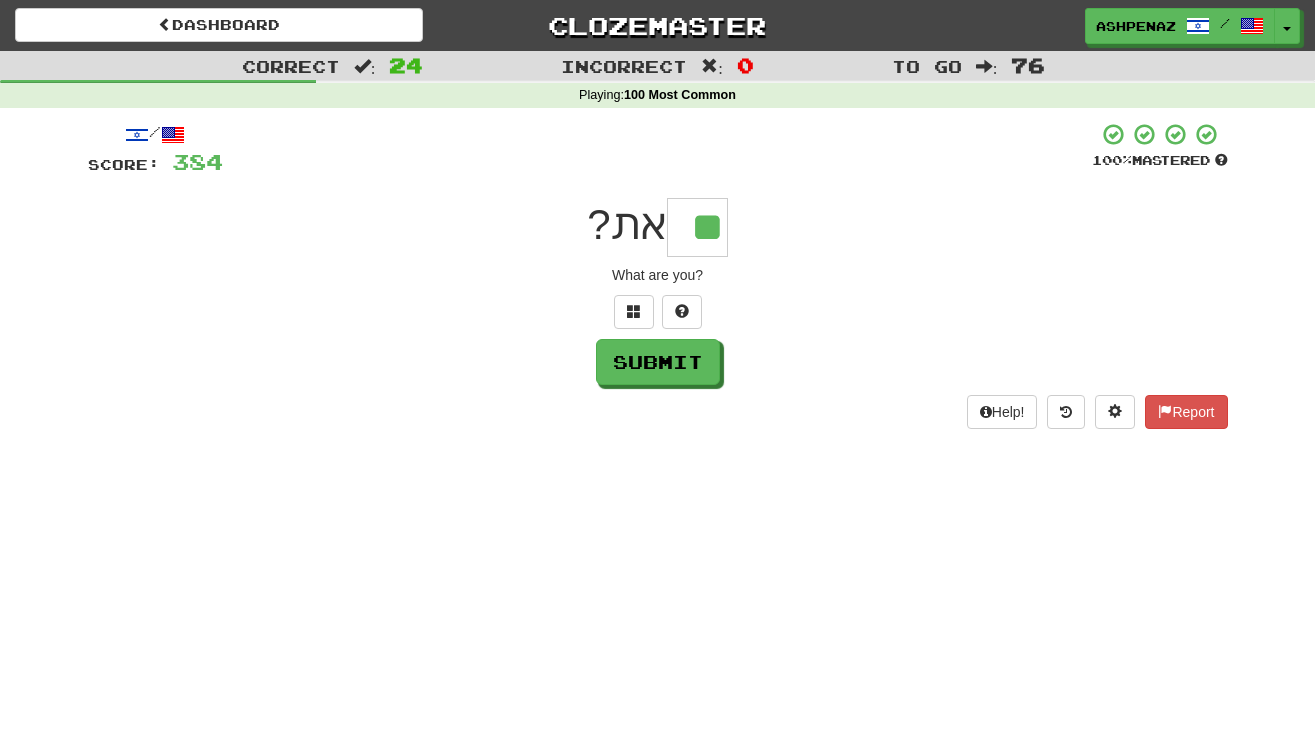 type on "**" 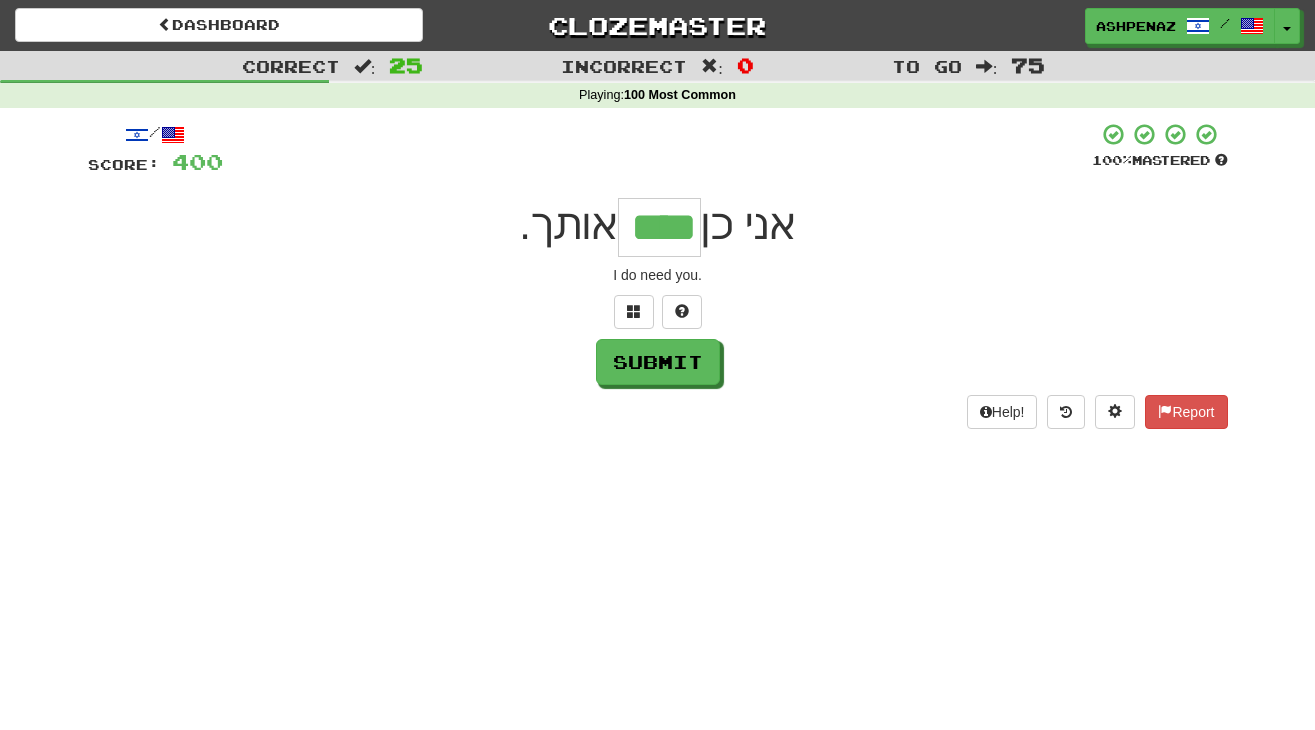 type on "****" 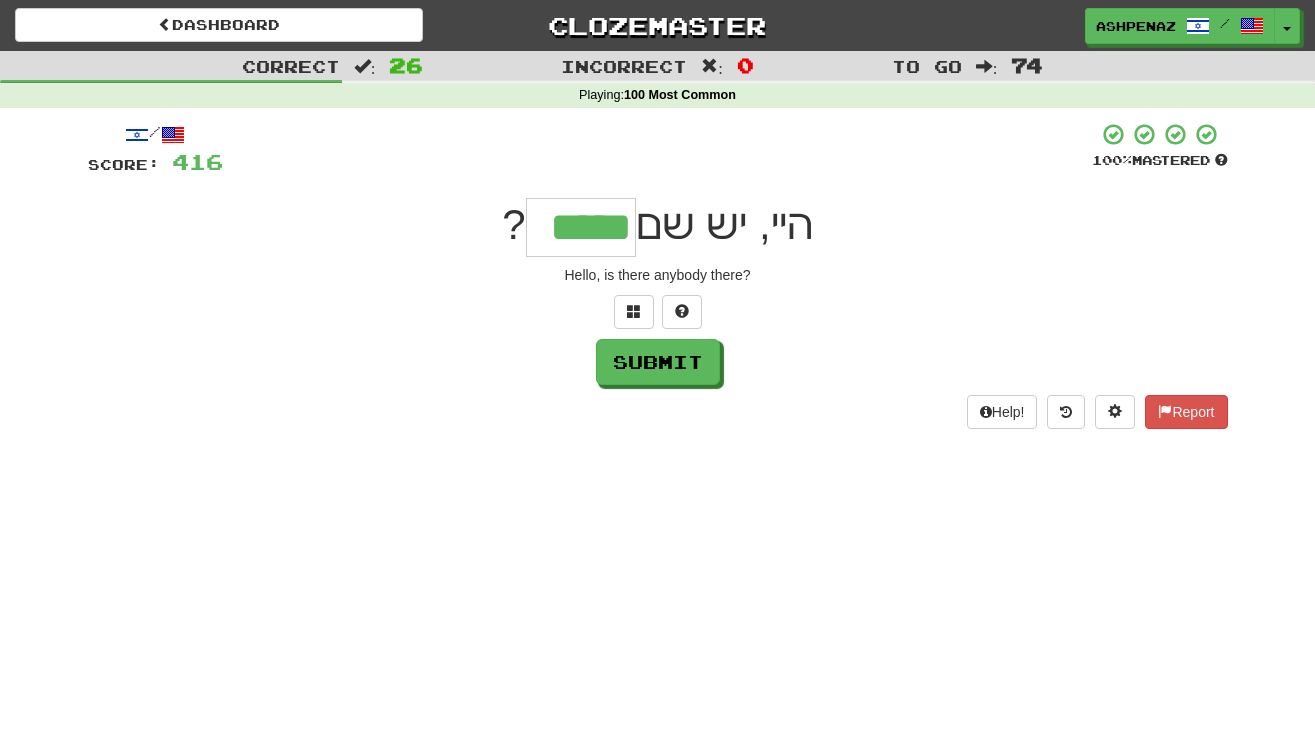 type on "*****" 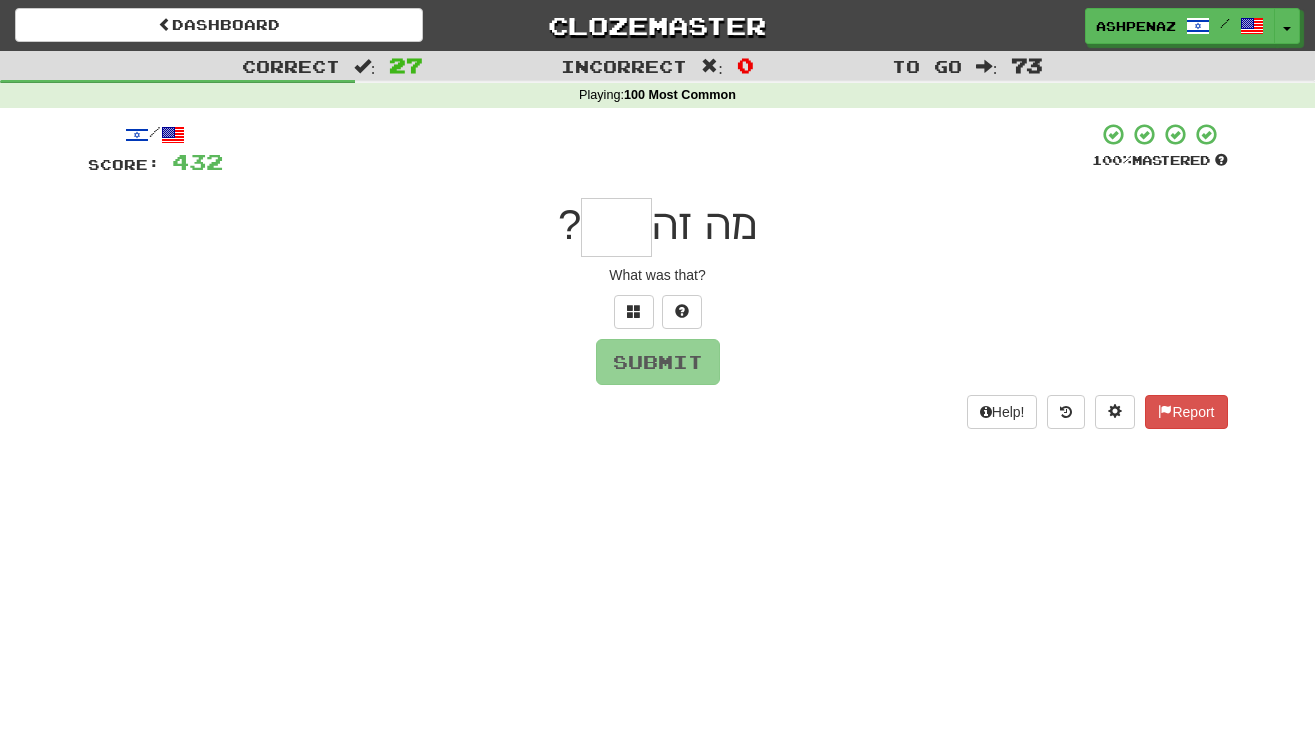 type on "*" 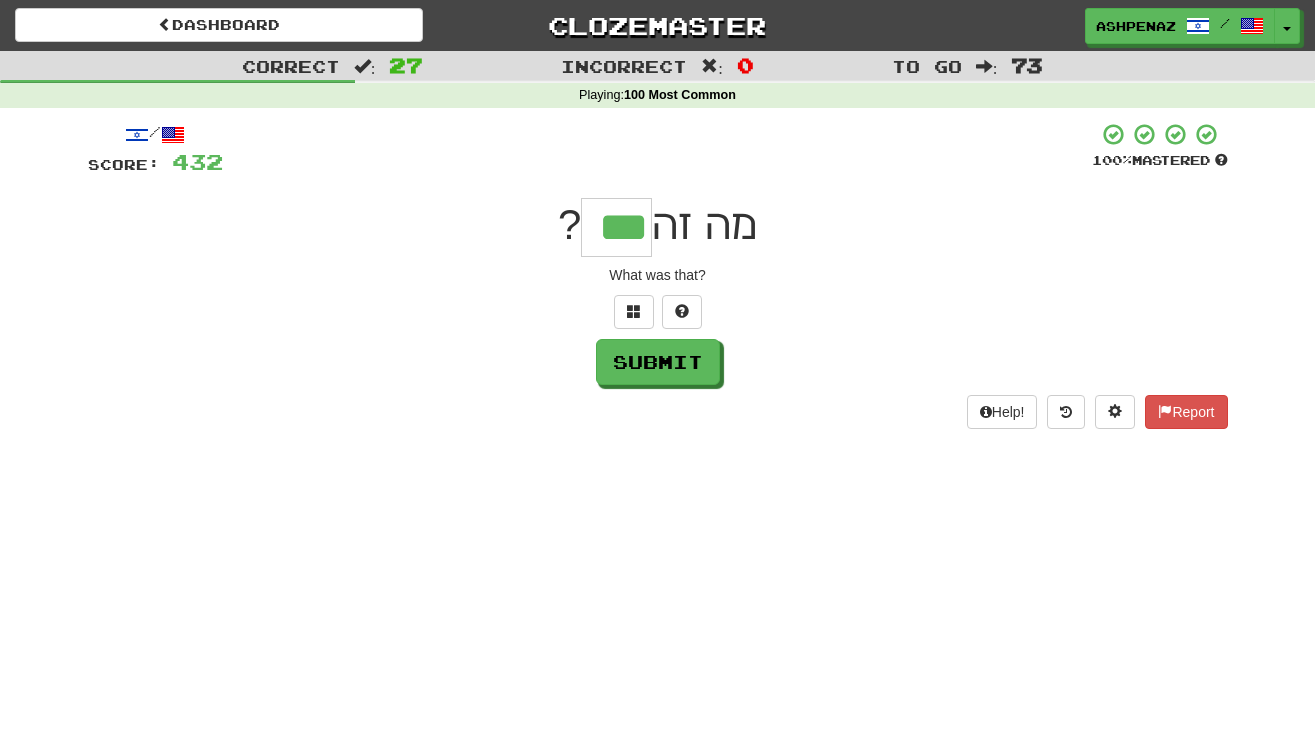 type on "***" 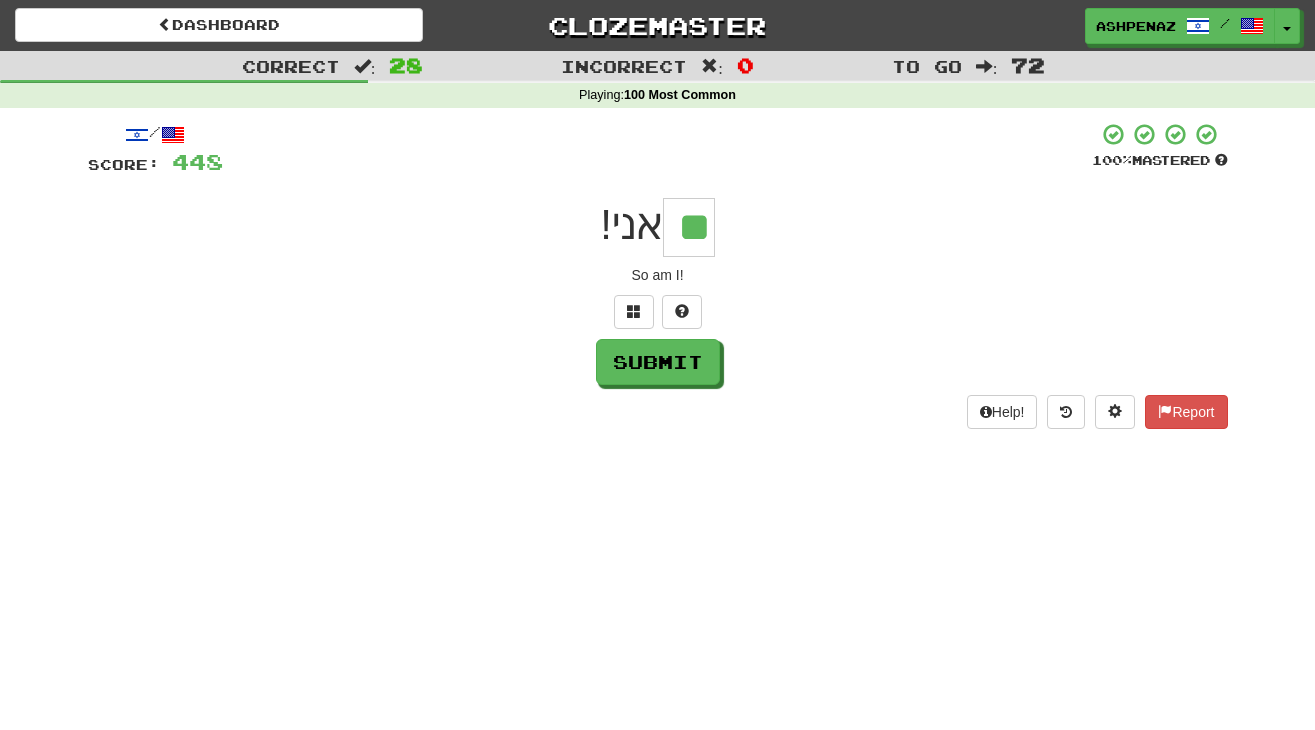 type on "**" 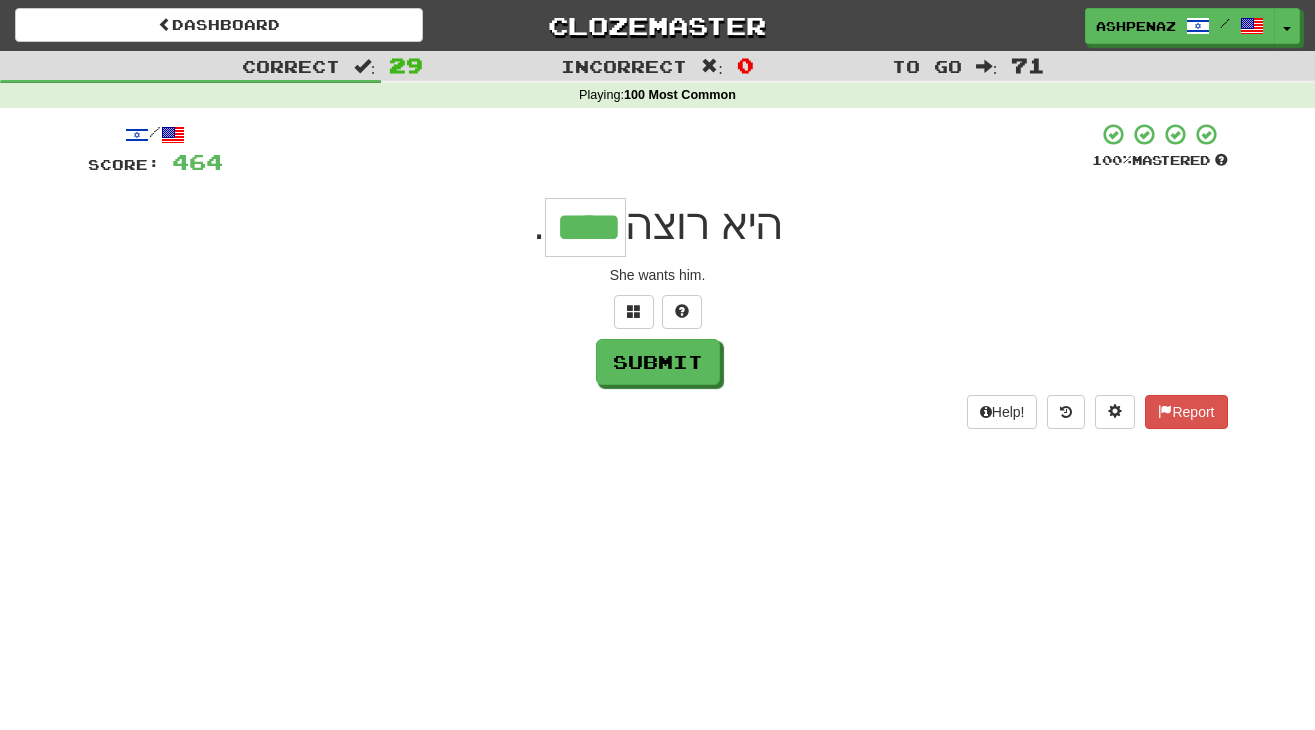 type on "****" 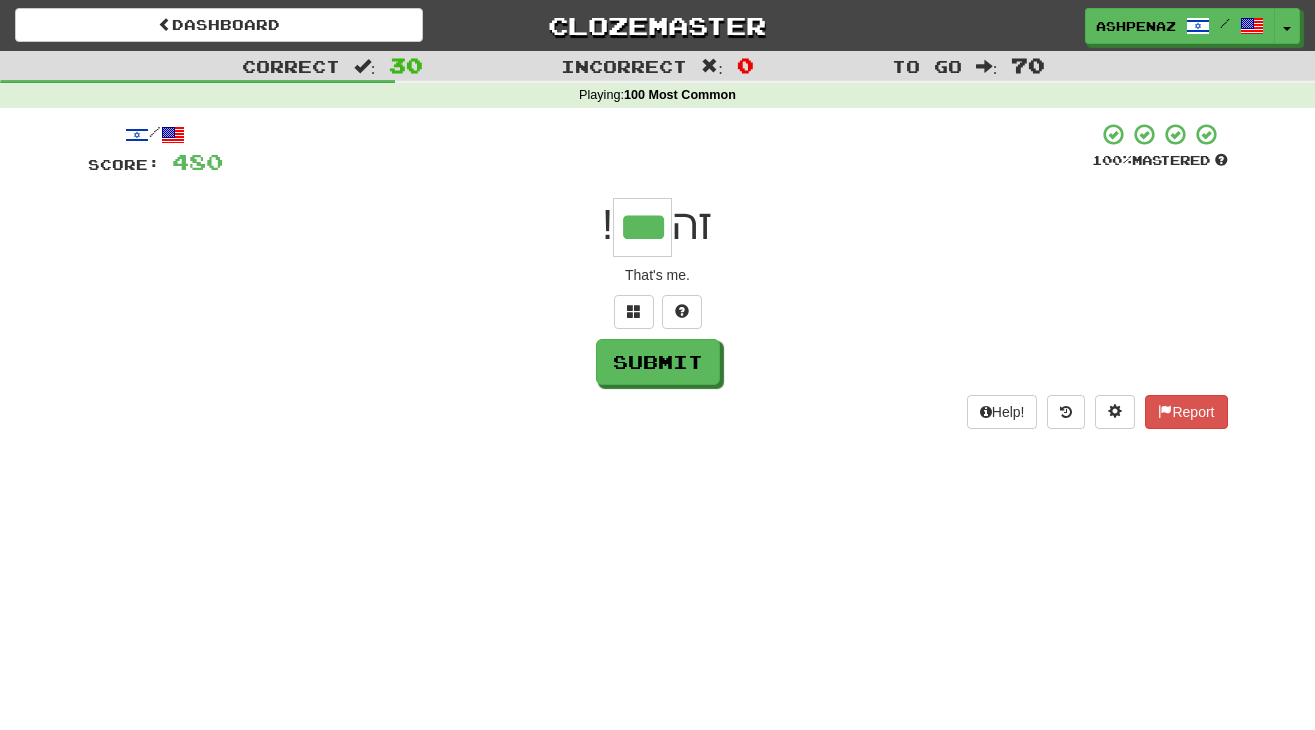type on "***" 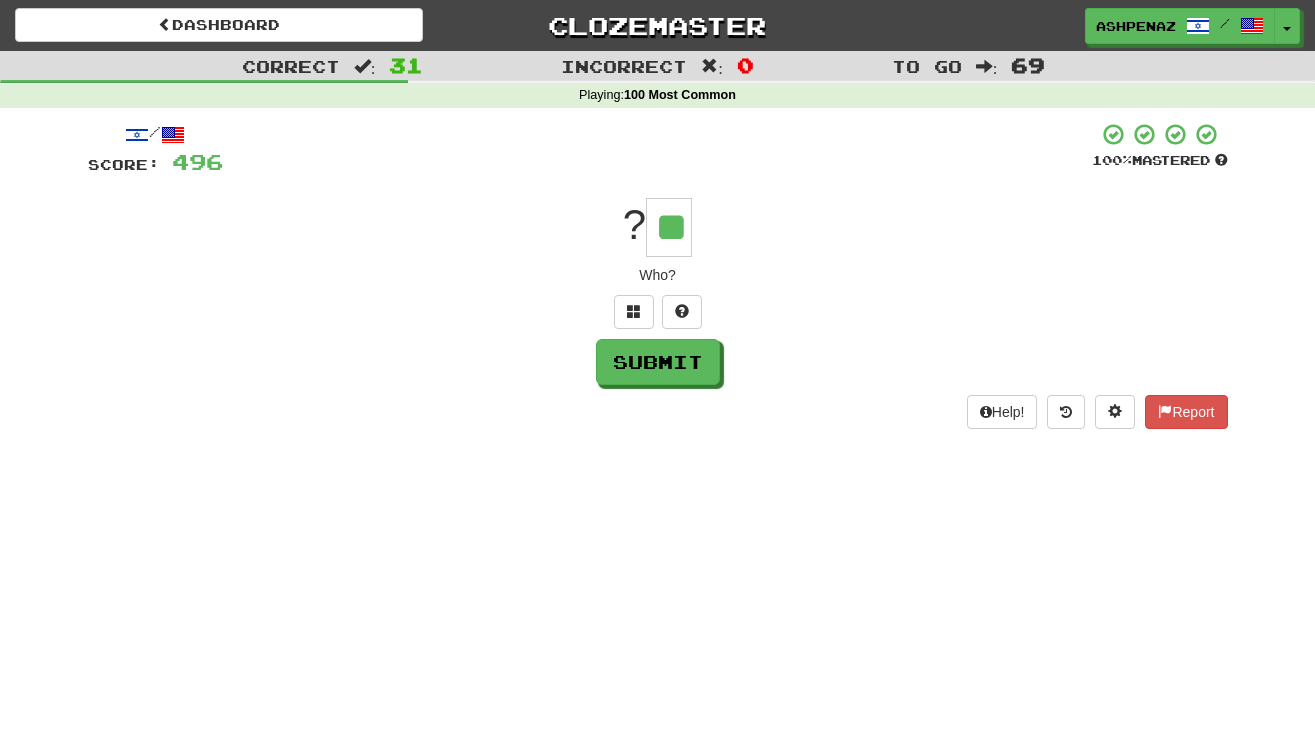 type on "**" 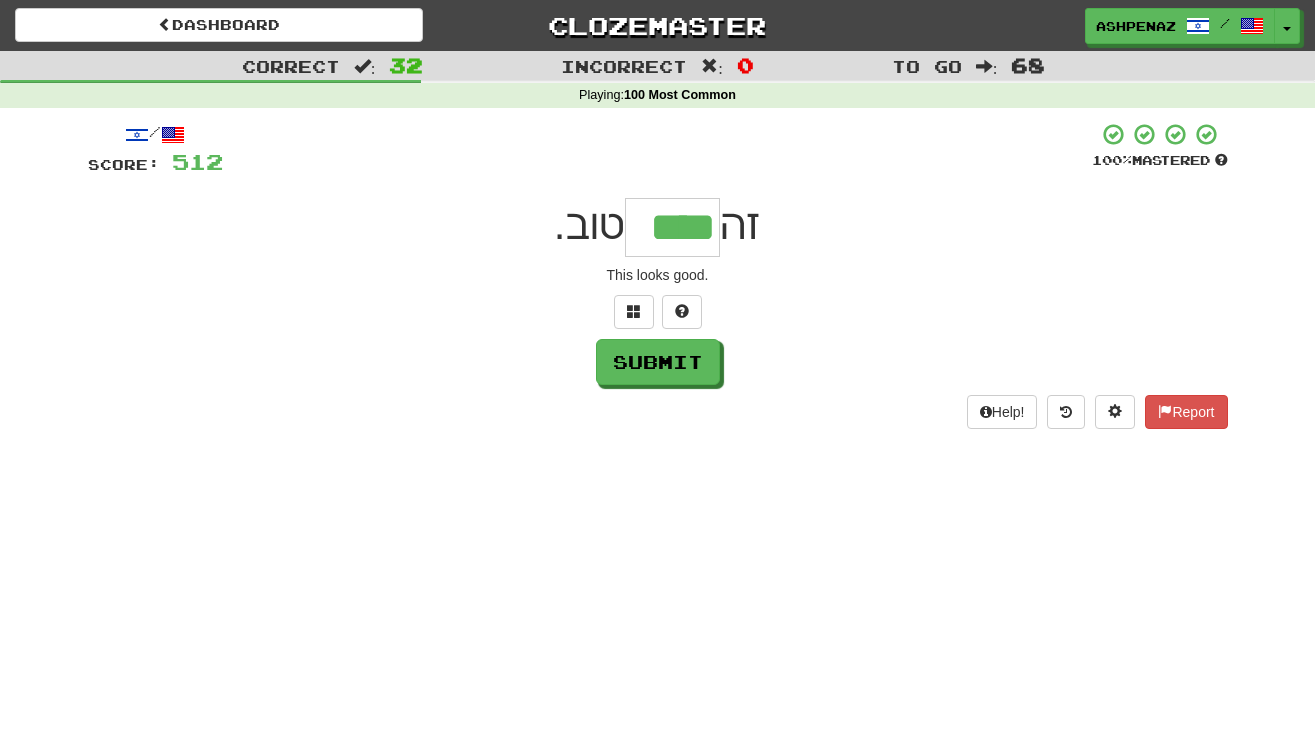 type on "****" 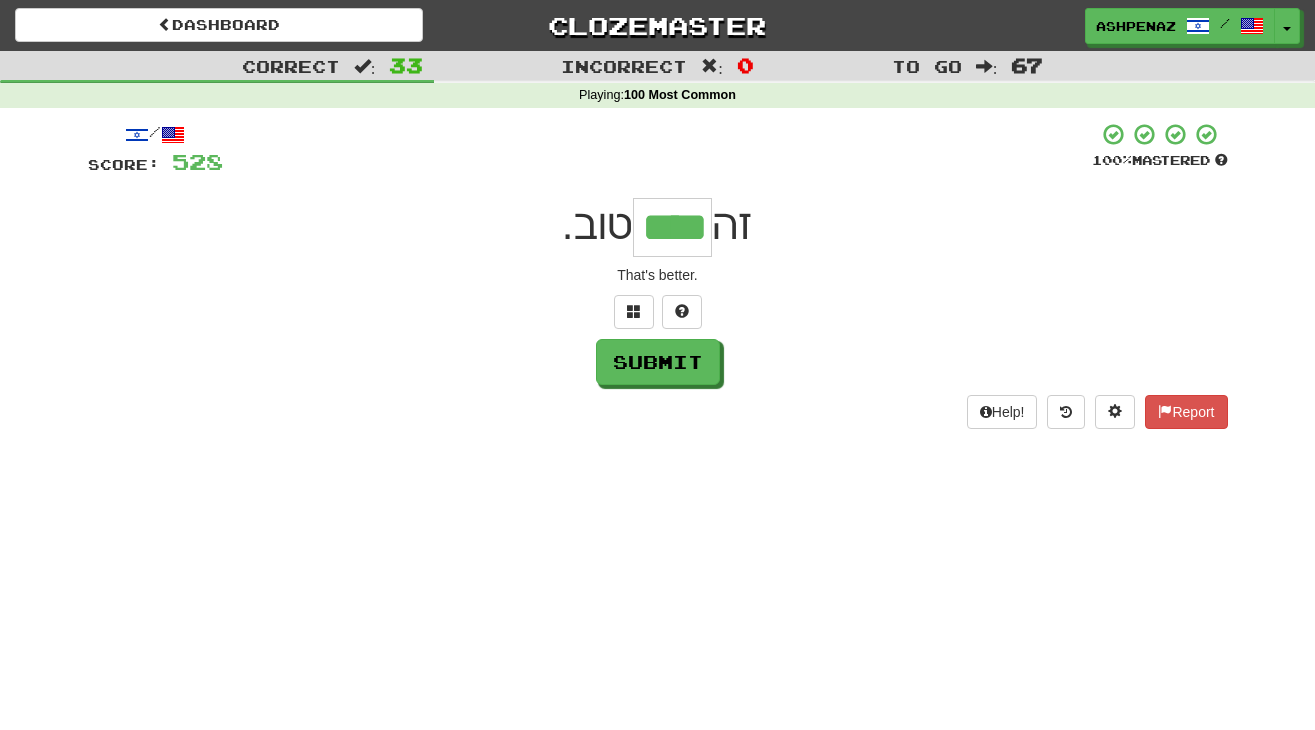 type on "****" 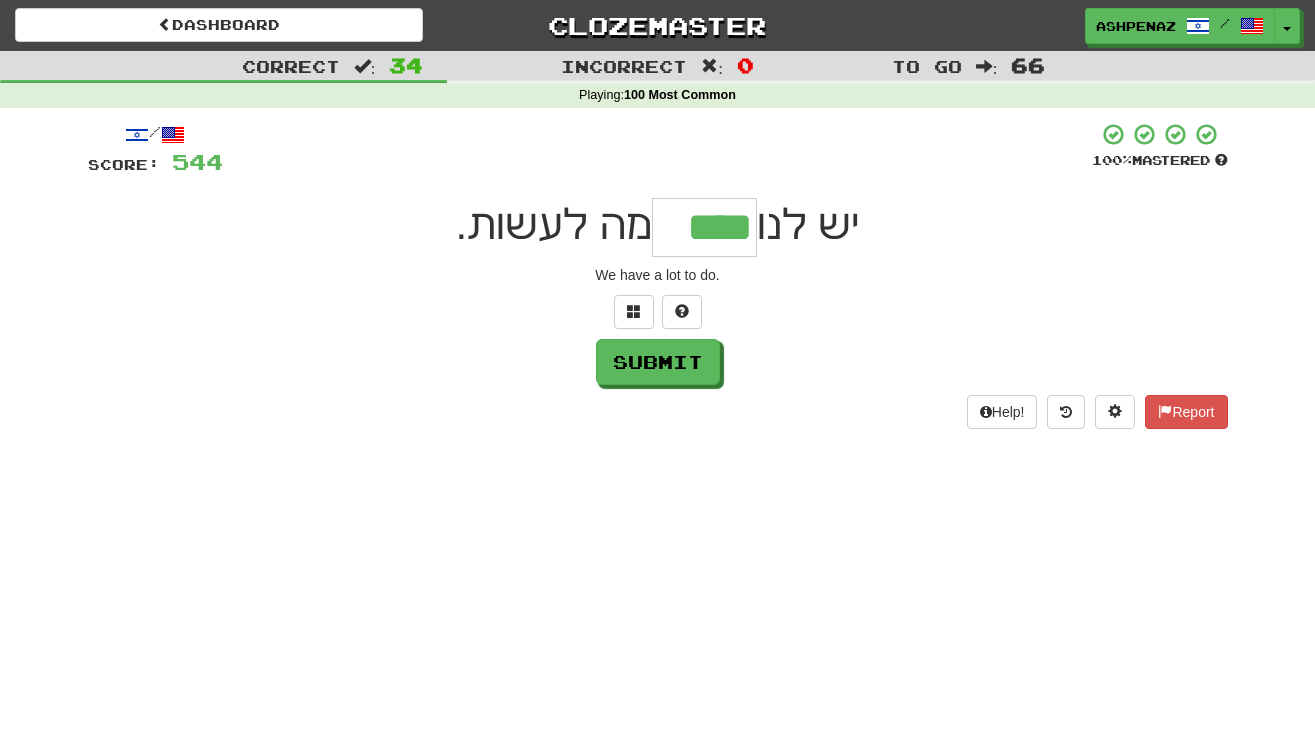 type on "****" 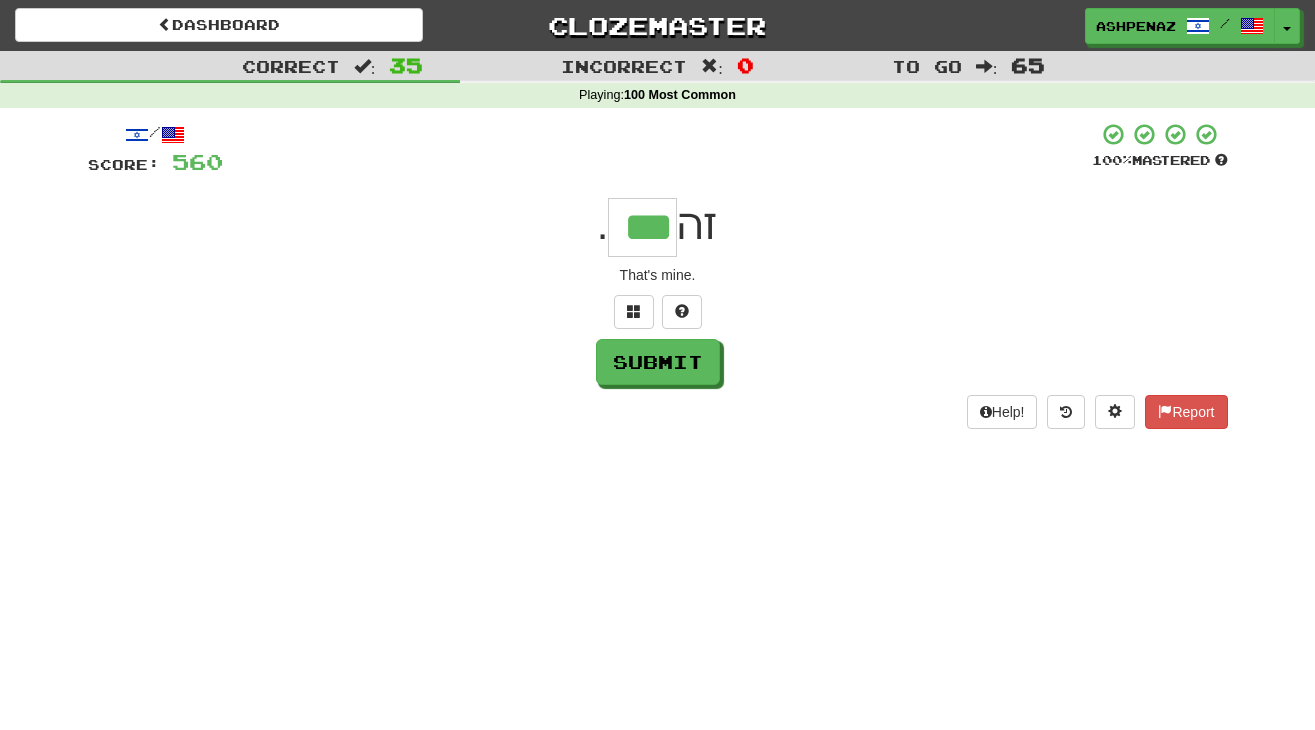 type on "***" 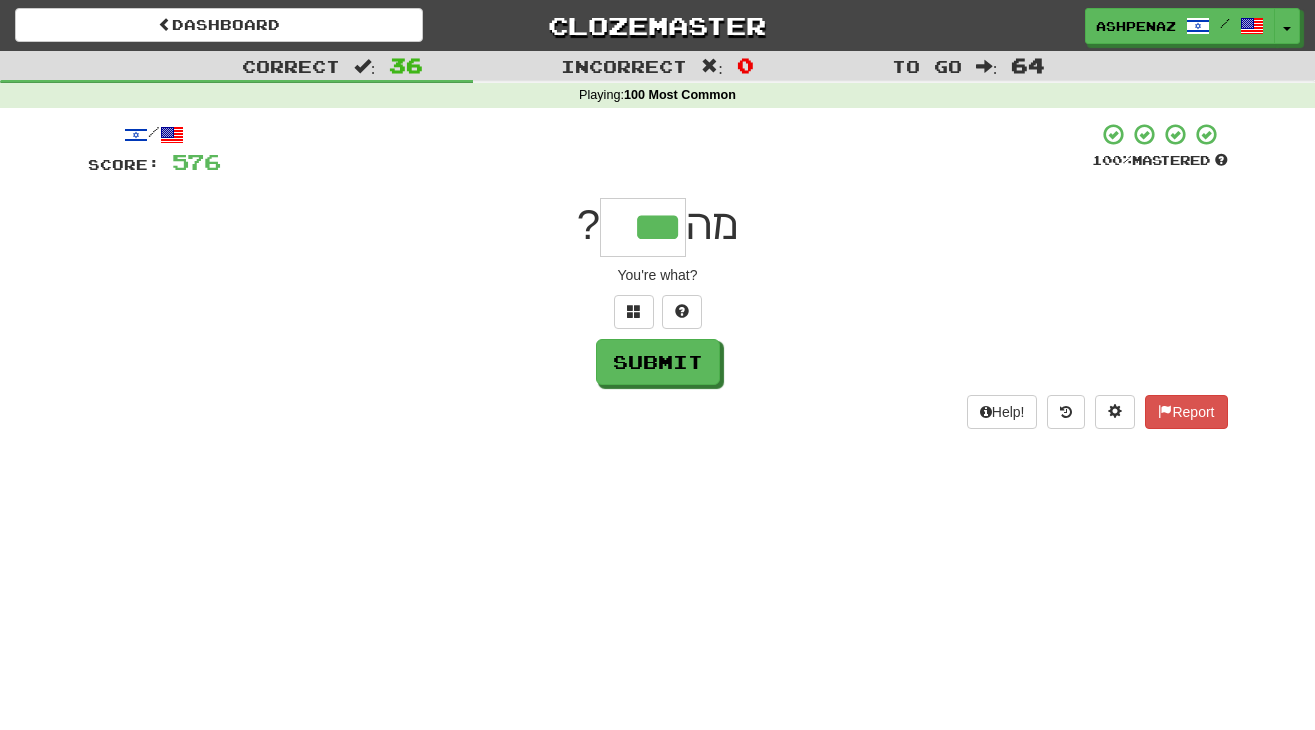 type on "***" 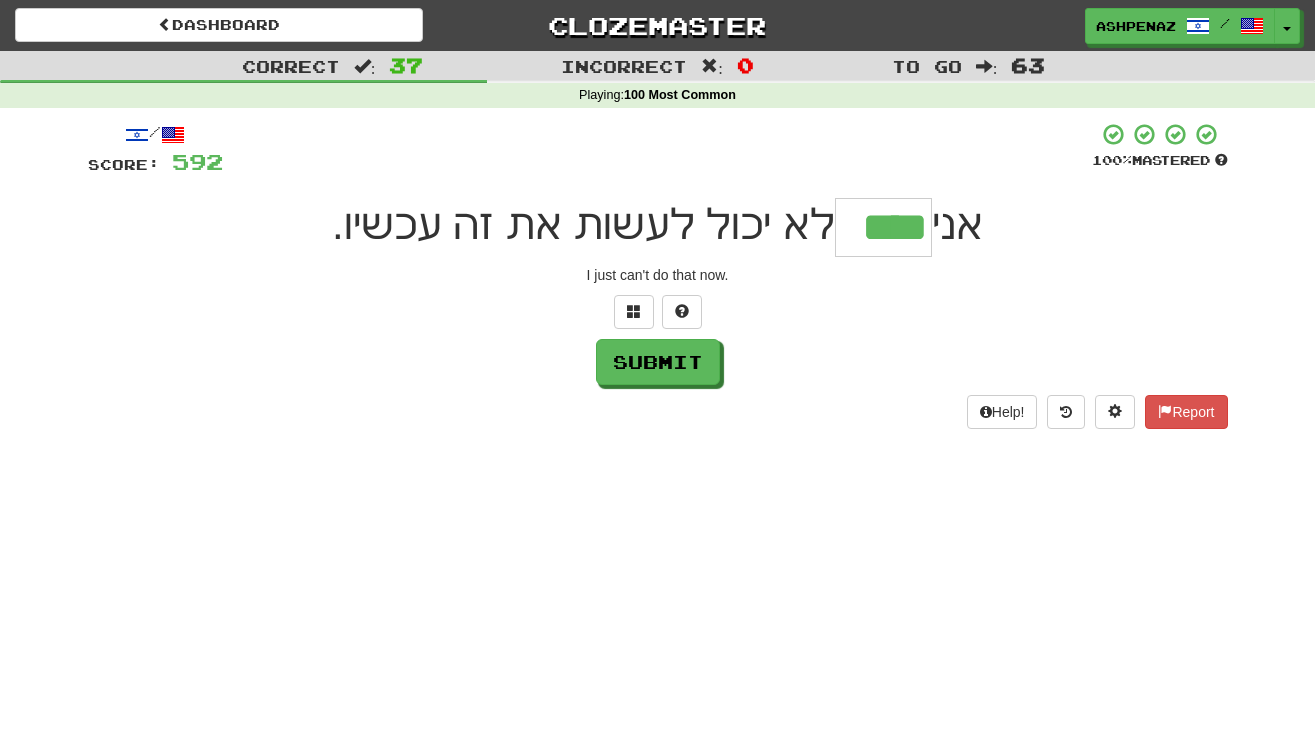 type on "****" 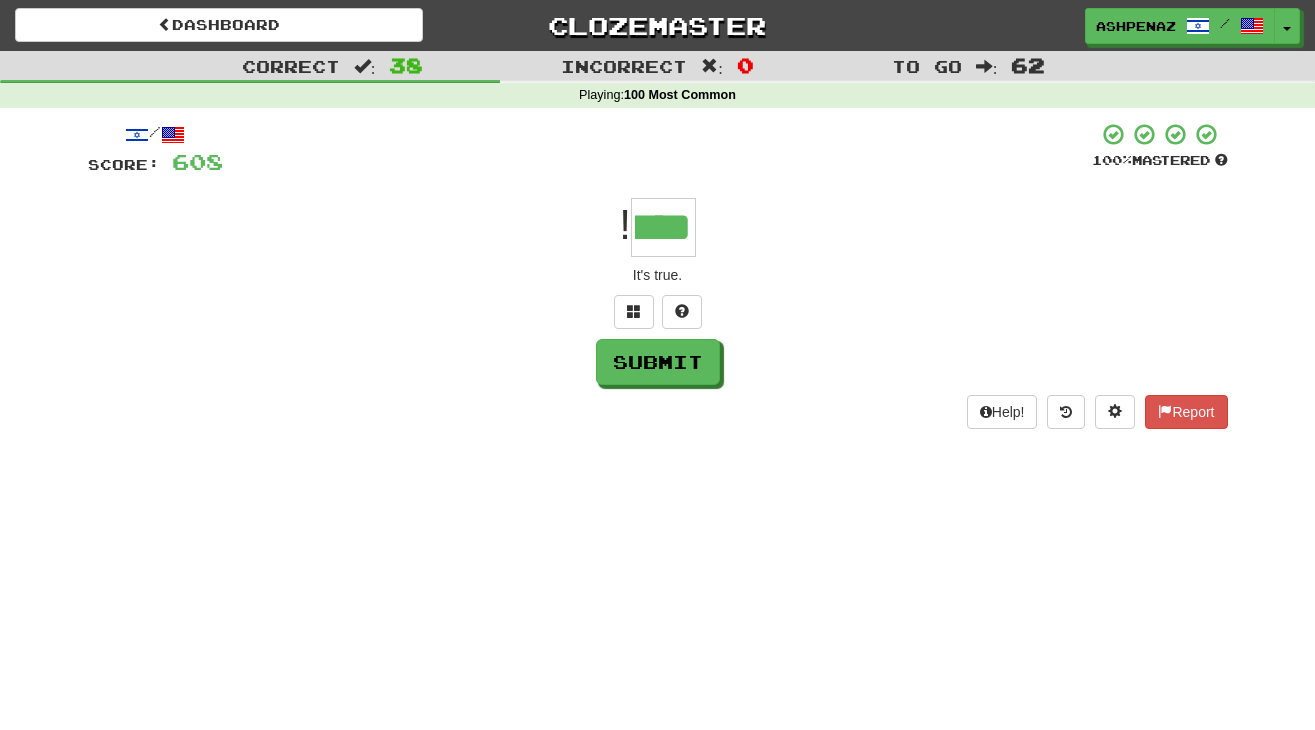type on "****" 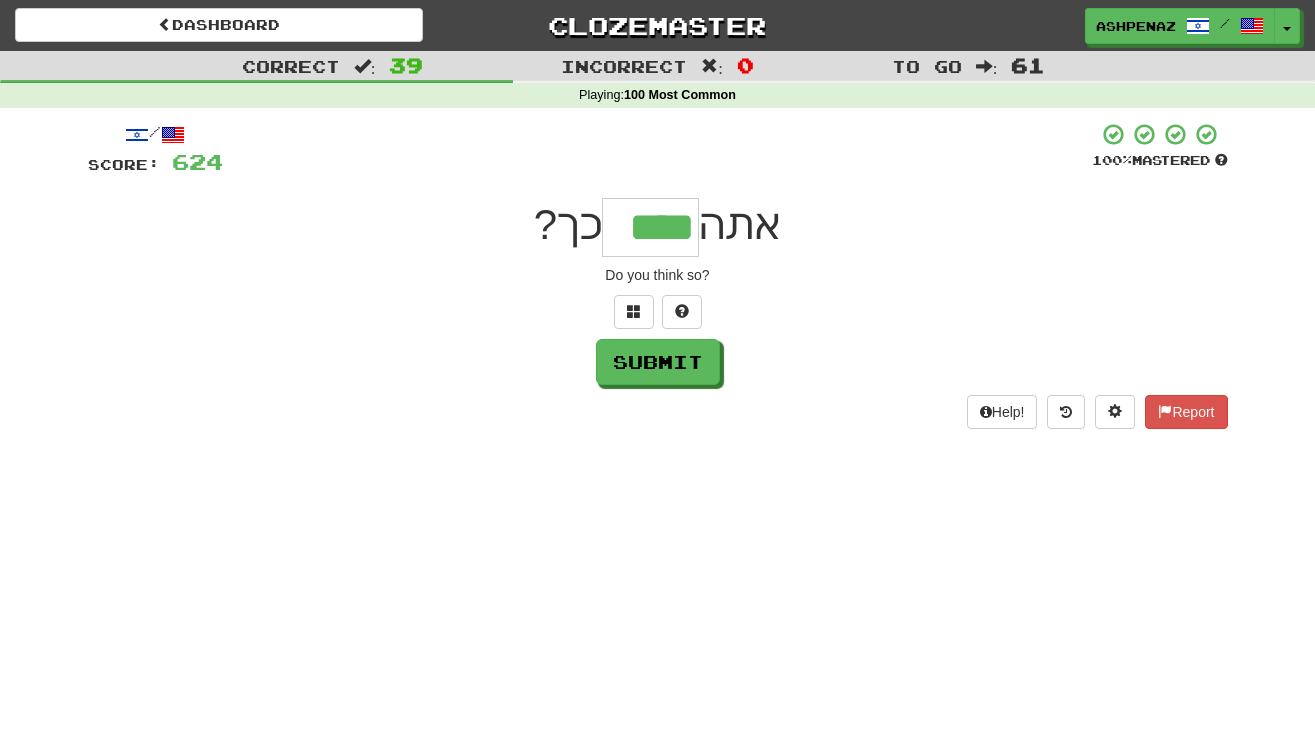type on "****" 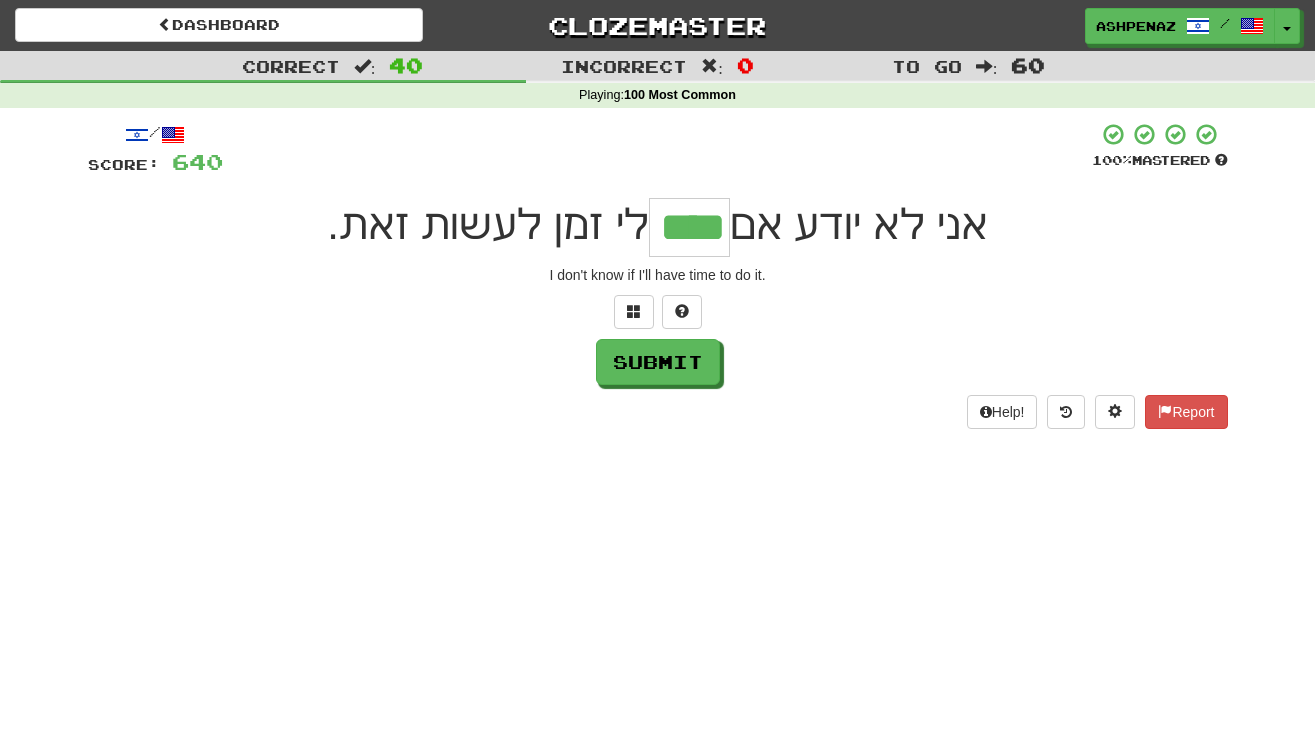 type on "****" 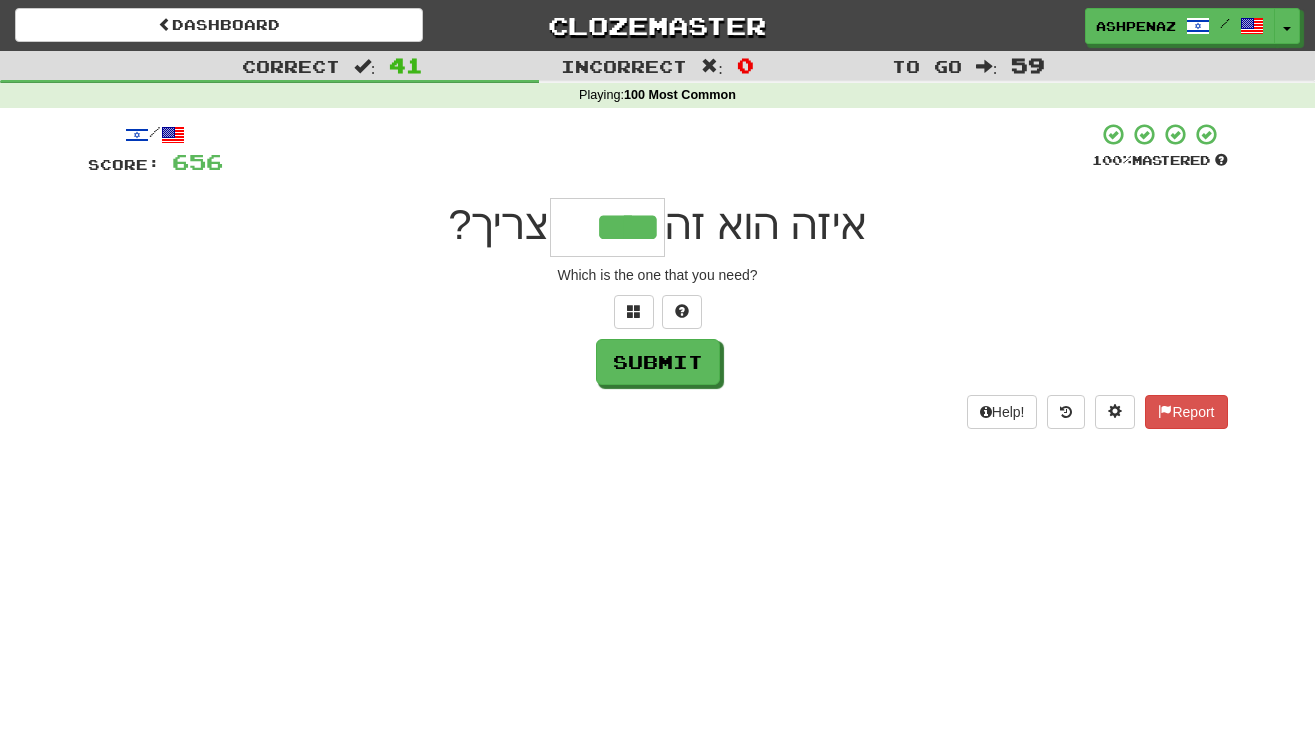 type on "****" 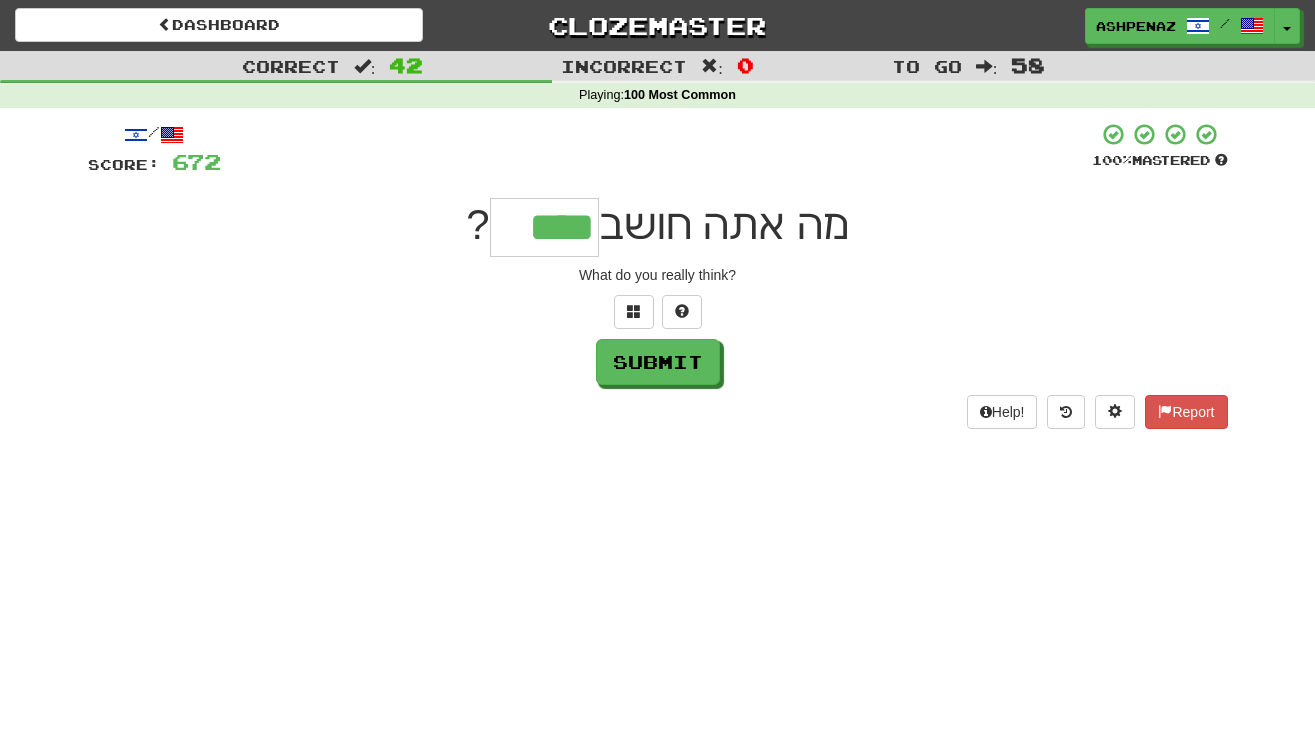 type on "****" 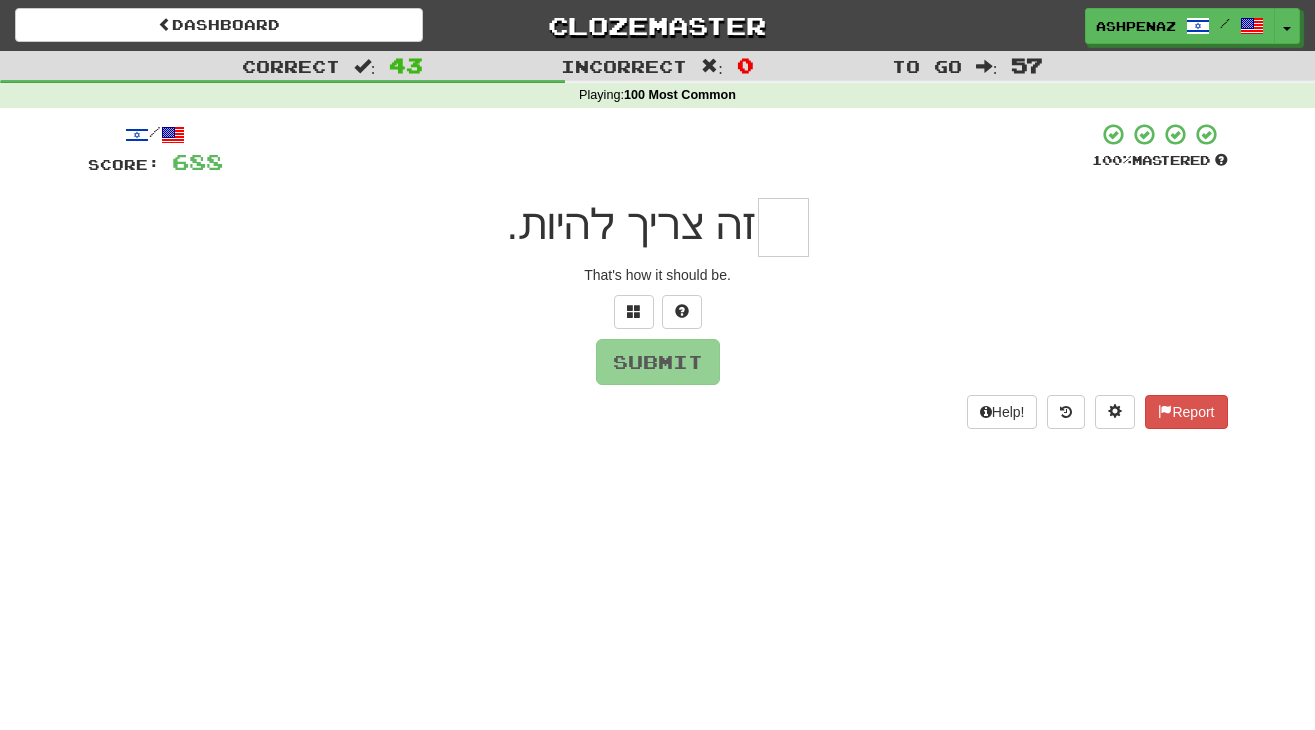 type on "*" 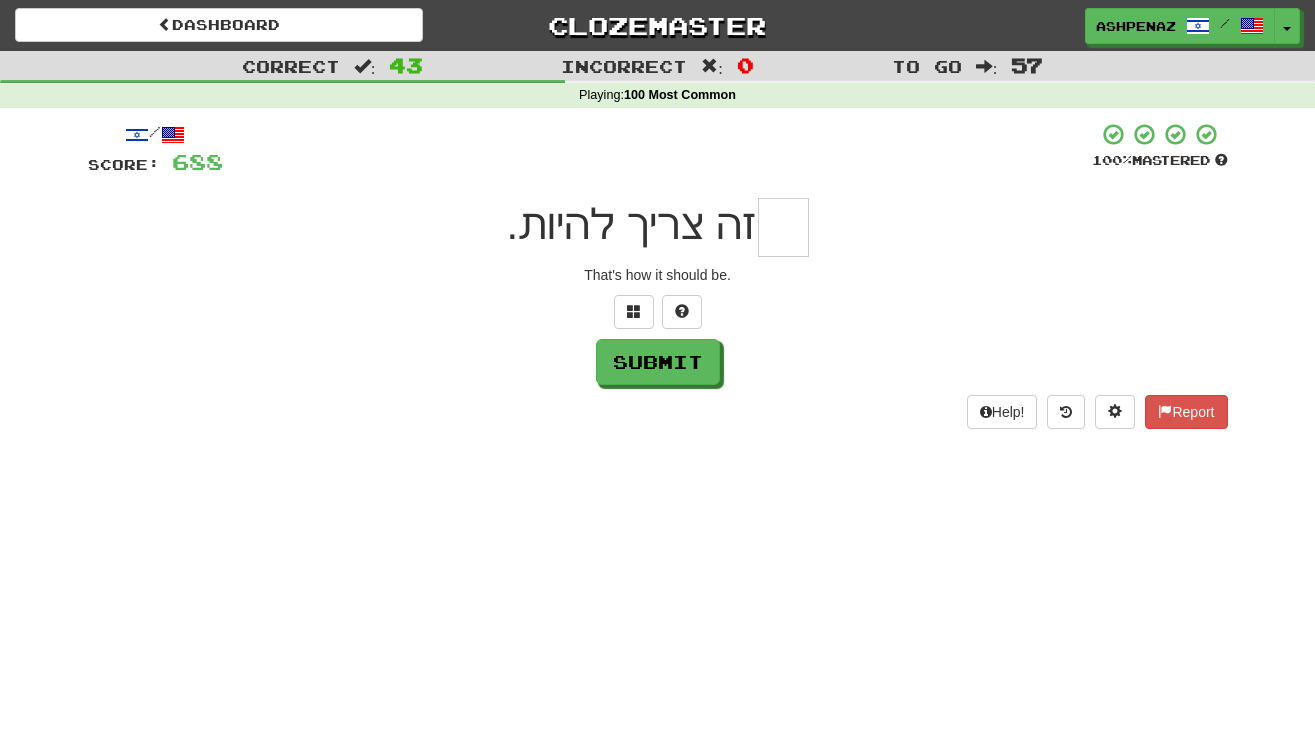 type on "*" 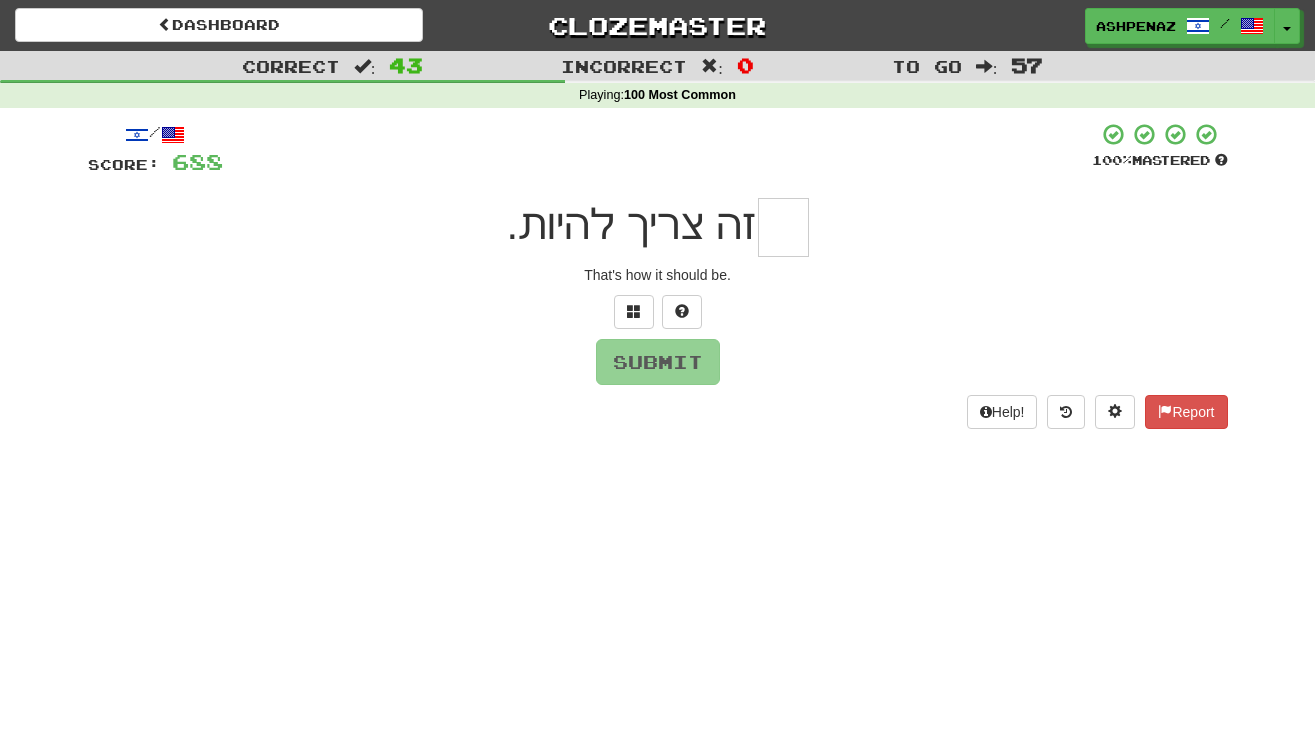 type on "*" 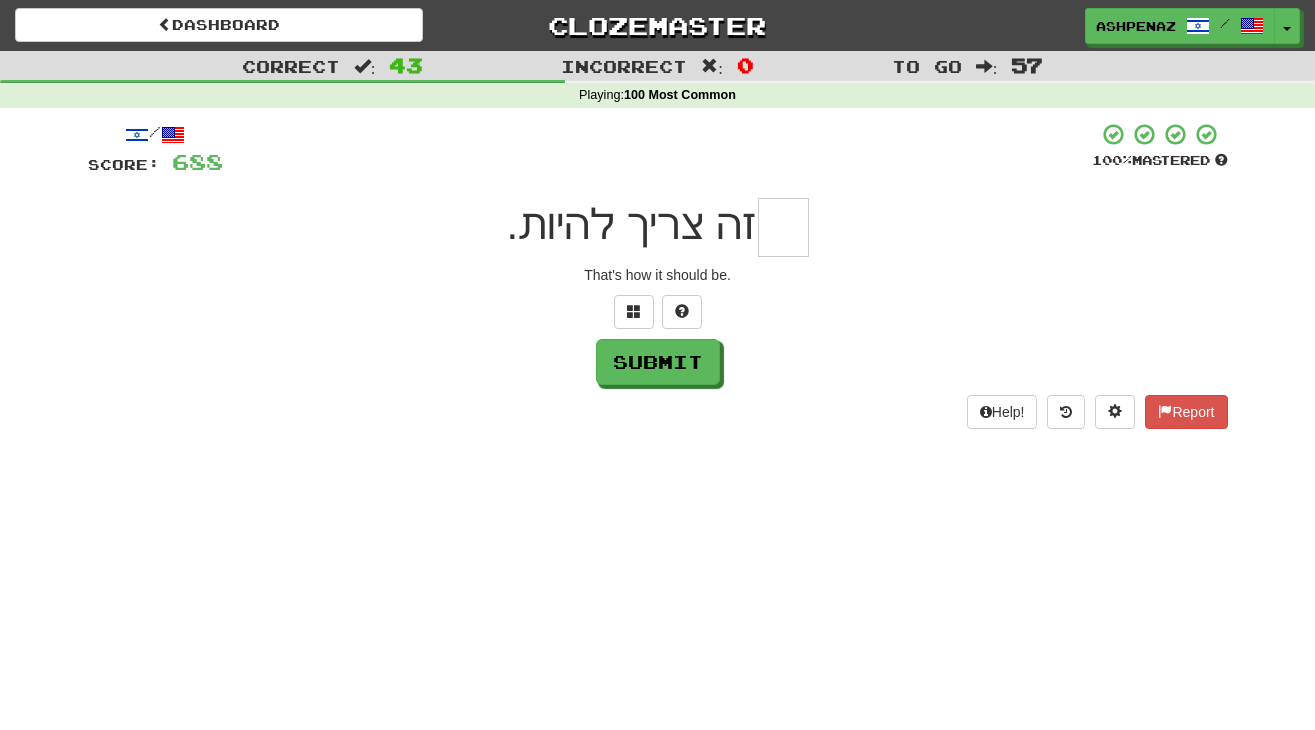 type on "*" 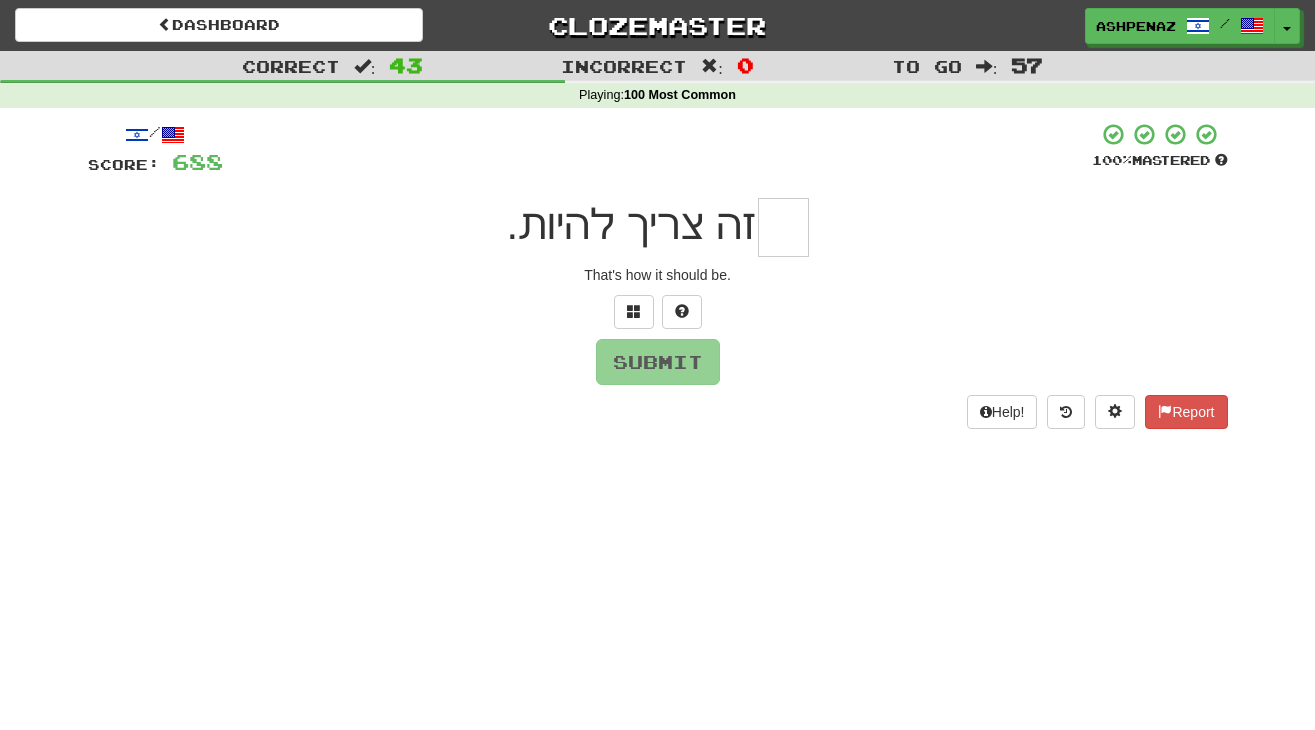 type on "*" 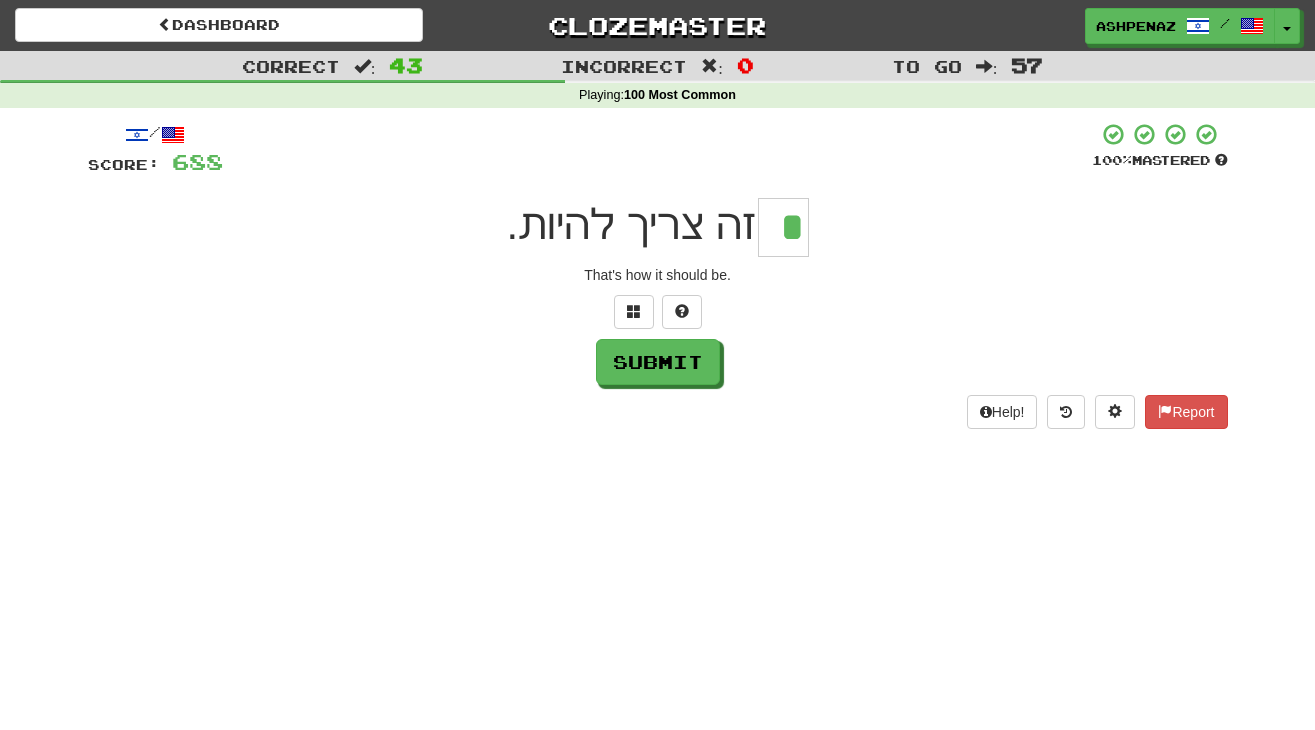 scroll, scrollTop: 0, scrollLeft: 0, axis: both 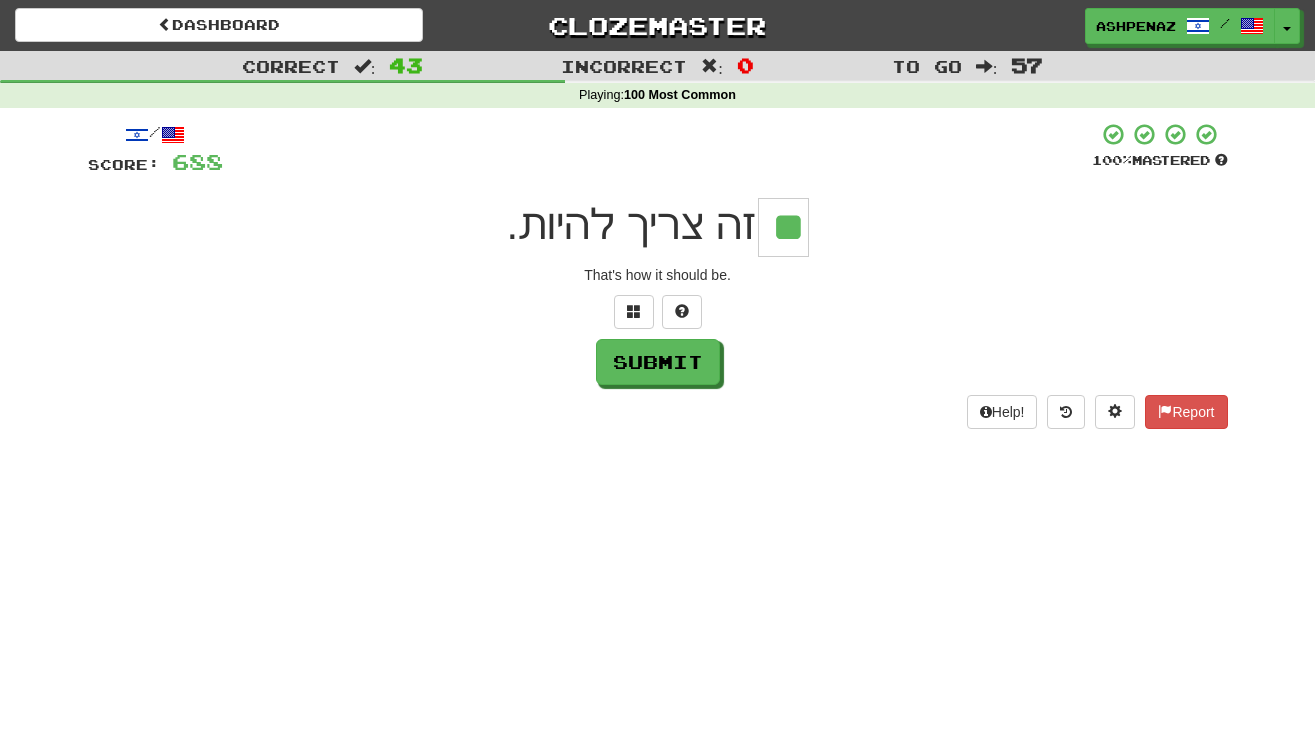 type on "**" 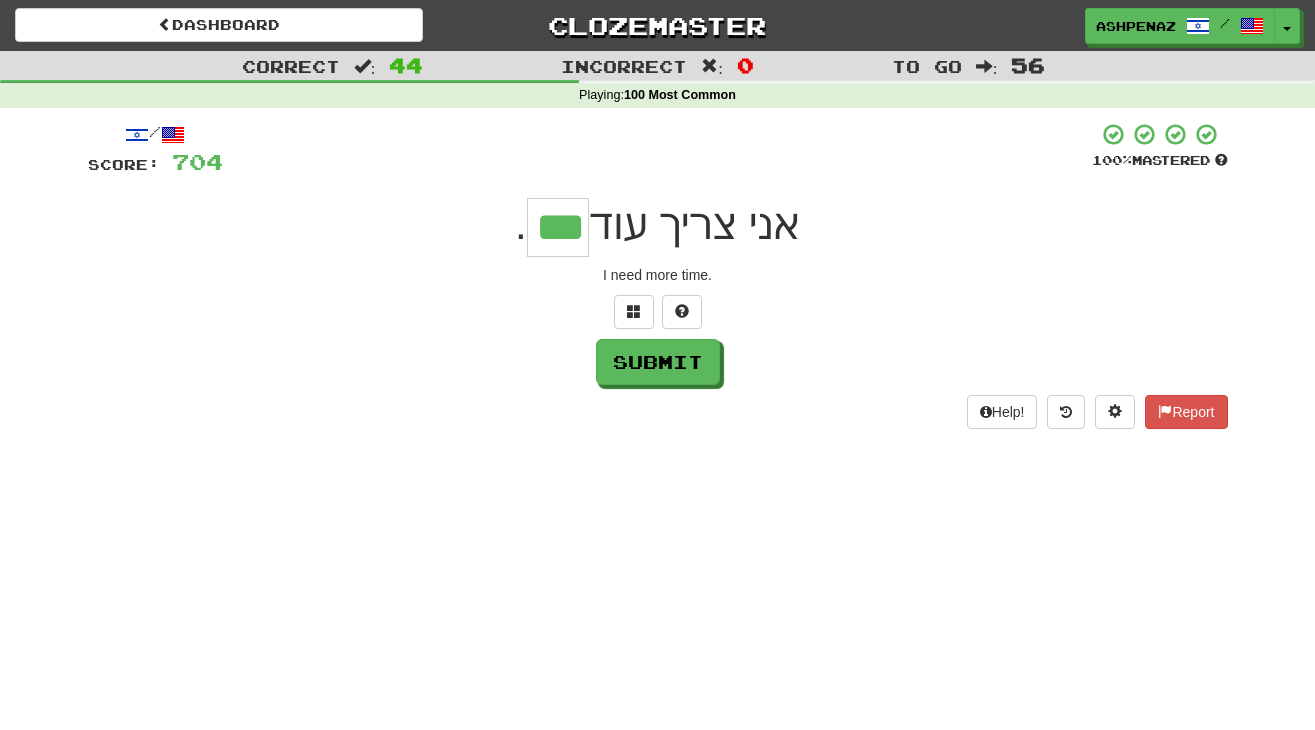 type on "***" 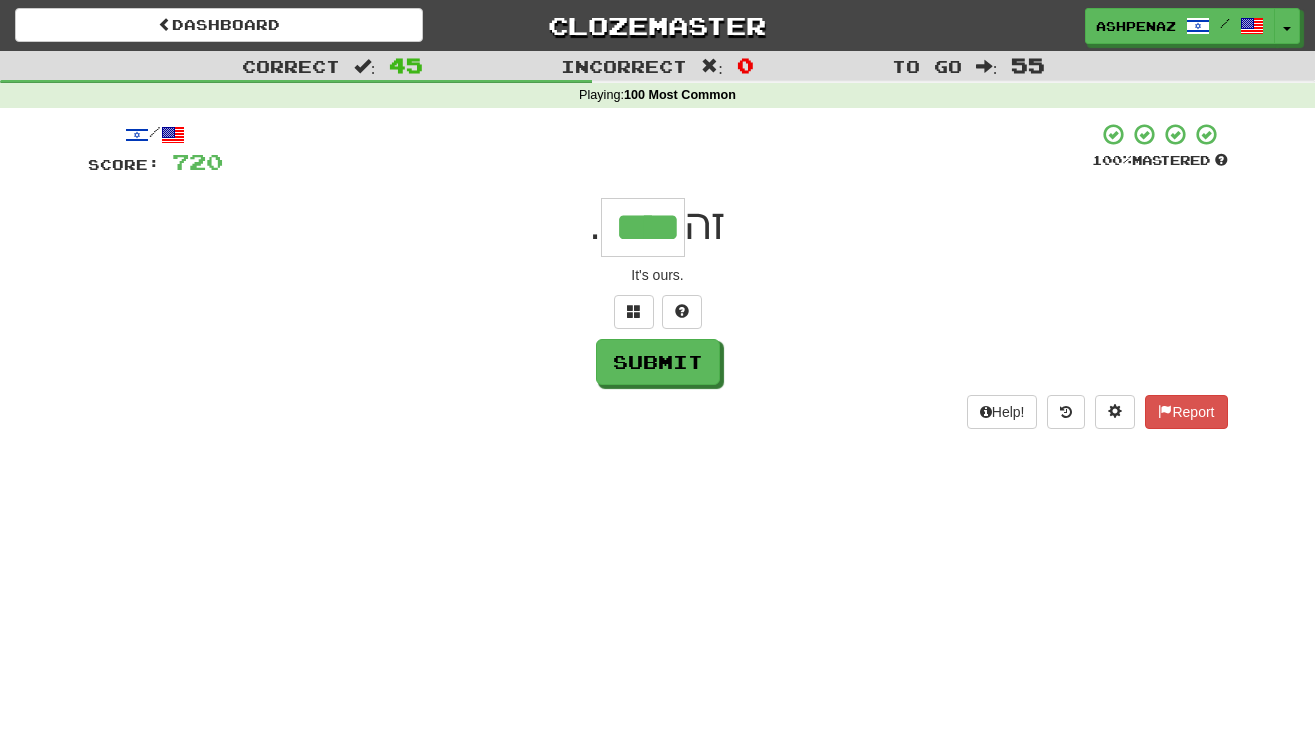 type on "****" 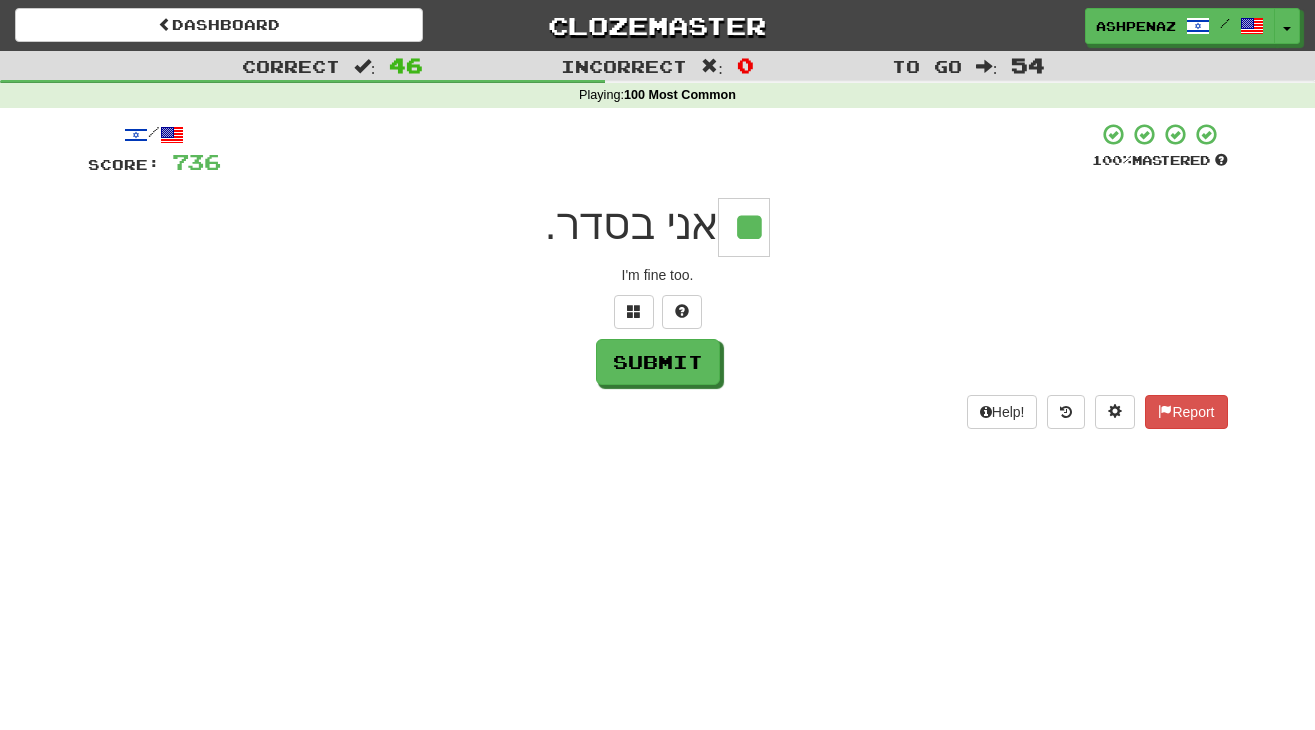 type on "**" 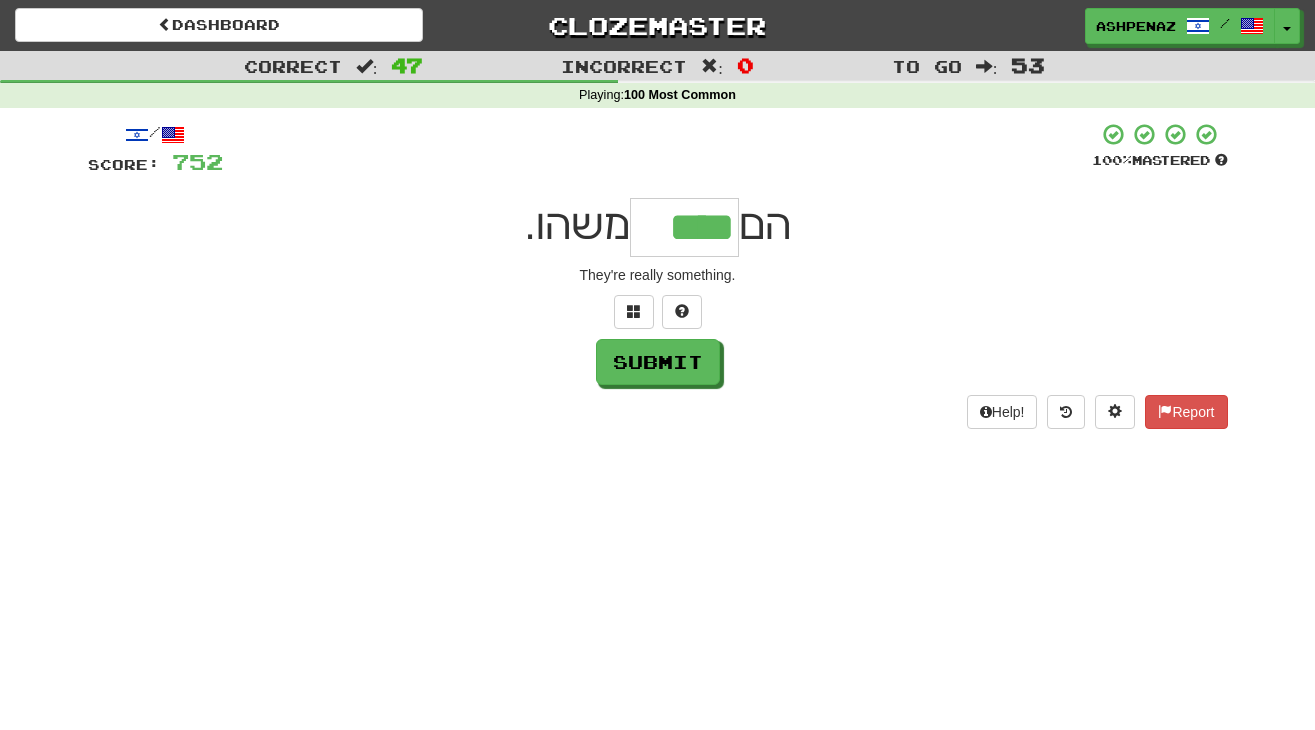 type on "****" 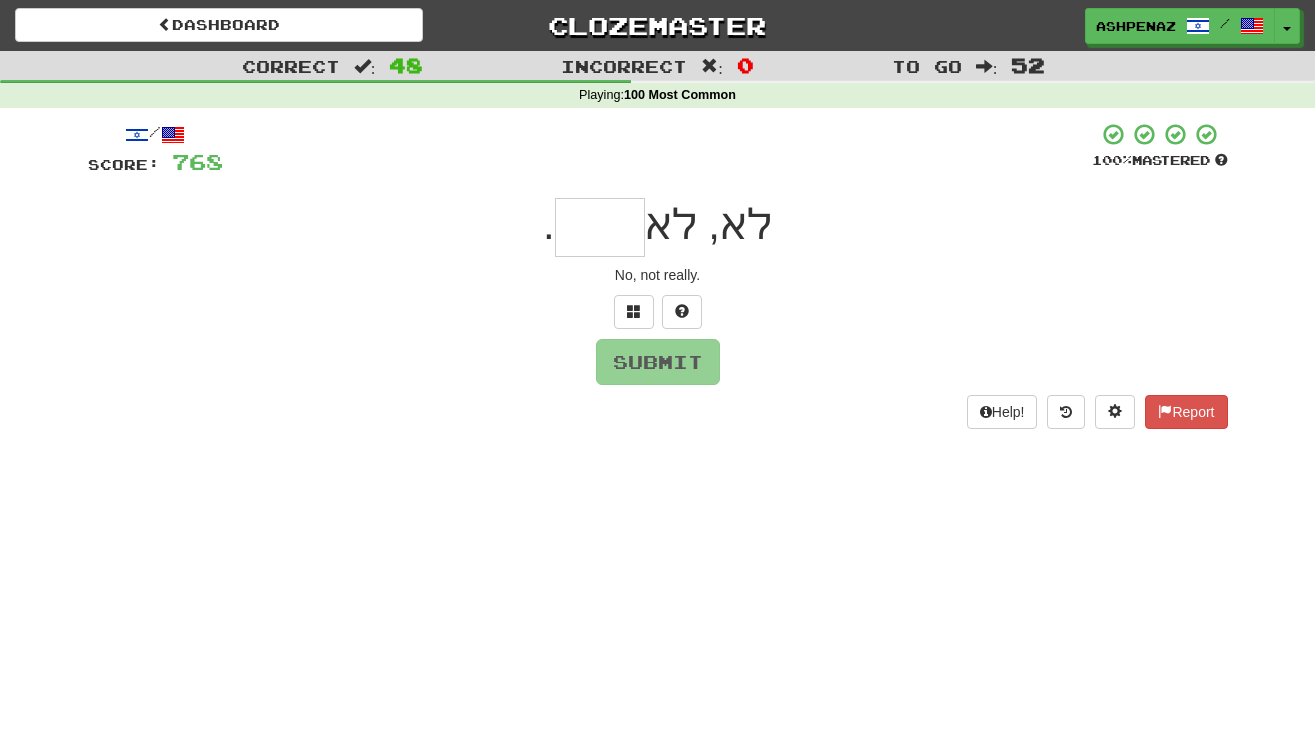 type on "*" 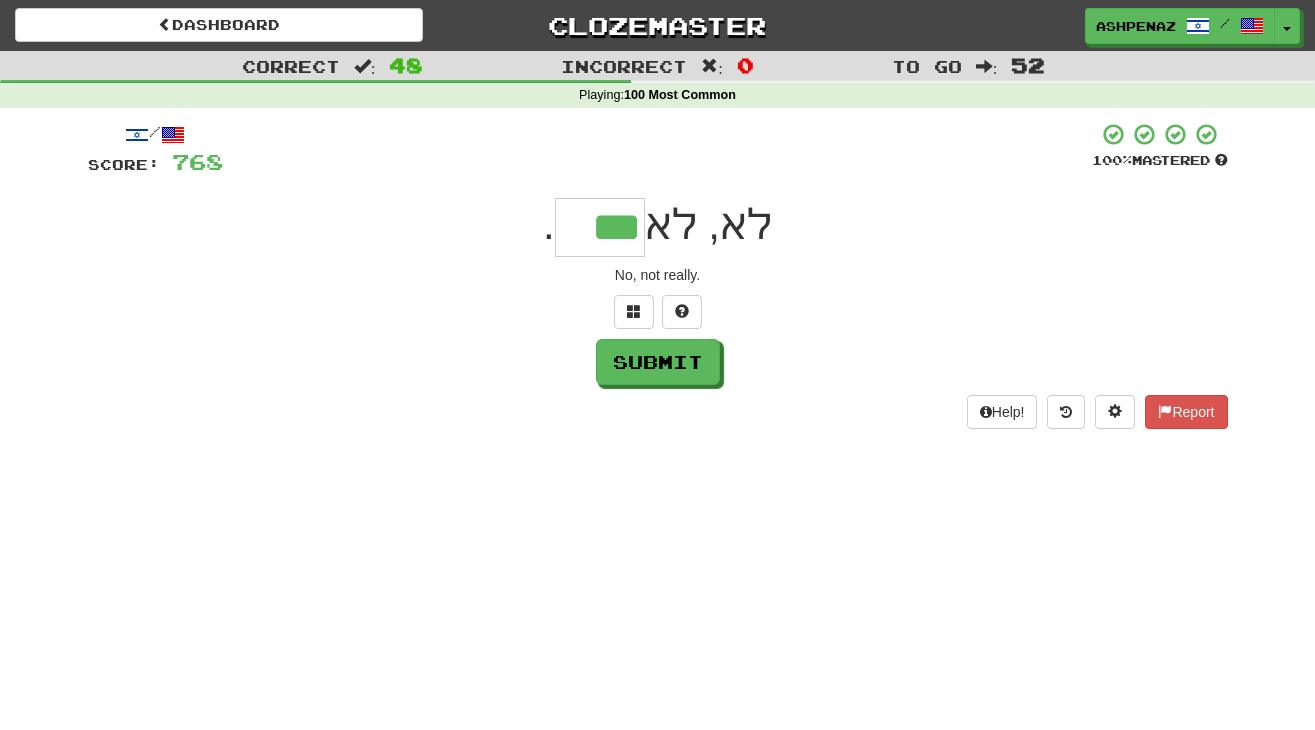 type on "***" 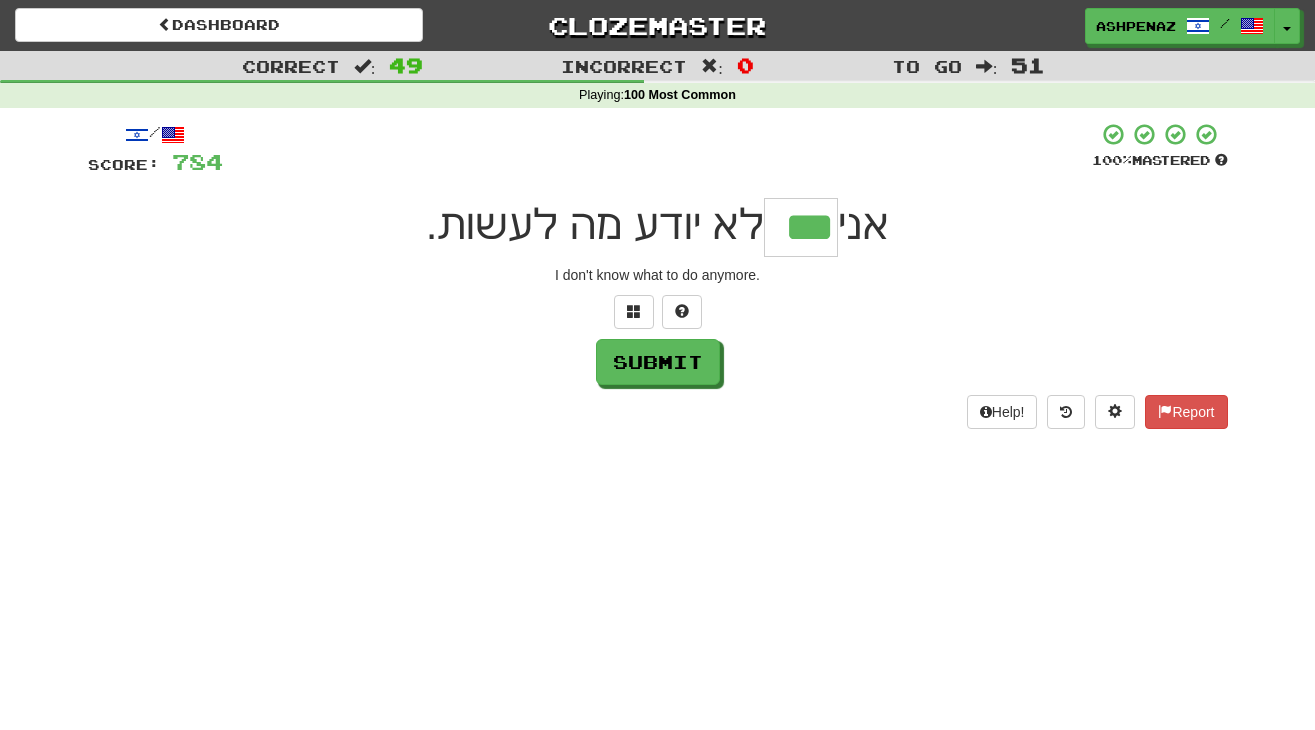 type on "***" 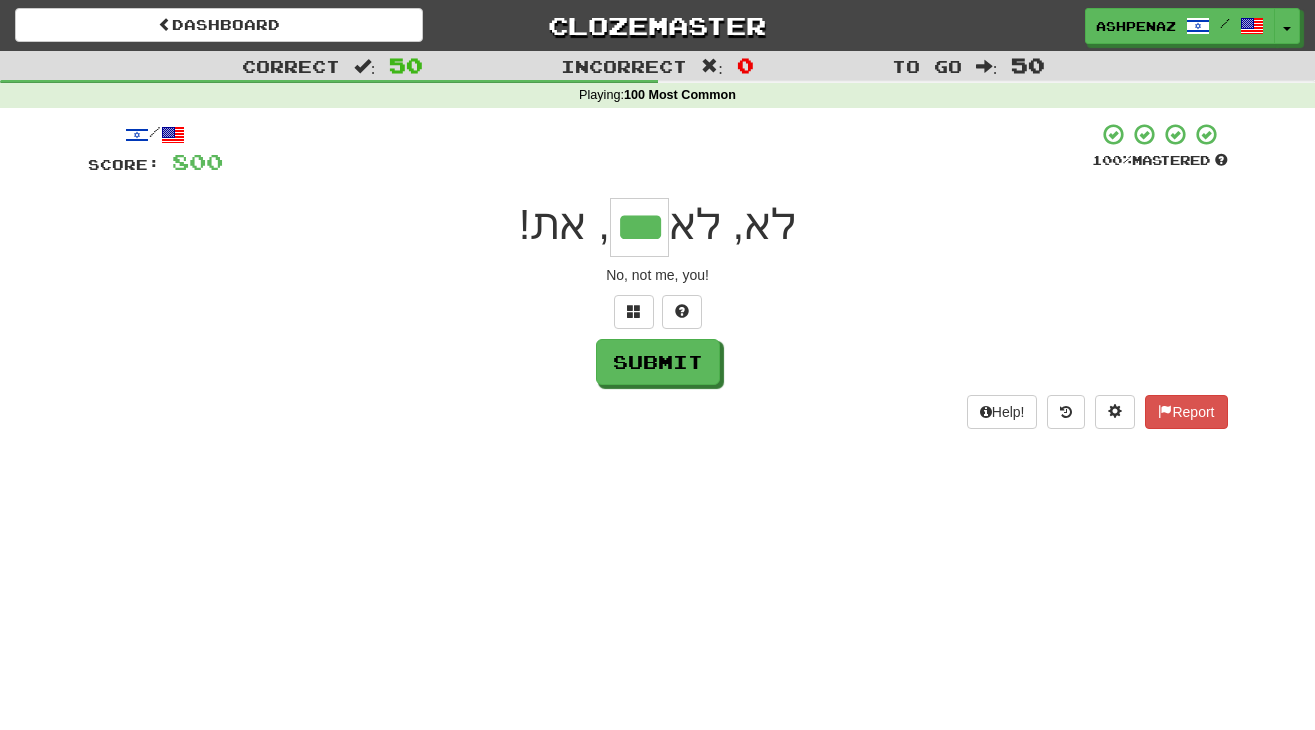 type on "***" 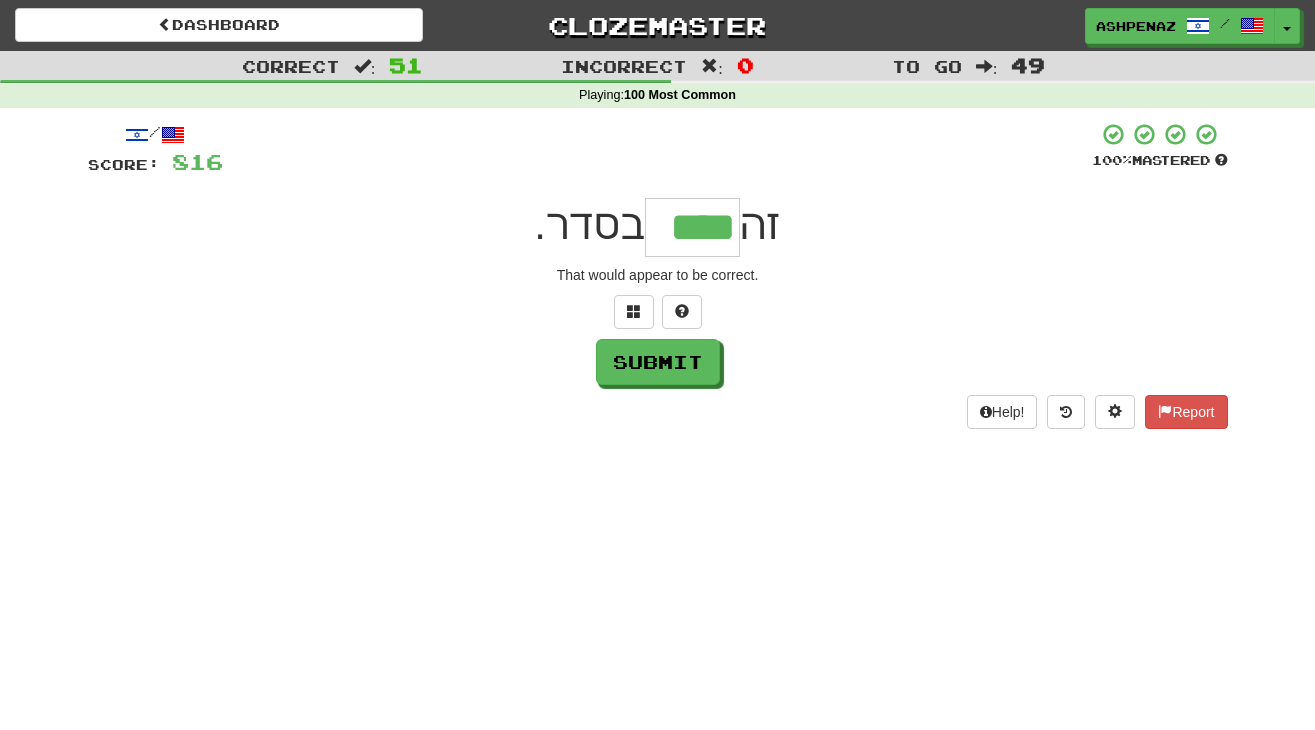 type on "****" 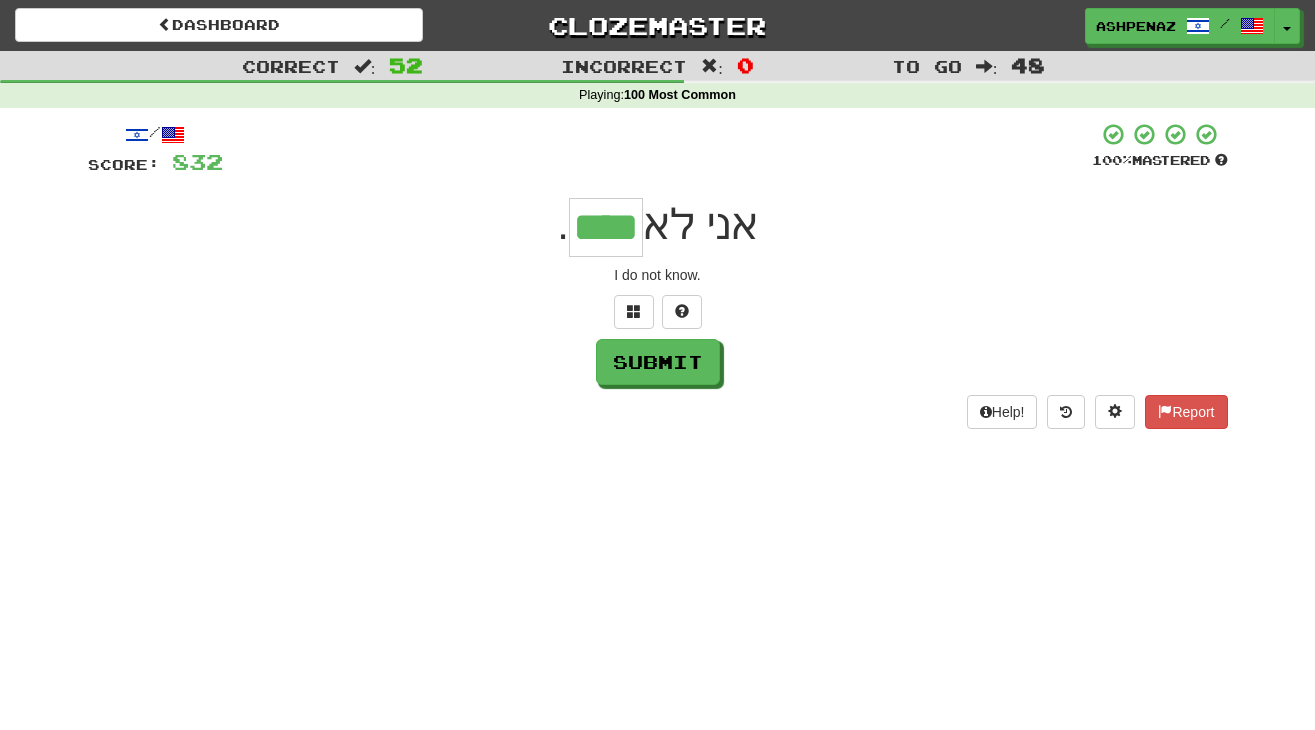 type on "****" 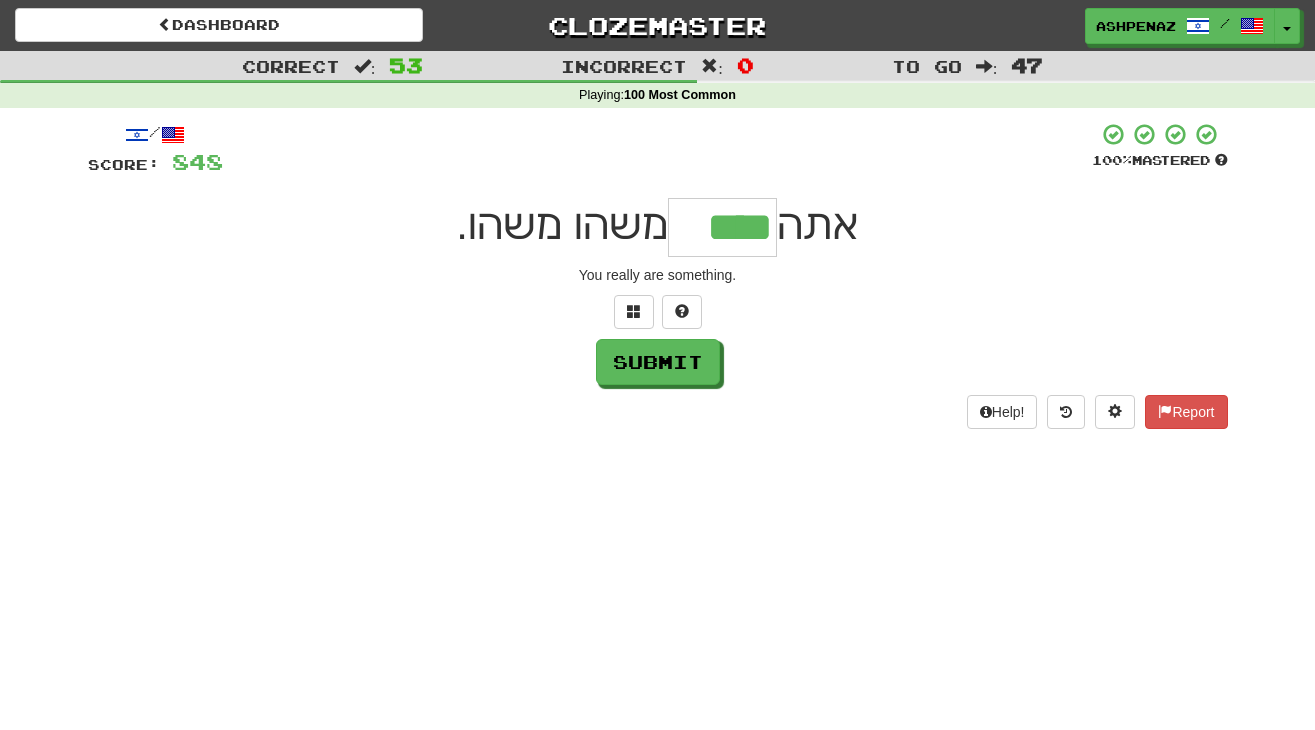type on "****" 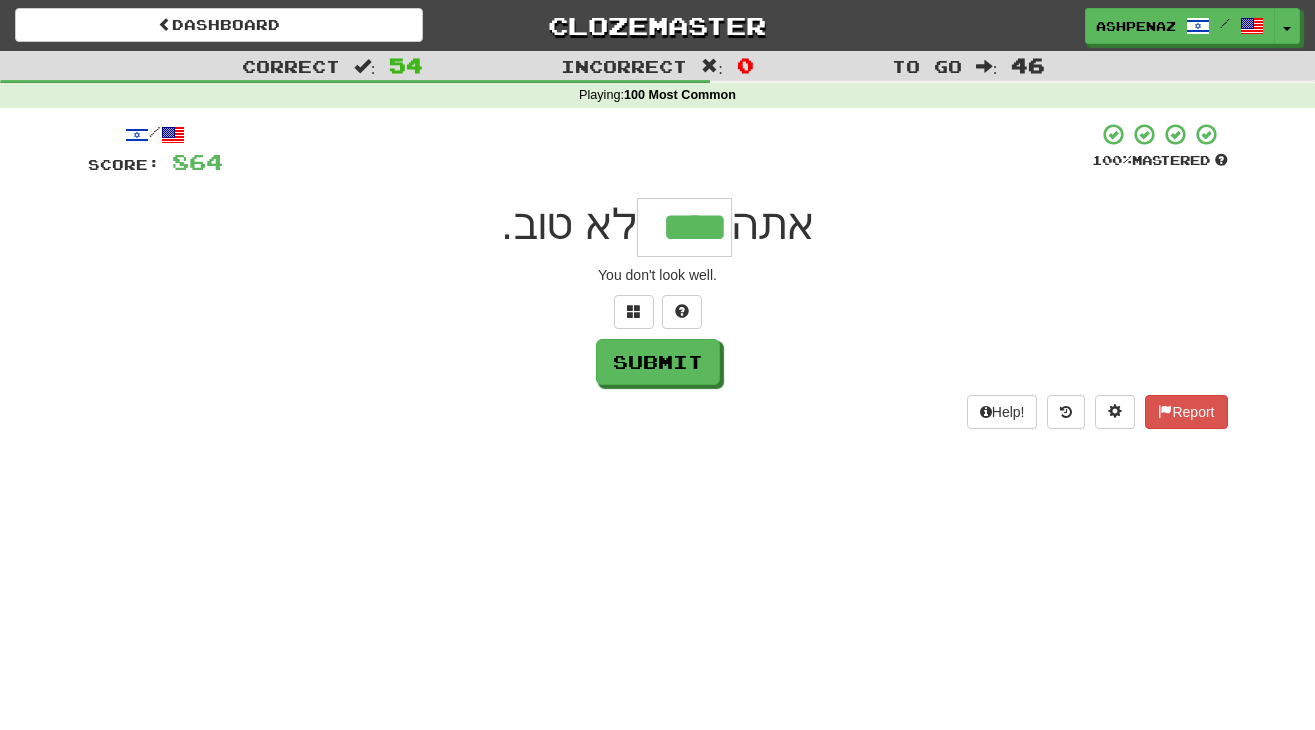 type on "****" 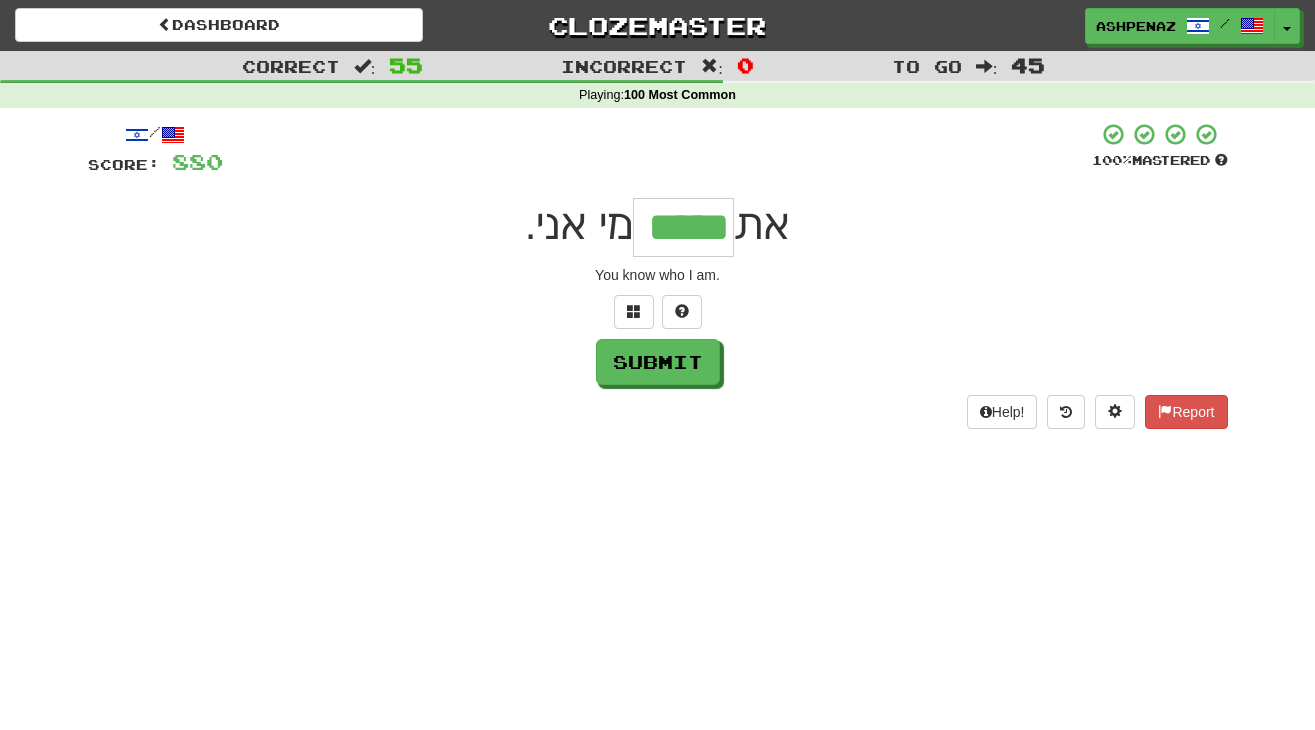 type on "*****" 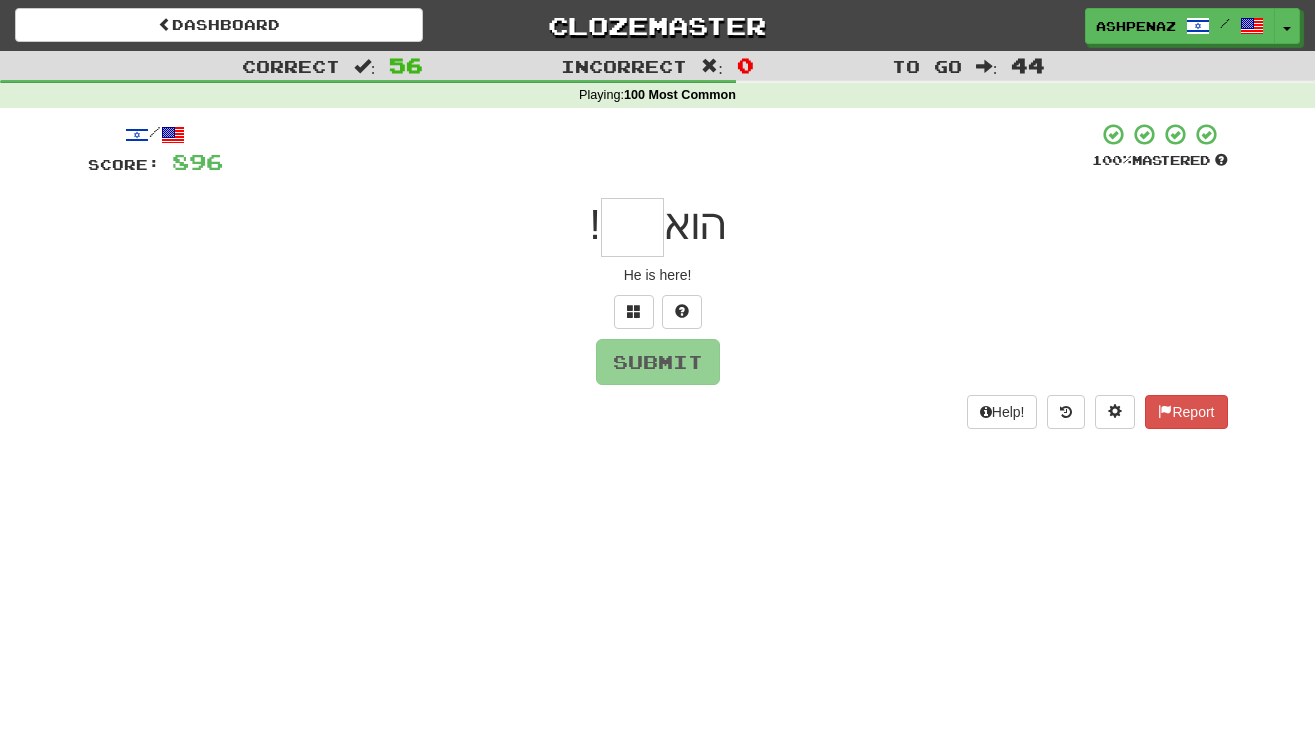 type on "*" 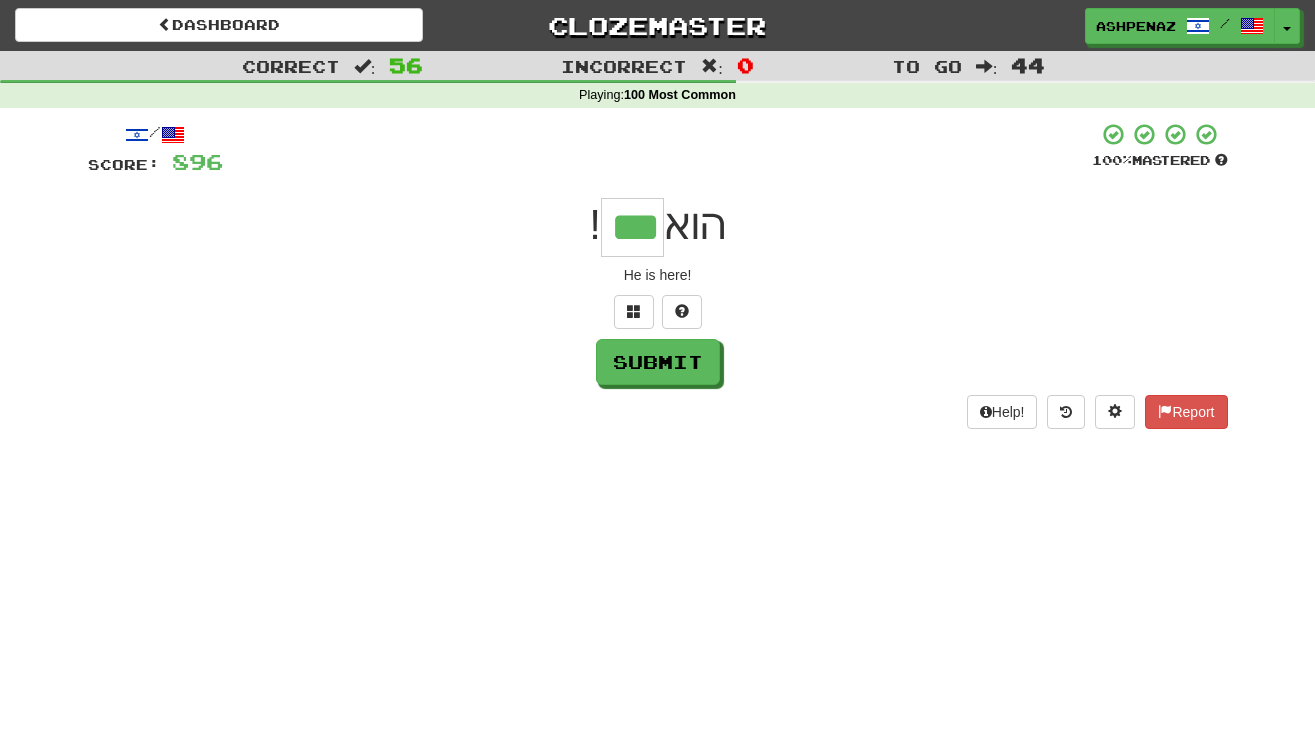 type on "***" 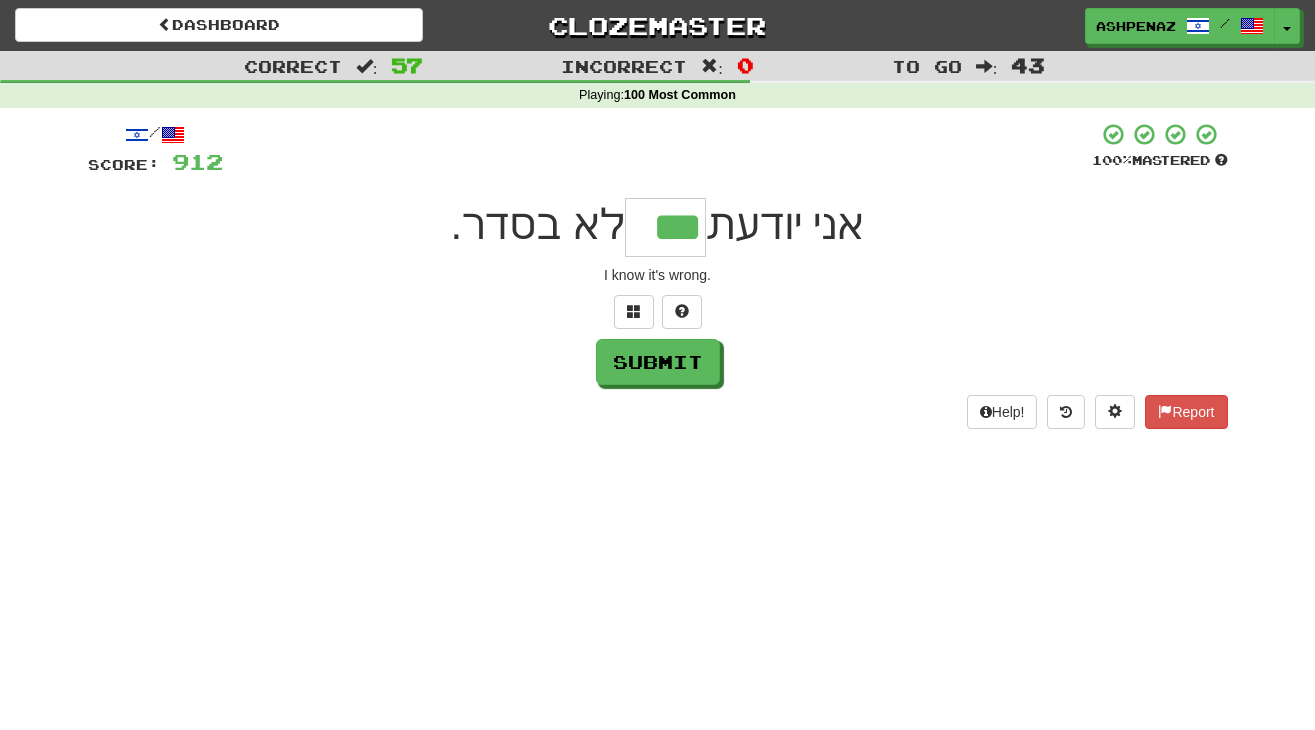 type on "***" 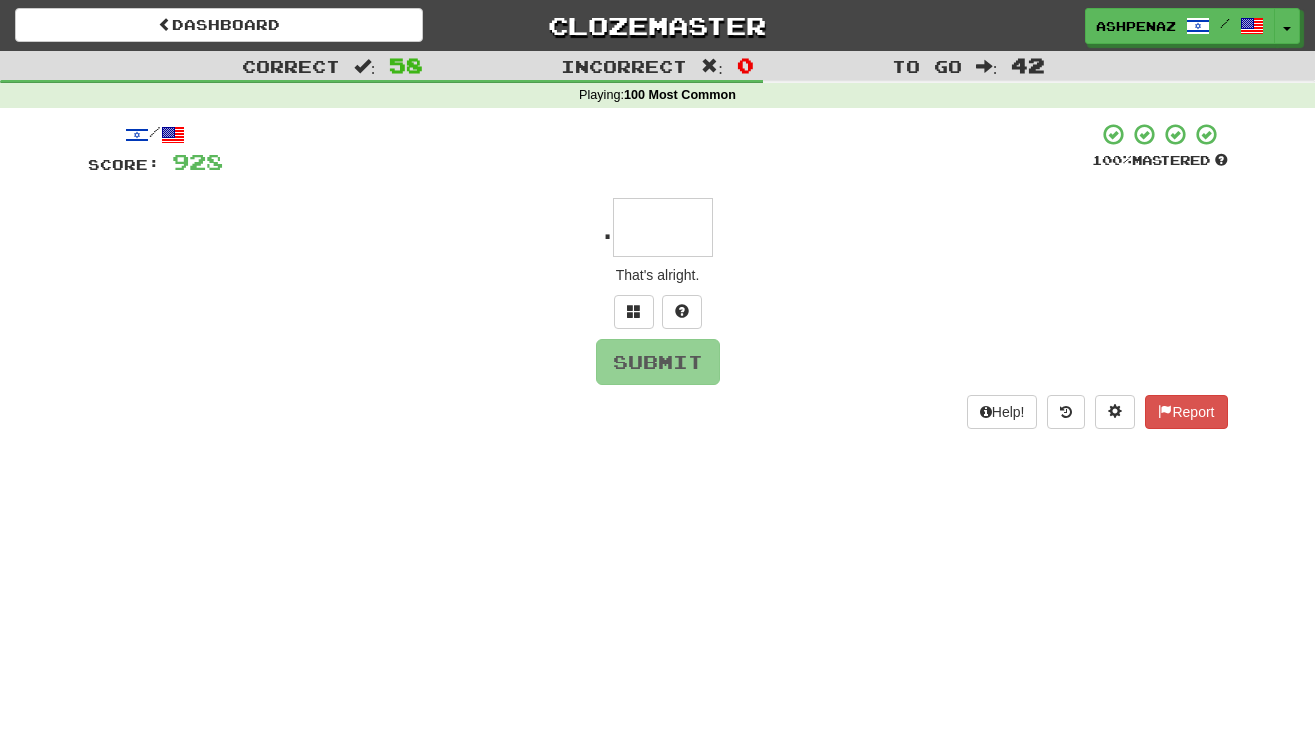 type on "*" 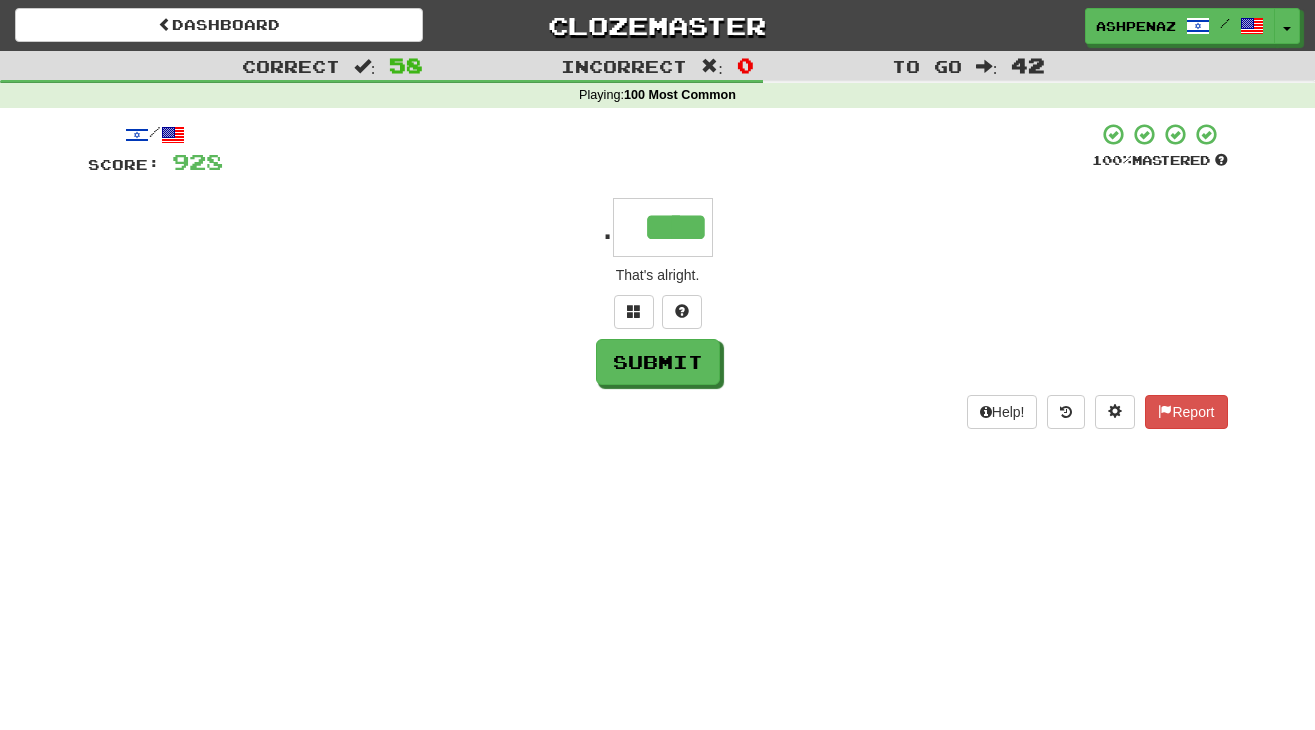 type on "****" 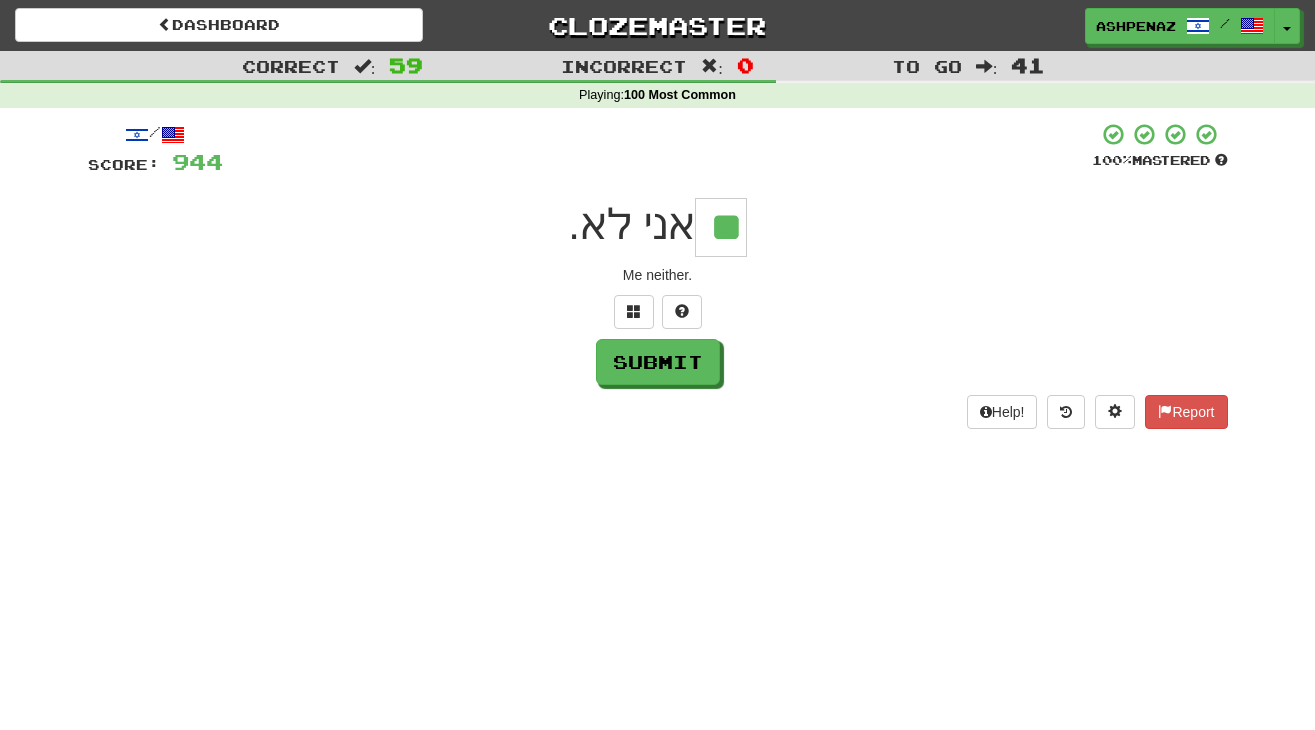 type on "**" 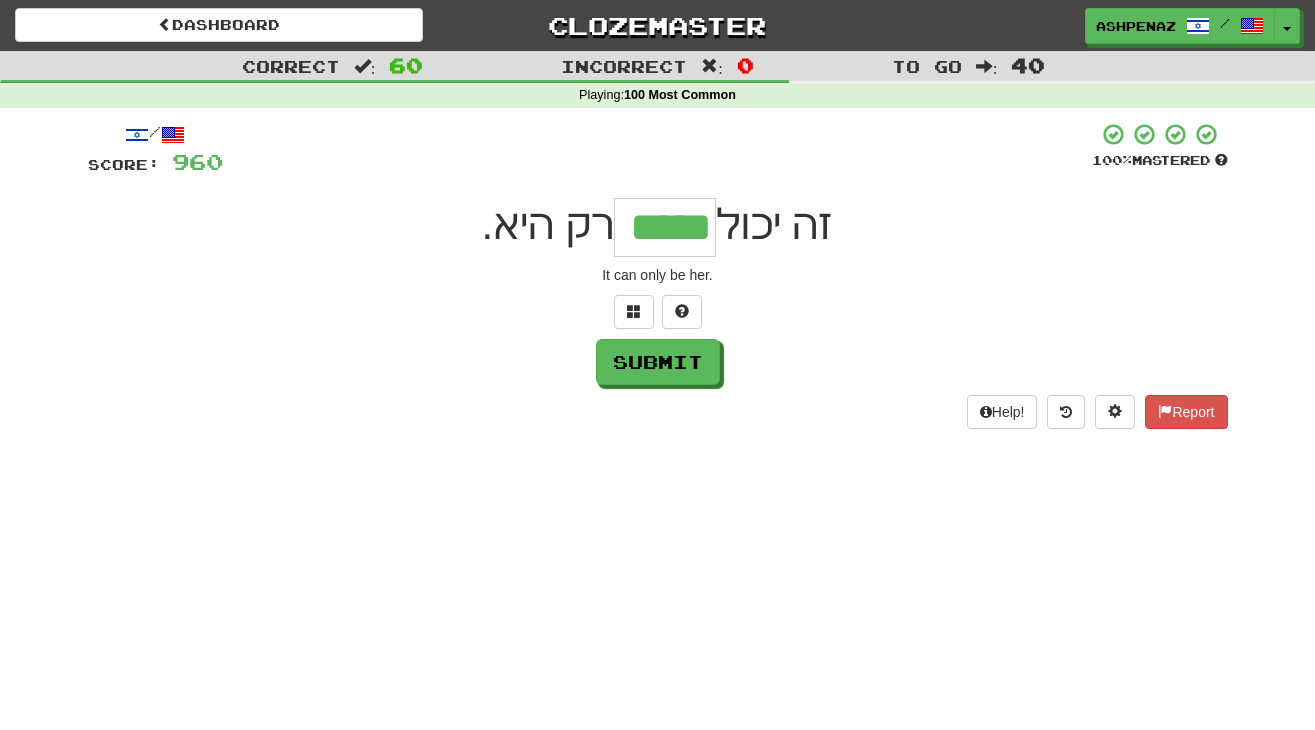 type on "*****" 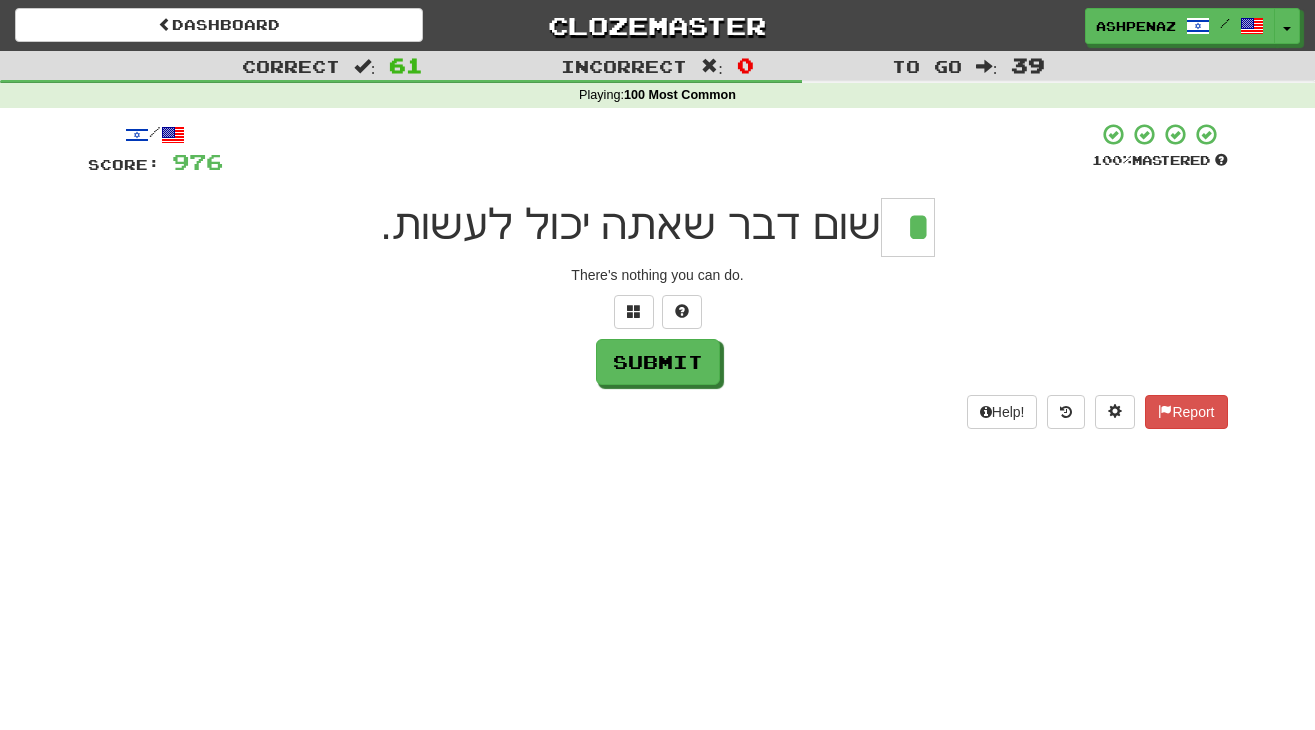 scroll, scrollTop: 0, scrollLeft: 0, axis: both 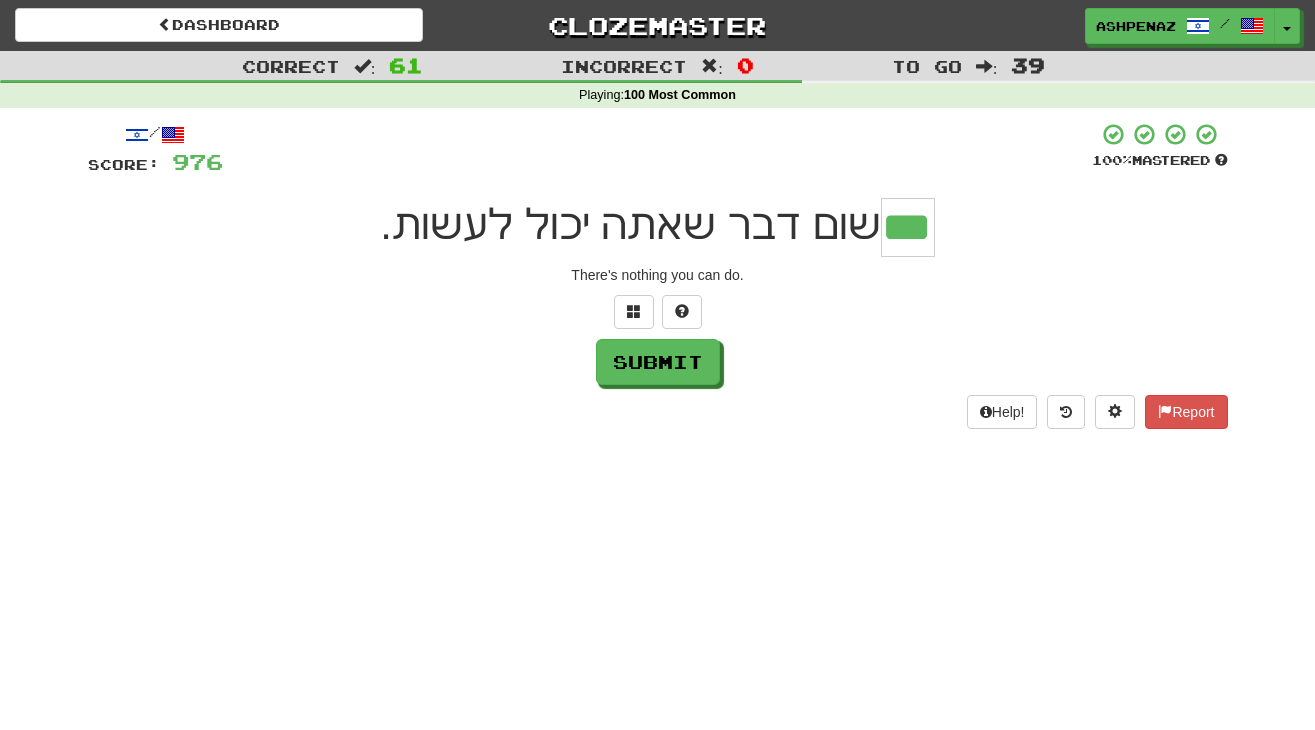 type on "***" 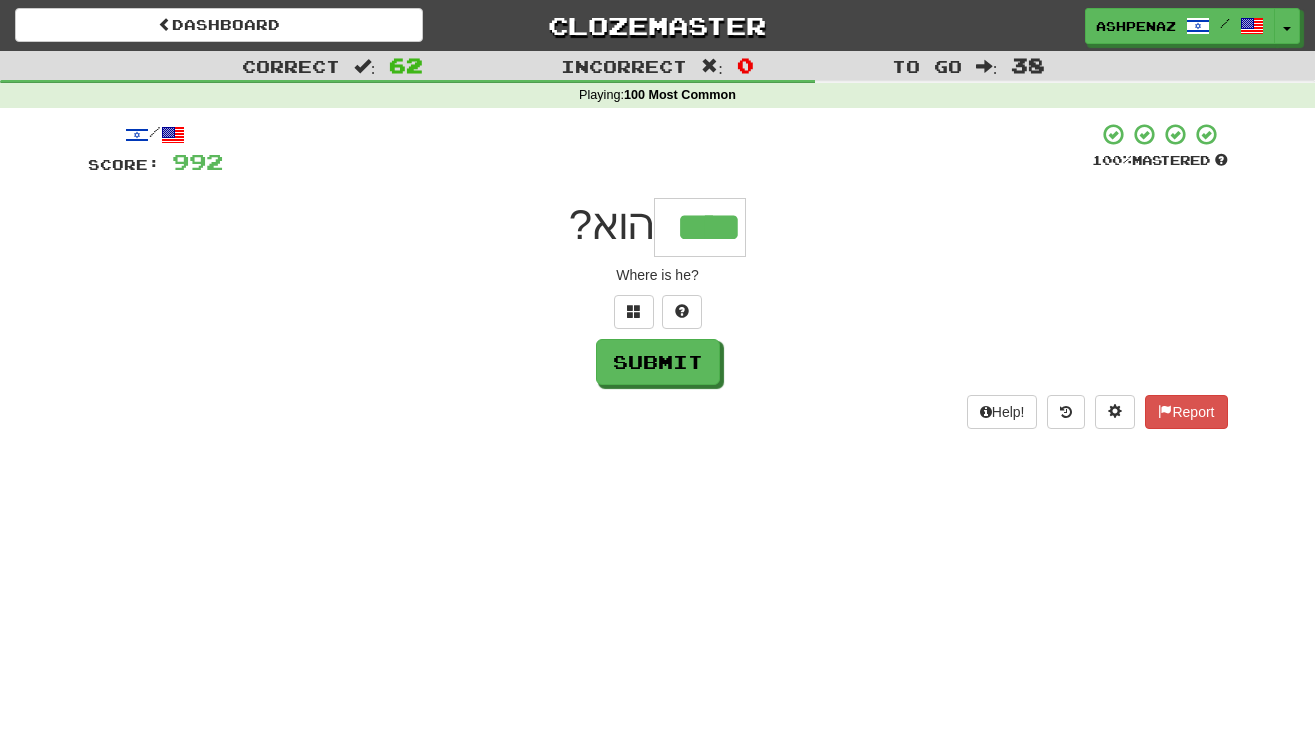 type on "****" 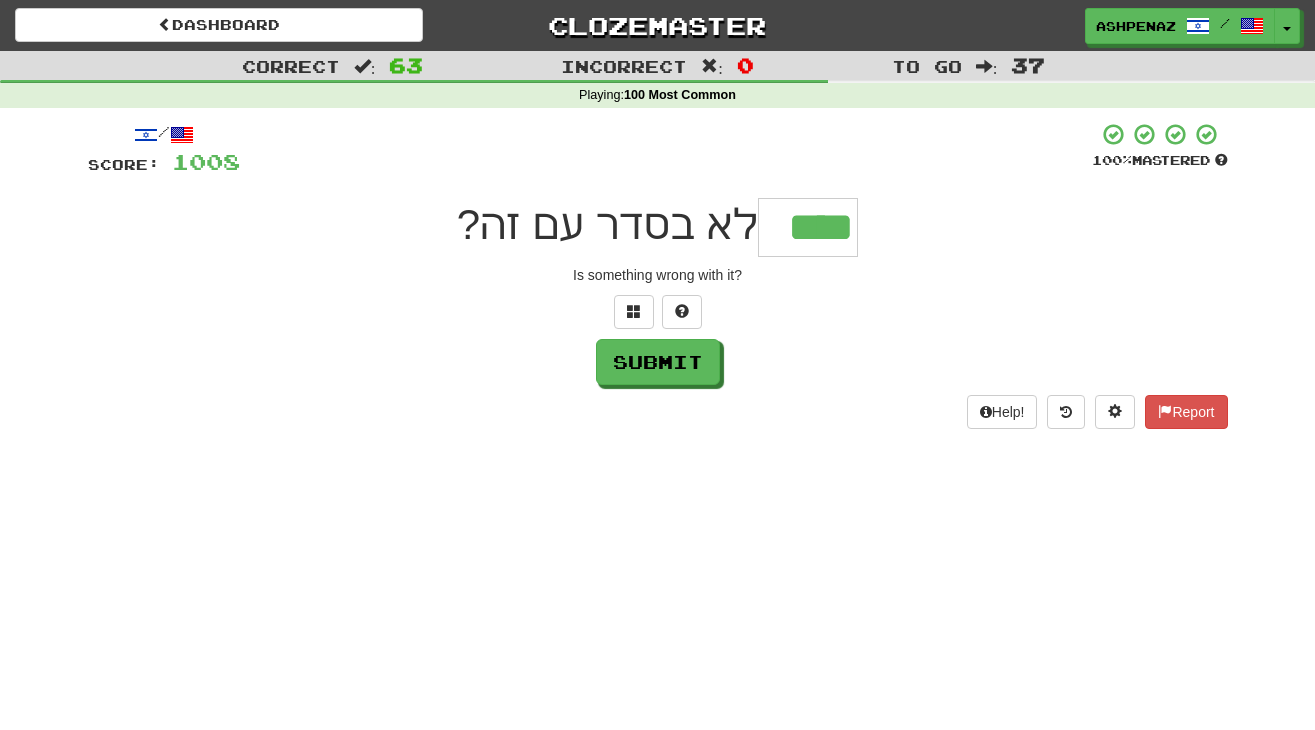 type on "****" 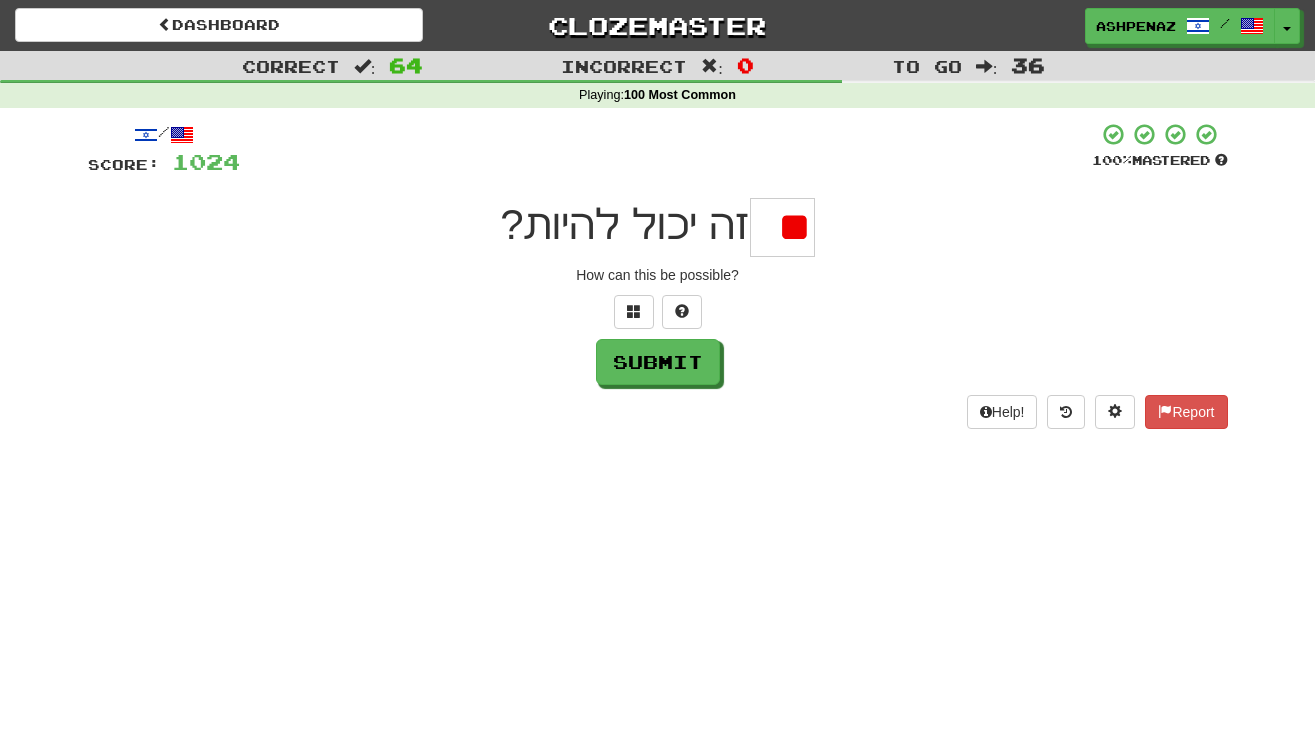 type on "*" 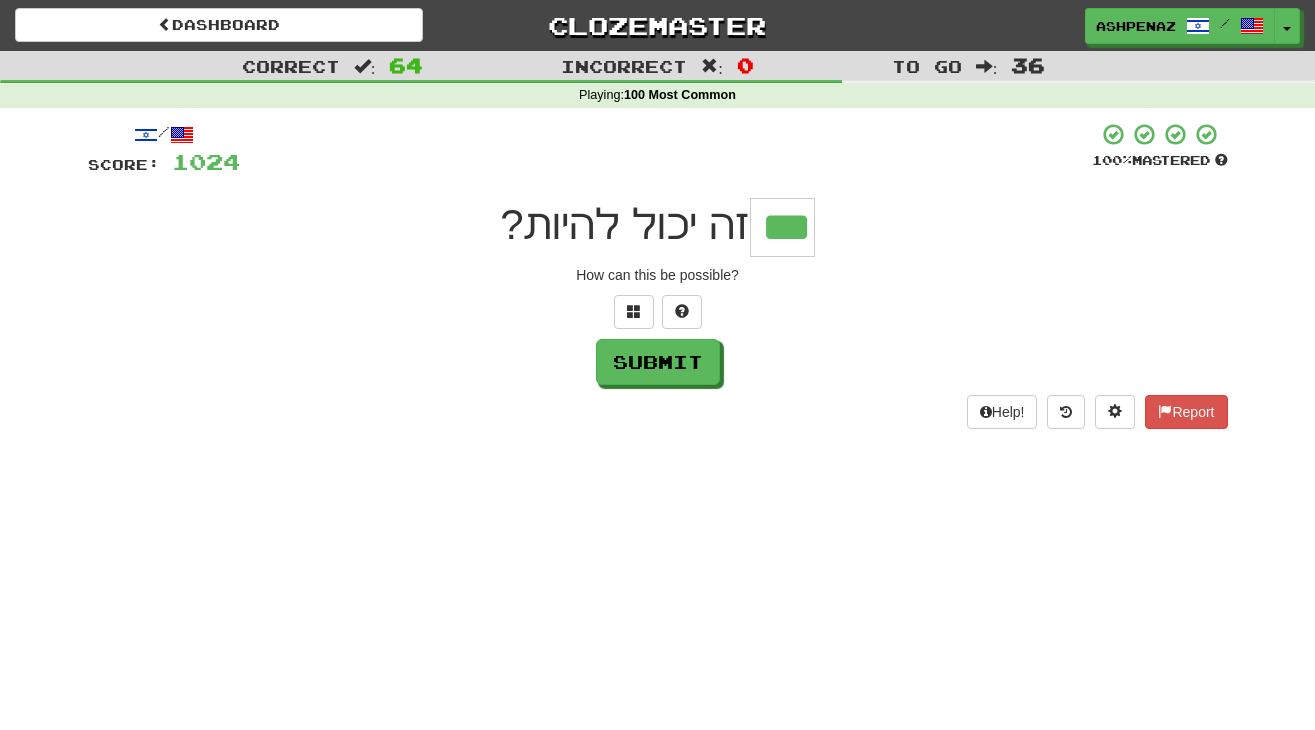 type on "***" 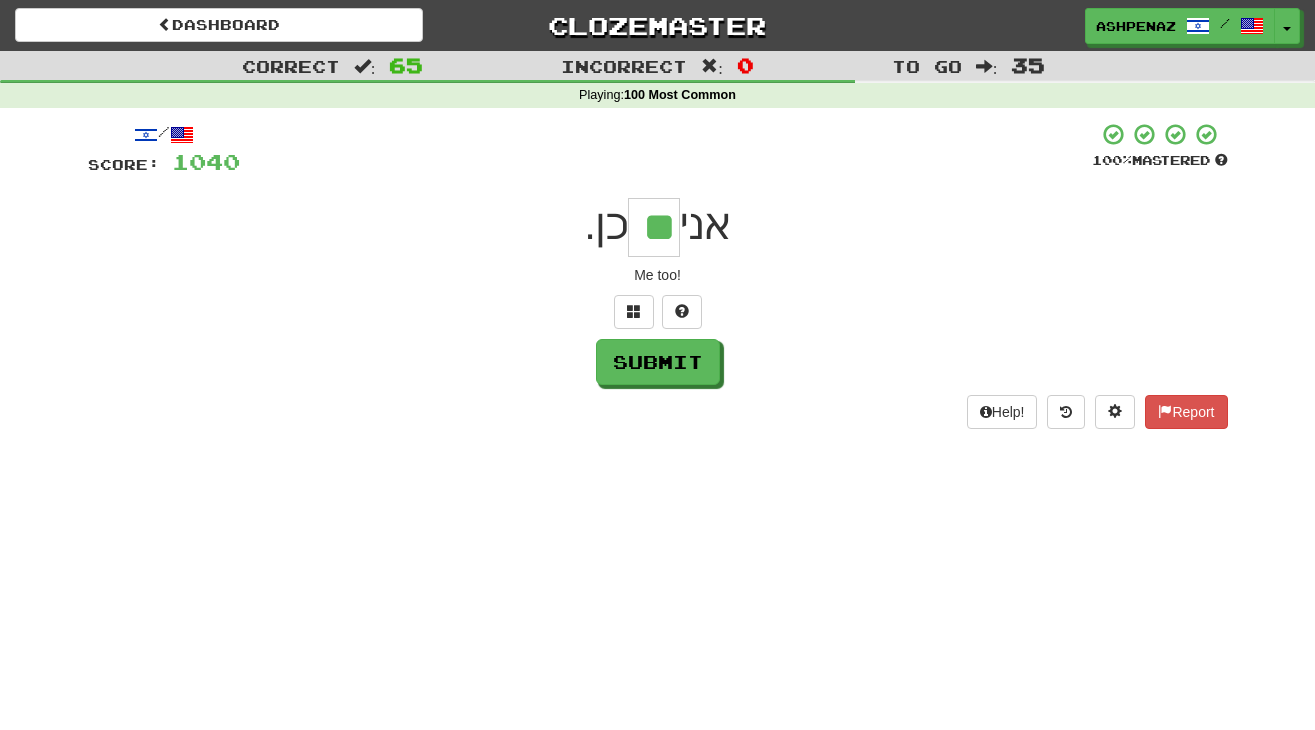 type on "**" 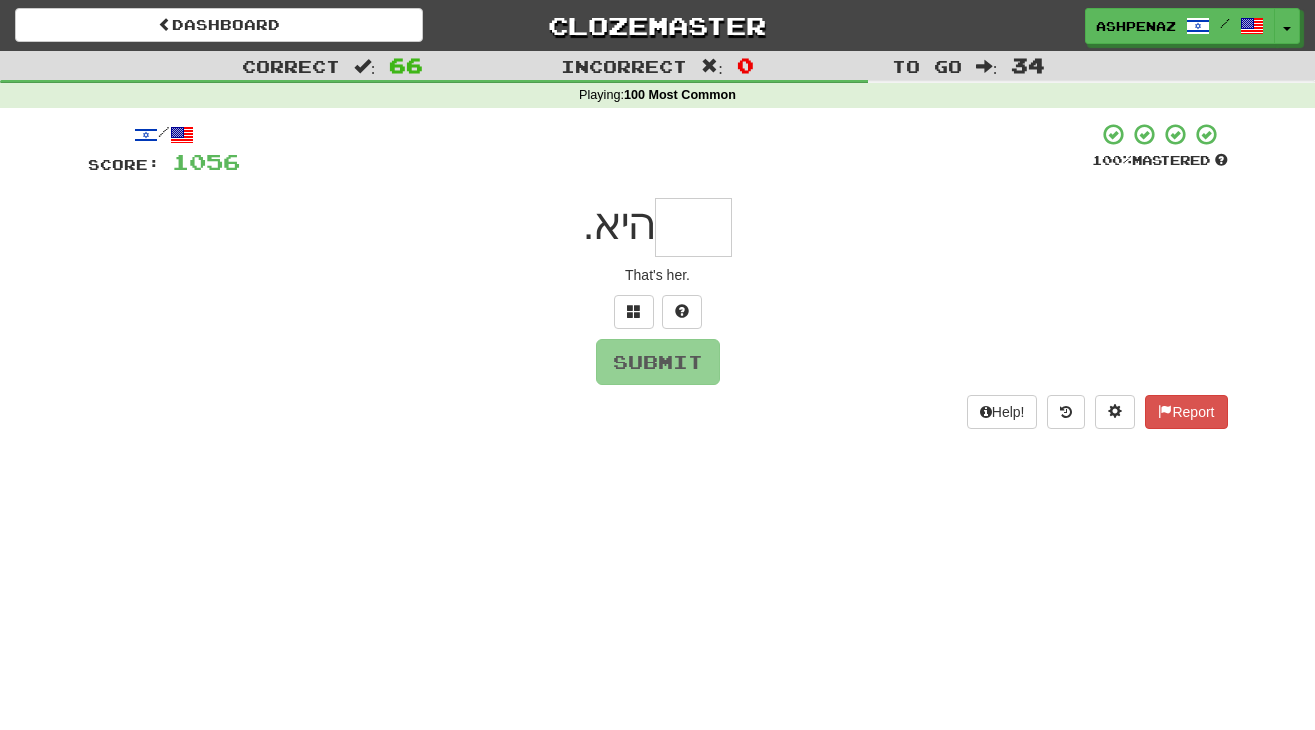 type on "*" 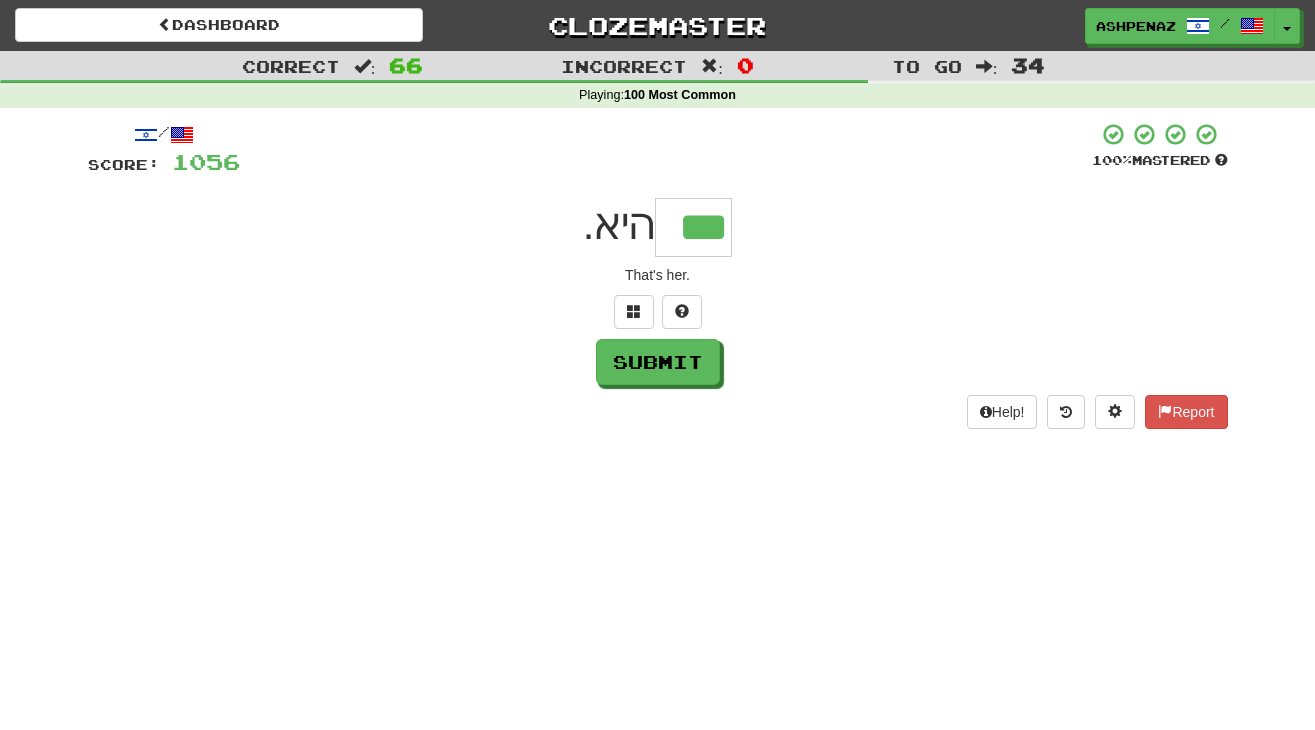 type on "***" 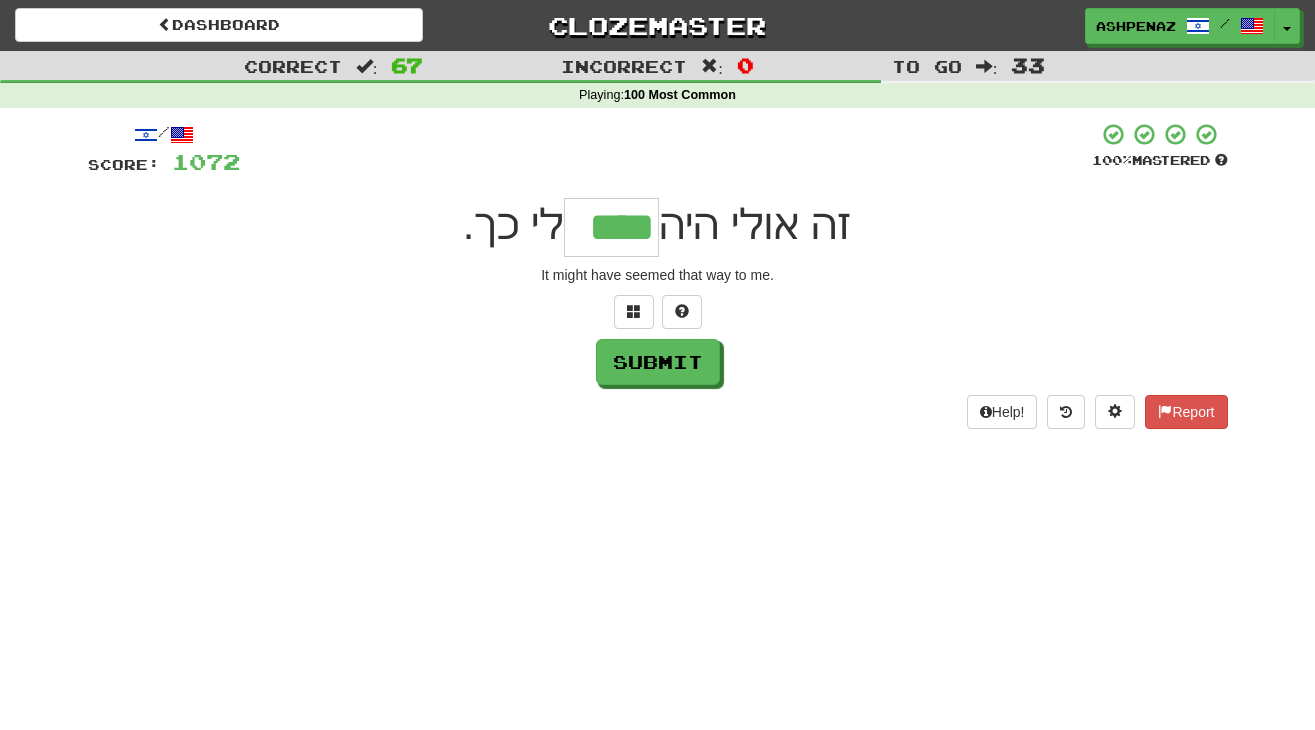 type on "****" 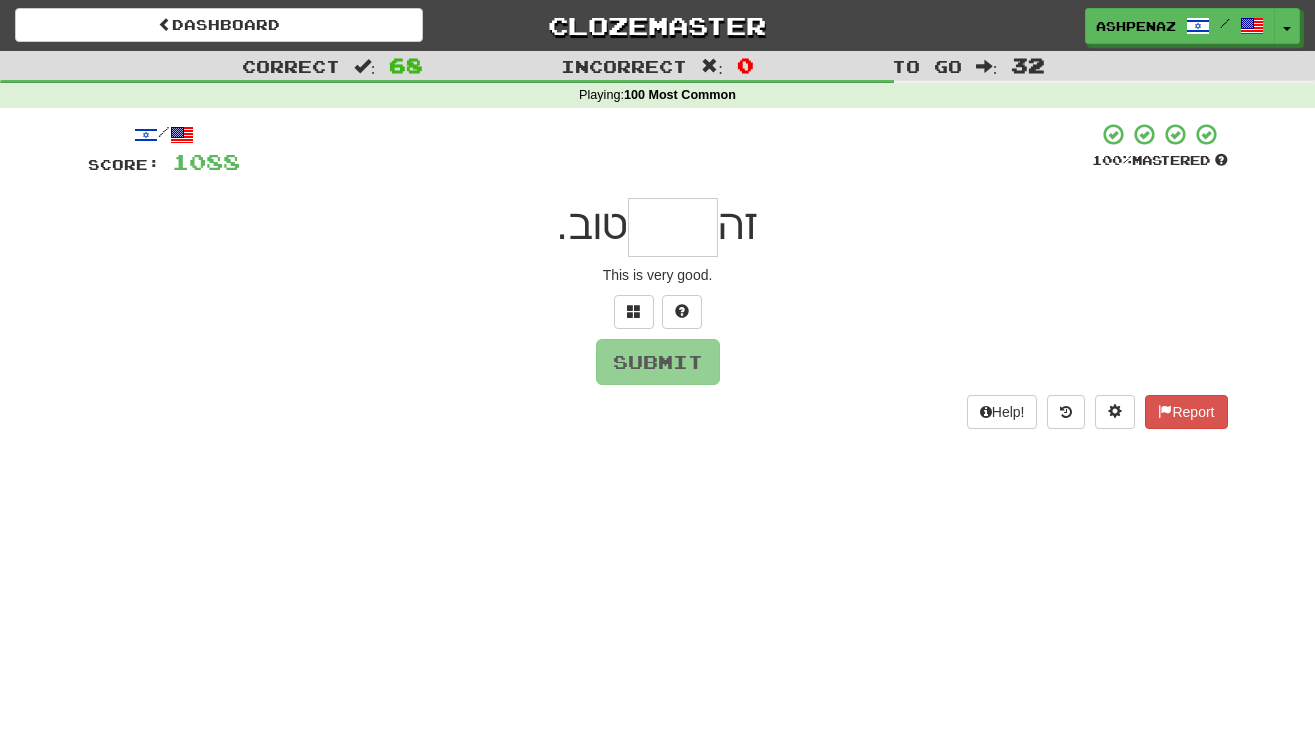 type on "*" 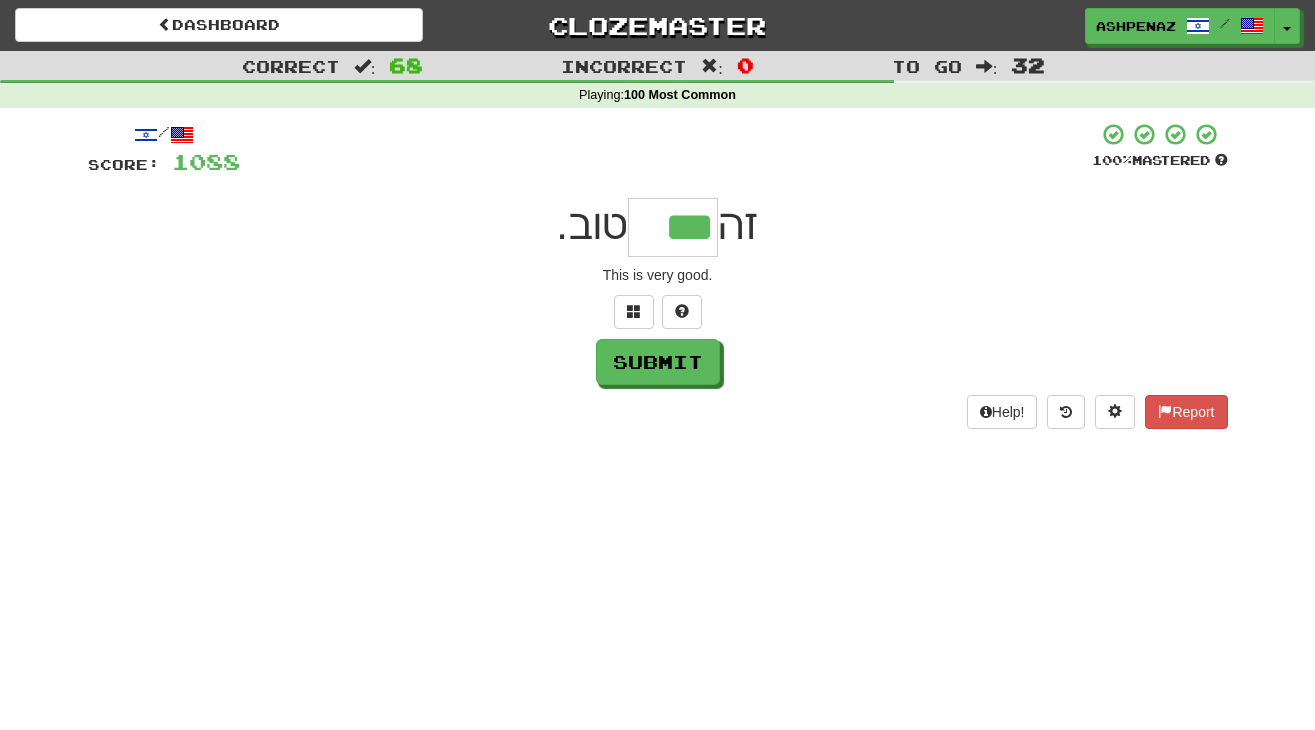 type on "***" 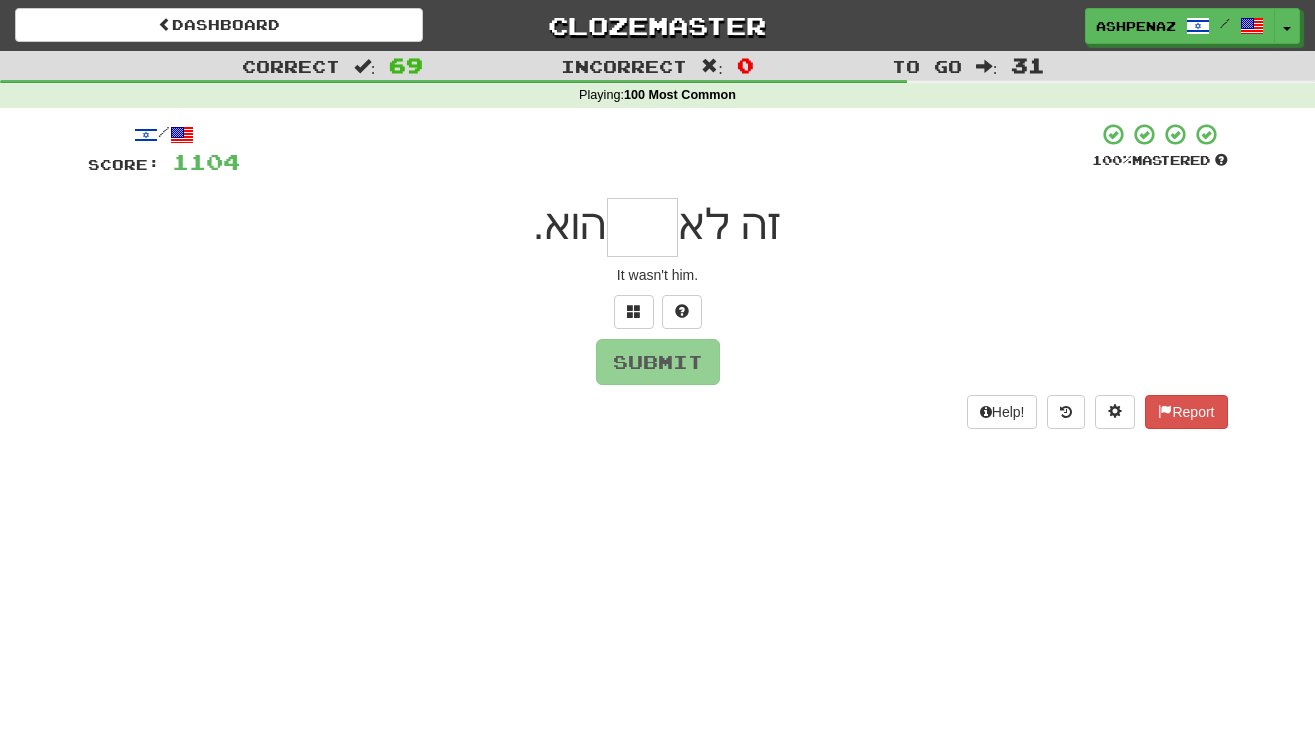 type on "*" 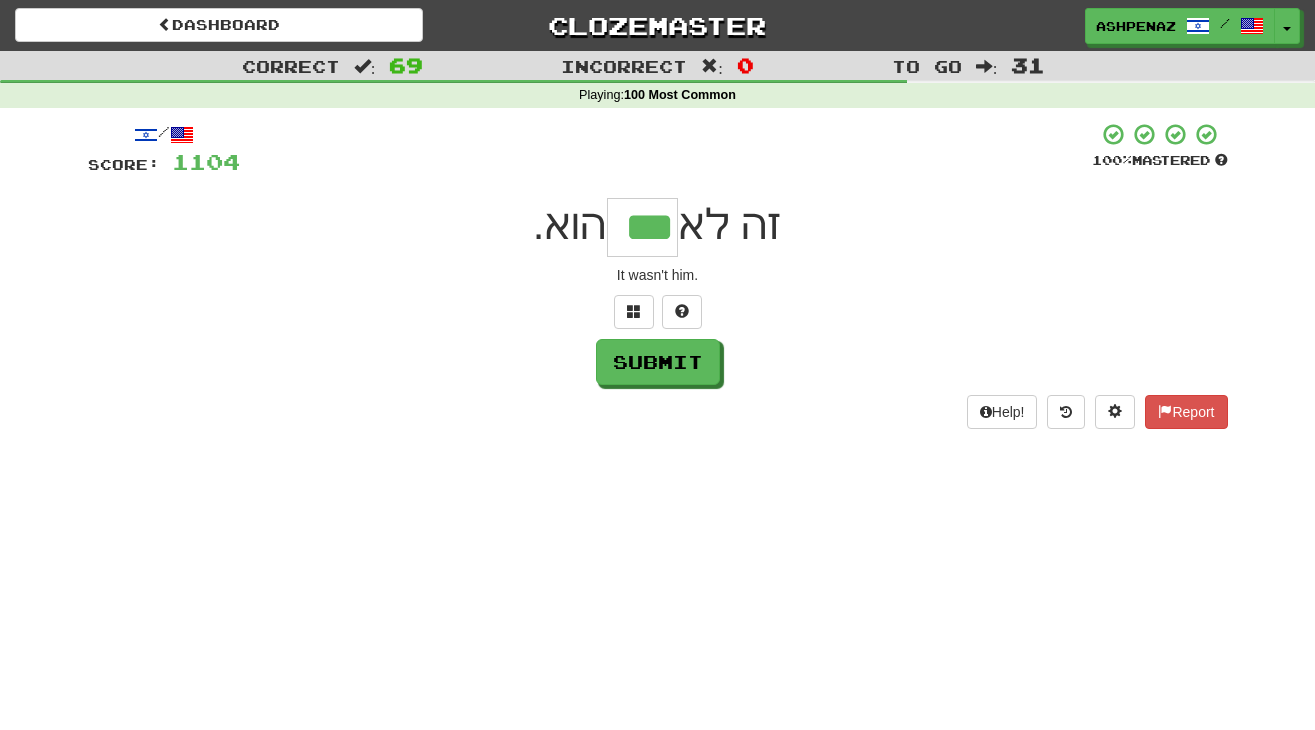 type on "***" 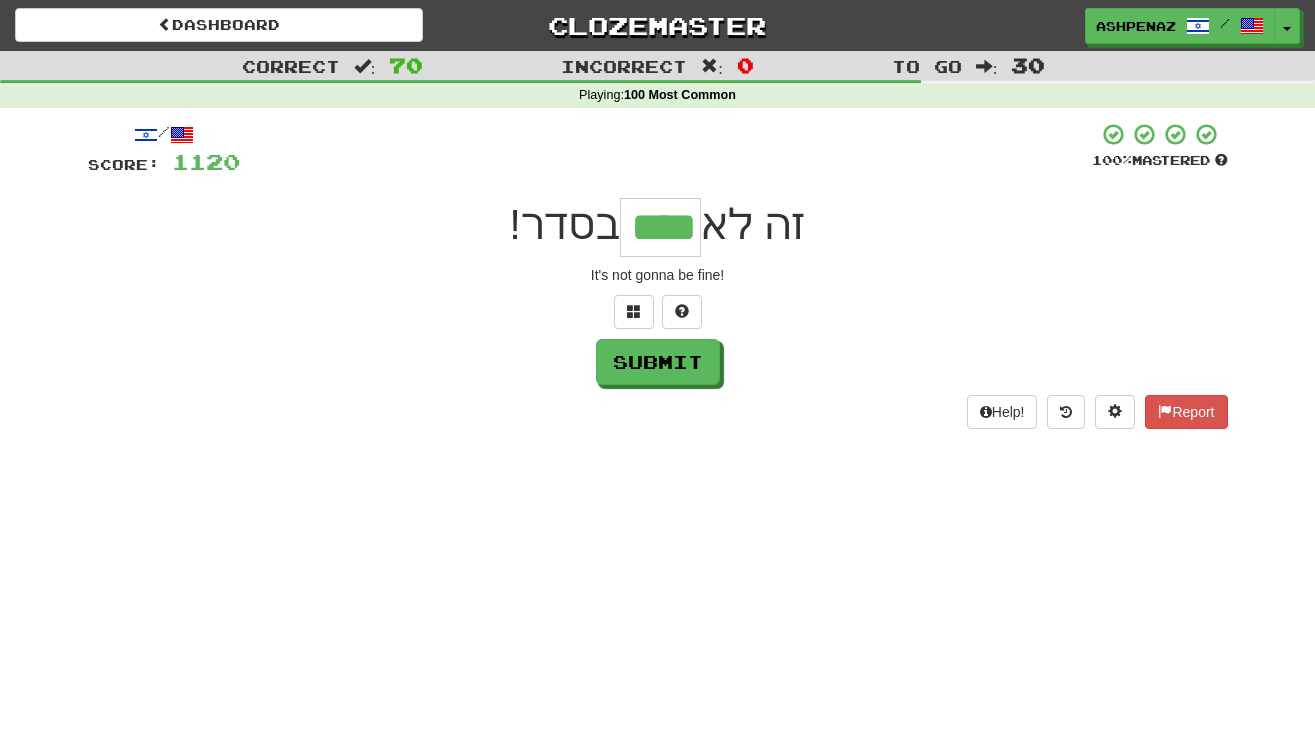 type on "****" 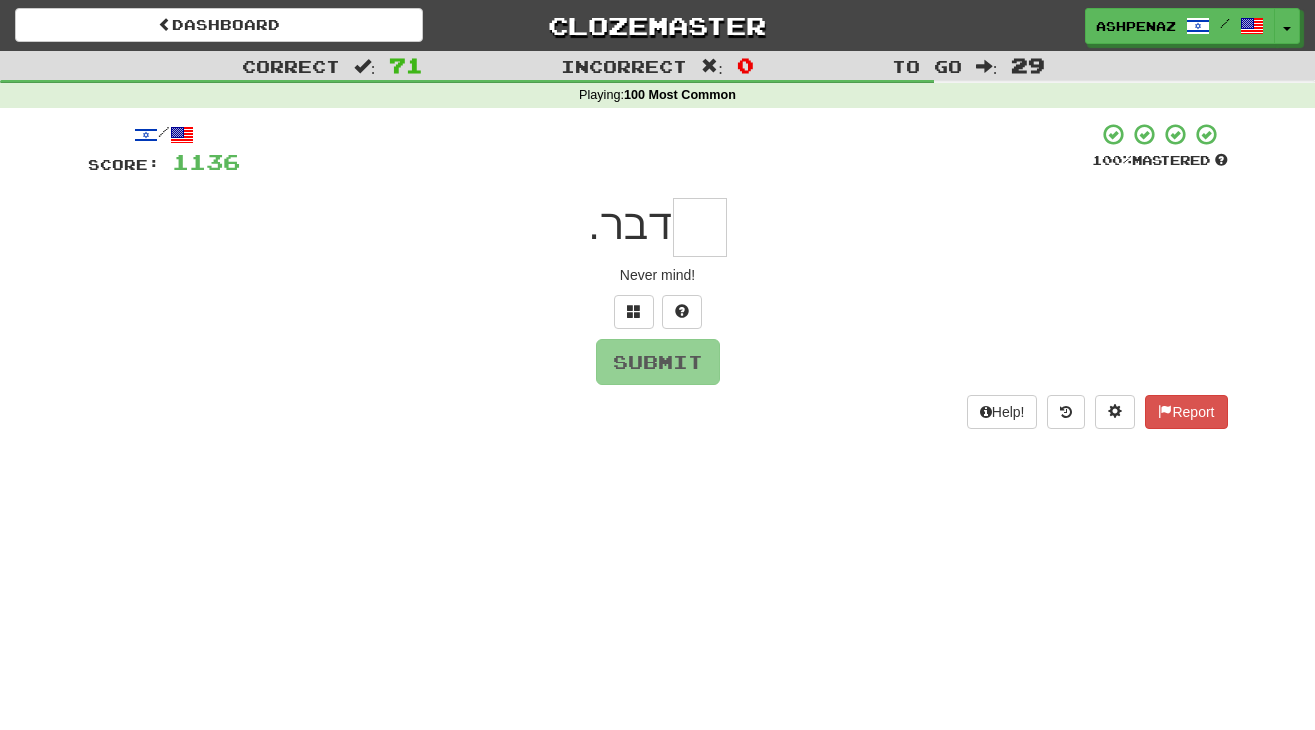 type on "*" 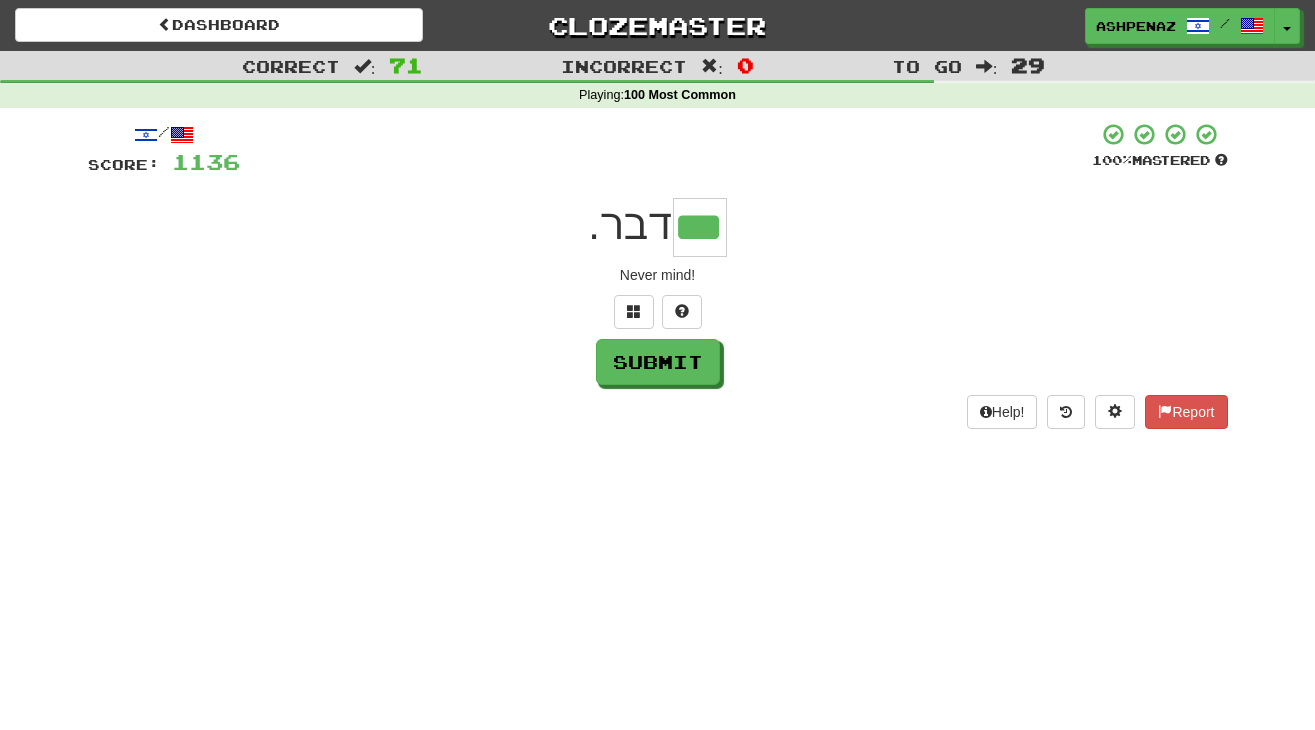 type on "***" 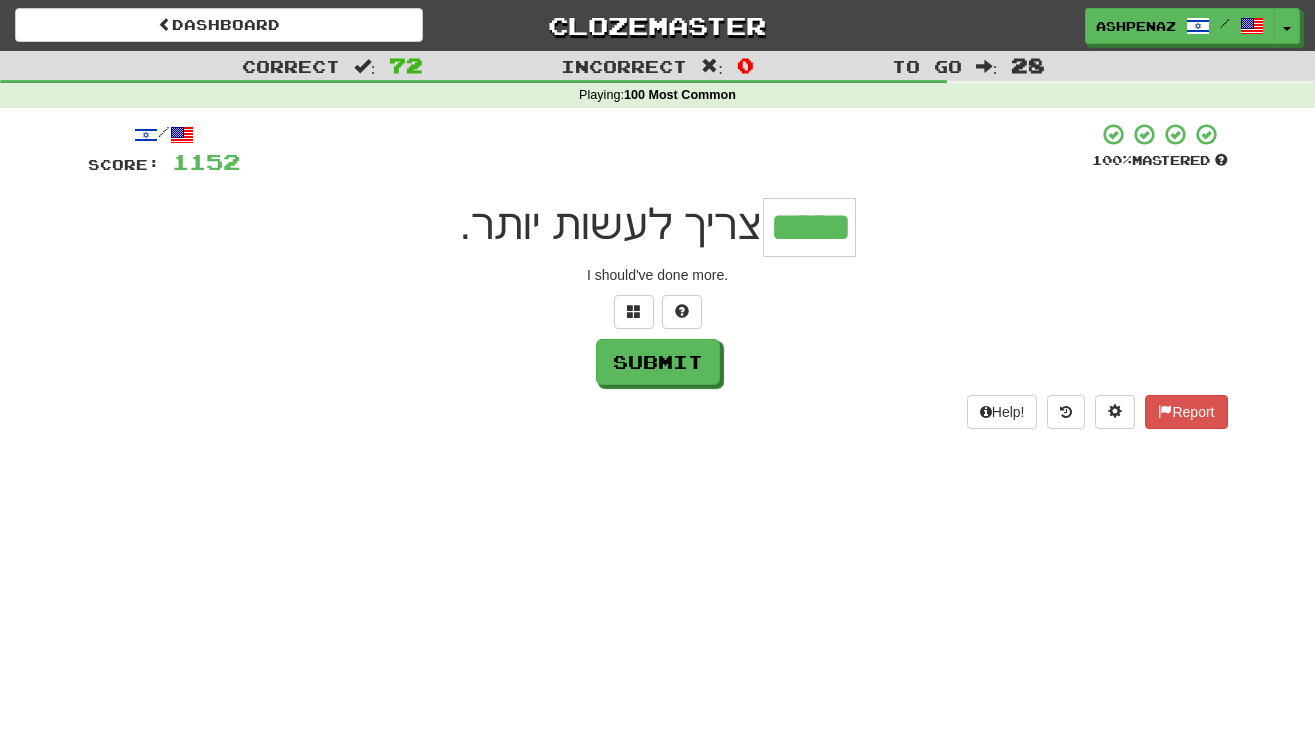 type on "*****" 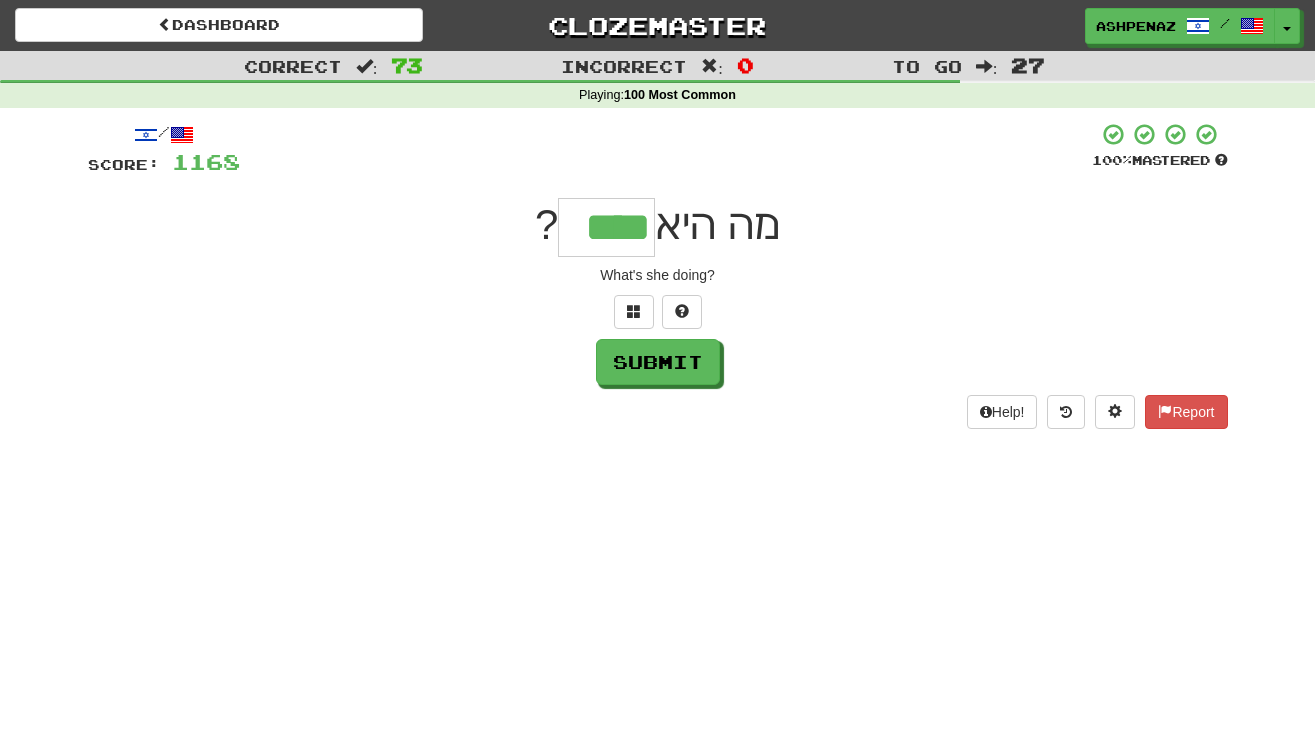 type on "****" 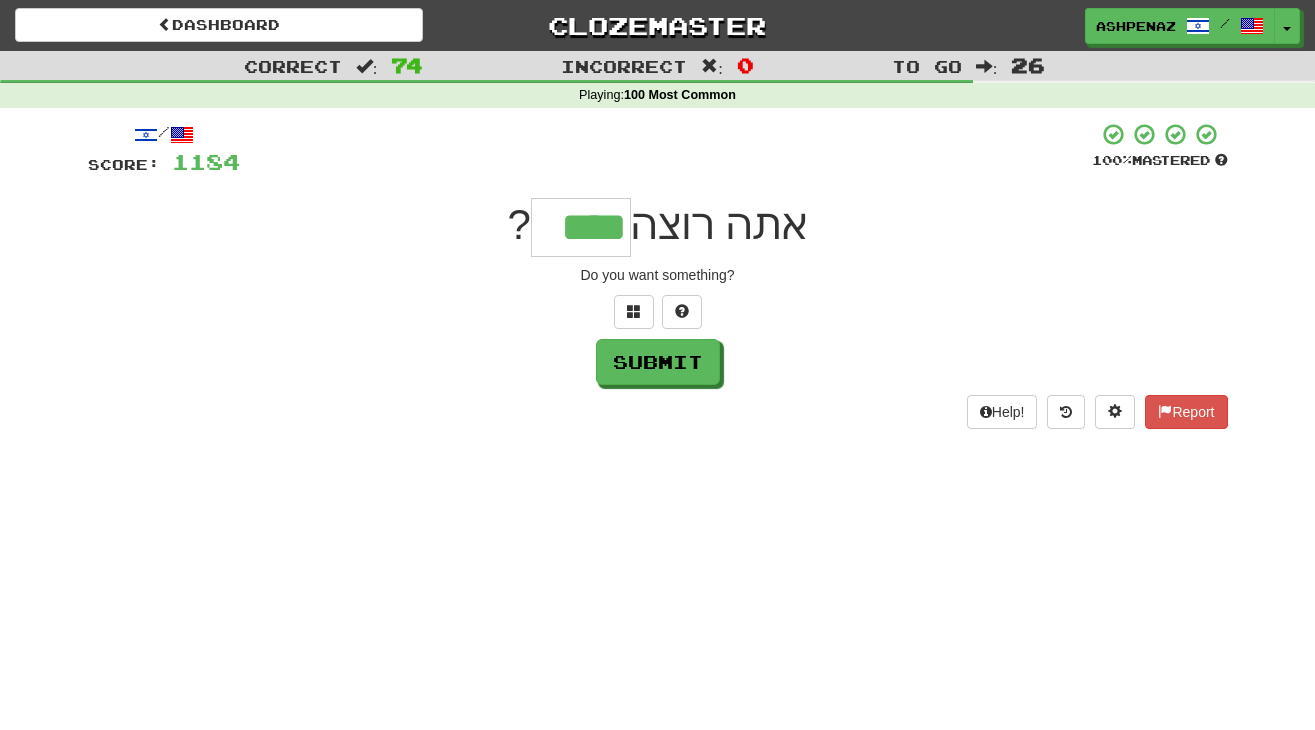 type on "****" 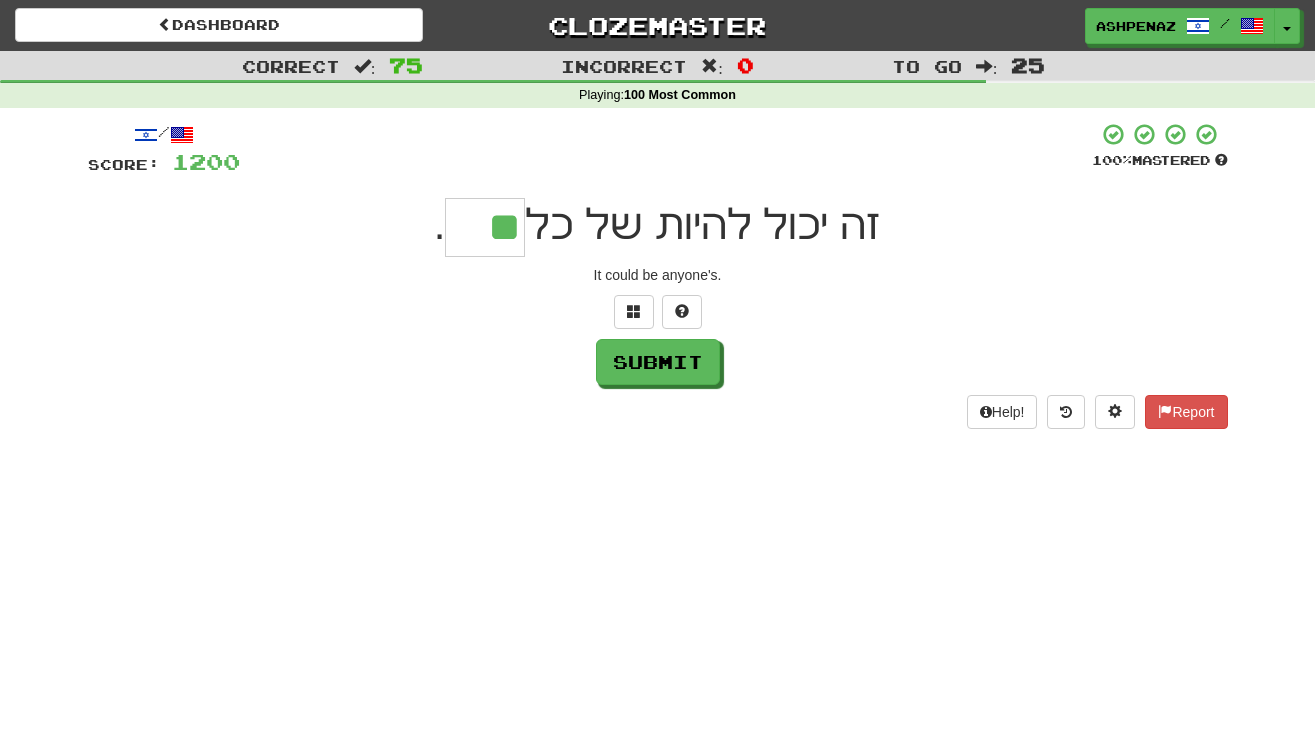 scroll, scrollTop: 0, scrollLeft: 0, axis: both 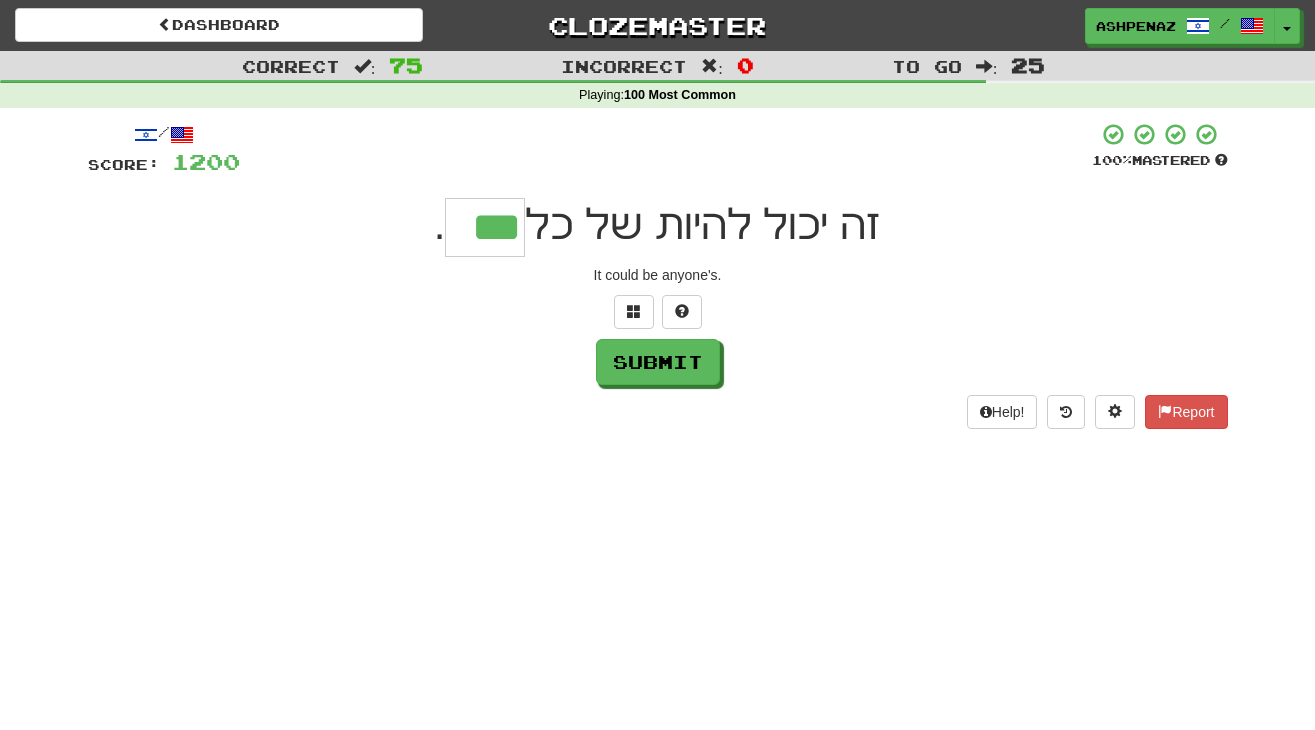 type on "***" 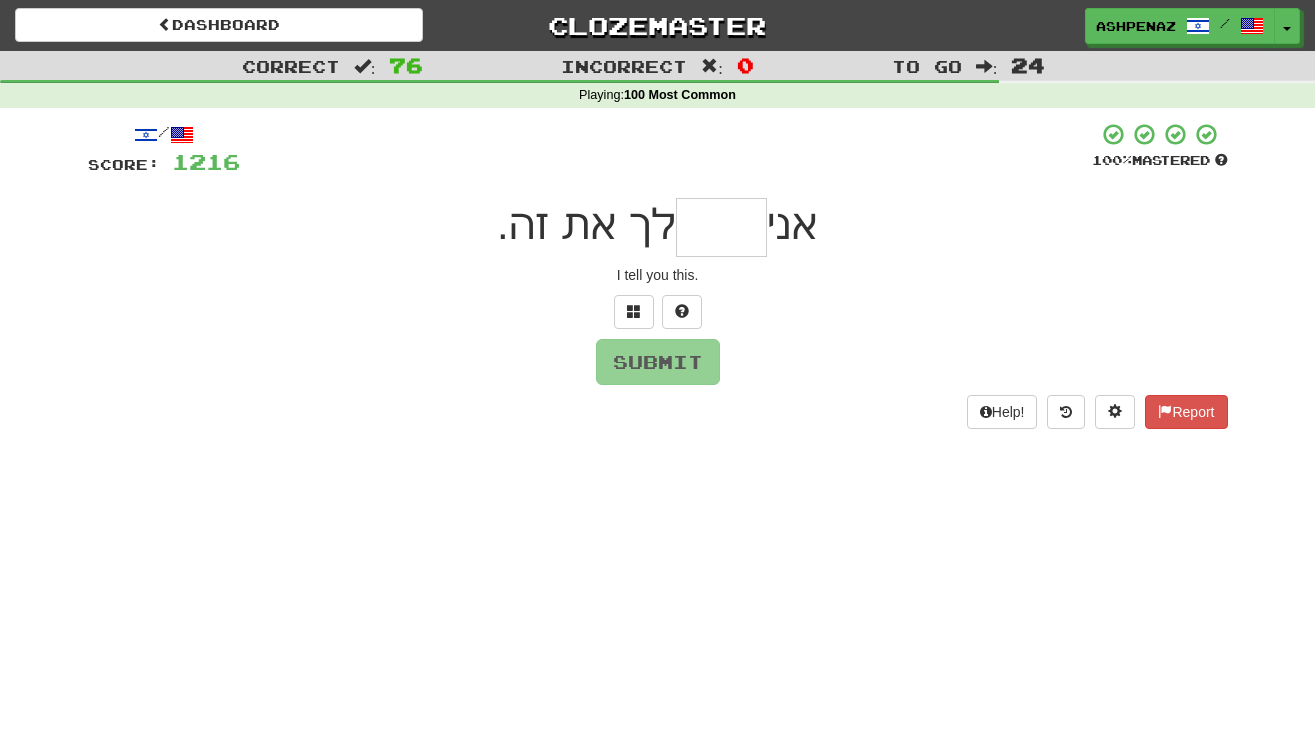 type on "*" 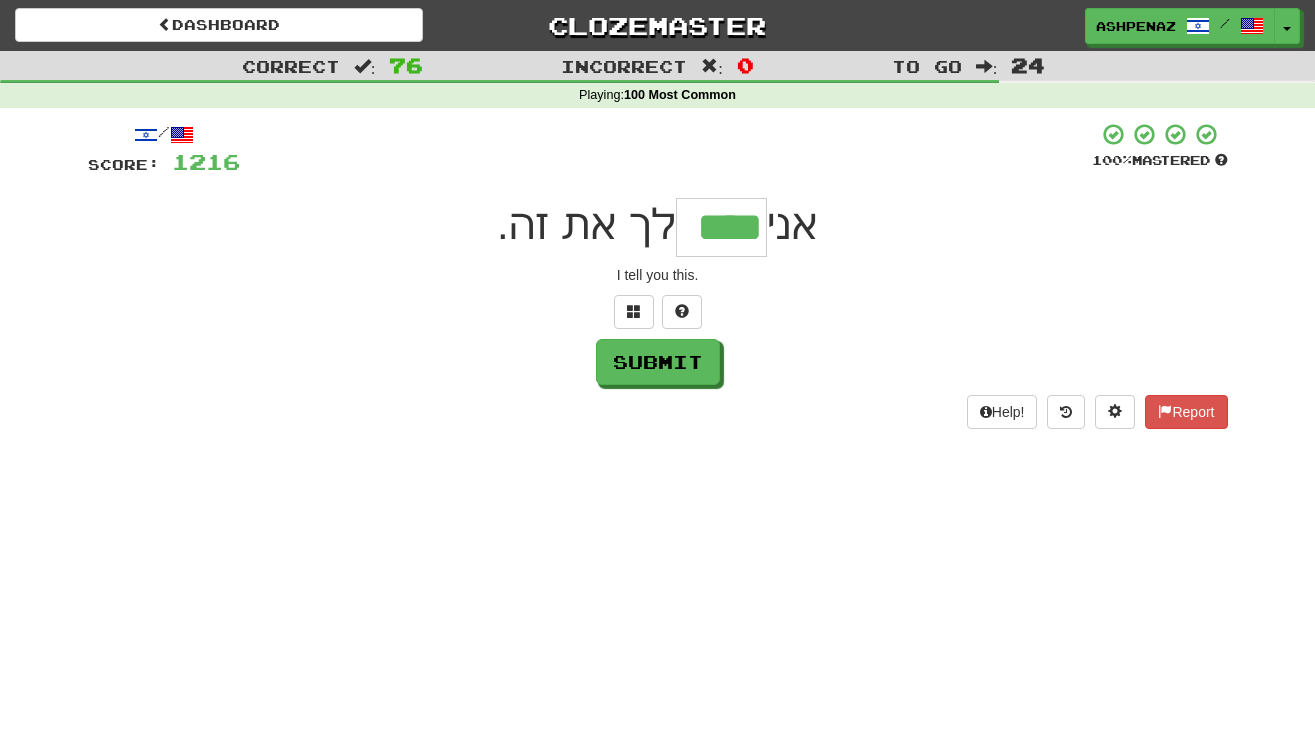 type on "****" 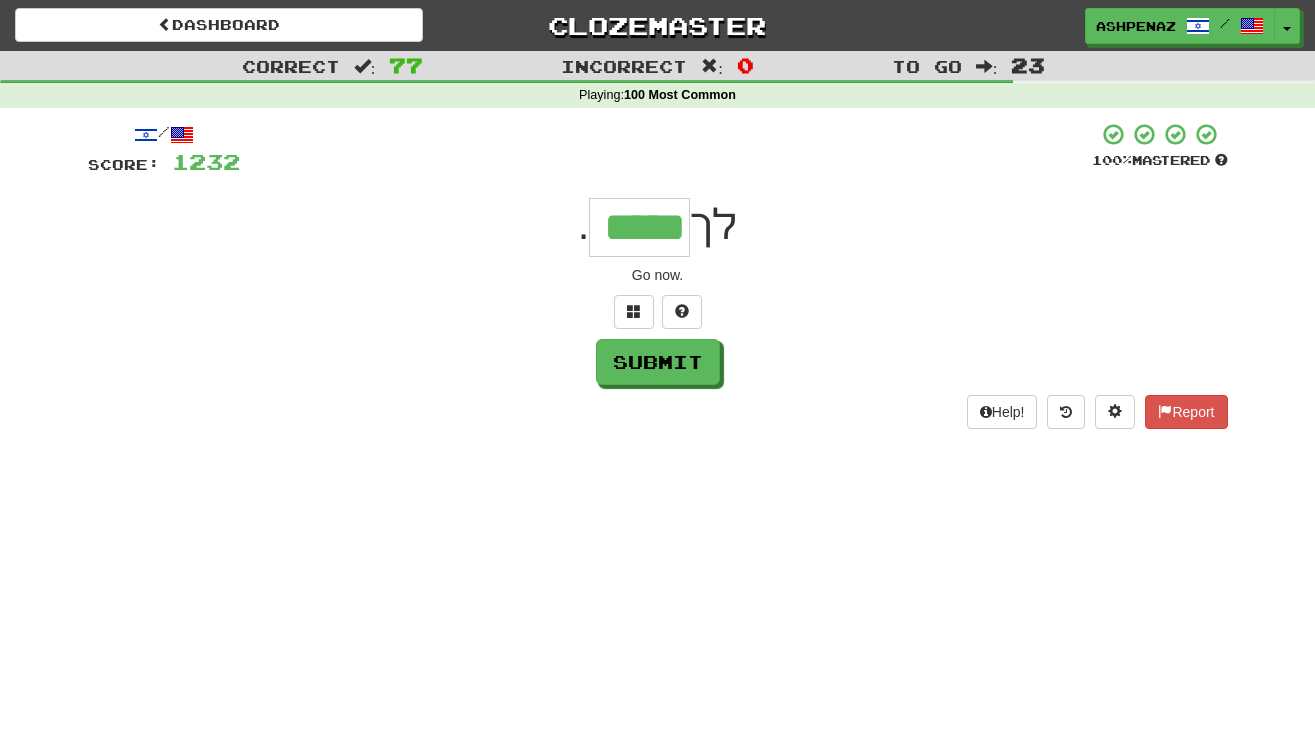 type on "*****" 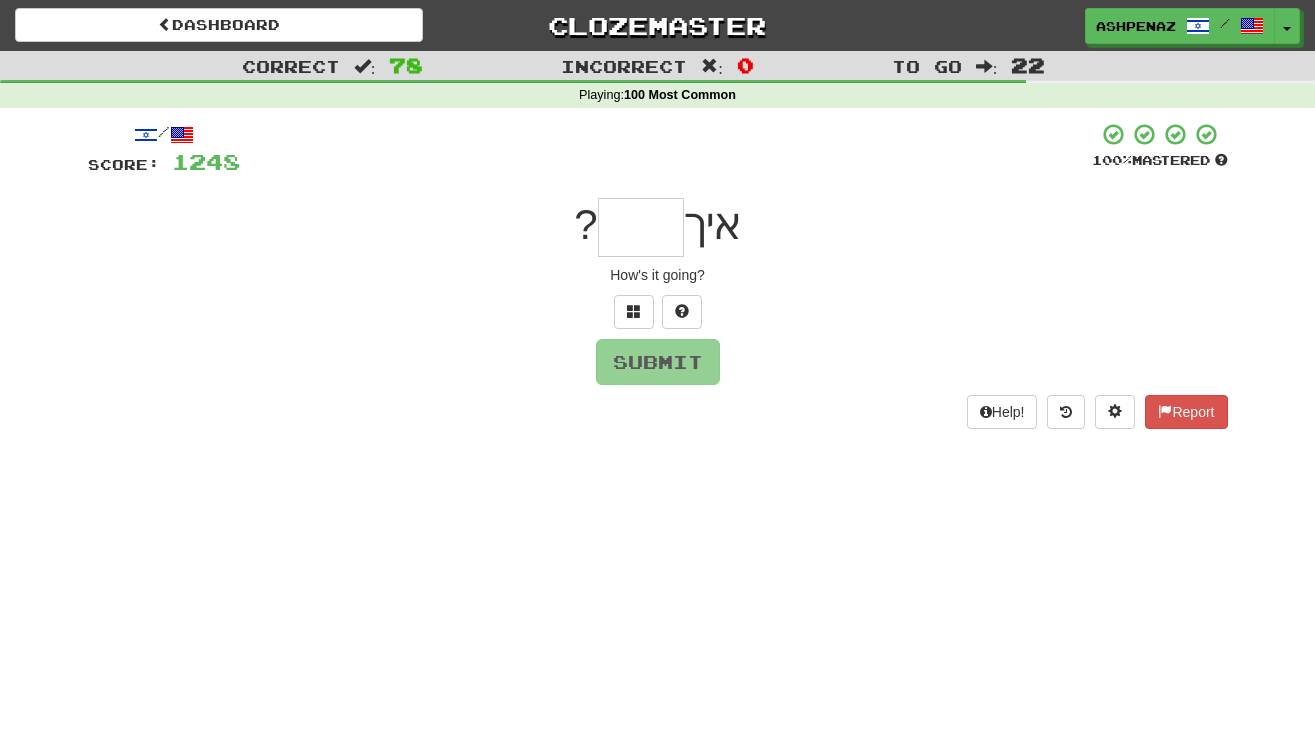 type on "*" 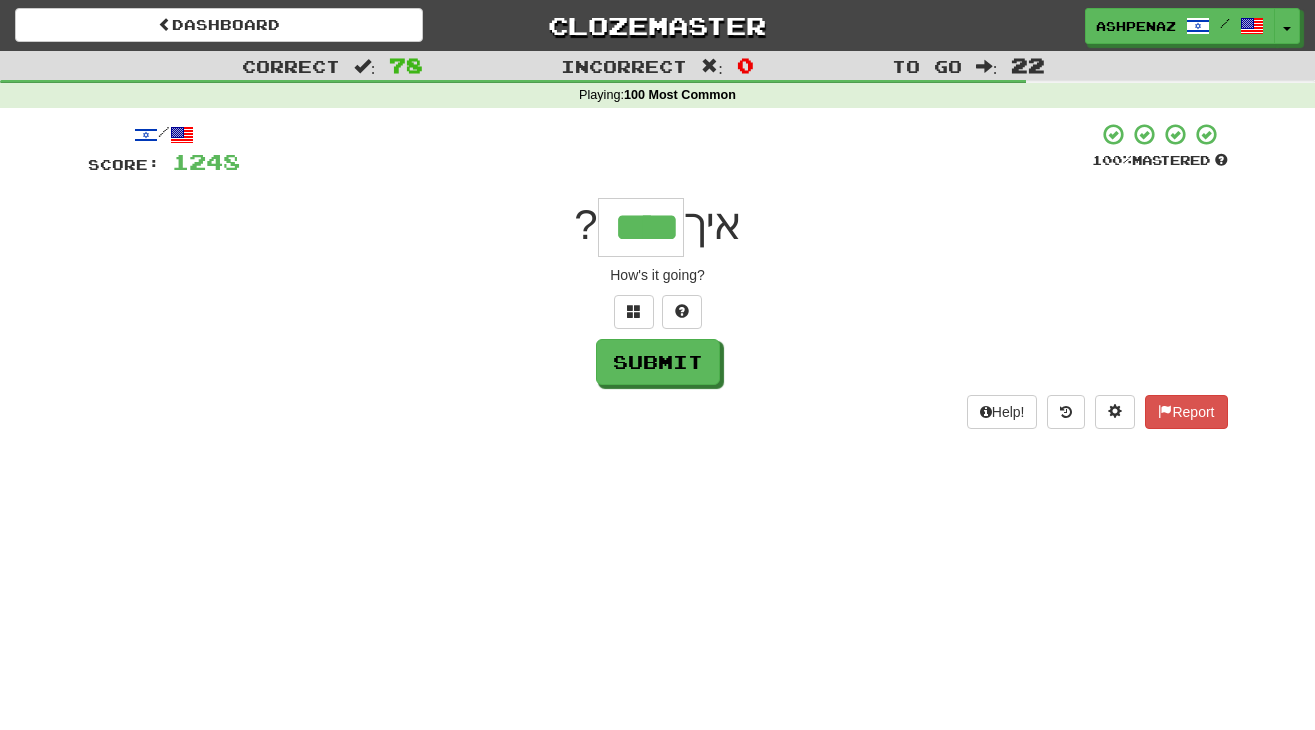 type on "****" 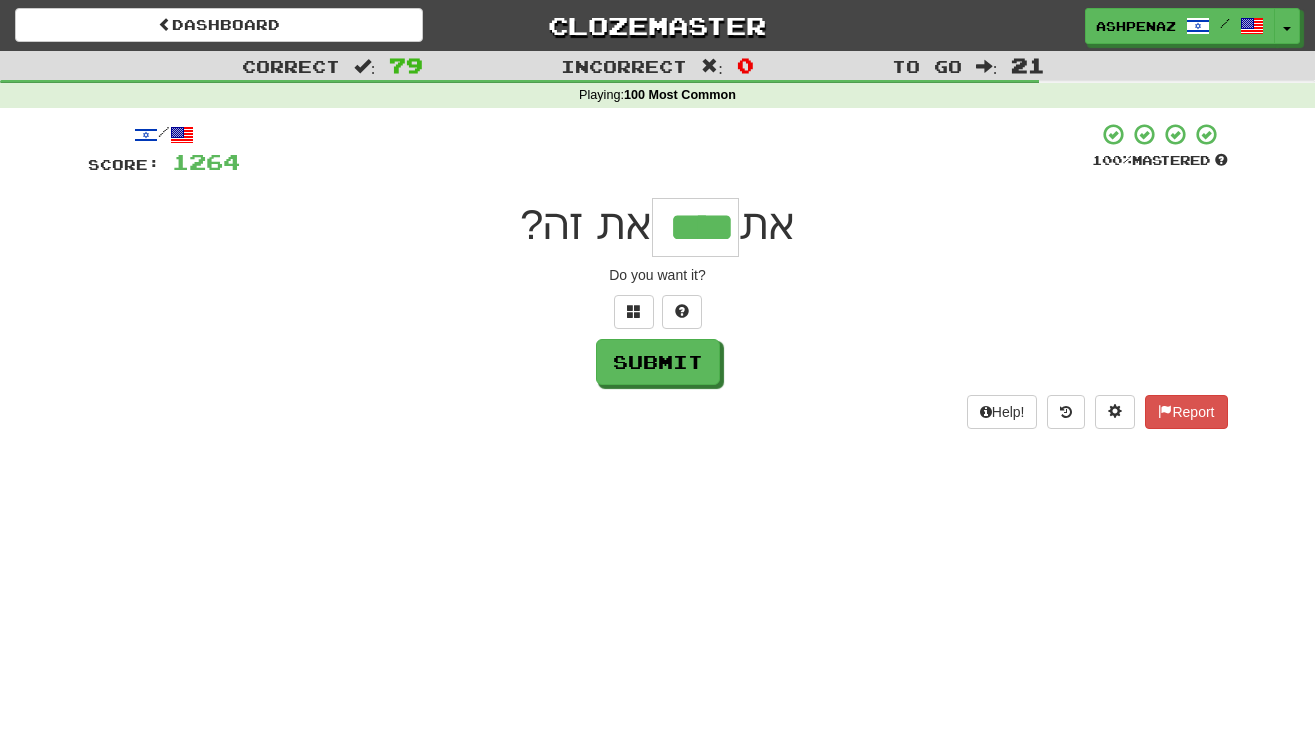 type on "****" 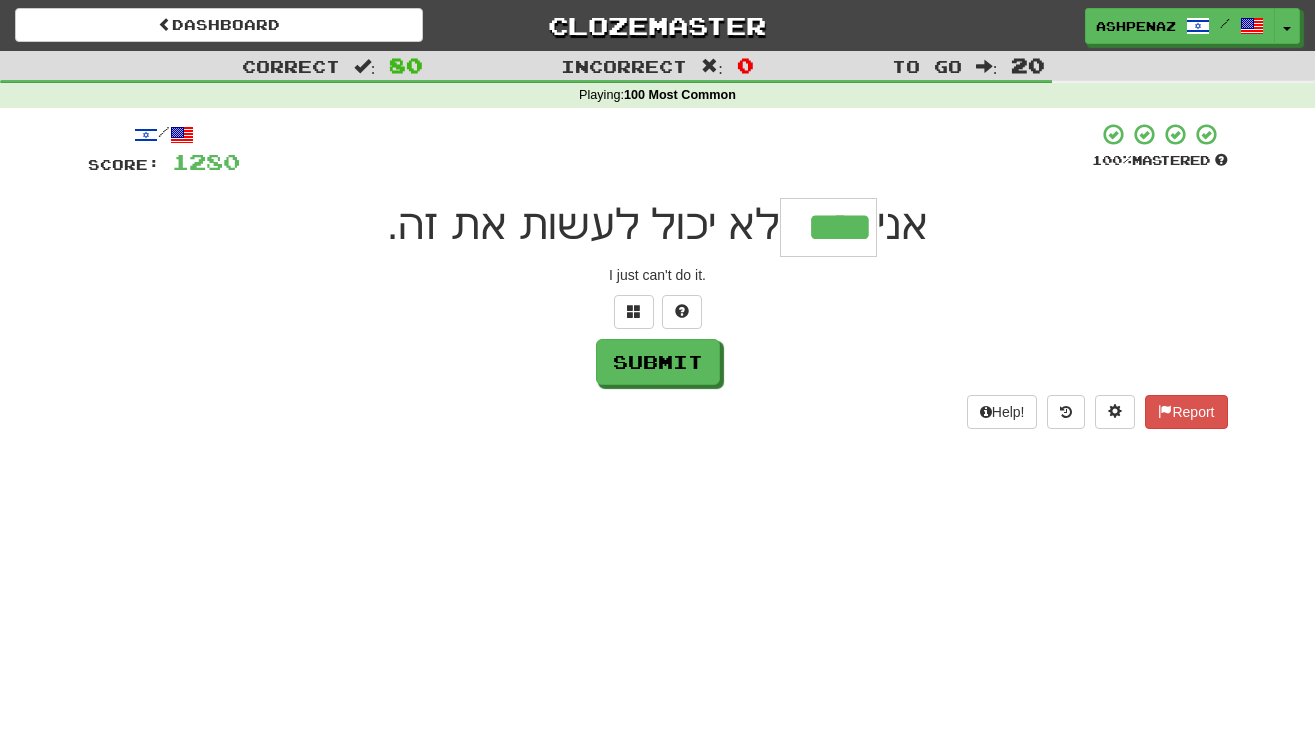 type on "****" 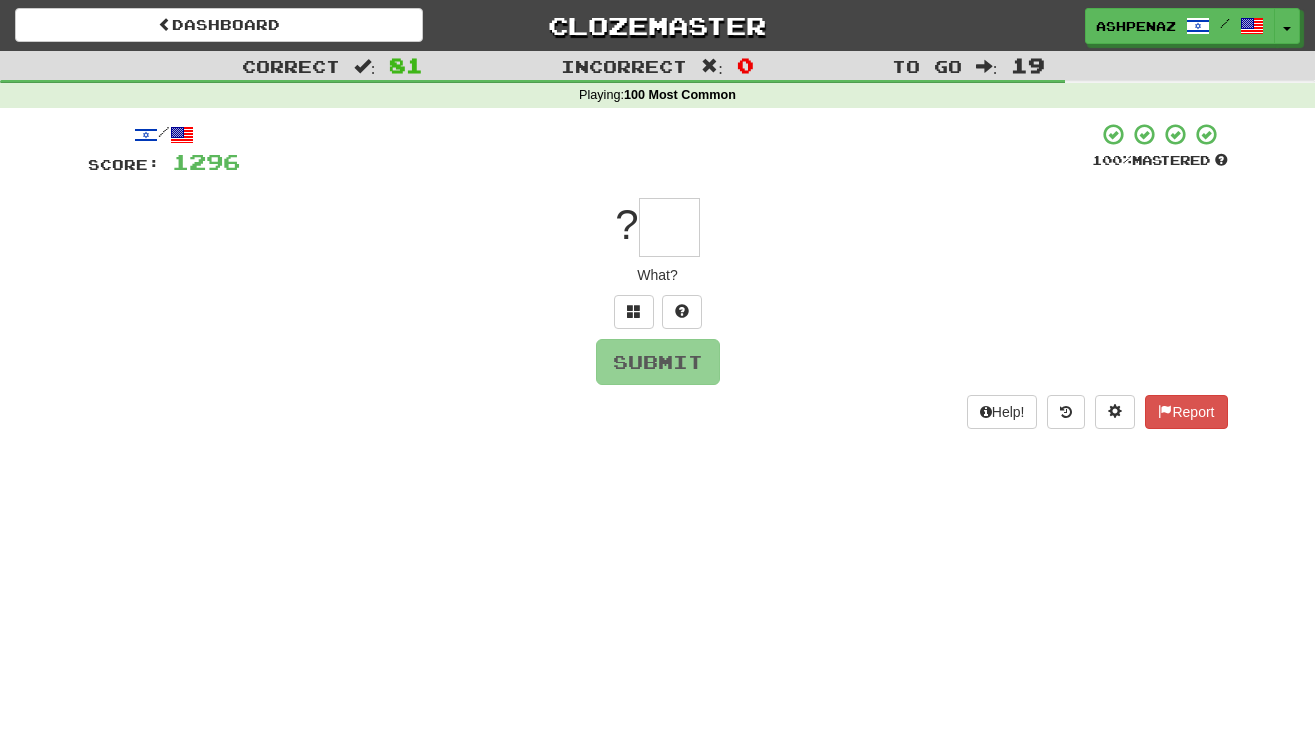 type on "*" 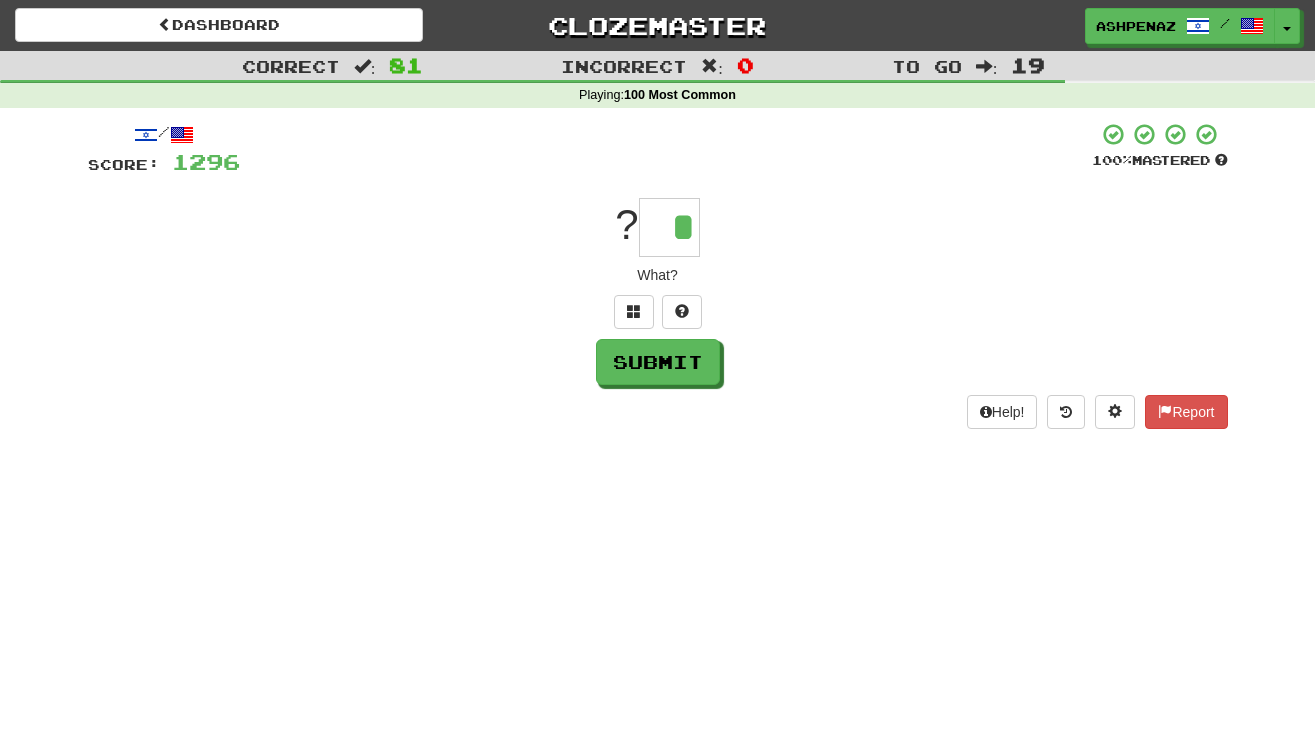 scroll, scrollTop: 0, scrollLeft: 0, axis: both 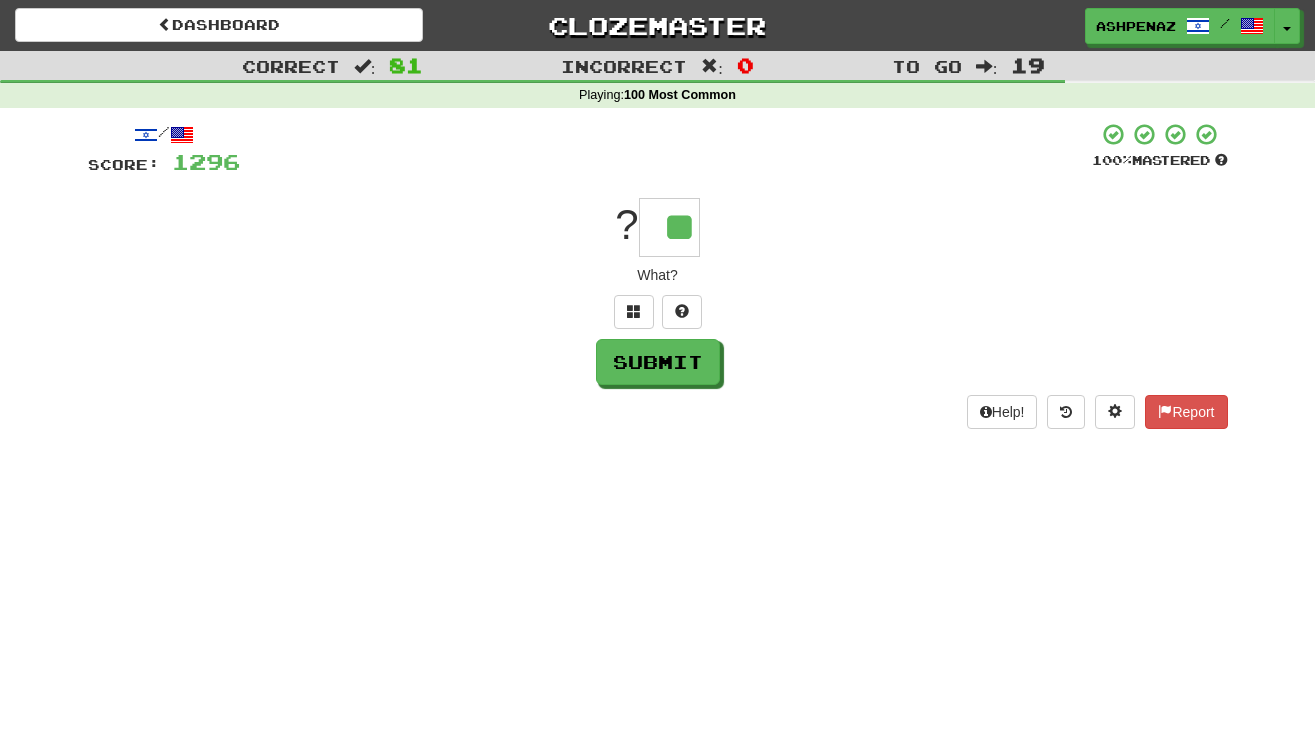type on "**" 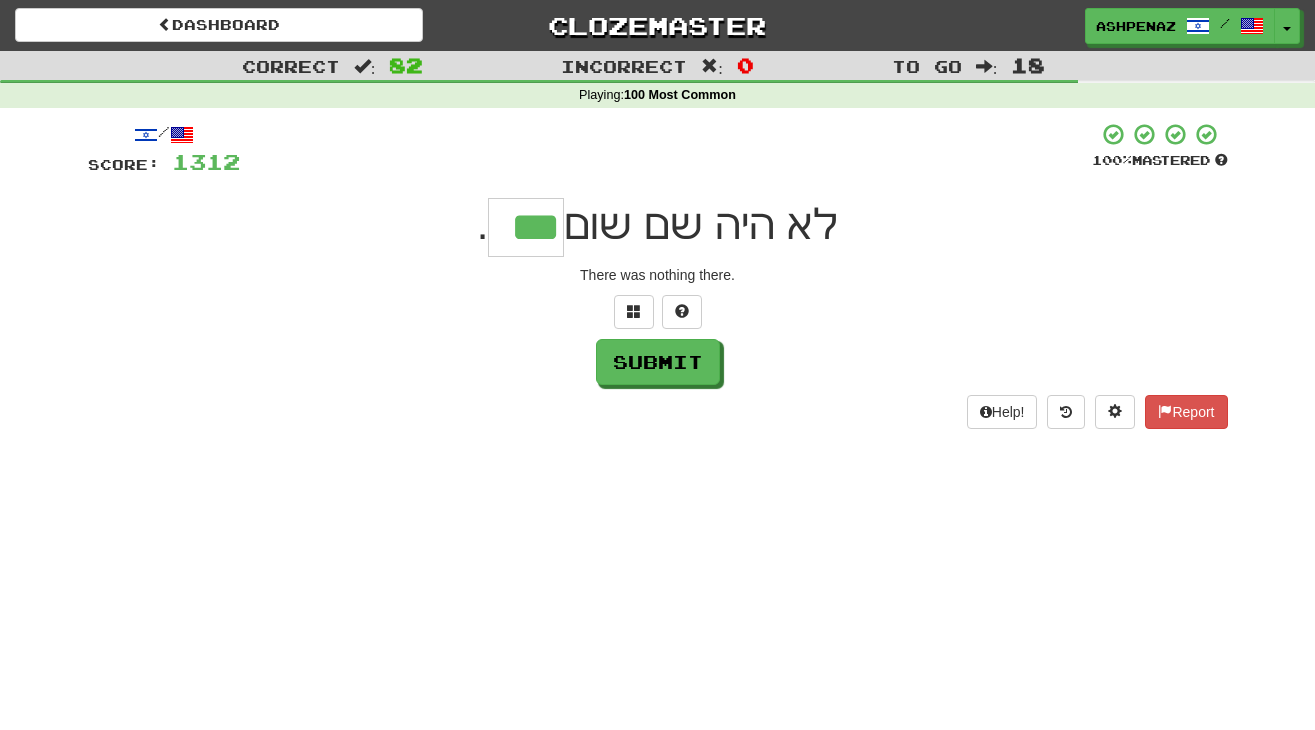 type on "***" 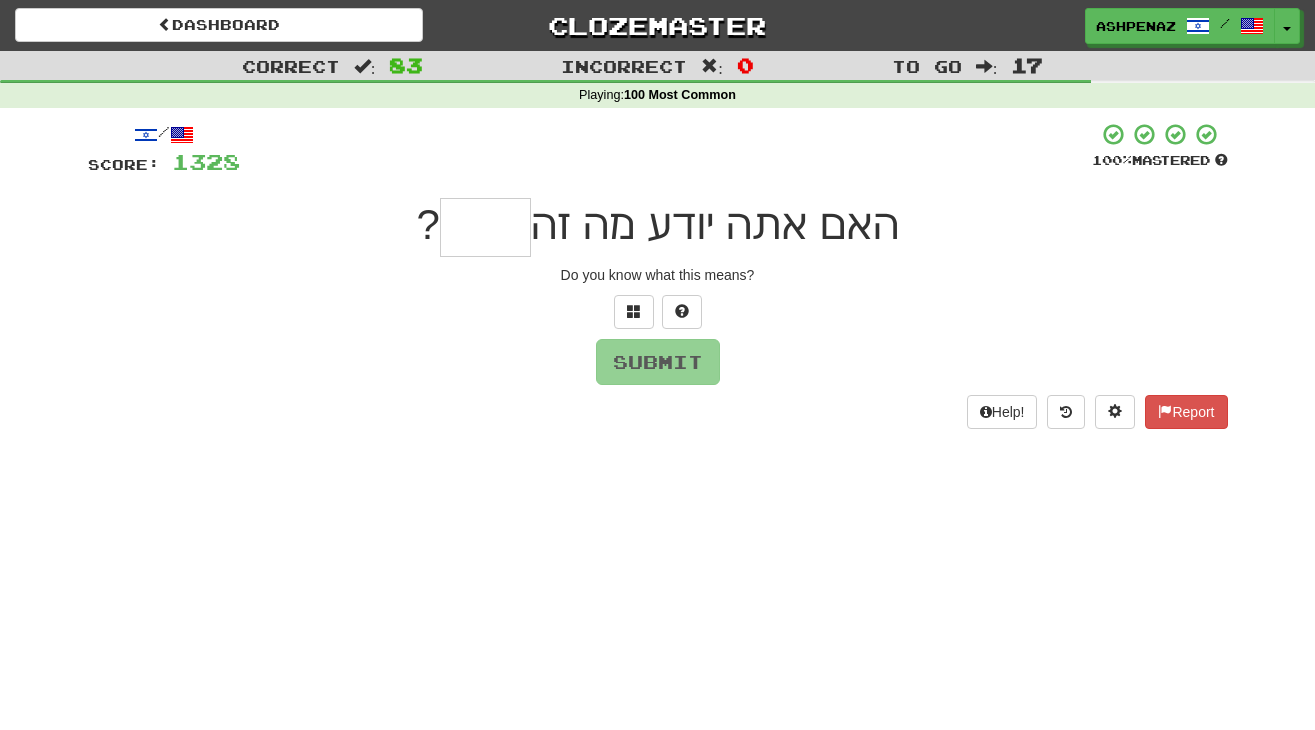 type on "*" 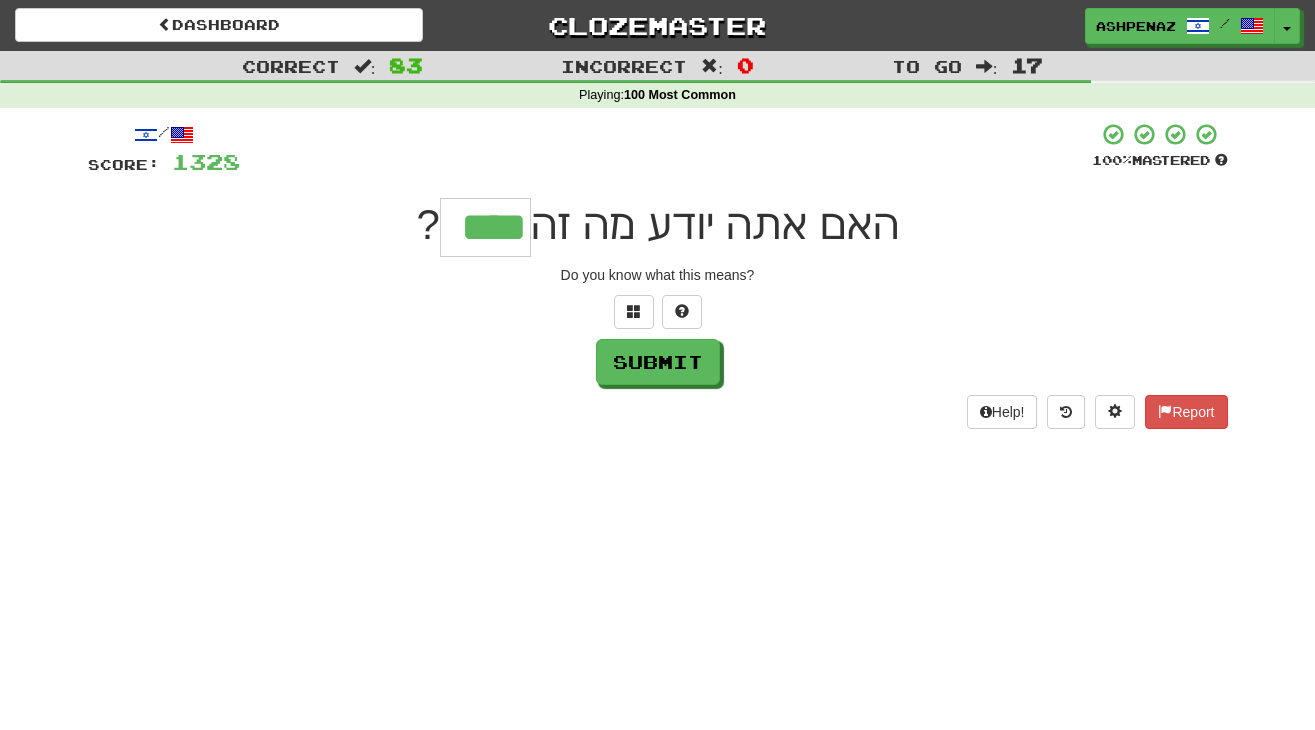 type on "****" 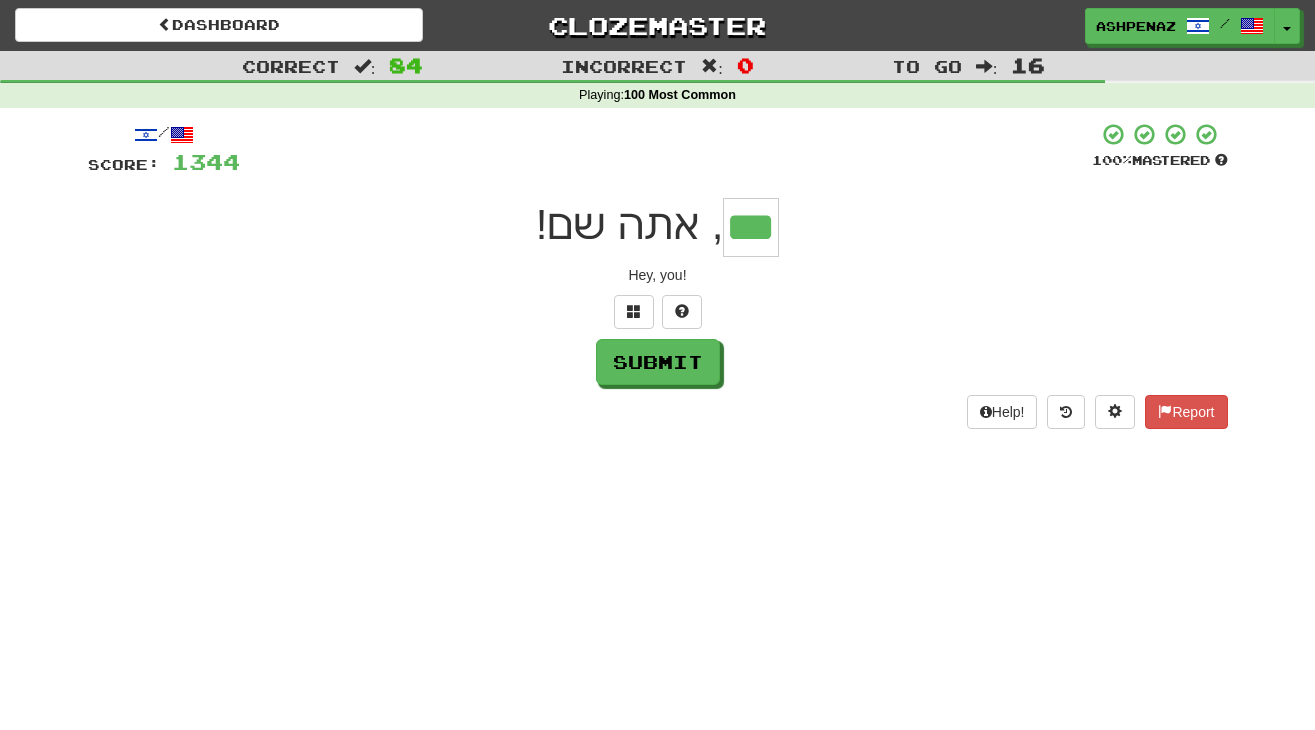 type on "***" 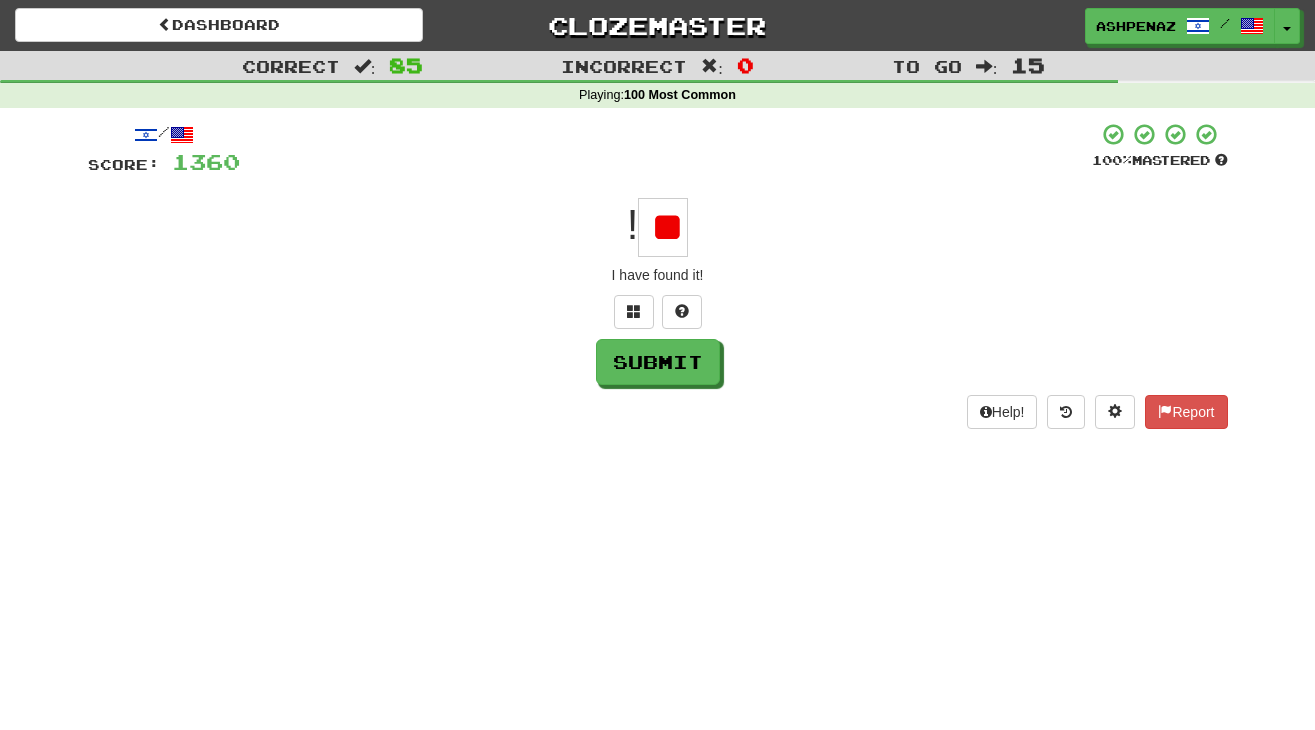 type on "*" 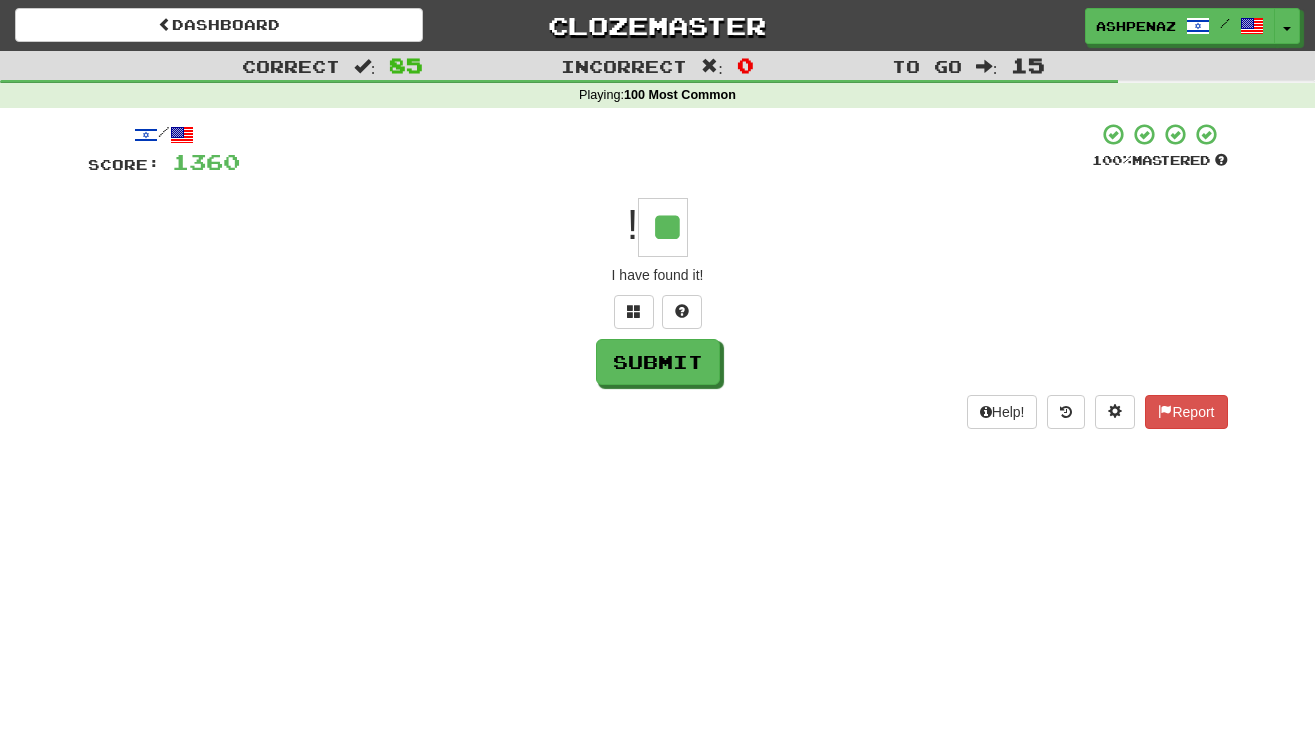 type on "**" 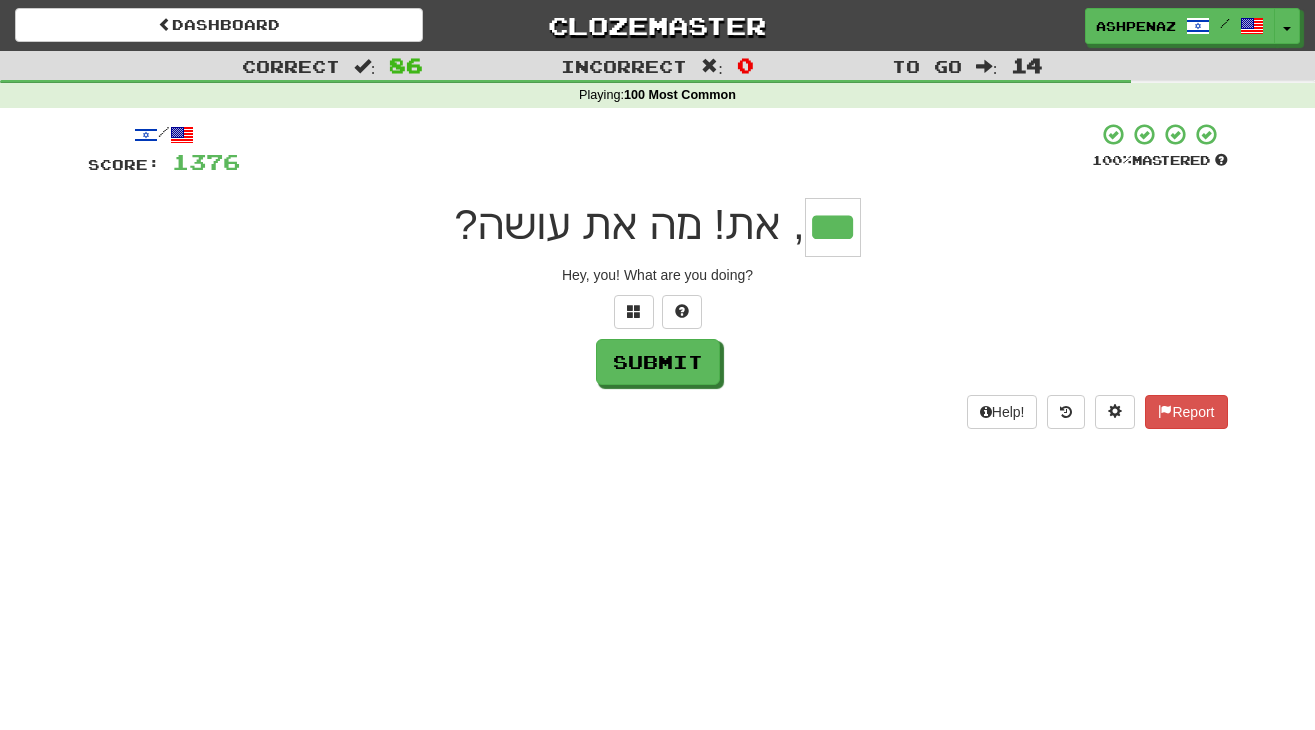 type on "***" 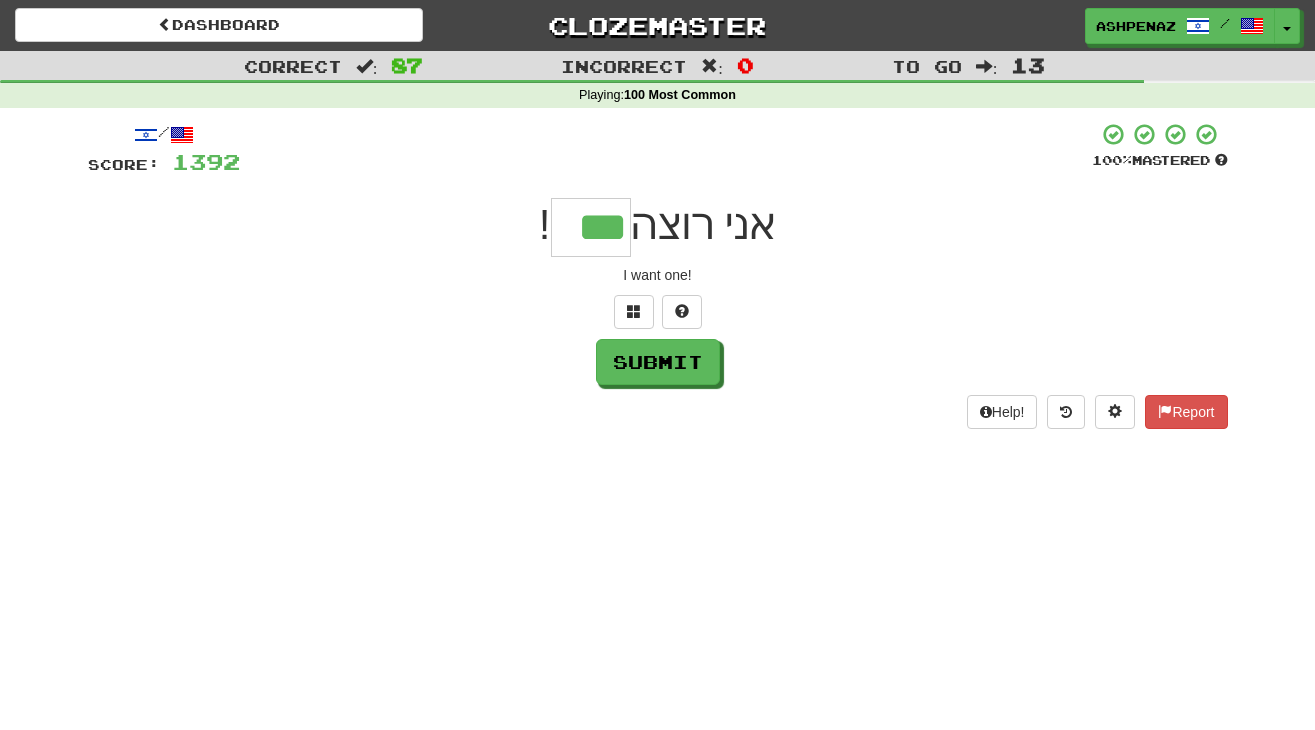 type on "***" 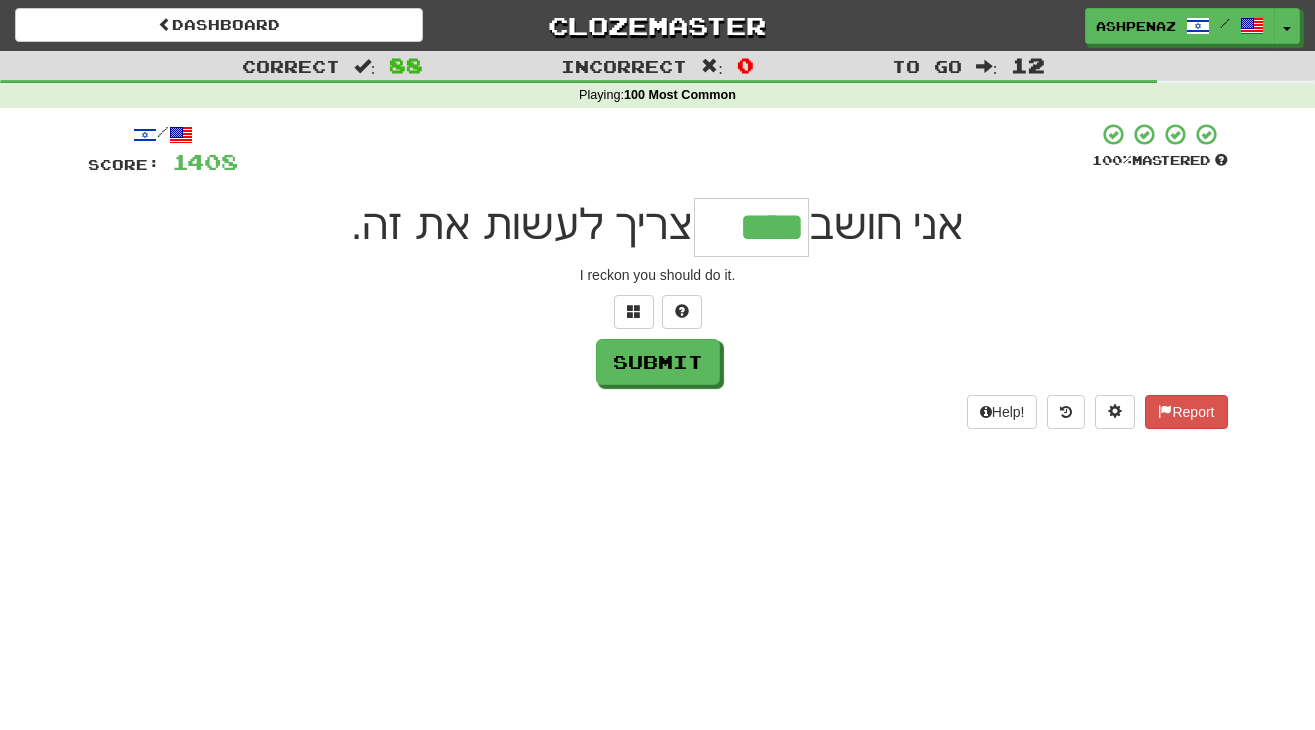 type on "****" 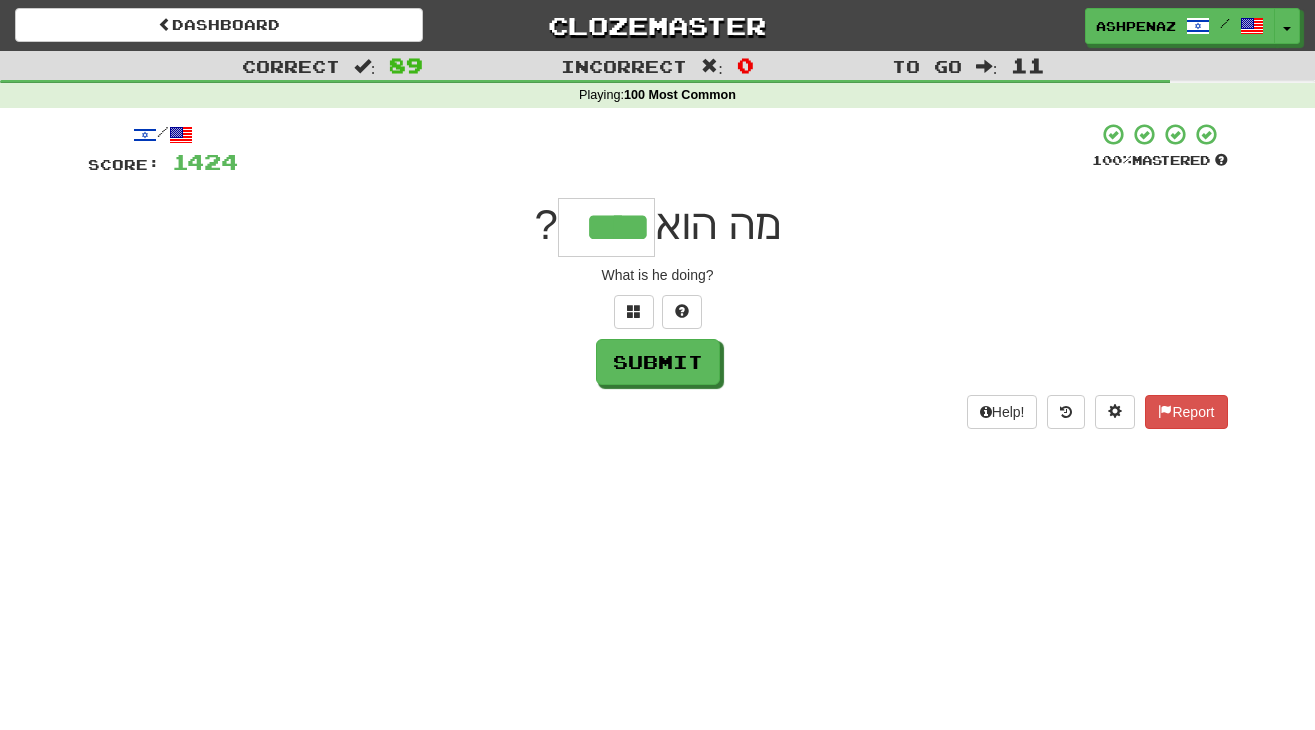 type on "****" 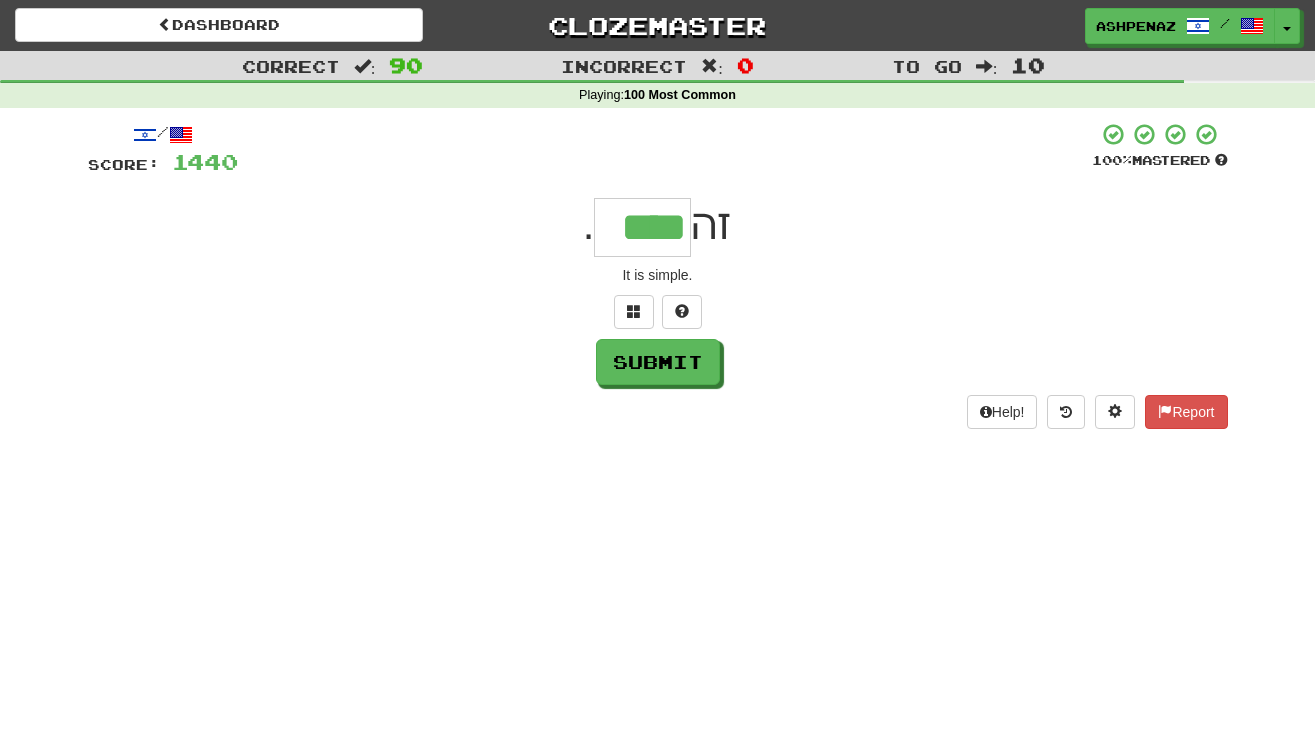 type on "****" 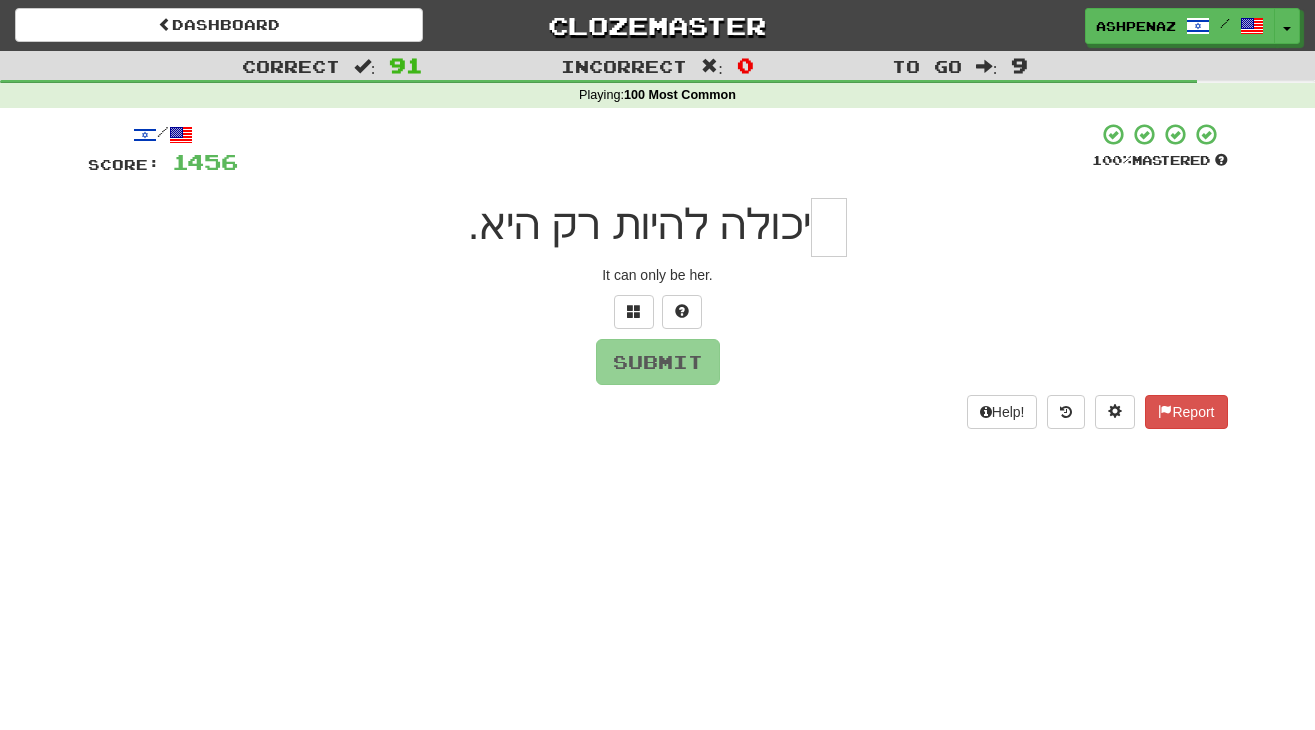 type on "*" 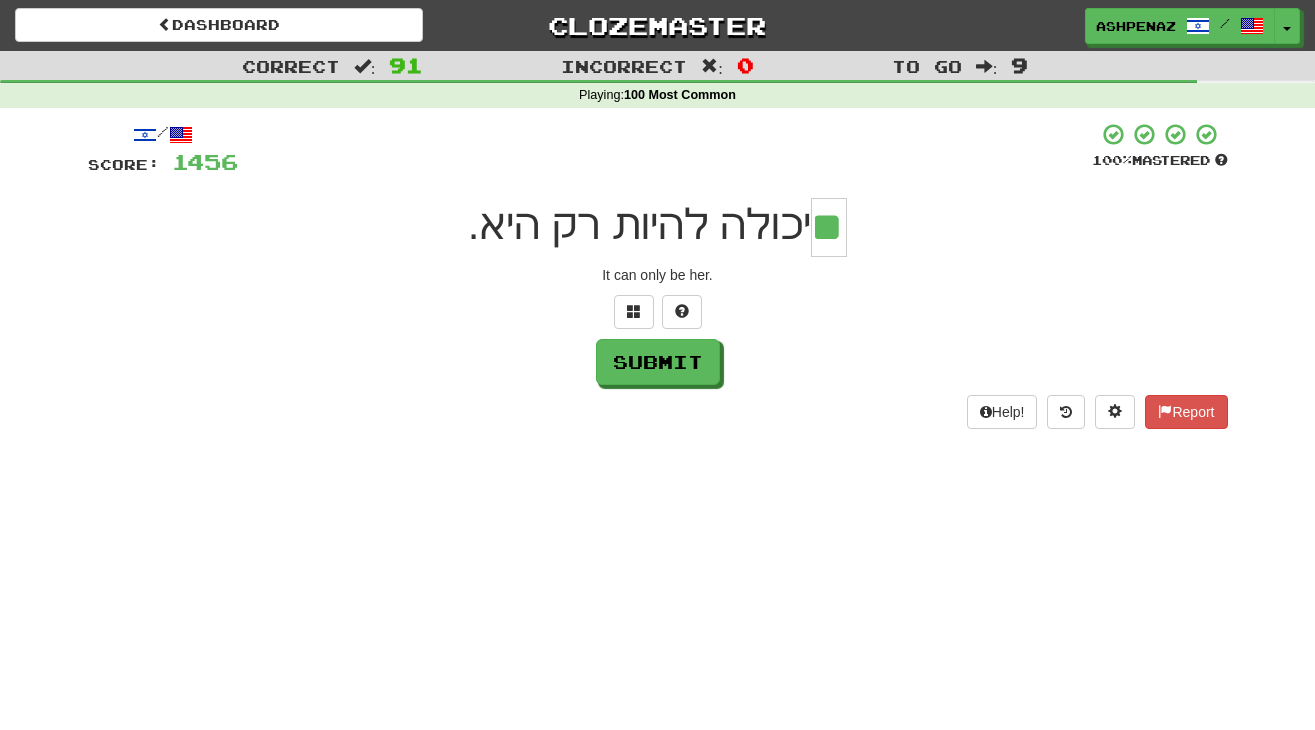 type on "**" 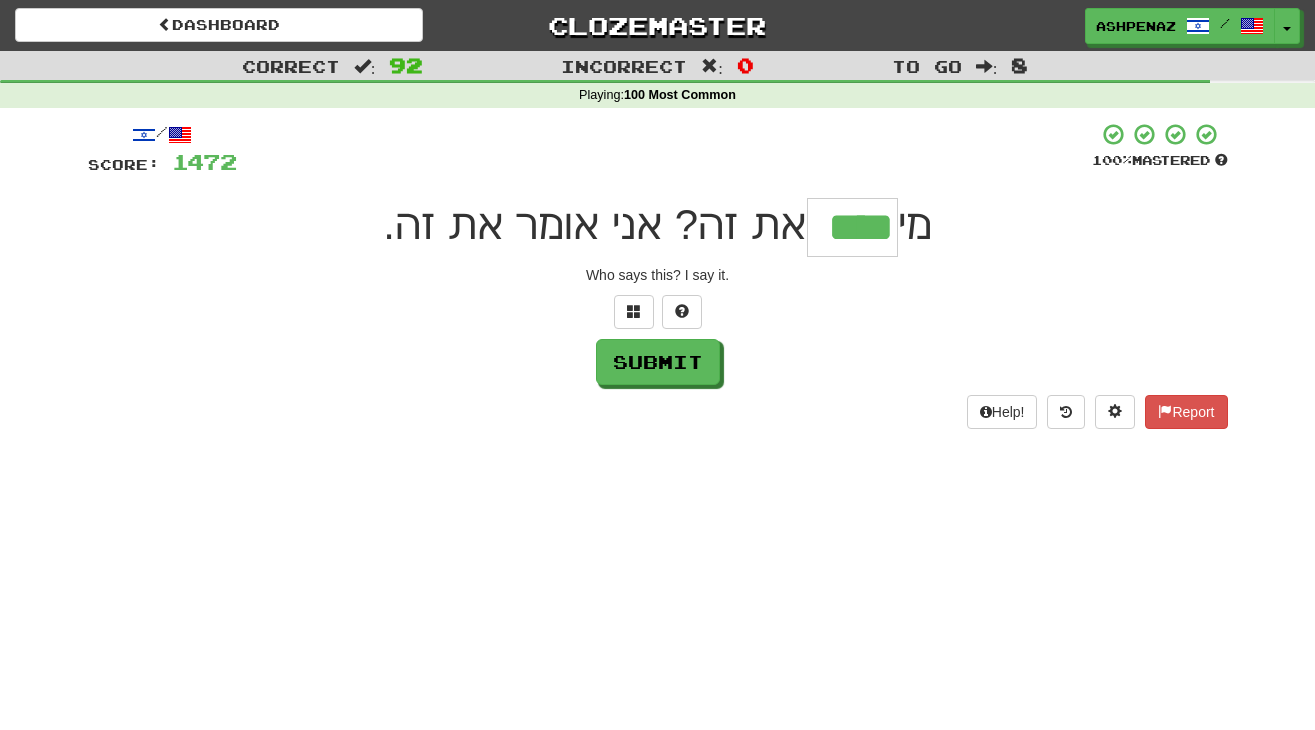 type on "****" 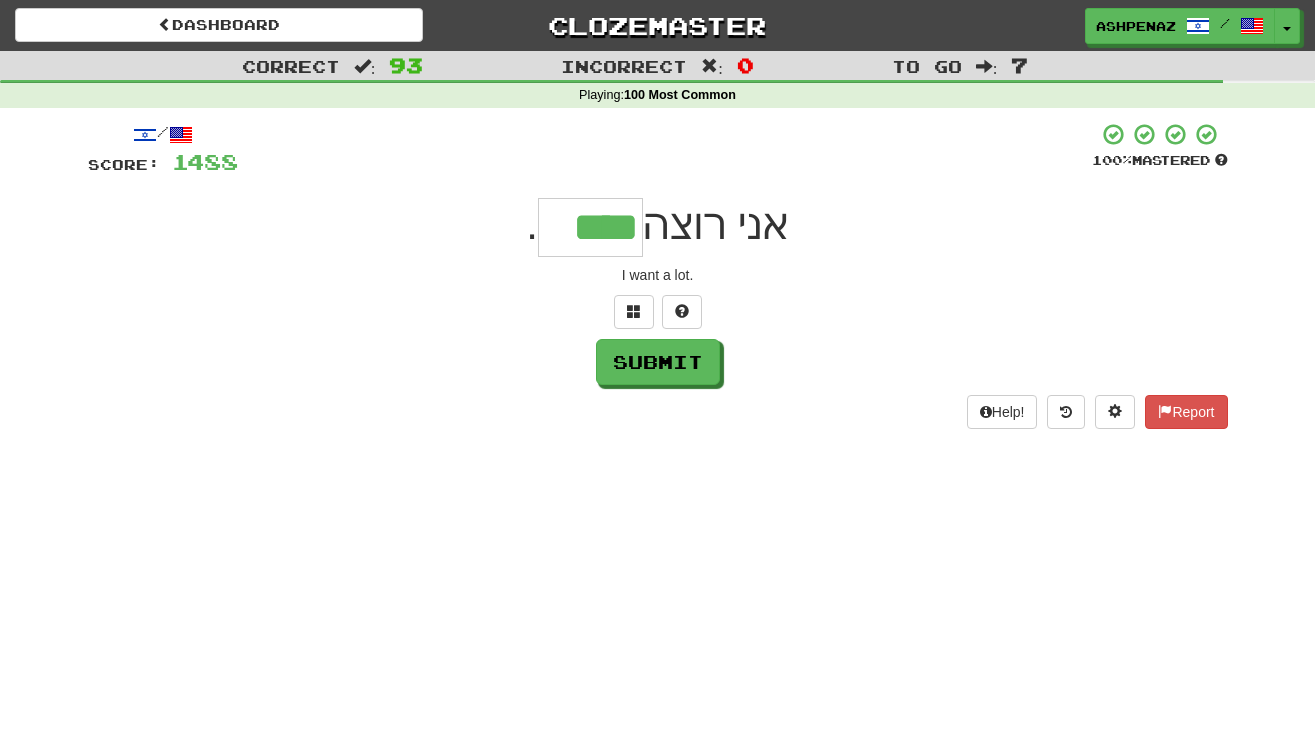 type on "****" 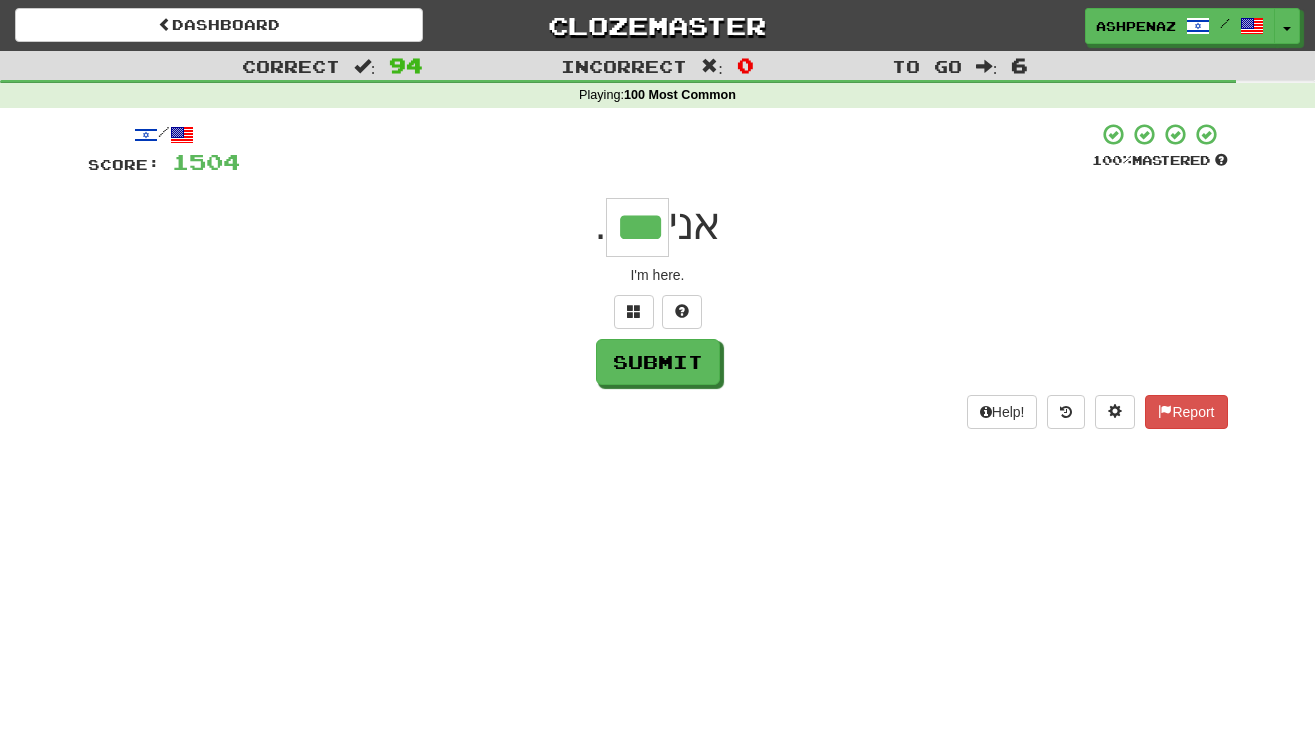 type on "***" 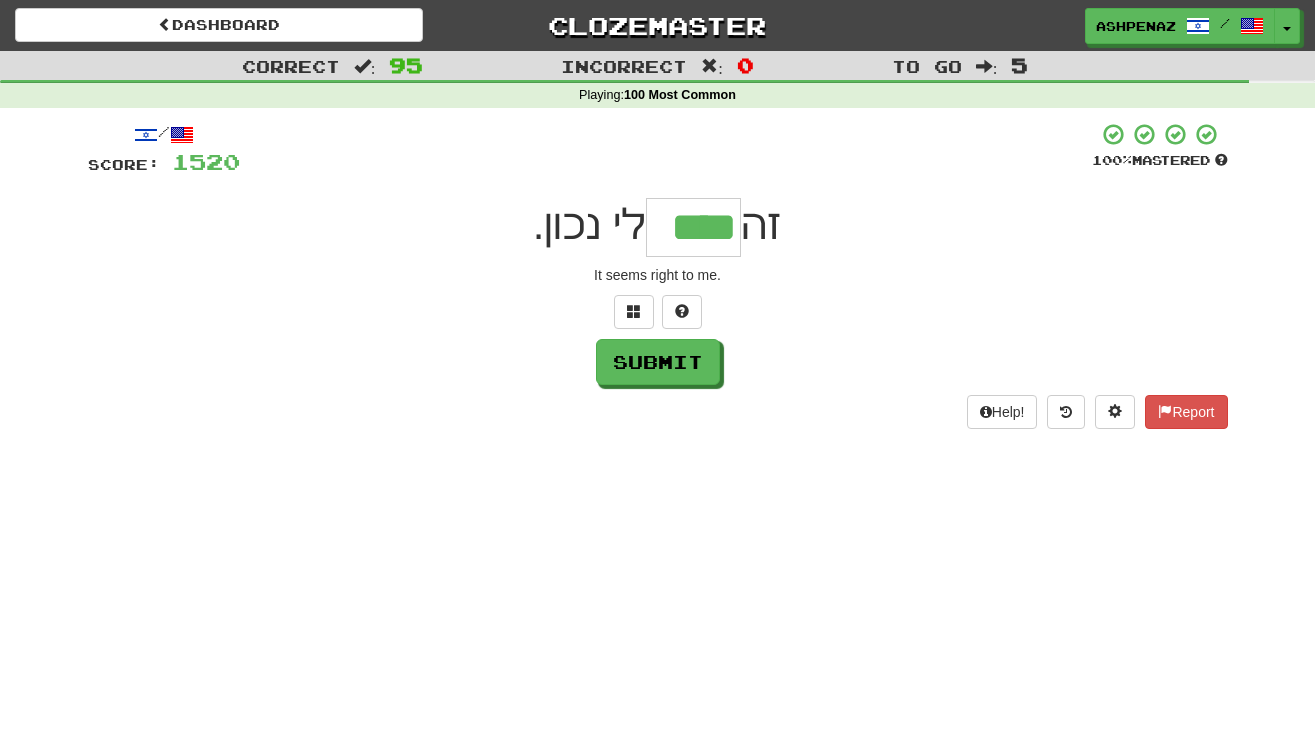 type on "****" 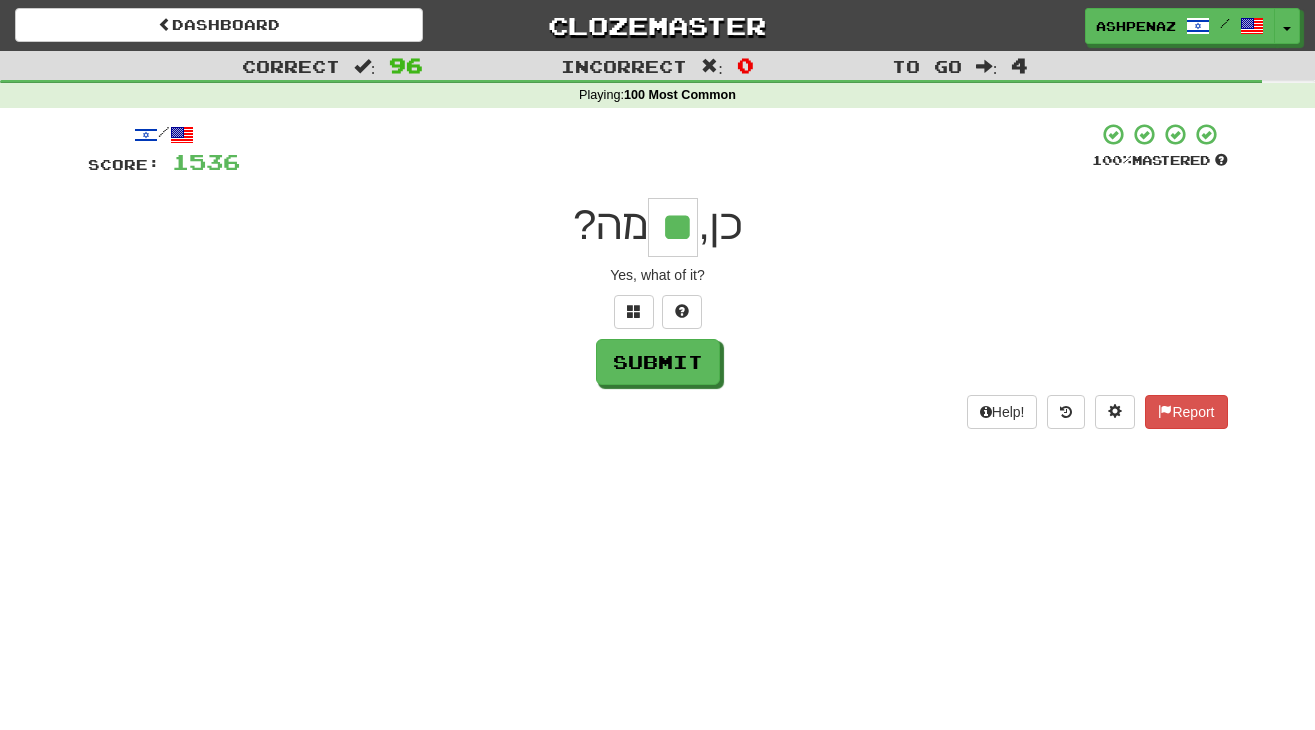 type on "**" 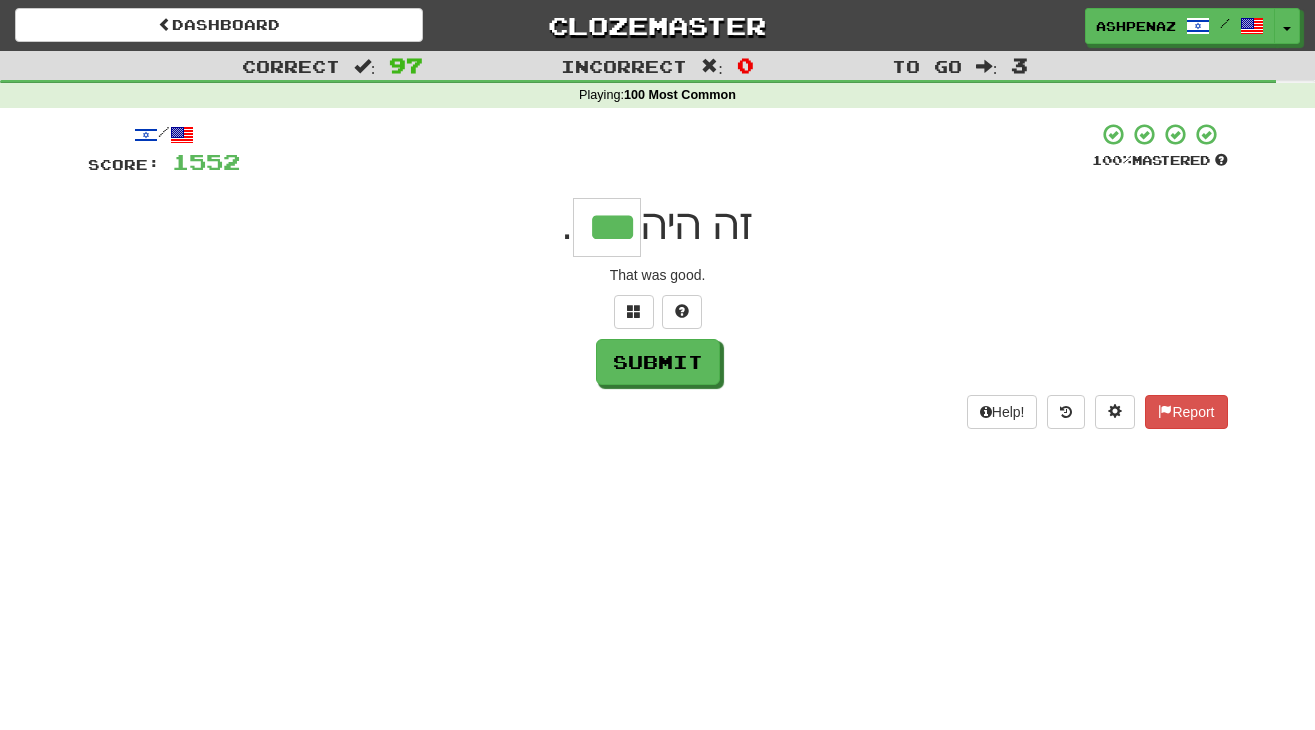 type on "***" 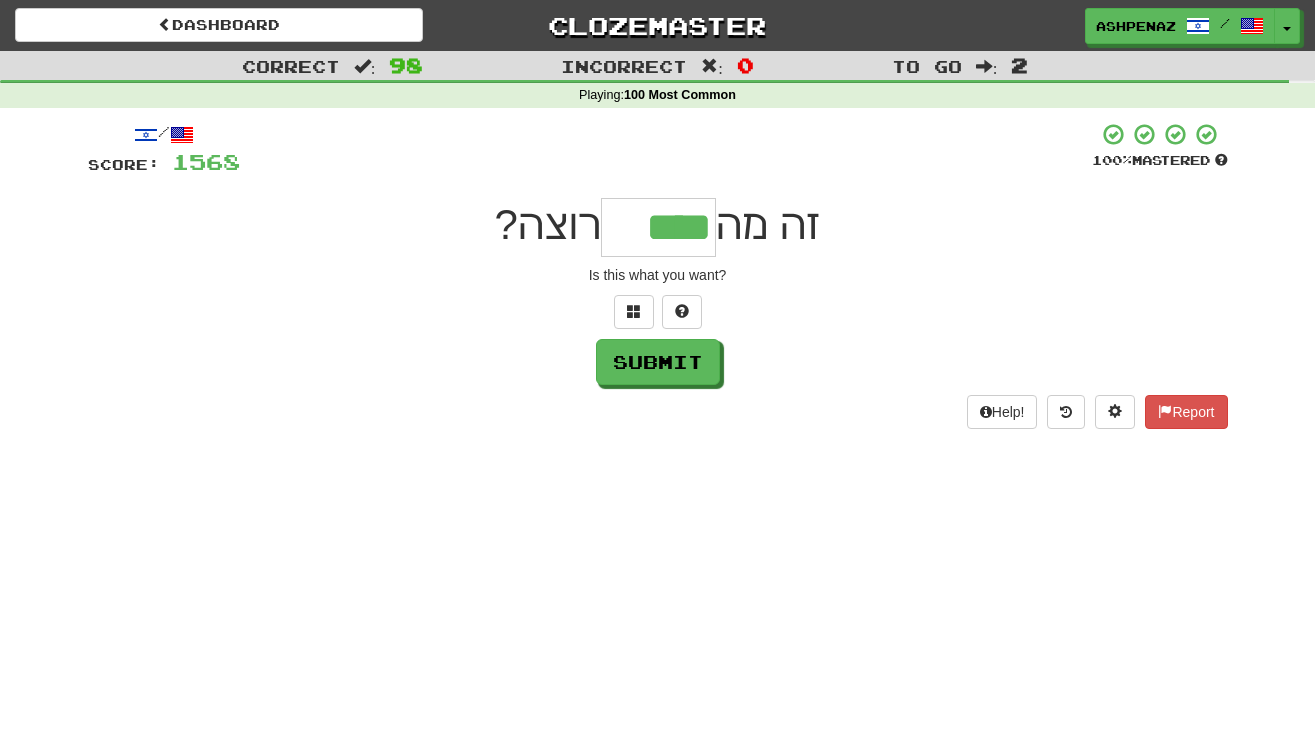 type on "****" 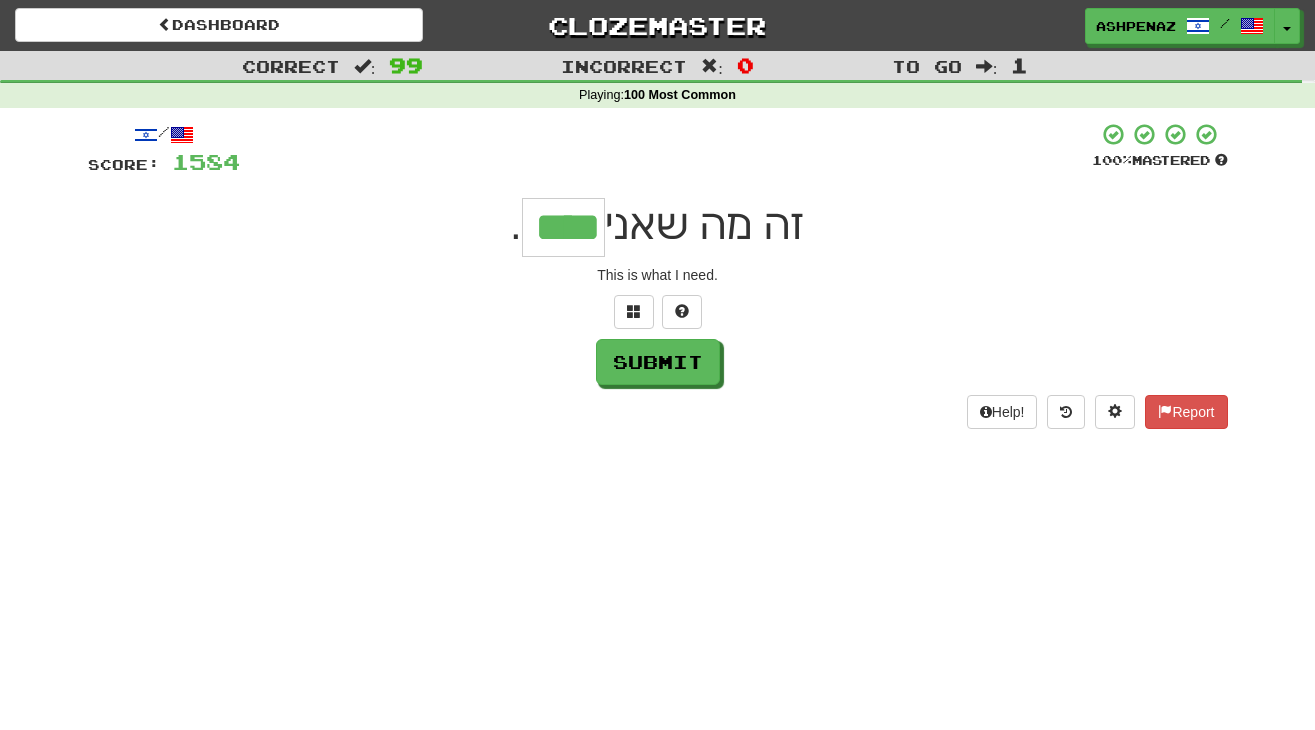type on "****" 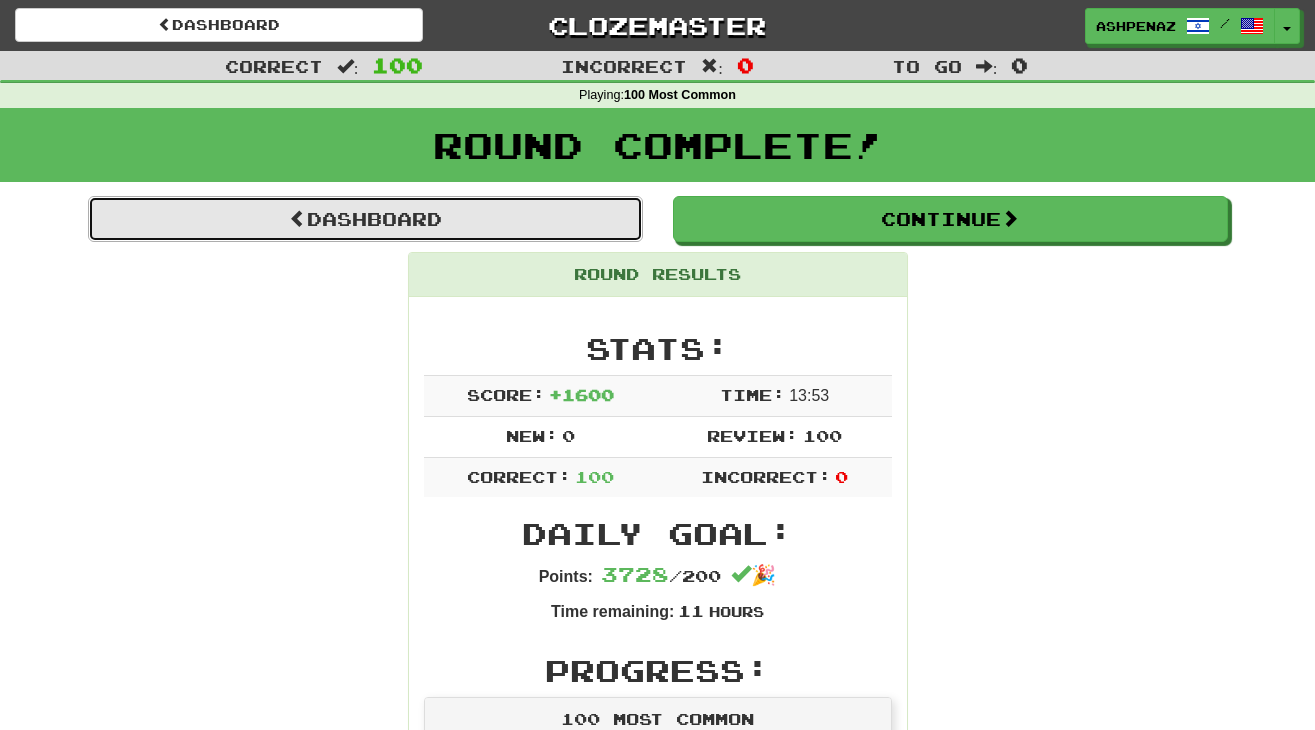 click on "Dashboard" at bounding box center (365, 219) 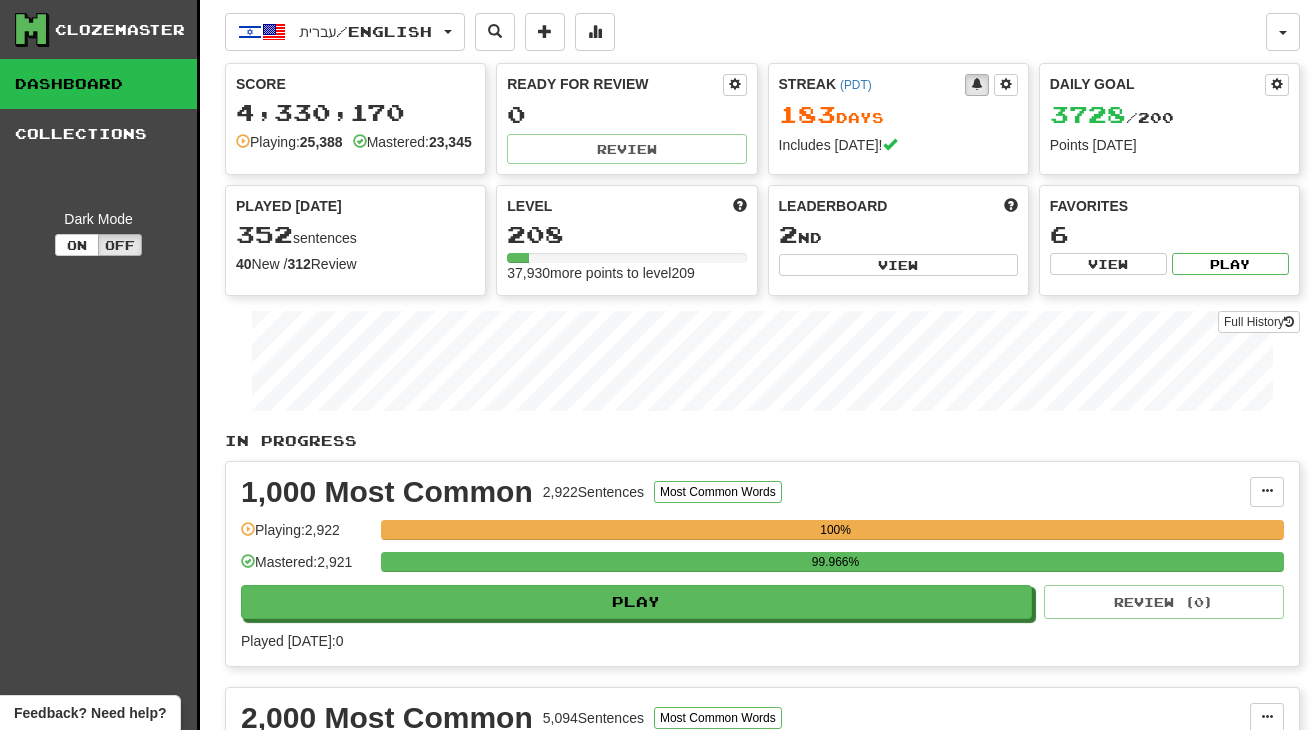 scroll, scrollTop: 0, scrollLeft: 0, axis: both 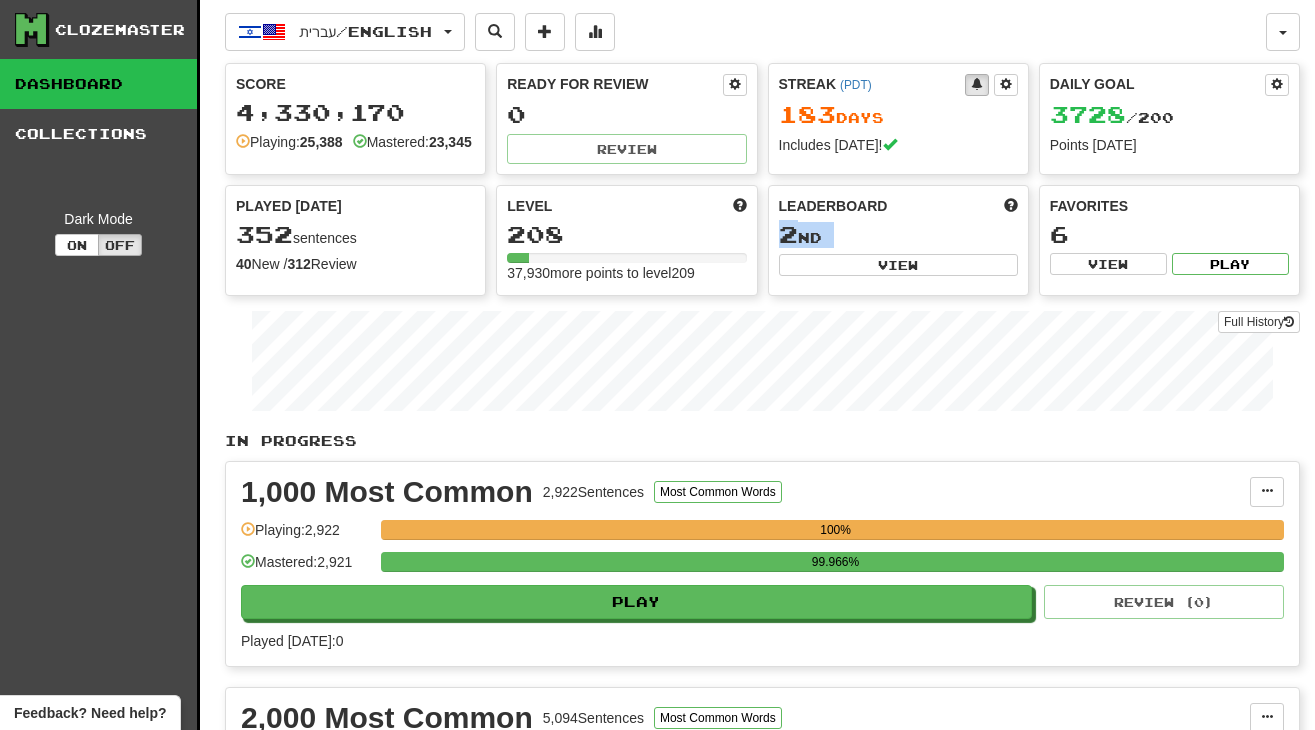 drag, startPoint x: 1045, startPoint y: 197, endPoint x: 1020, endPoint y: 204, distance: 25.96151 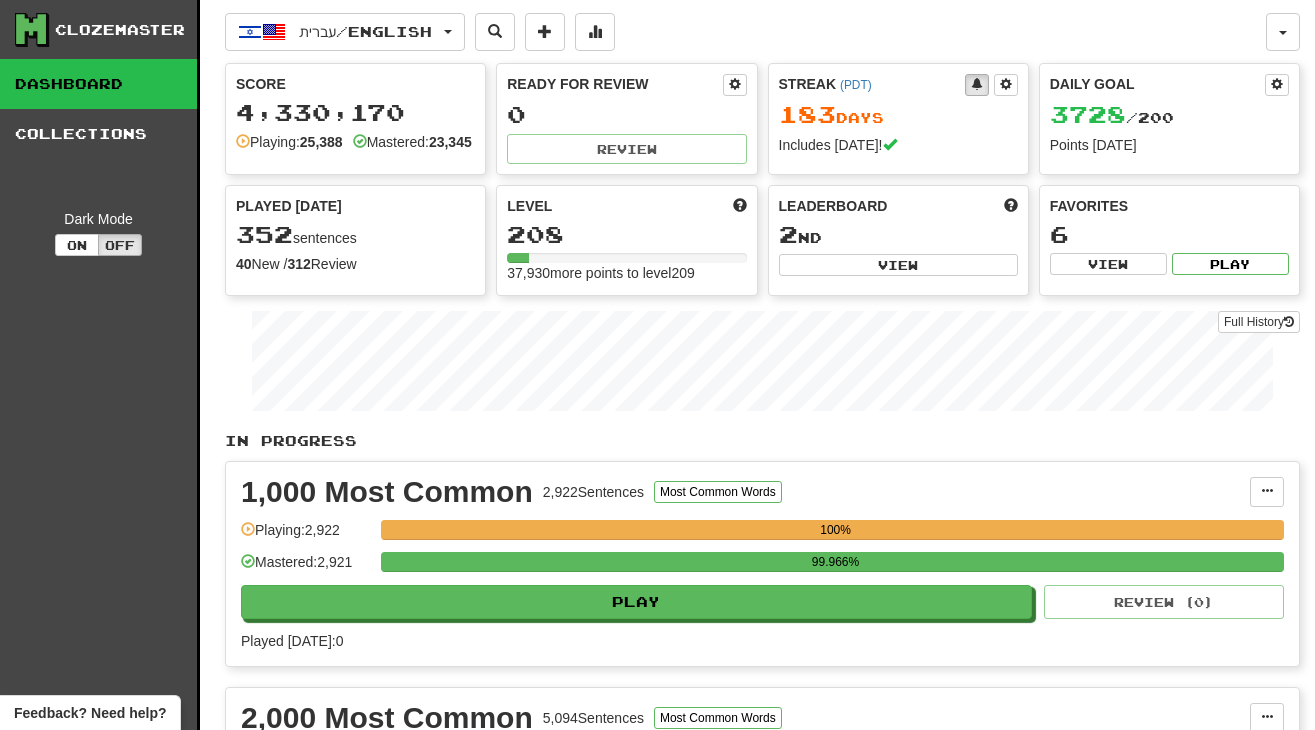 click on "Daily Goal 3728  /  200 Points [DATE]" at bounding box center (1169, 119) 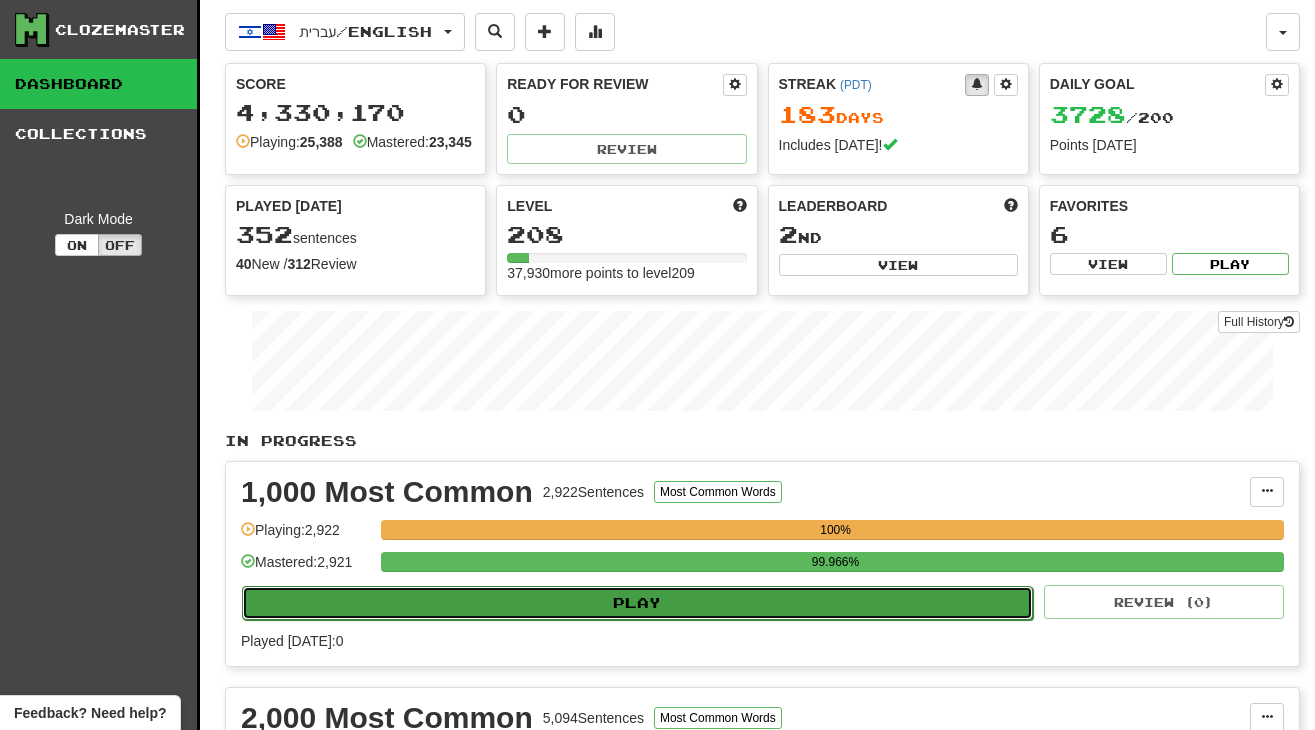 click on "Play" at bounding box center [637, 603] 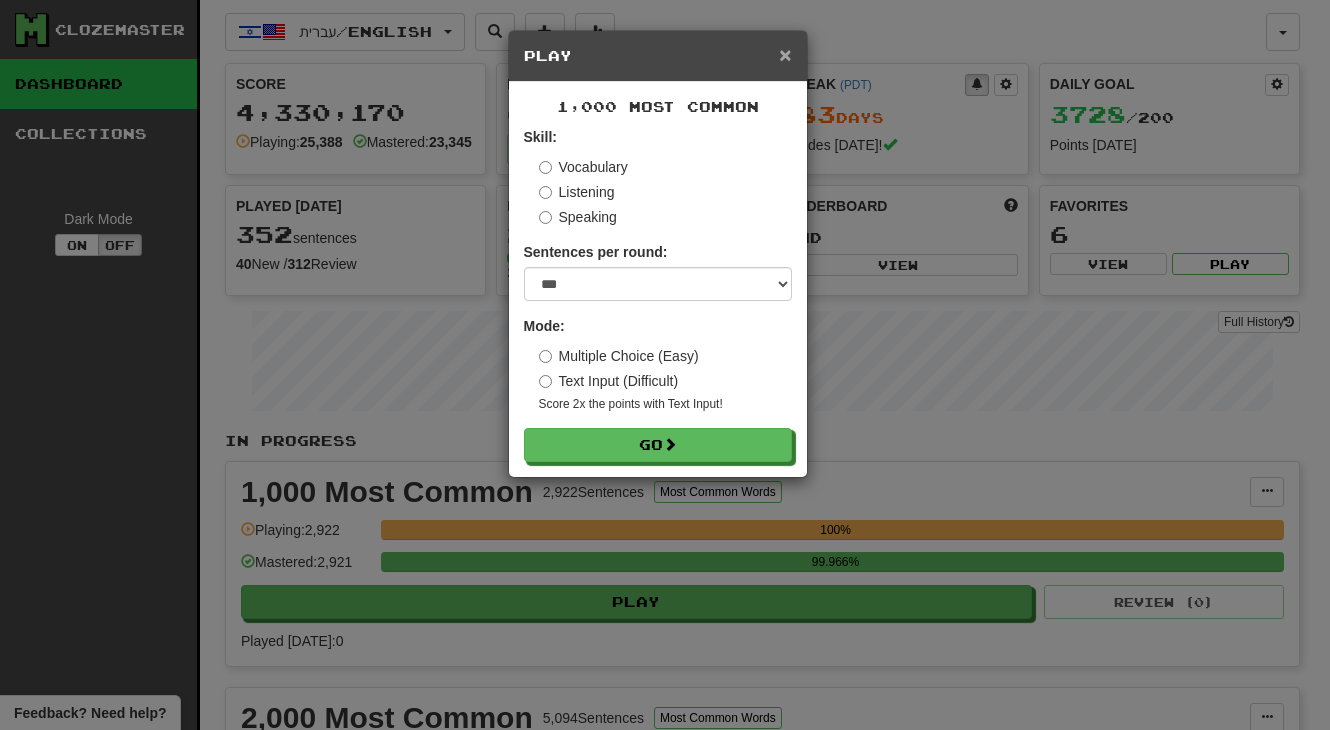 click on "×" at bounding box center (785, 54) 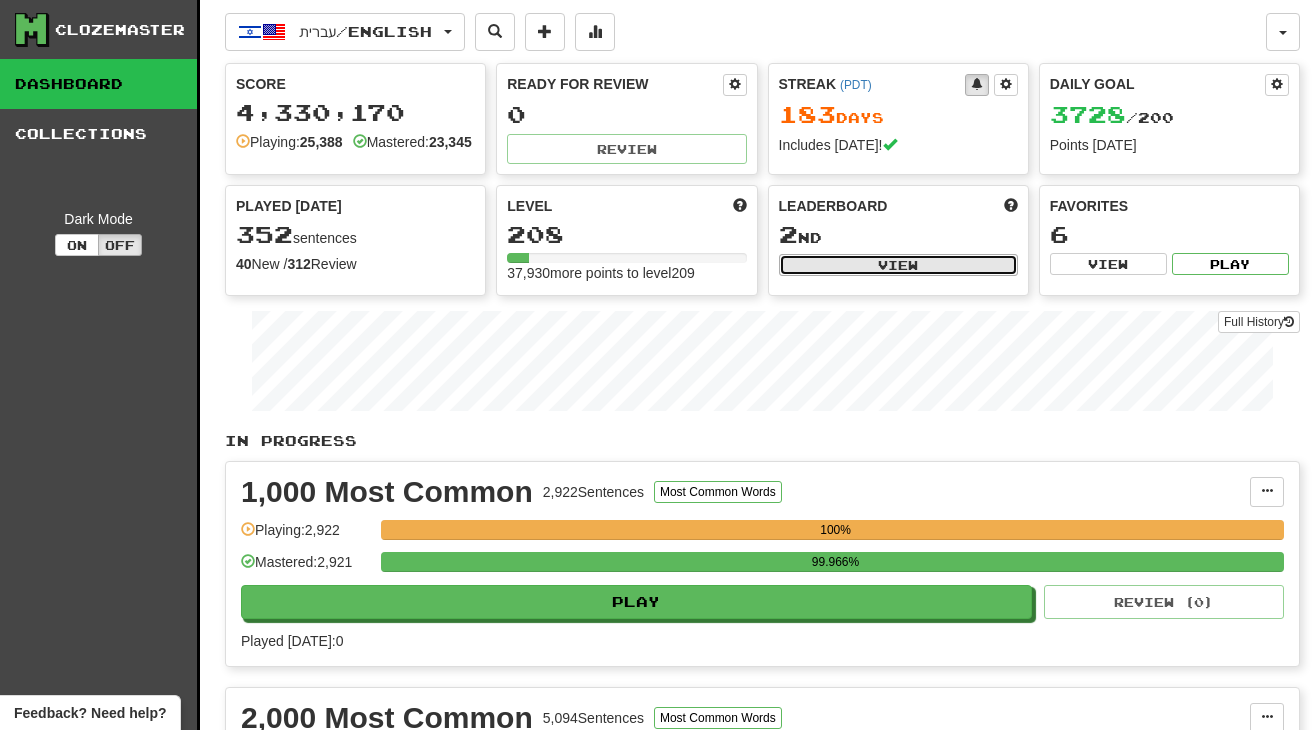 click on "View" at bounding box center (898, 265) 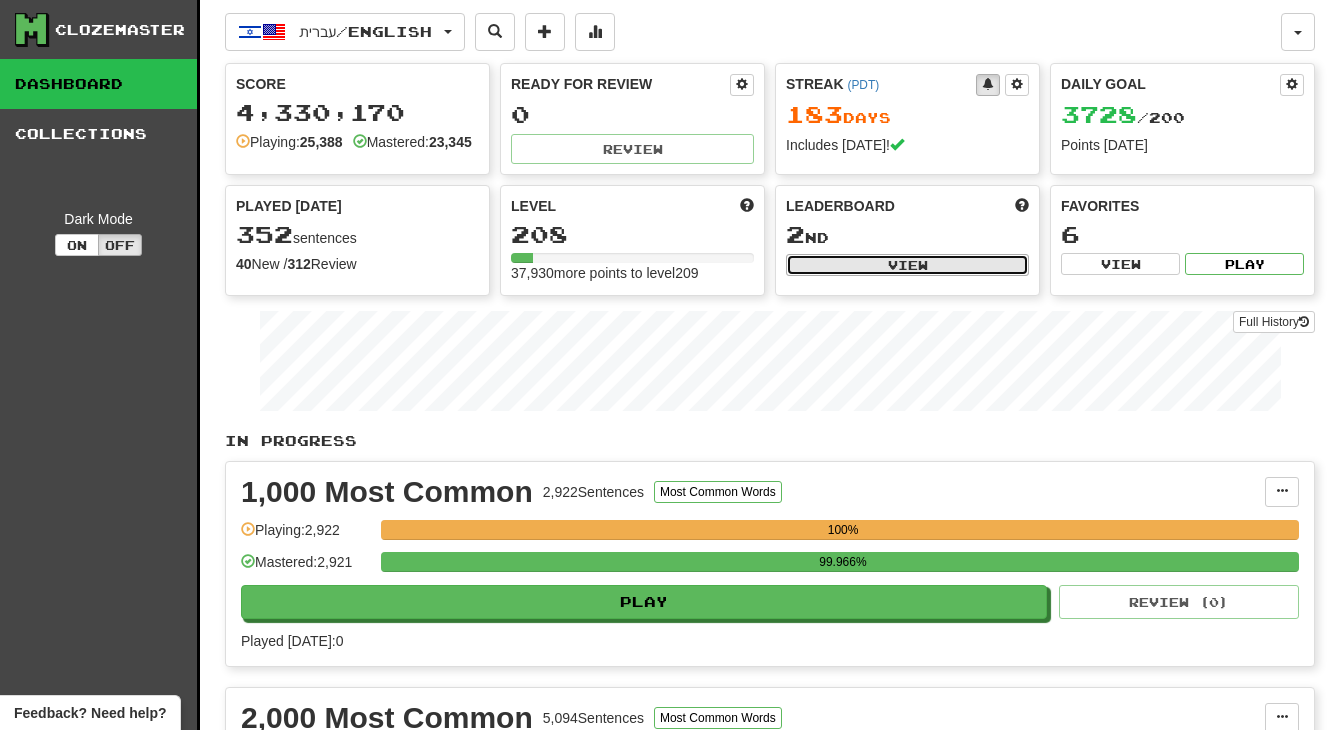 select on "**********" 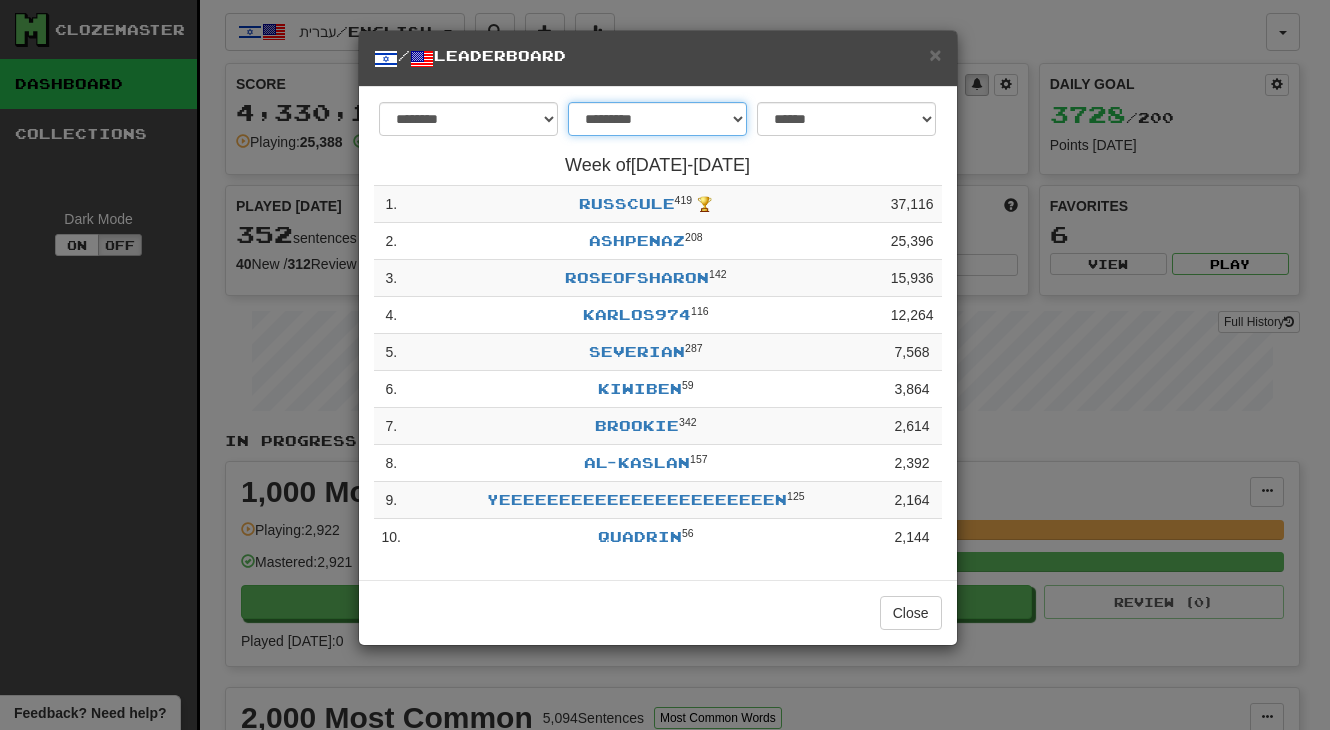click on "**********" at bounding box center [657, 119] 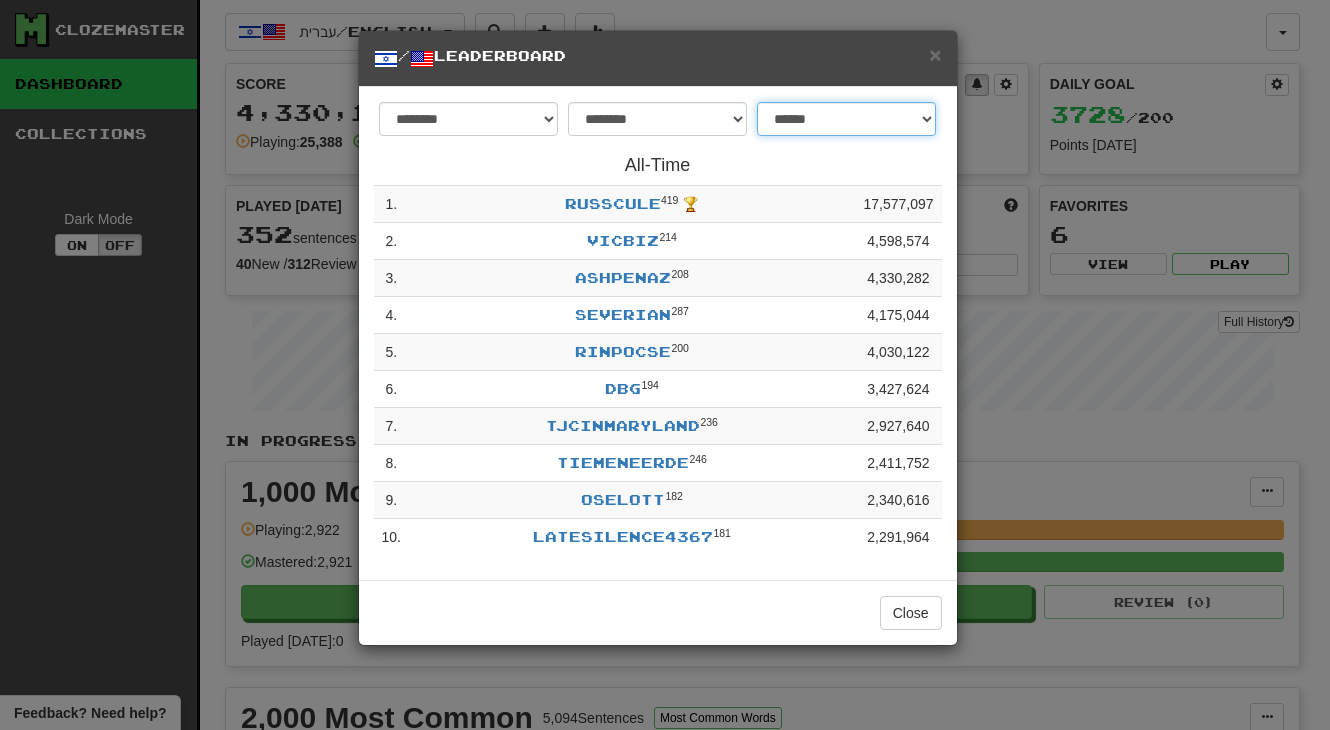 click on "**********" at bounding box center (846, 119) 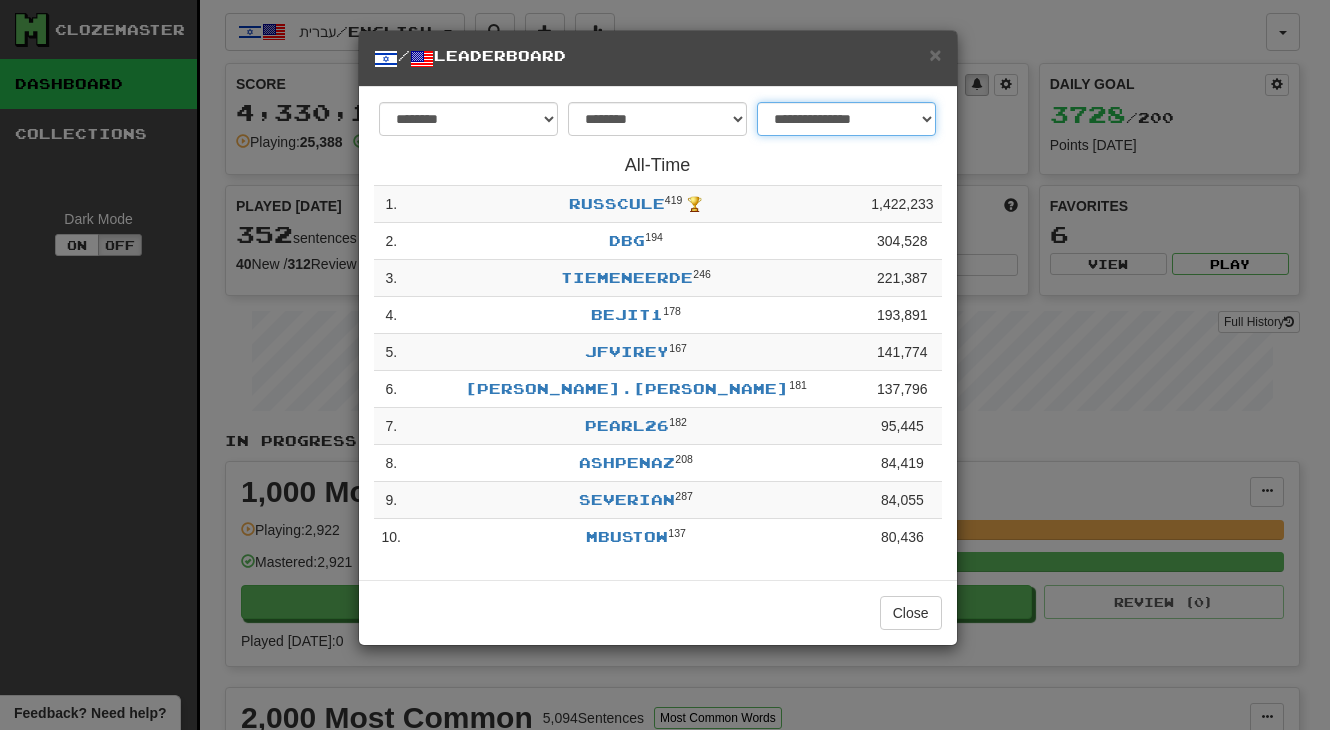 click on "**********" at bounding box center (846, 119) 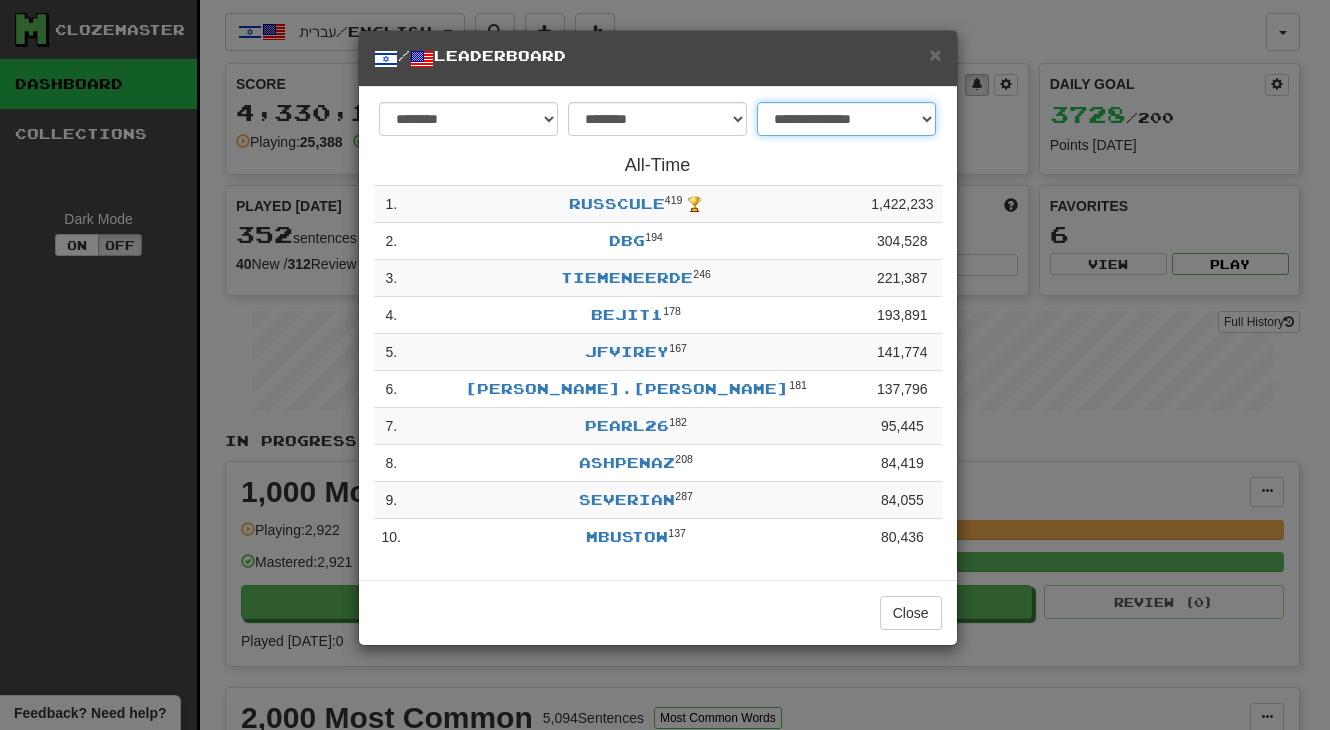 select on "**********" 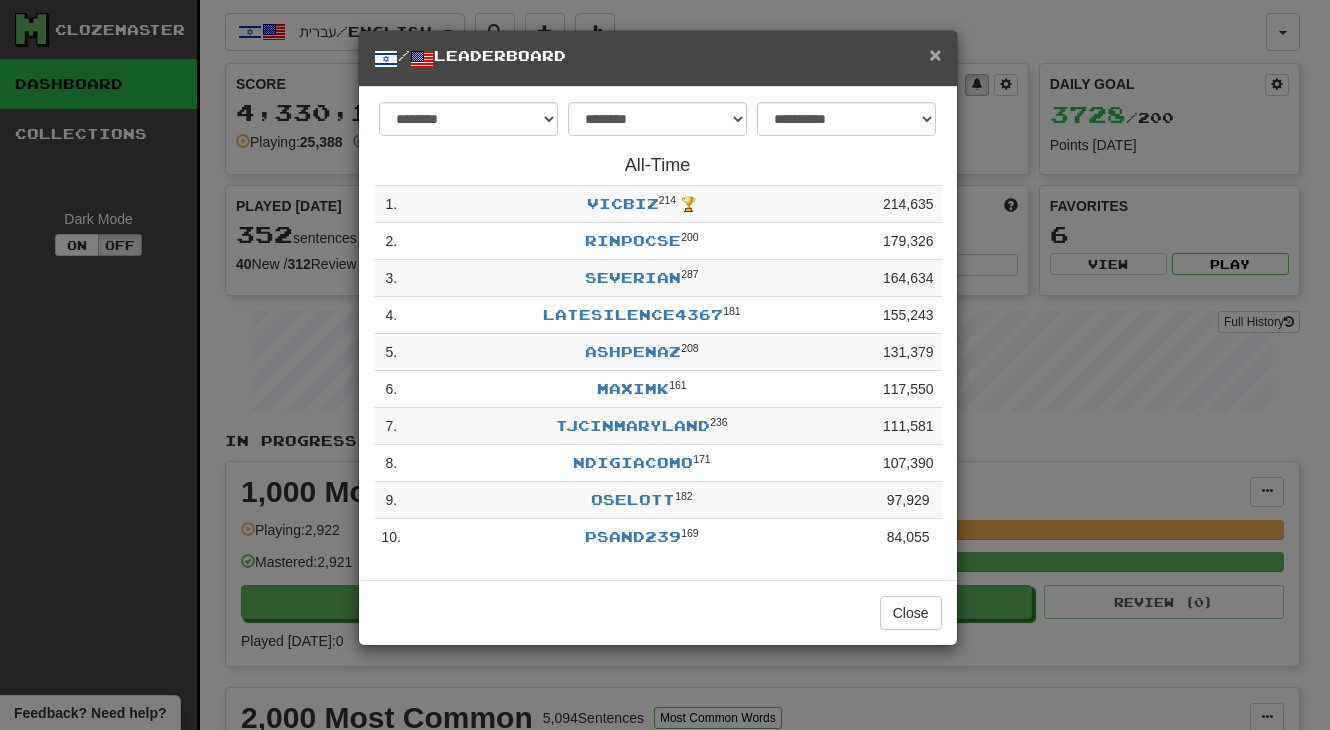 click on "×" at bounding box center (935, 54) 